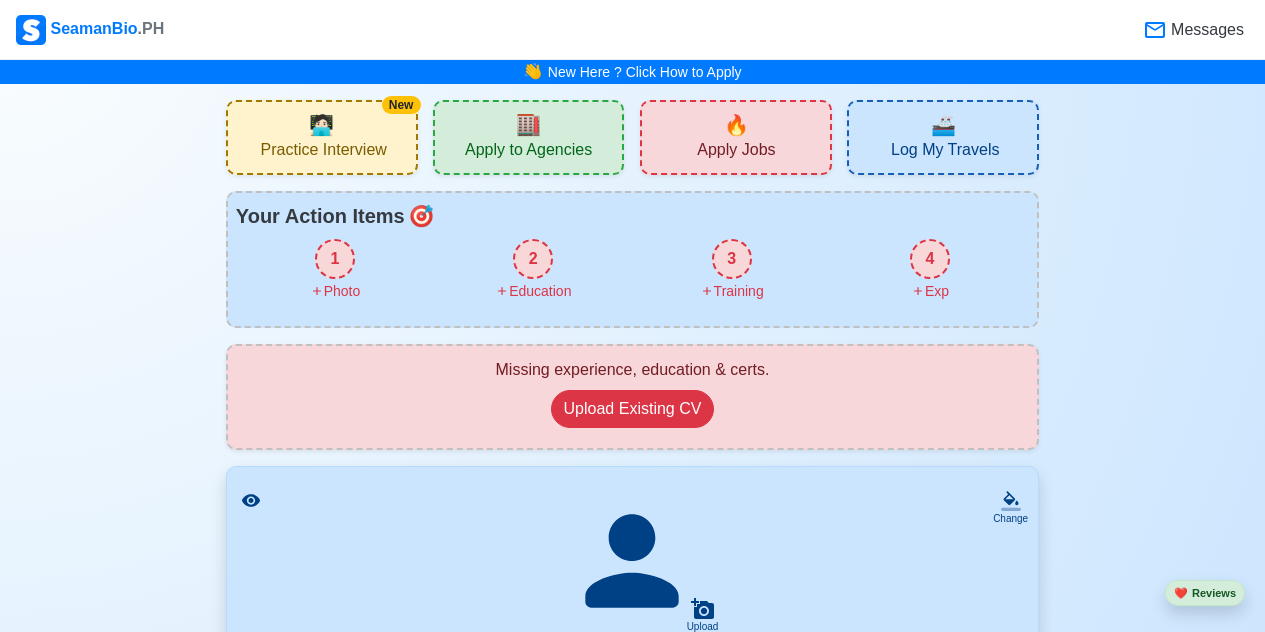 scroll, scrollTop: 0, scrollLeft: 0, axis: both 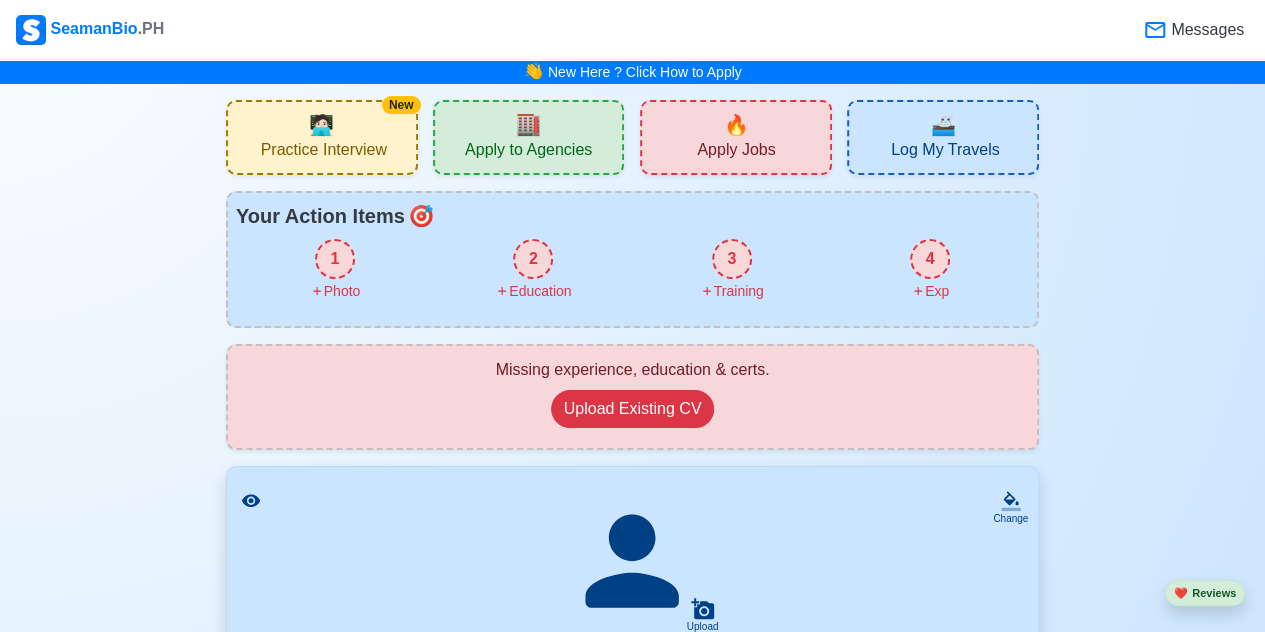 click on "1" at bounding box center (335, 259) 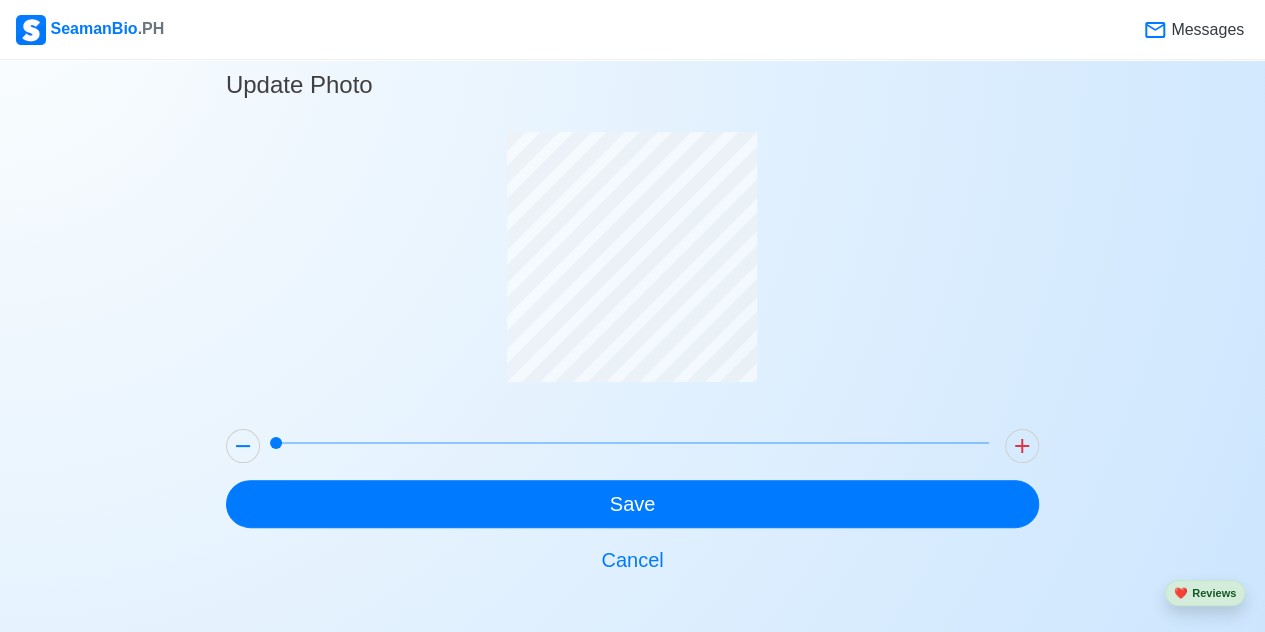 scroll, scrollTop: 32, scrollLeft: 0, axis: vertical 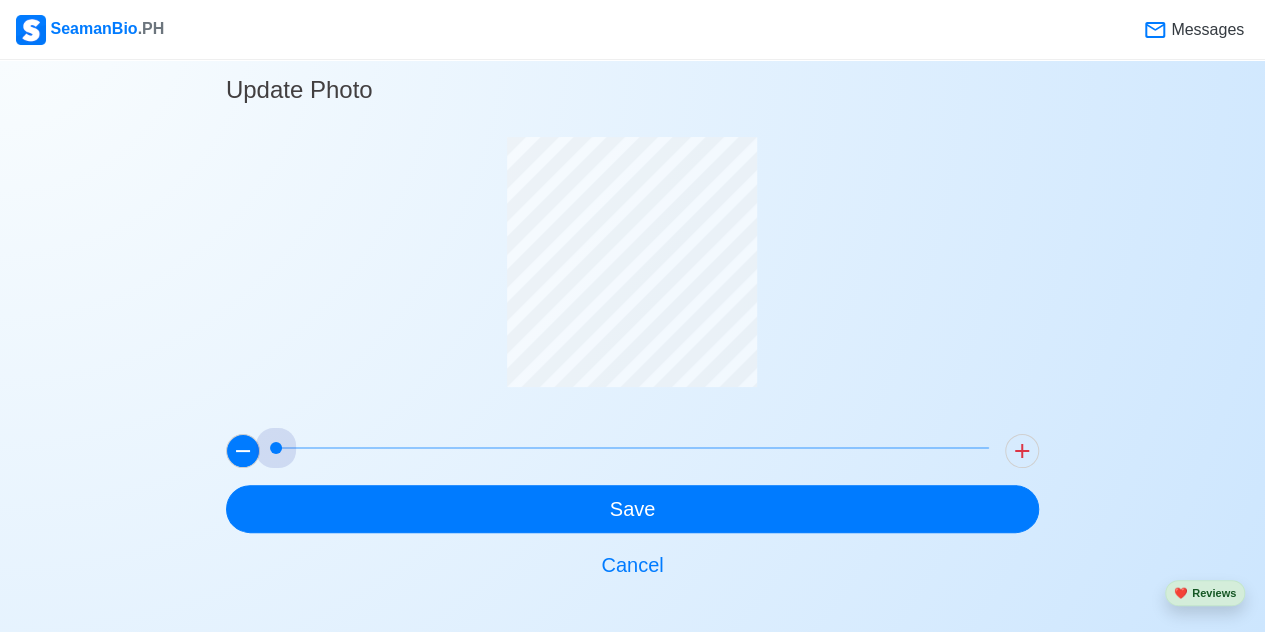drag, startPoint x: 284, startPoint y: 443, endPoint x: 247, endPoint y: 451, distance: 37.85499 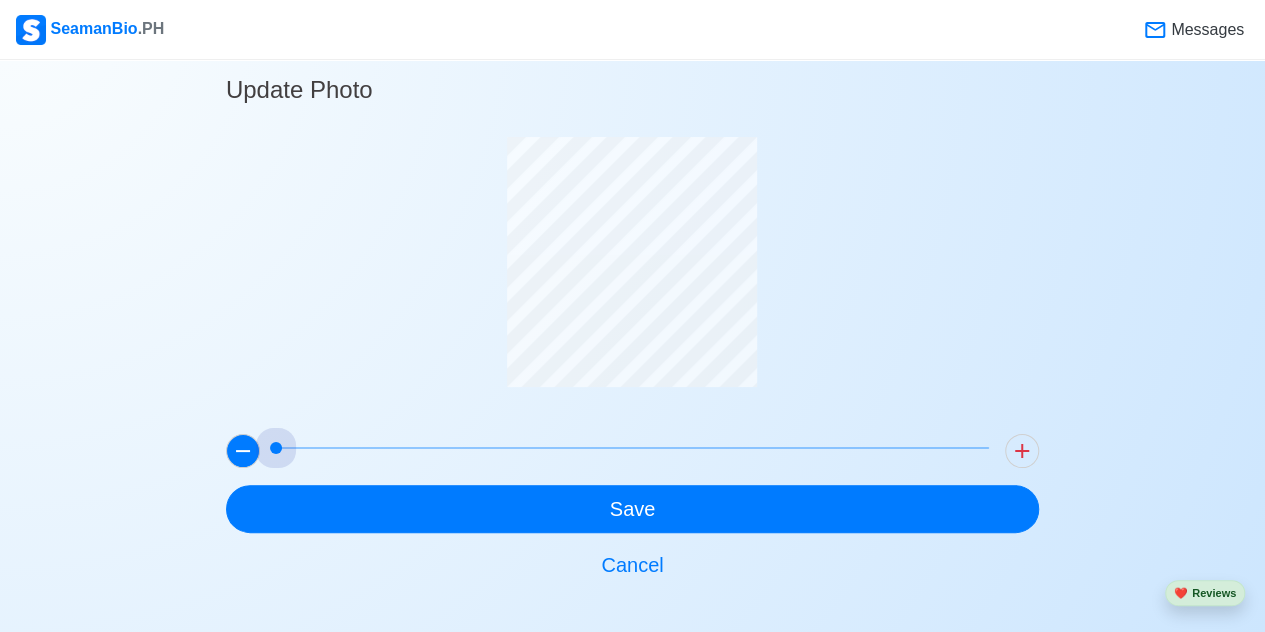 click at bounding box center [632, 451] 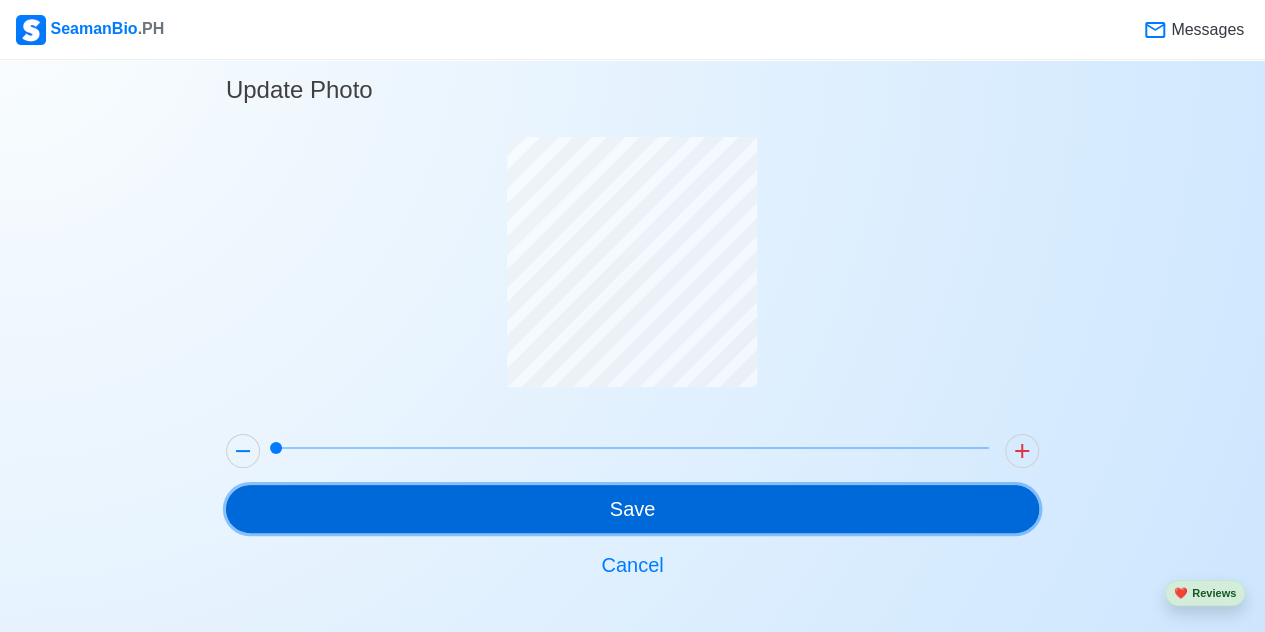 click on "Save" at bounding box center [632, 509] 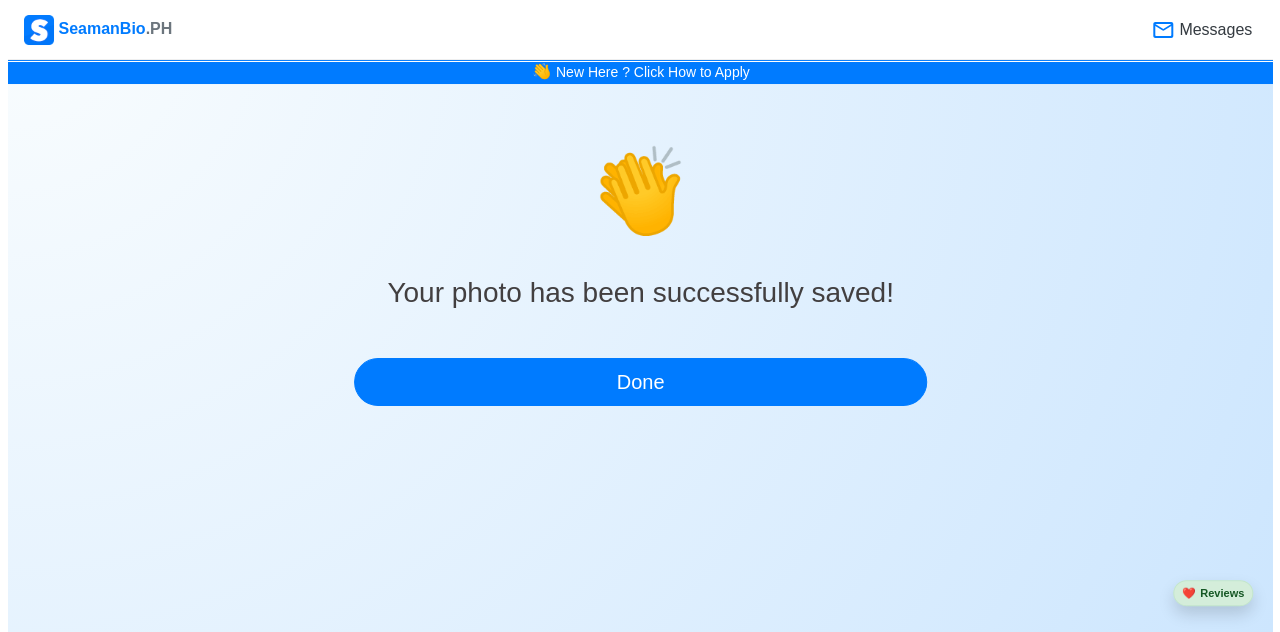 scroll, scrollTop: 0, scrollLeft: 0, axis: both 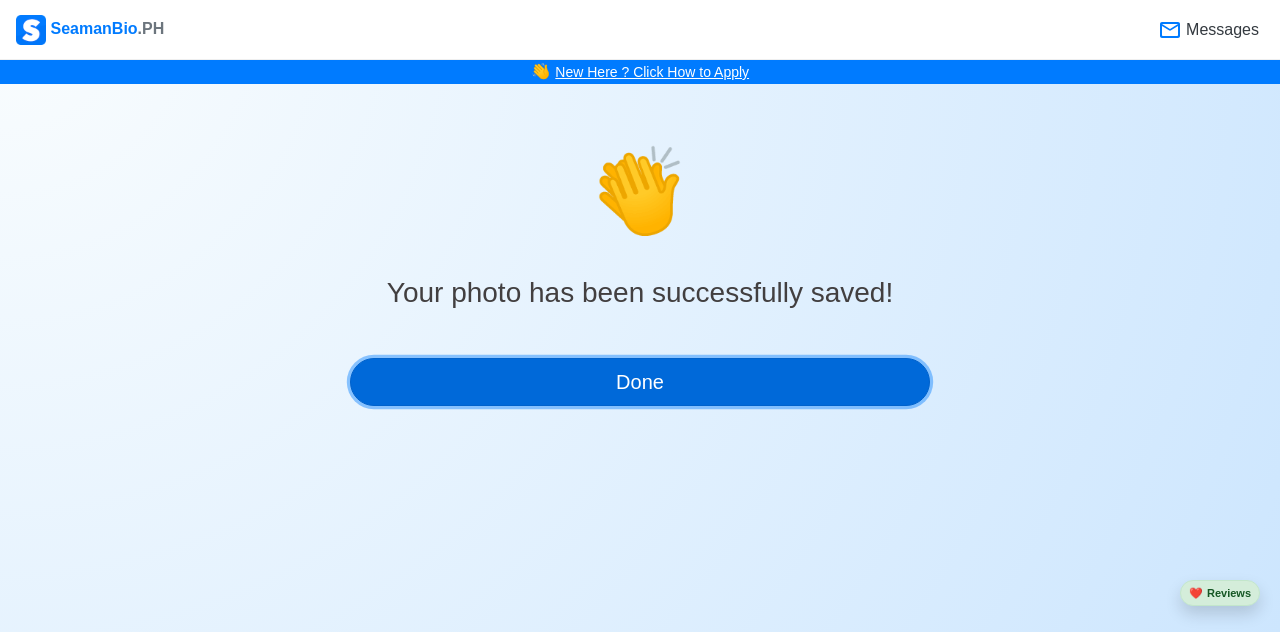 click on "Done" at bounding box center [640, 382] 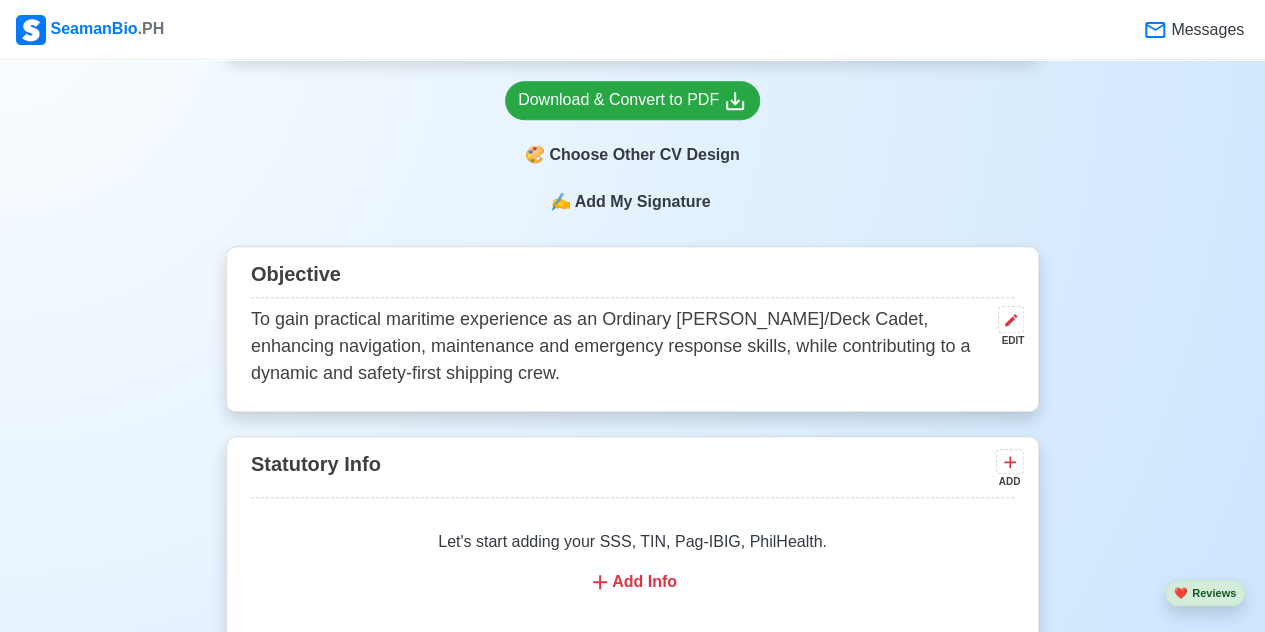 scroll, scrollTop: 900, scrollLeft: 0, axis: vertical 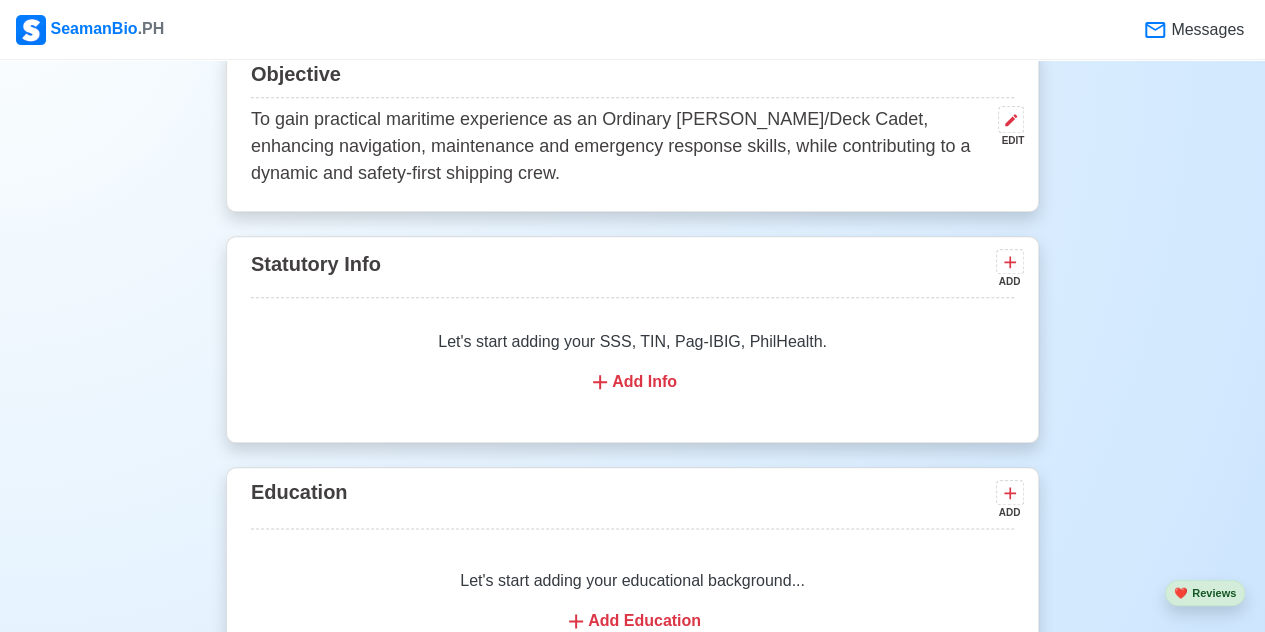 click on "Add Info" at bounding box center [632, 382] 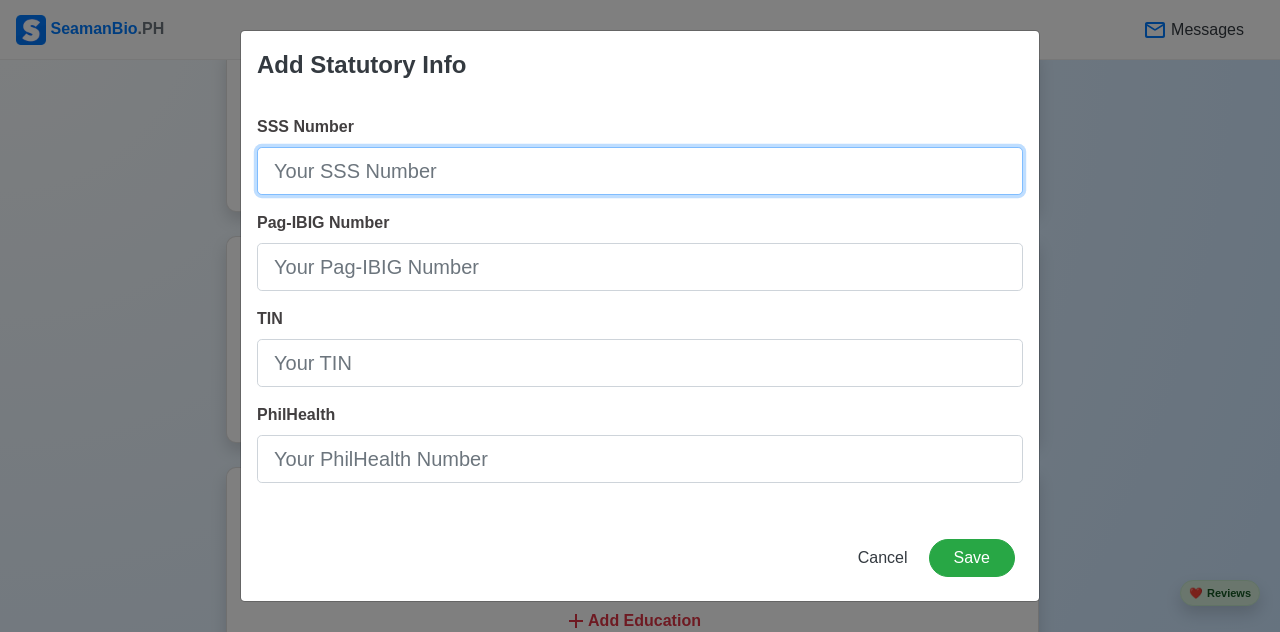 click on "SSS Number" at bounding box center [640, 171] 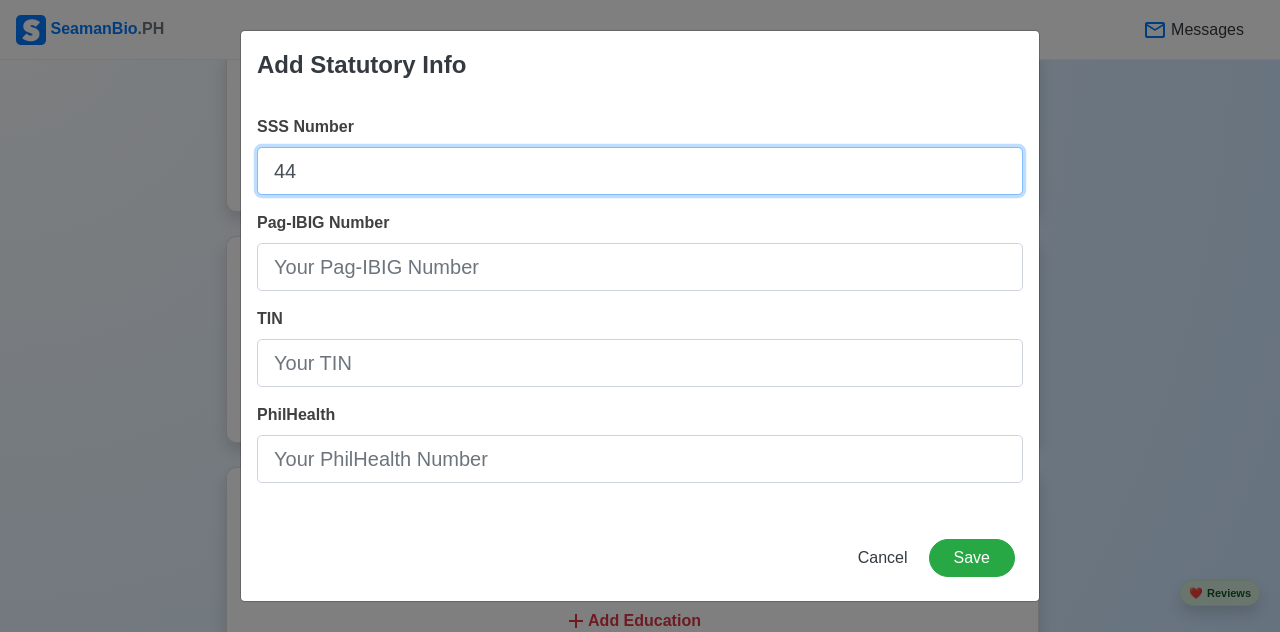 type on "4" 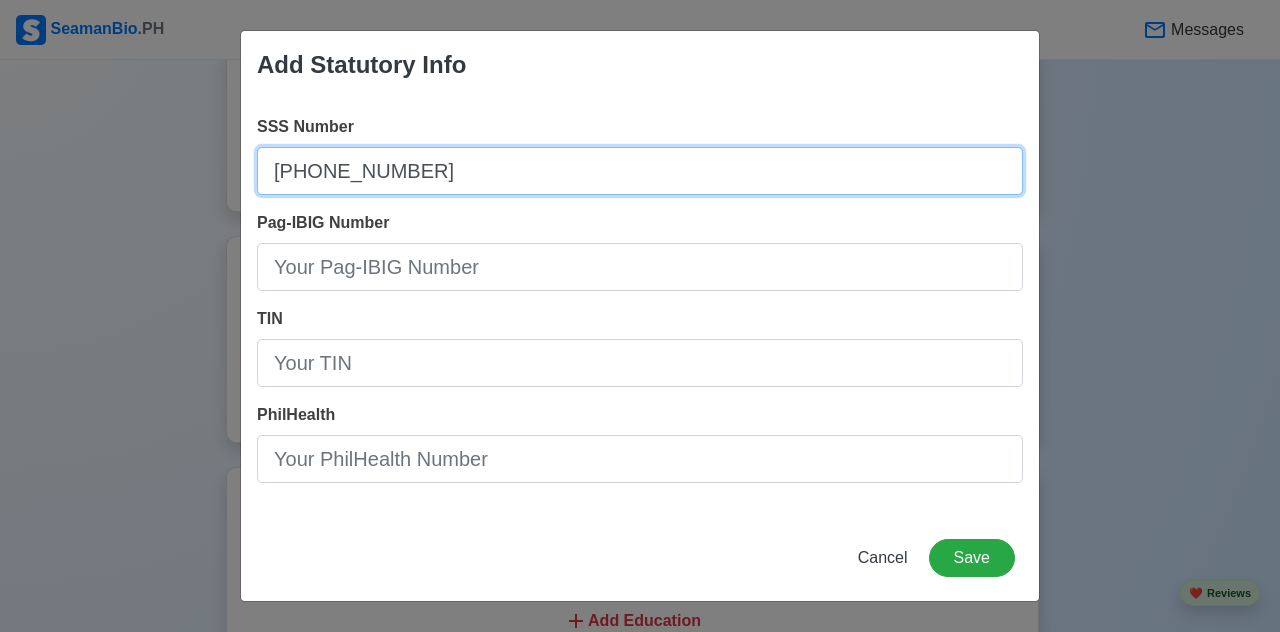type on "[PHONE_NUMBER]" 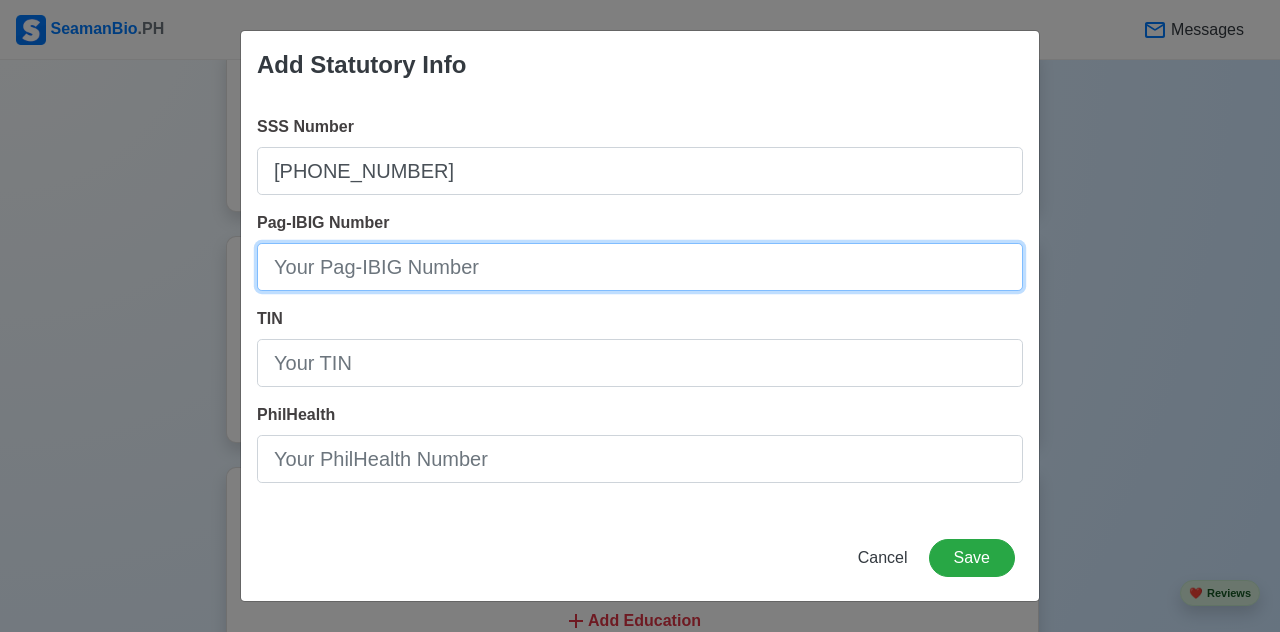 click on "Pag-IBIG Number" at bounding box center (640, 267) 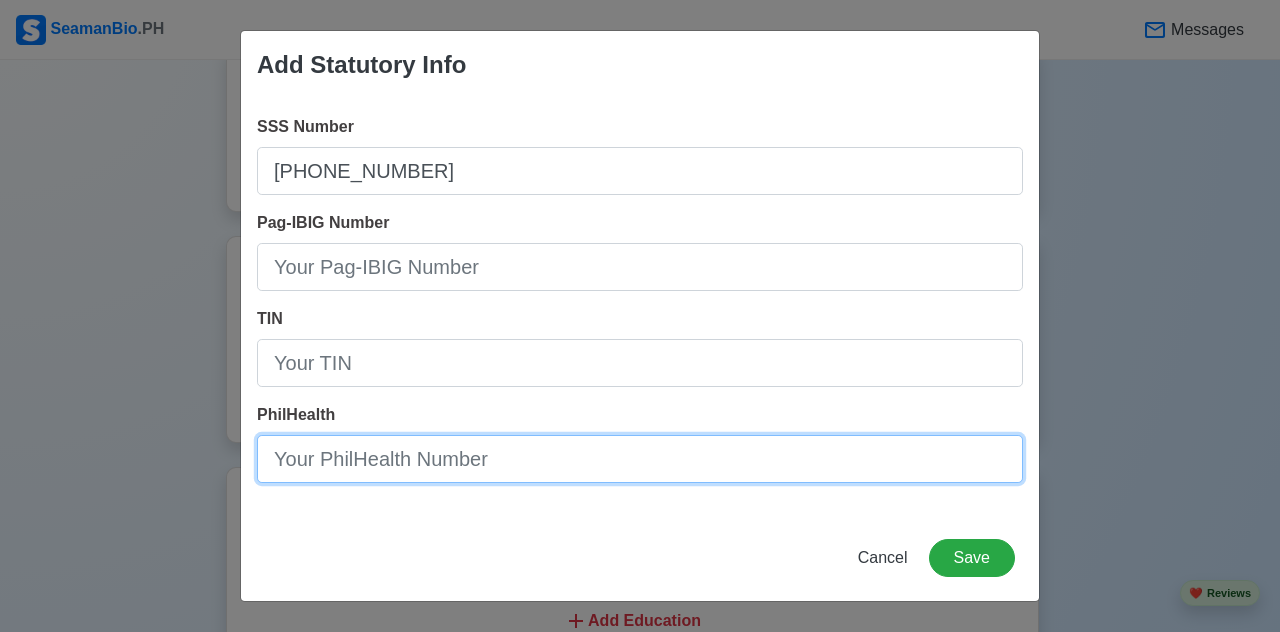 click on "PhilHealth" at bounding box center (640, 459) 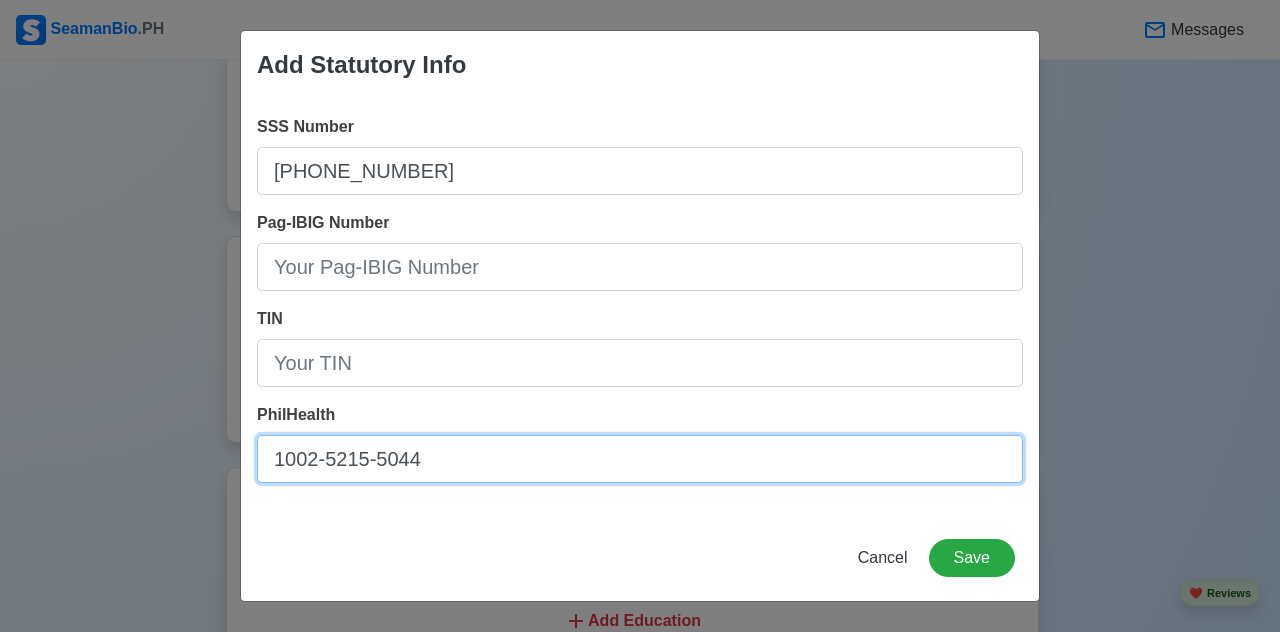 type on "1002-5215-5044" 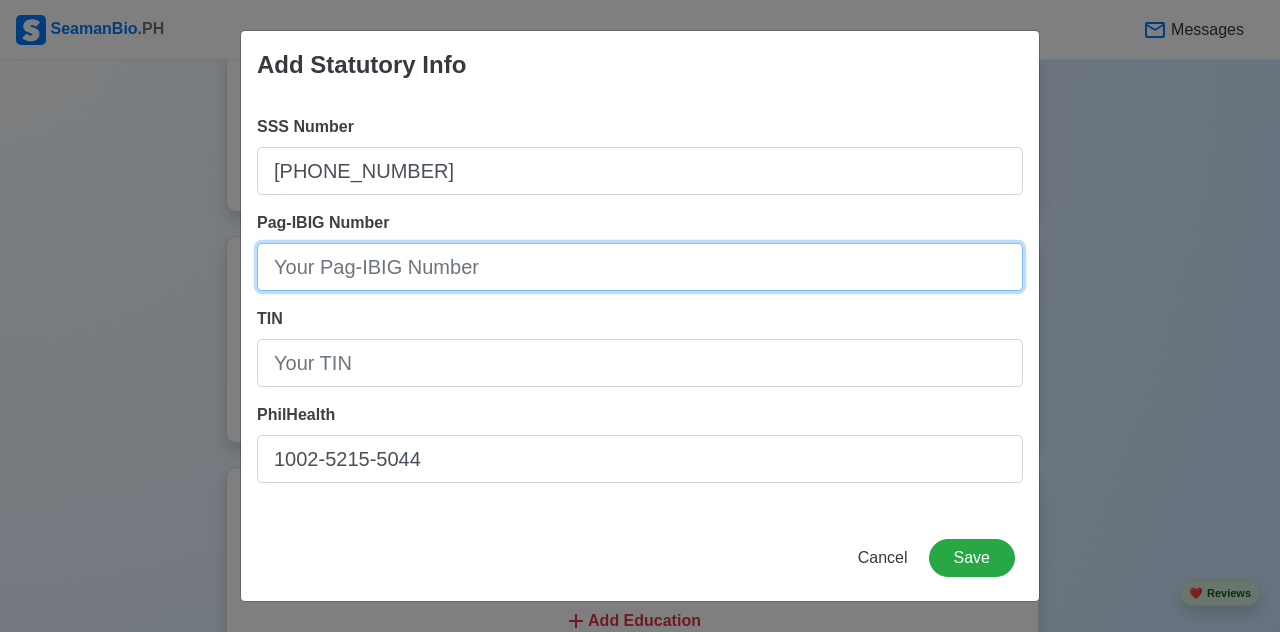 click on "Pag-IBIG Number" at bounding box center [640, 267] 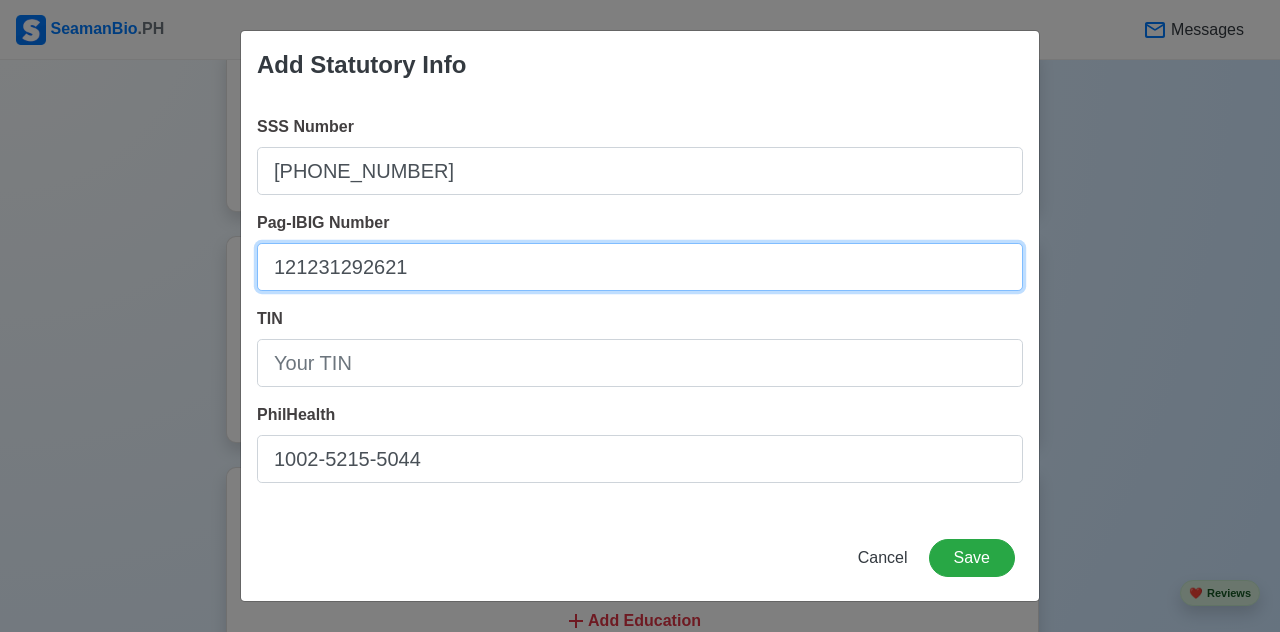 type on "121231292621" 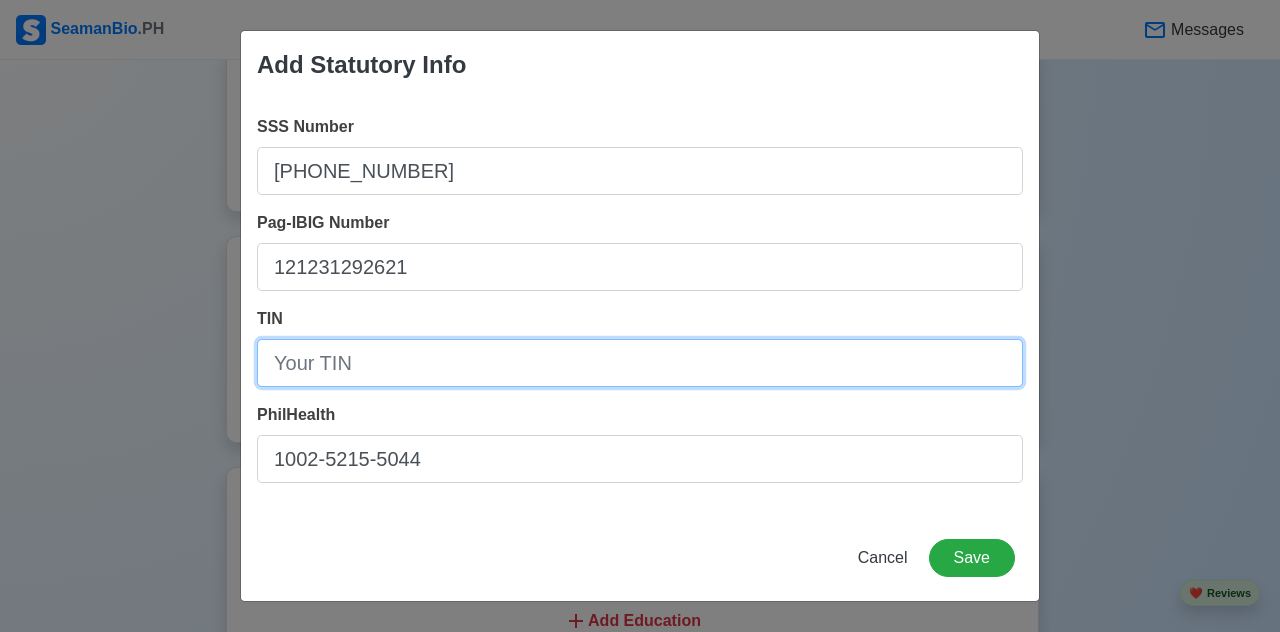 click on "TIN" at bounding box center [640, 363] 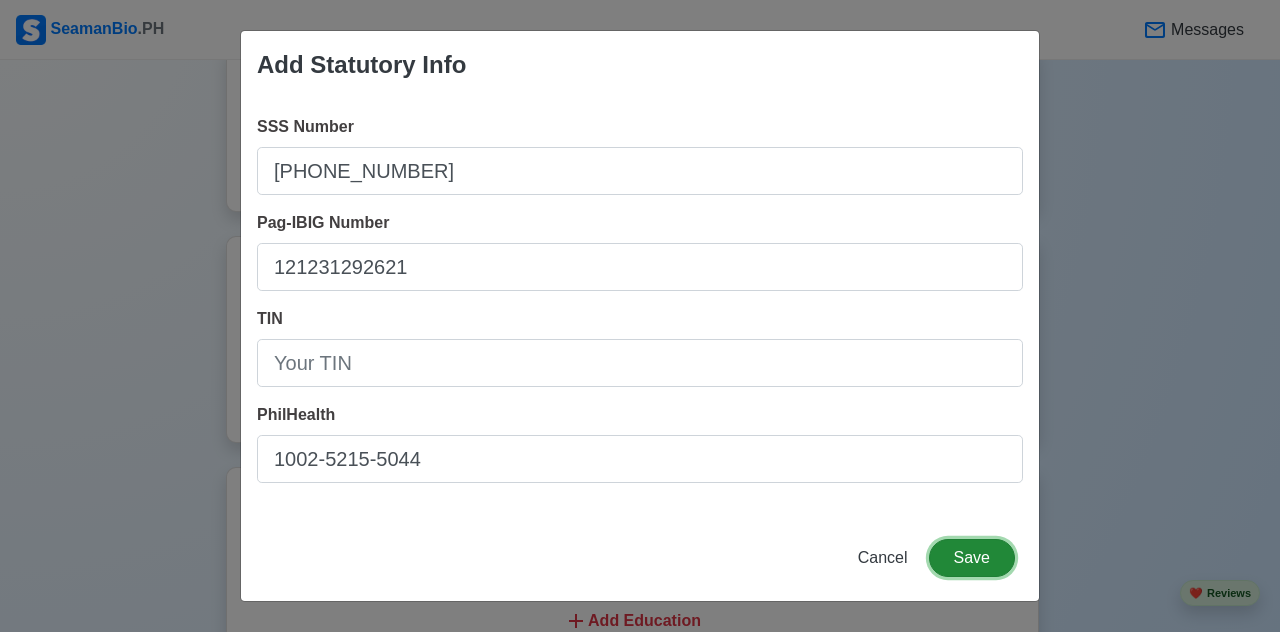 click on "Save" at bounding box center (972, 558) 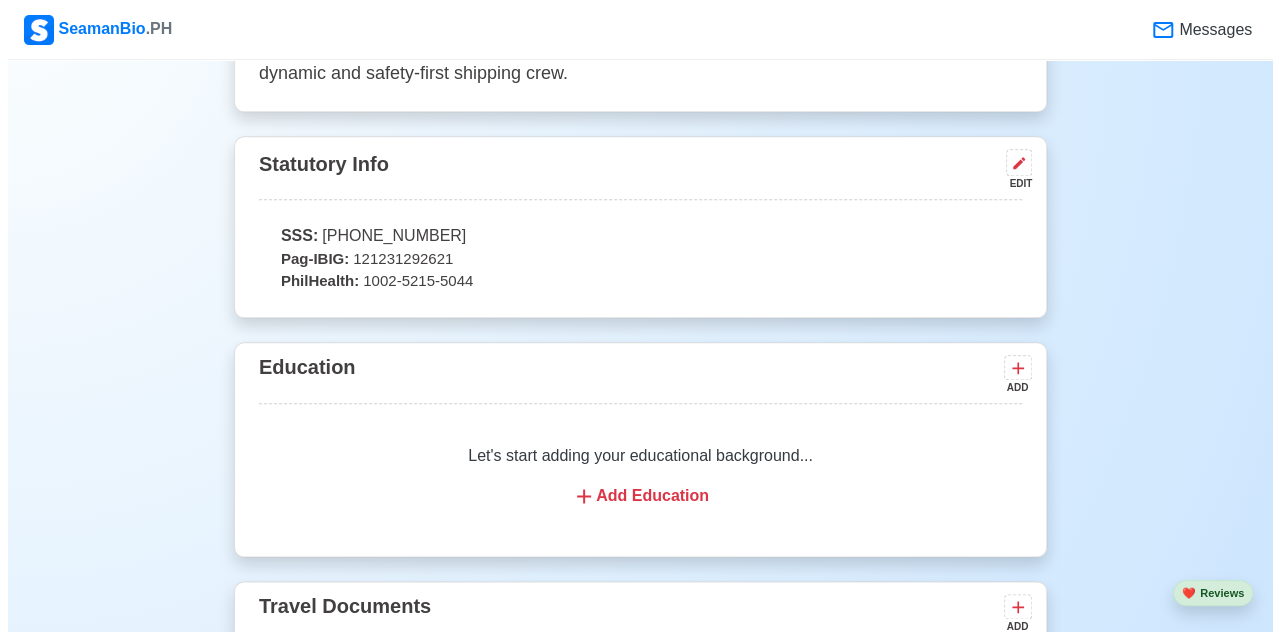 scroll, scrollTop: 1100, scrollLeft: 0, axis: vertical 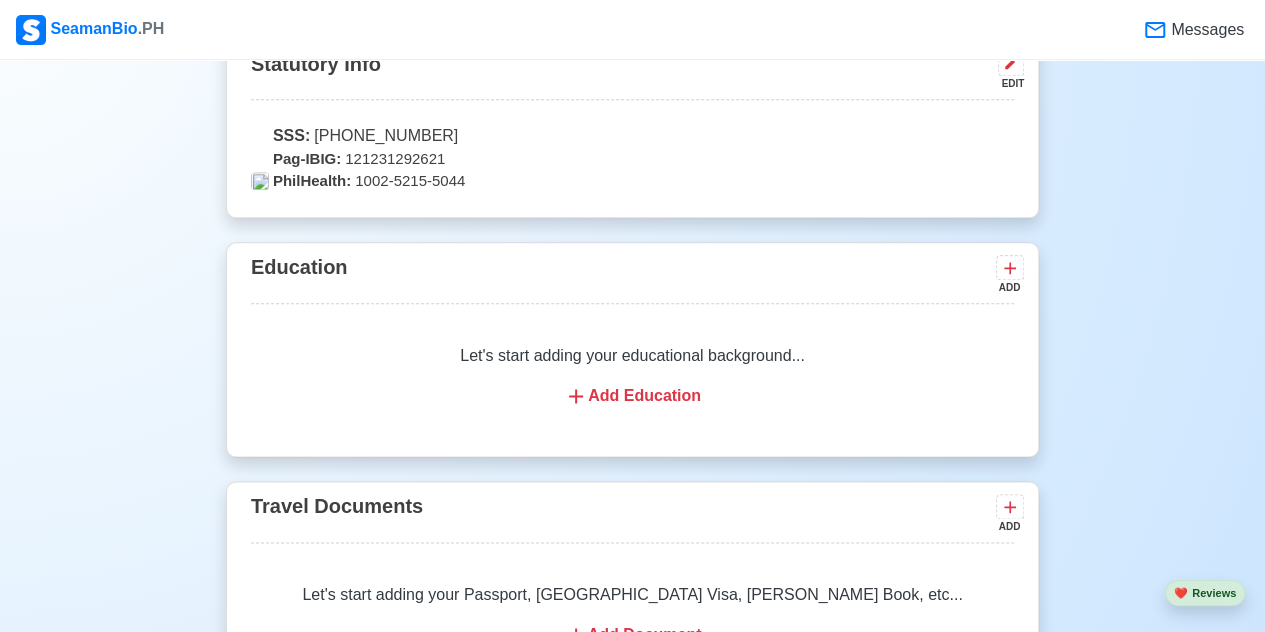 click on "Add Education" at bounding box center (632, 396) 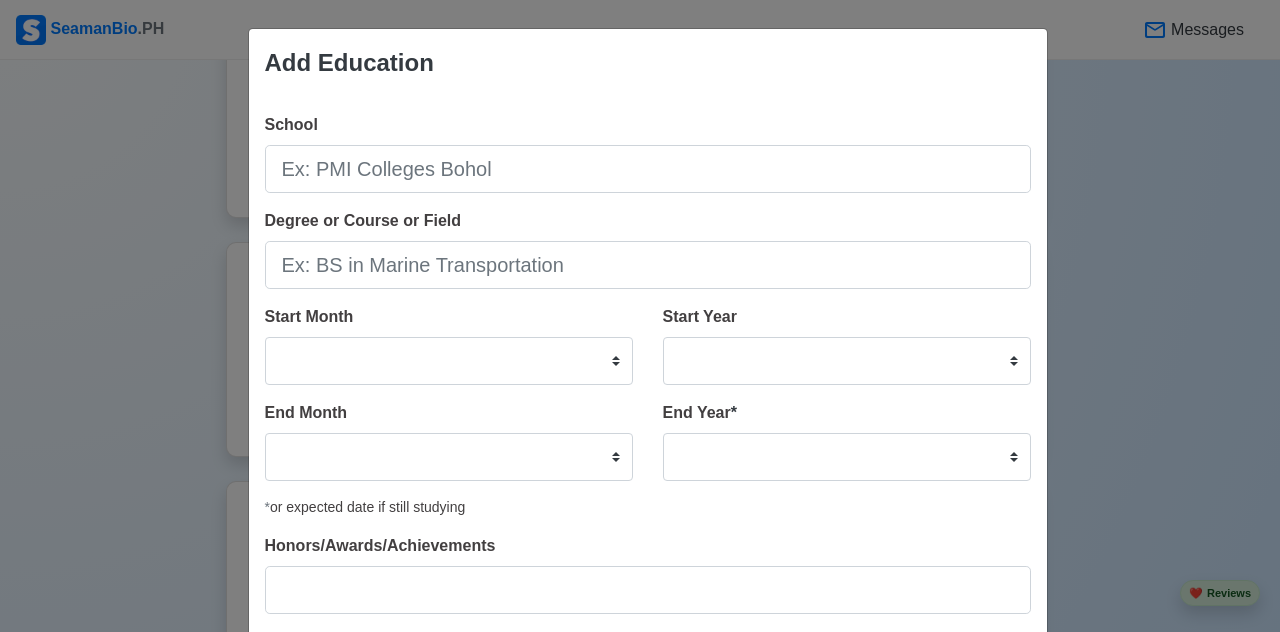 click on "School Degree or Course or Field Start Month January February March April May June July August September October November December Start Year [DATE] 2024 2023 2022 2021 2020 2019 2018 2017 2016 2015 2014 2013 2012 2011 2010 2009 2008 2007 2006 2005 2004 2003 2002 2001 2000 1999 1998 1997 1996 1995 1994 1993 1992 1991 1990 1989 1988 1987 1986 1985 1984 1983 1982 1981 1980 1979 1978 1977 1976 1975 1974 1973 1972 1971 1970 1969 1968 1967 1966 1965 1964 1963 1962 1961 1960 1959 1958 1957 1956 1955 1954 1953 1952 1951 1950 1949 1948 1947 1946 1945 1944 1943 1942 1941 1940 1939 1938 1937 1936 1935 1934 1933 1932 1931 1930 1929 1928 1927 1926 1925 End Month January February March April May June July August September October November December End Year  * 2035 2034 2033 2032 2031 2030 2029 2028 2027 2026 2025 2024 2023 2022 2021 2020 2019 2018 2017 2016 2015 2014 2013 2012 2011 2010 2009 2008 2007 2006 2005 2004 2003 2002 2001 2000 1999 1998 1997 1996 1995 1994 1993 1992 1991 1990 1989 1988 1987 1986 1985 1984 1983 1982" at bounding box center [648, 371] 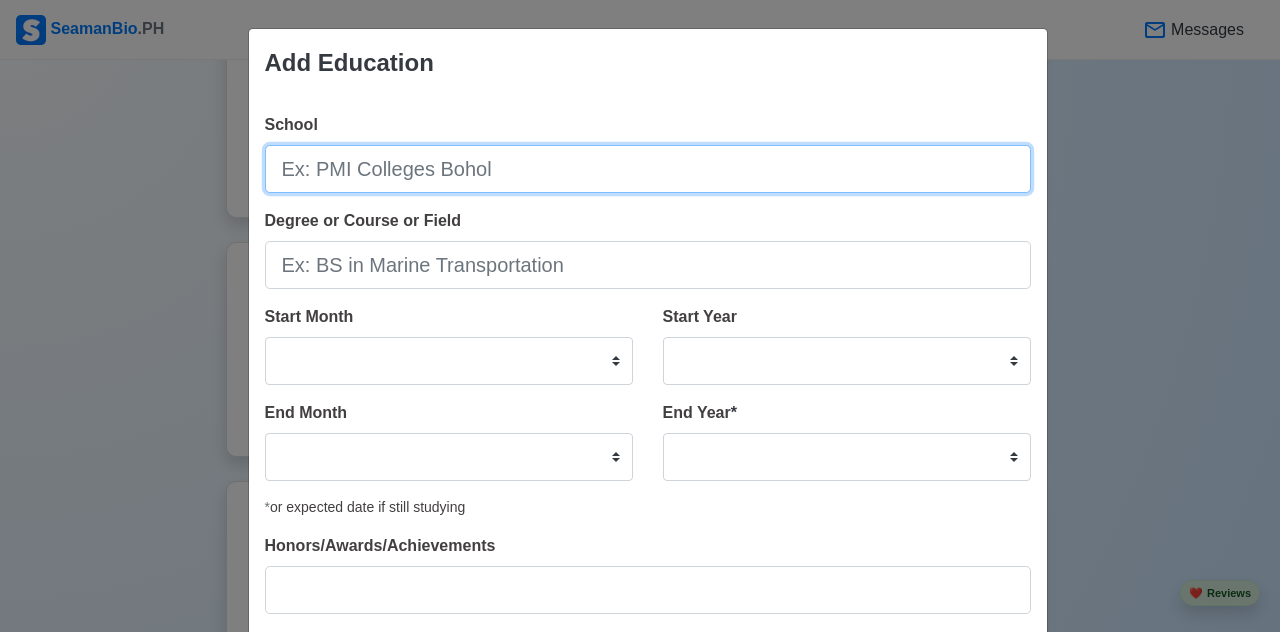 click on "School" at bounding box center (648, 169) 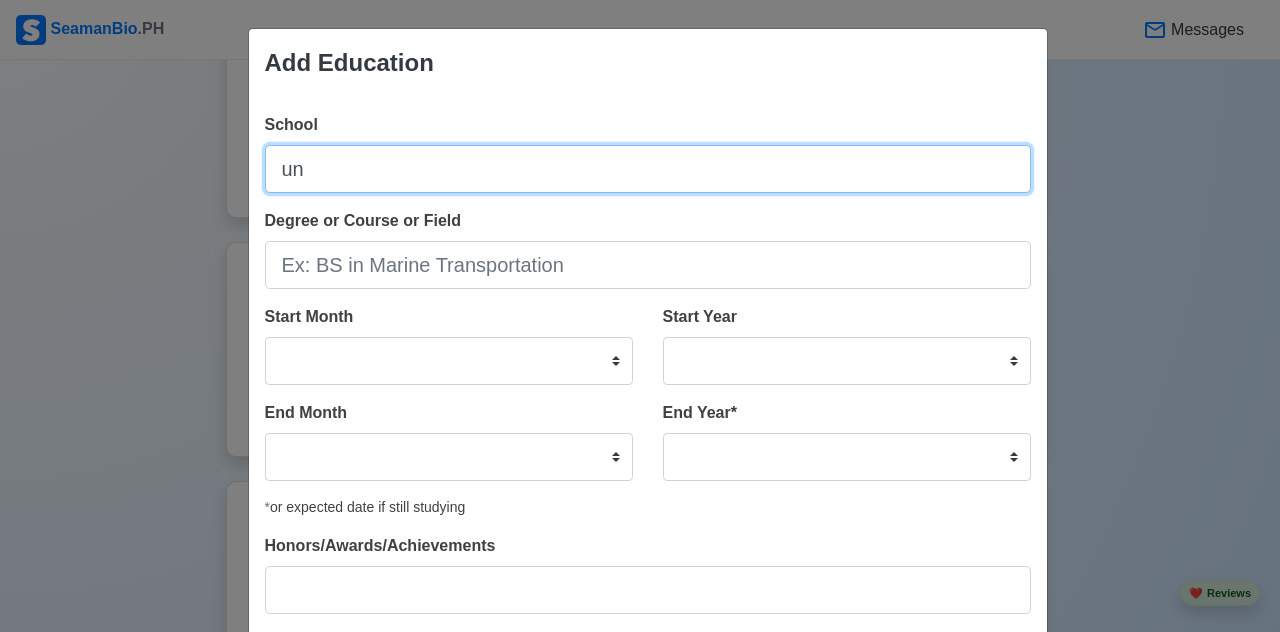 type on "u" 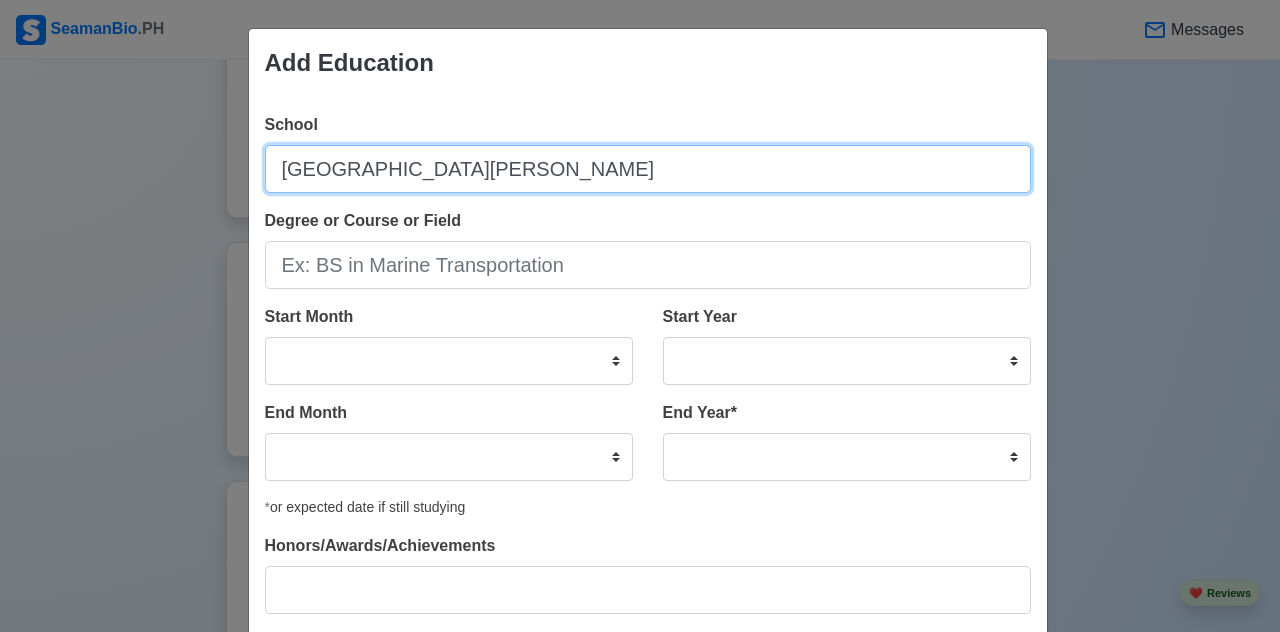 type on "[GEOGRAPHIC_DATA][PERSON_NAME]" 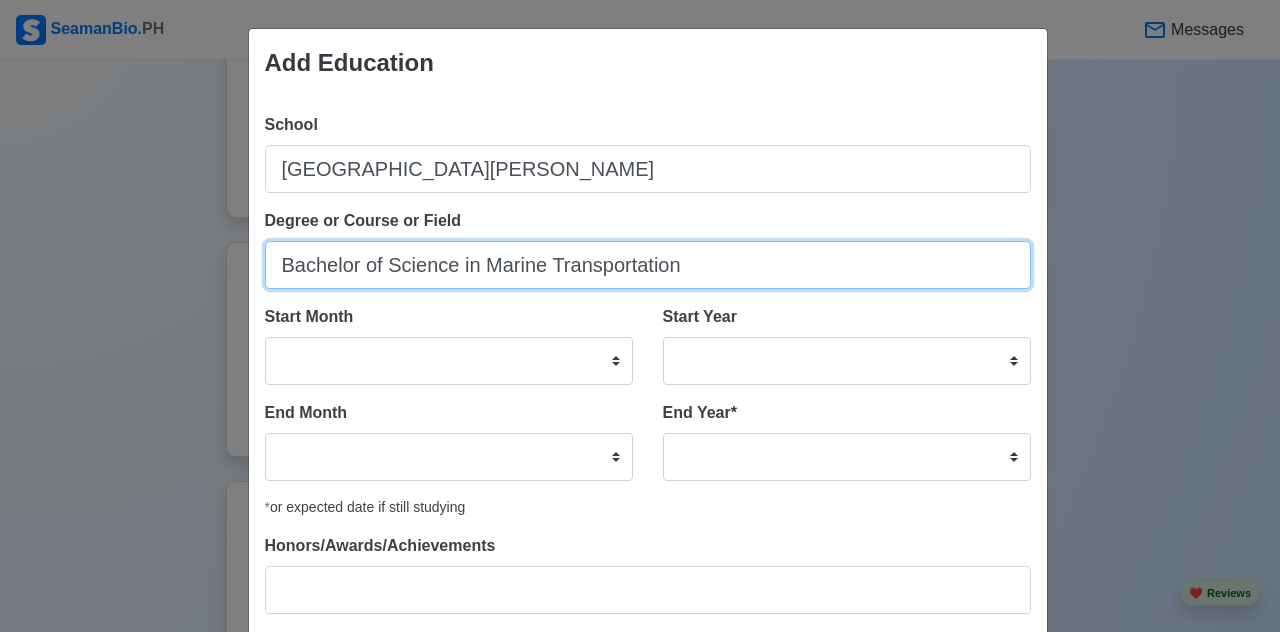type on "Bachelor of Science in Marine Transportation" 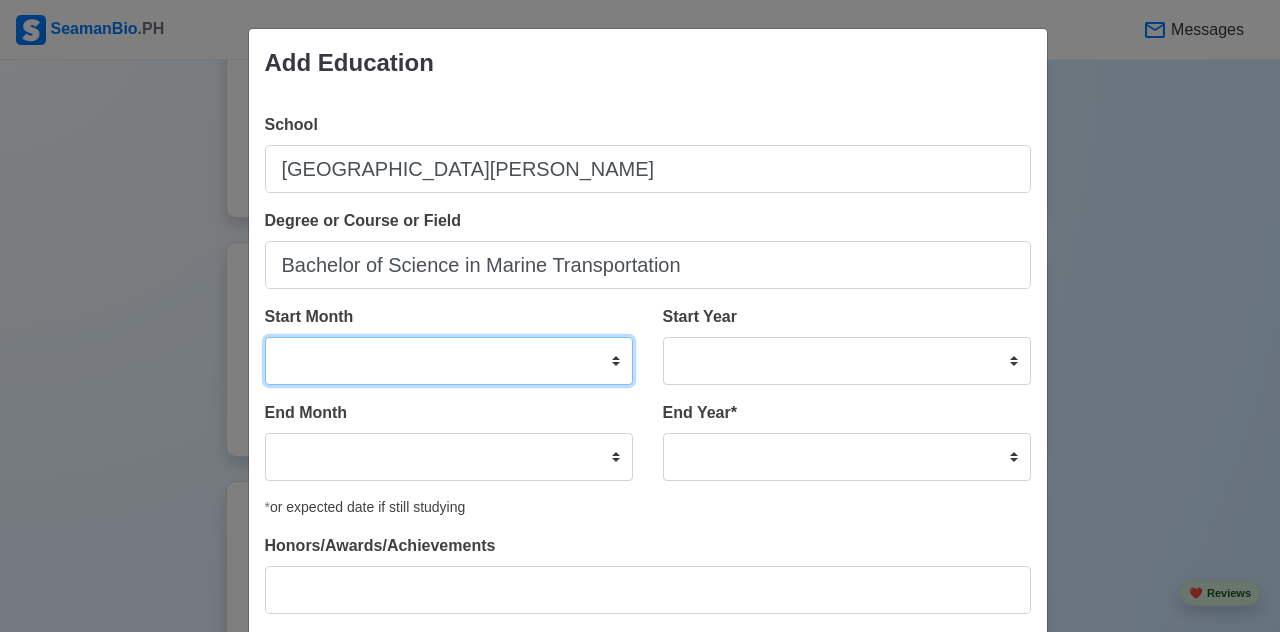 click on "January February March April May June July August September October November December" at bounding box center [449, 361] 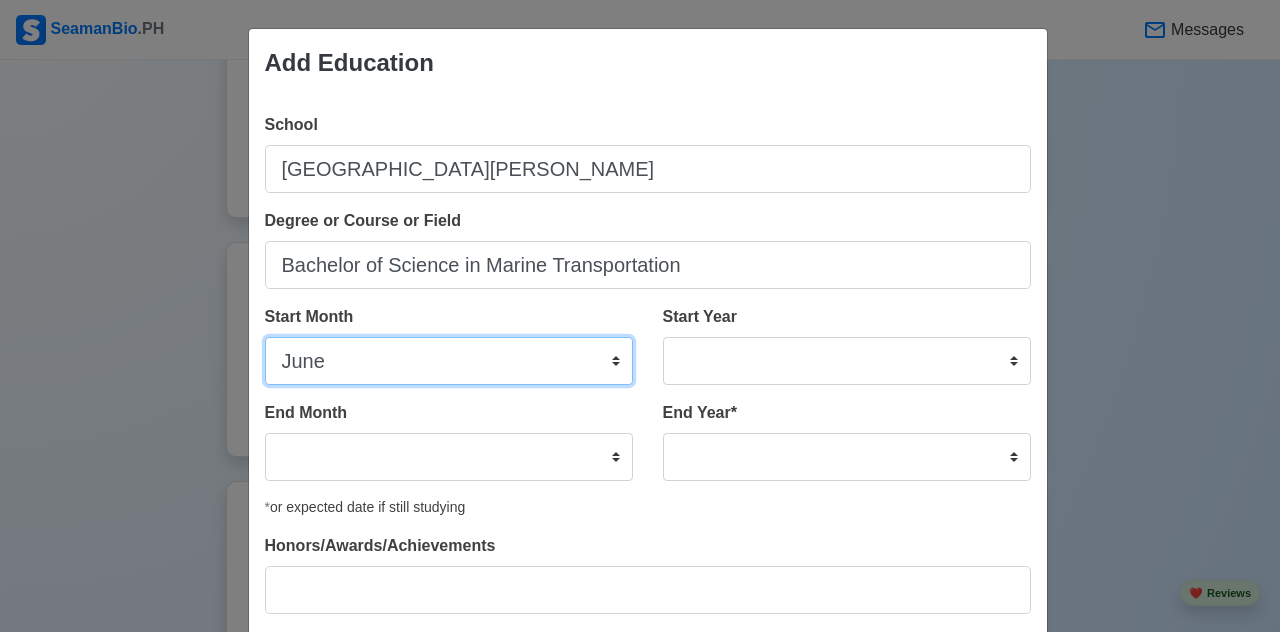 click on "January February March April May June July August September October November December" at bounding box center [449, 361] 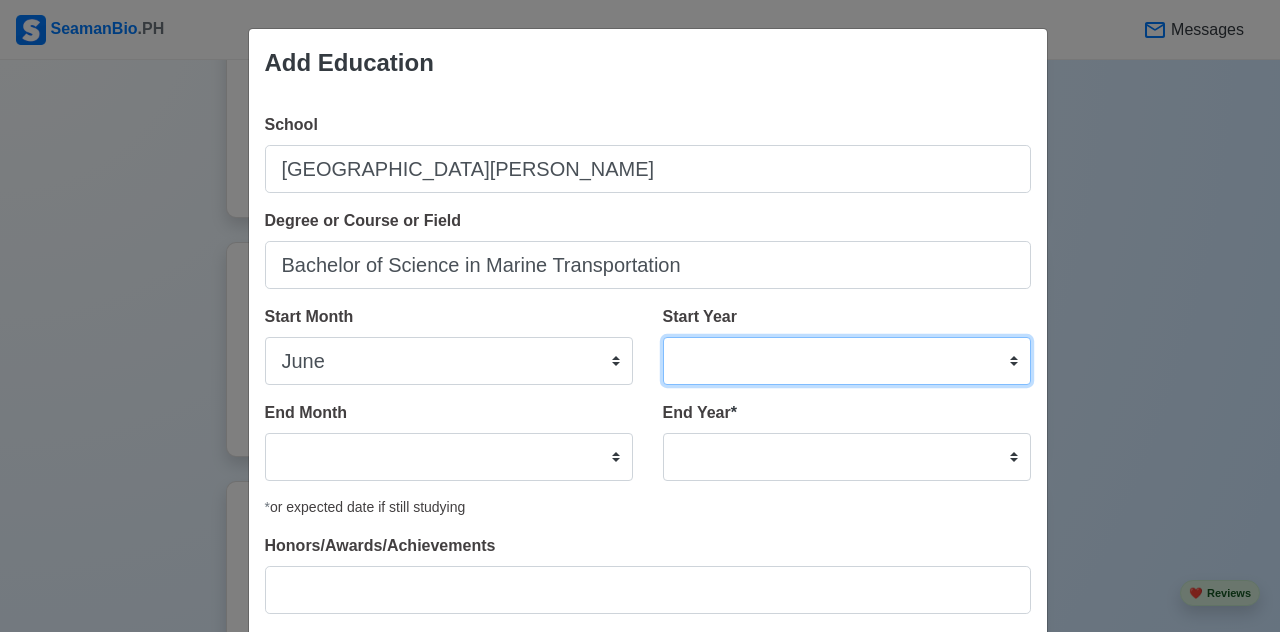 click on "2025 2024 2023 2022 2021 2020 2019 2018 2017 2016 2015 2014 2013 2012 2011 2010 2009 2008 2007 2006 2005 2004 2003 2002 2001 2000 1999 1998 1997 1996 1995 1994 1993 1992 1991 1990 1989 1988 1987 1986 1985 1984 1983 1982 1981 1980 1979 1978 1977 1976 1975 1974 1973 1972 1971 1970 1969 1968 1967 1966 1965 1964 1963 1962 1961 1960 1959 1958 1957 1956 1955 1954 1953 1952 1951 1950 1949 1948 1947 1946 1945 1944 1943 1942 1941 1940 1939 1938 1937 1936 1935 1934 1933 1932 1931 1930 1929 1928 1927 1926 1925" at bounding box center (847, 361) 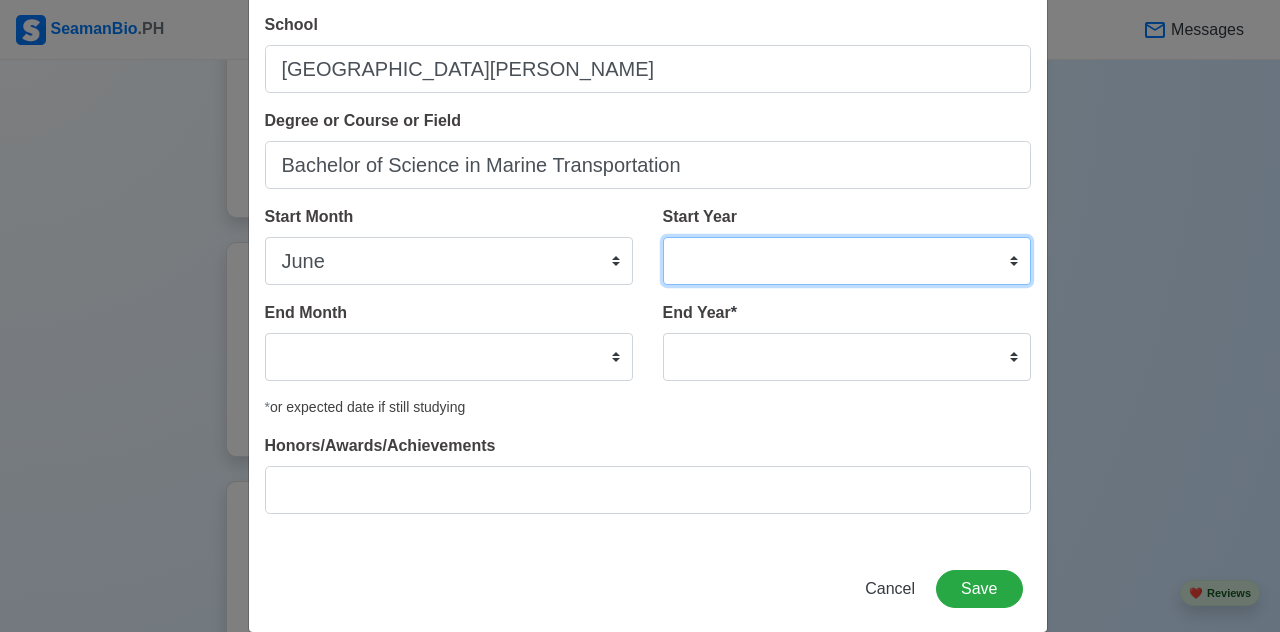 click on "2025 2024 2023 2022 2021 2020 2019 2018 2017 2016 2015 2014 2013 2012 2011 2010 2009 2008 2007 2006 2005 2004 2003 2002 2001 2000 1999 1998 1997 1996 1995 1994 1993 1992 1991 1990 1989 1988 1987 1986 1985 1984 1983 1982 1981 1980 1979 1978 1977 1976 1975 1974 1973 1972 1971 1970 1969 1968 1967 1966 1965 1964 1963 1962 1961 1960 1959 1958 1957 1956 1955 1954 1953 1952 1951 1950 1949 1948 1947 1946 1945 1944 1943 1942 1941 1940 1939 1938 1937 1936 1935 1934 1933 1932 1931 1930 1929 1928 1927 1926 1925" at bounding box center [847, 261] 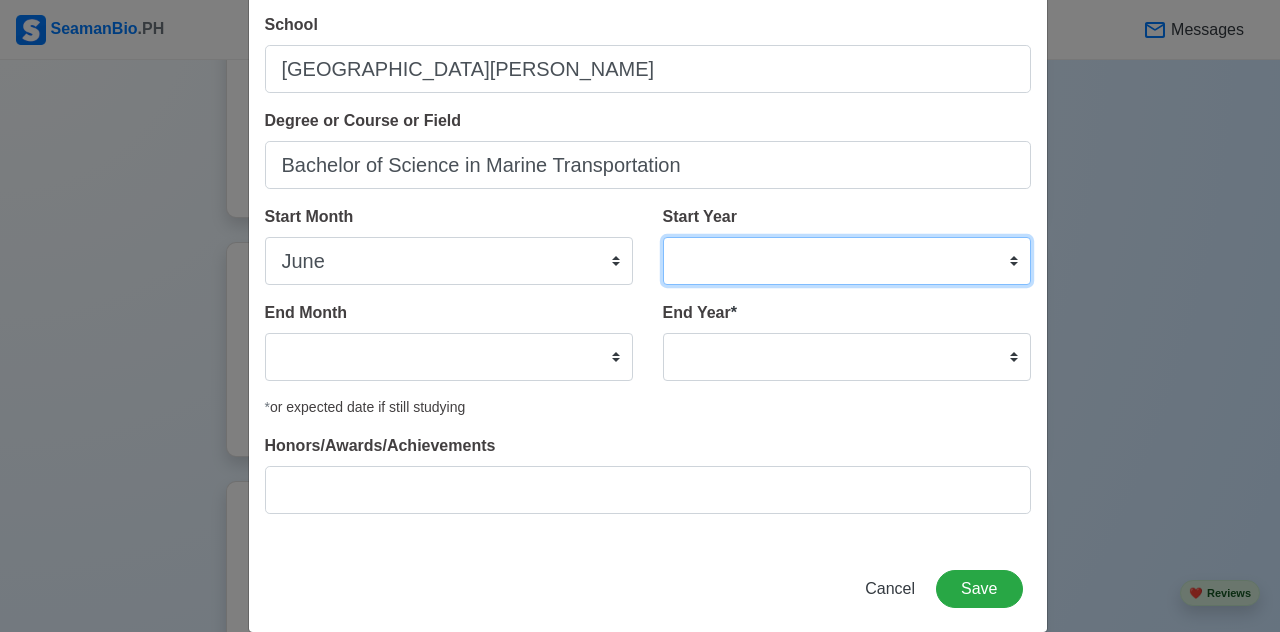 select on "2012" 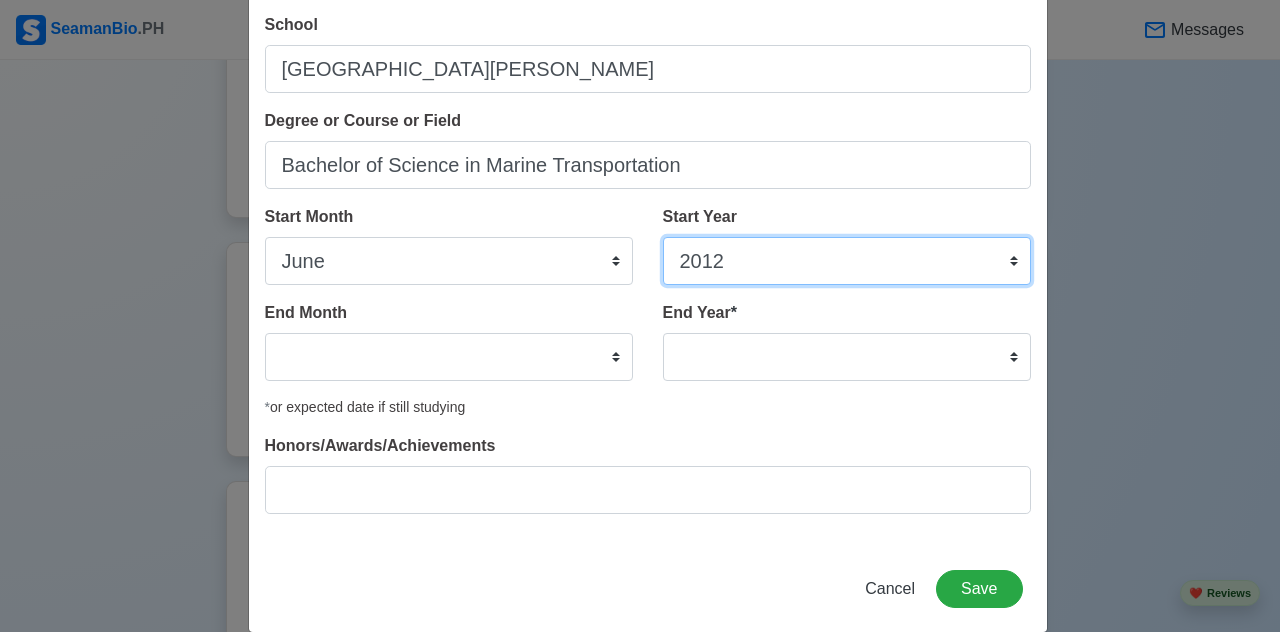 click on "2025 2024 2023 2022 2021 2020 2019 2018 2017 2016 2015 2014 2013 2012 2011 2010 2009 2008 2007 2006 2005 2004 2003 2002 2001 2000 1999 1998 1997 1996 1995 1994 1993 1992 1991 1990 1989 1988 1987 1986 1985 1984 1983 1982 1981 1980 1979 1978 1977 1976 1975 1974 1973 1972 1971 1970 1969 1968 1967 1966 1965 1964 1963 1962 1961 1960 1959 1958 1957 1956 1955 1954 1953 1952 1951 1950 1949 1948 1947 1946 1945 1944 1943 1942 1941 1940 1939 1938 1937 1936 1935 1934 1933 1932 1931 1930 1929 1928 1927 1926 1925" at bounding box center [847, 261] 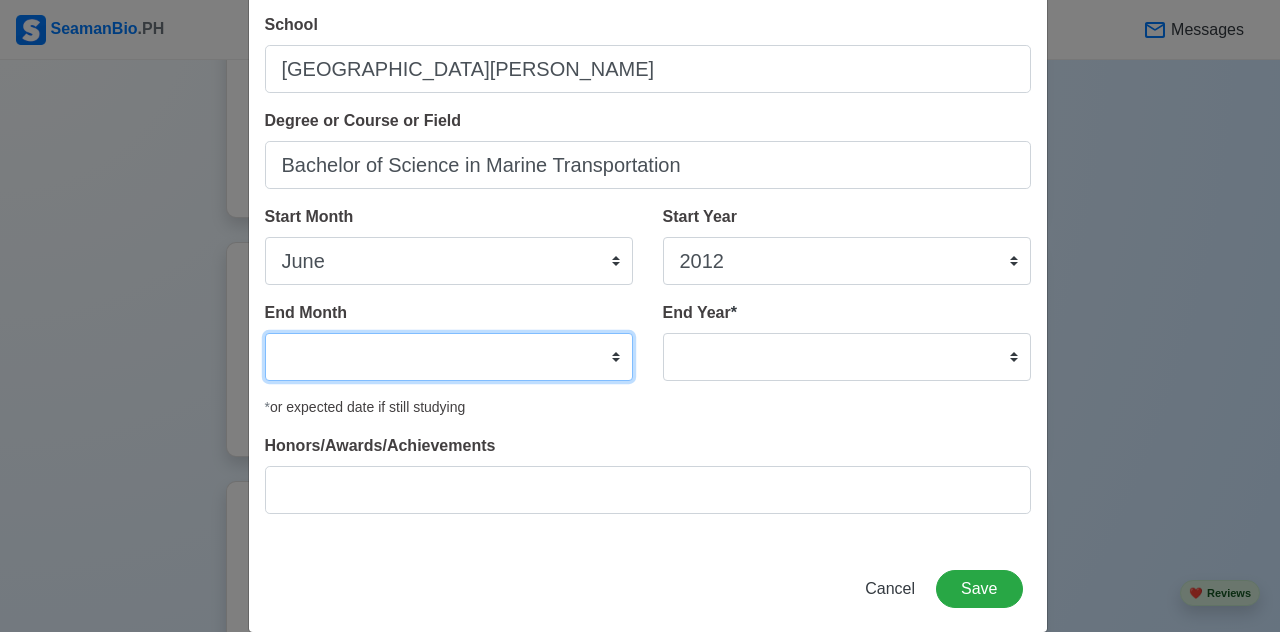 click on "January February March April May June July August September October November December" at bounding box center (449, 357) 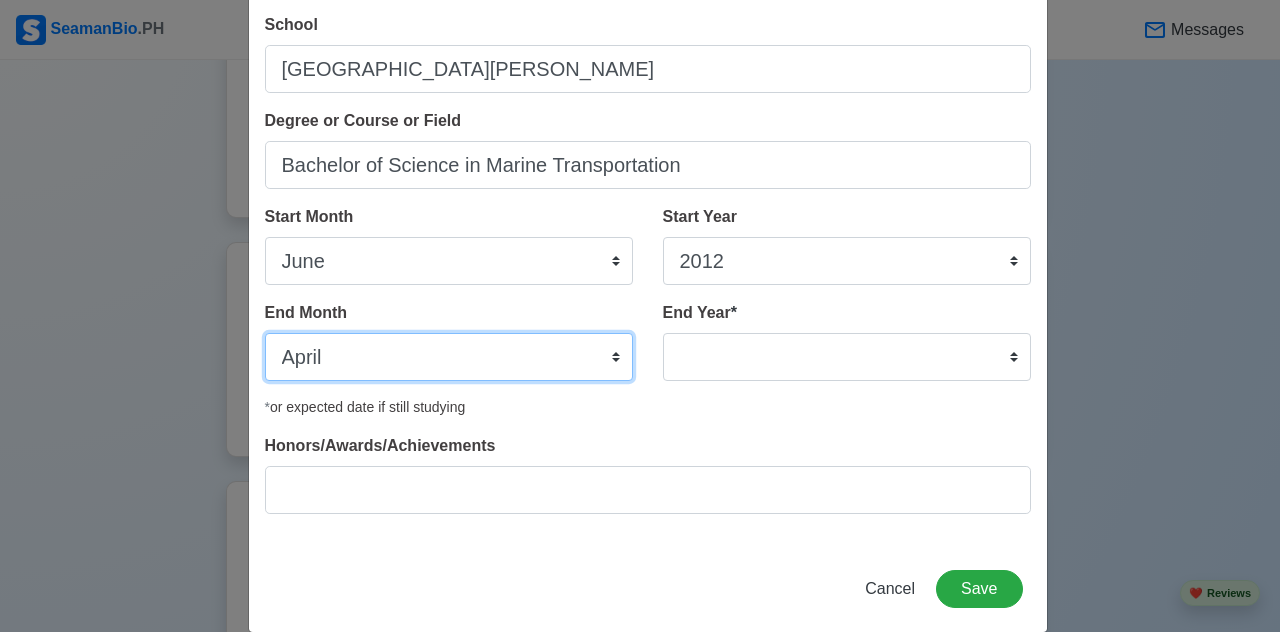 click on "January February March April May June July August September October November December" at bounding box center [449, 357] 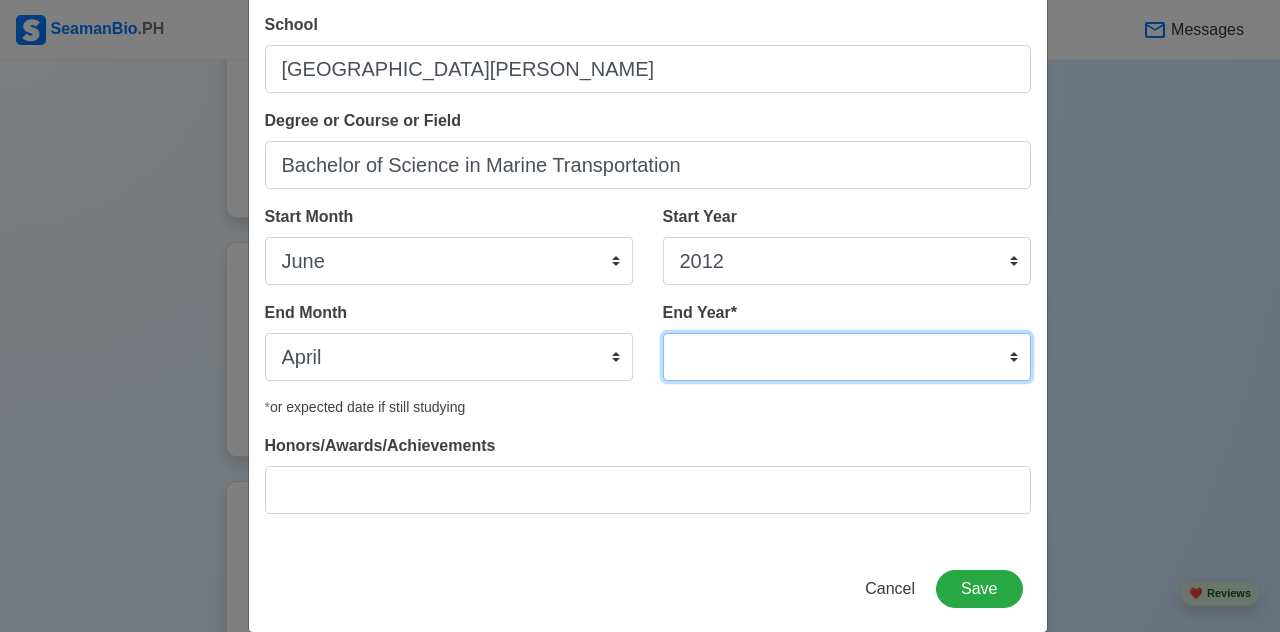 click on "2035 2034 2033 2032 2031 2030 2029 2028 2027 2026 2025 2024 2023 2022 2021 2020 2019 2018 2017 2016 2015 2014 2013 2012 2011 2010 2009 2008 2007 2006 2005 2004 2003 2002 2001 2000 1999 1998 1997 1996 1995 1994 1993 1992 1991 1990 1989 1988 1987 1986 1985 1984 1983 1982 1981 1980 1979 1978 1977 1976 1975 1974 1973 1972 1971 1970 1969 1968 1967 1966 1965 1964 1963 1962 1961 1960 1959 1958 1957 1956 1955 1954 1953 1952 1951 1950 1949 1948 1947 1946 1945 1944 1943 1942 1941 1940 1939 1938 1937 1936 1935" at bounding box center [847, 357] 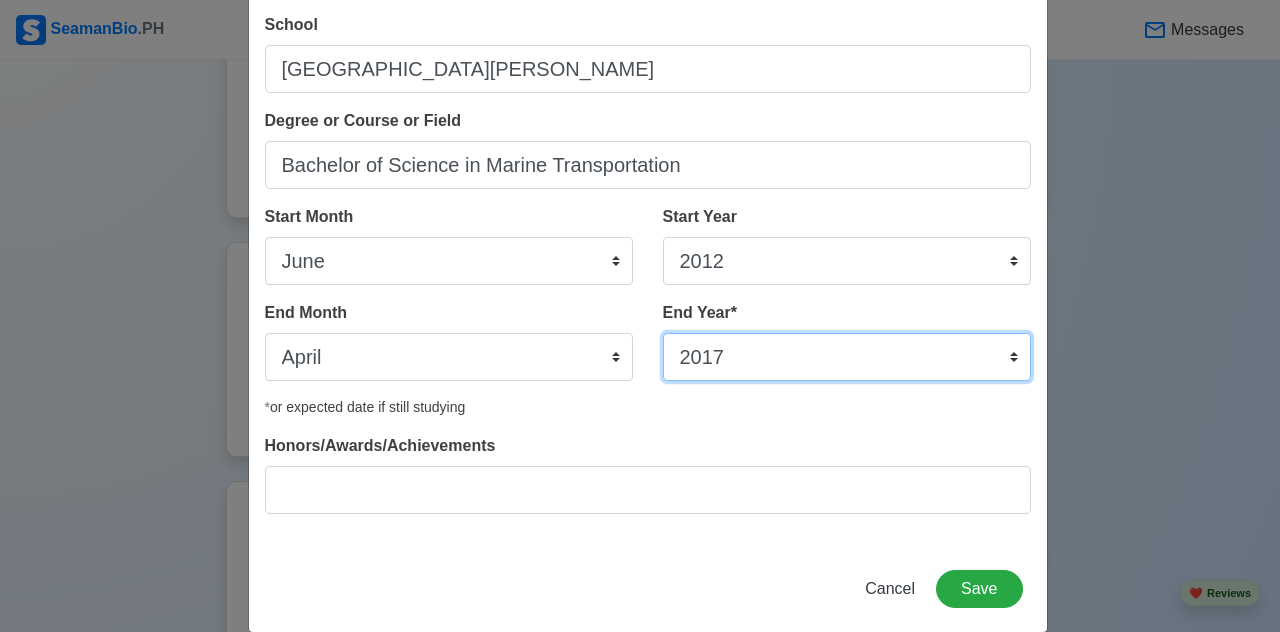 click on "2035 2034 2033 2032 2031 2030 2029 2028 2027 2026 2025 2024 2023 2022 2021 2020 2019 2018 2017 2016 2015 2014 2013 2012 2011 2010 2009 2008 2007 2006 2005 2004 2003 2002 2001 2000 1999 1998 1997 1996 1995 1994 1993 1992 1991 1990 1989 1988 1987 1986 1985 1984 1983 1982 1981 1980 1979 1978 1977 1976 1975 1974 1973 1972 1971 1970 1969 1968 1967 1966 1965 1964 1963 1962 1961 1960 1959 1958 1957 1956 1955 1954 1953 1952 1951 1950 1949 1948 1947 1946 1945 1944 1943 1942 1941 1940 1939 1938 1937 1936 1935" at bounding box center [847, 357] 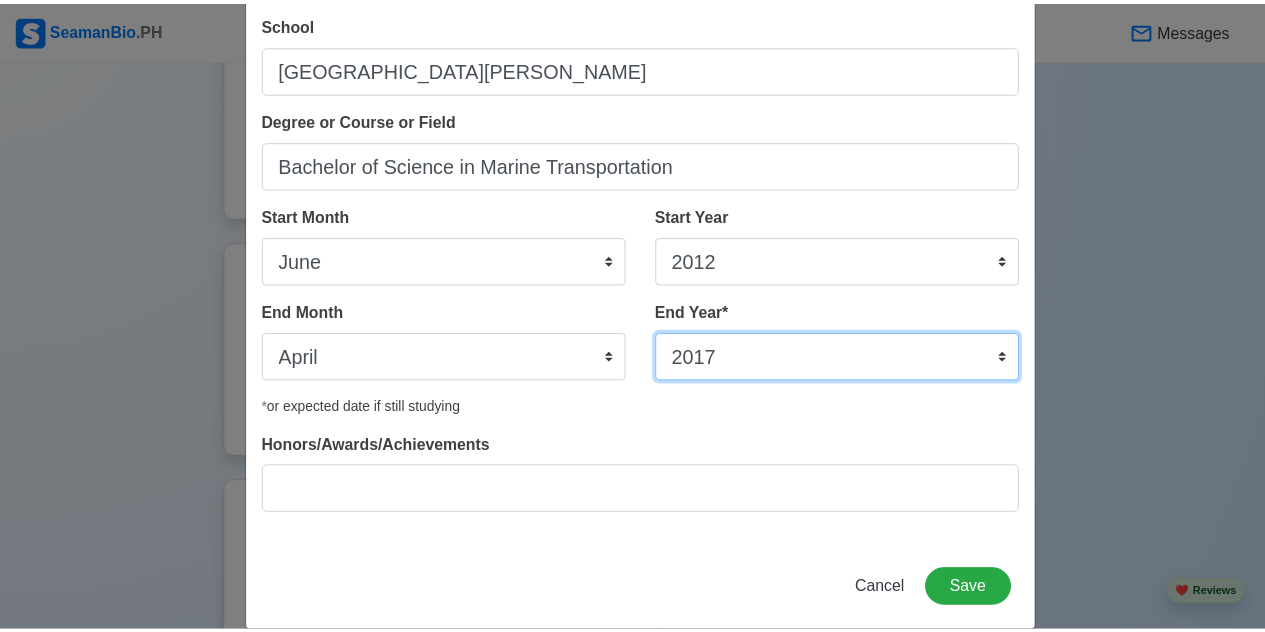 scroll, scrollTop: 128, scrollLeft: 0, axis: vertical 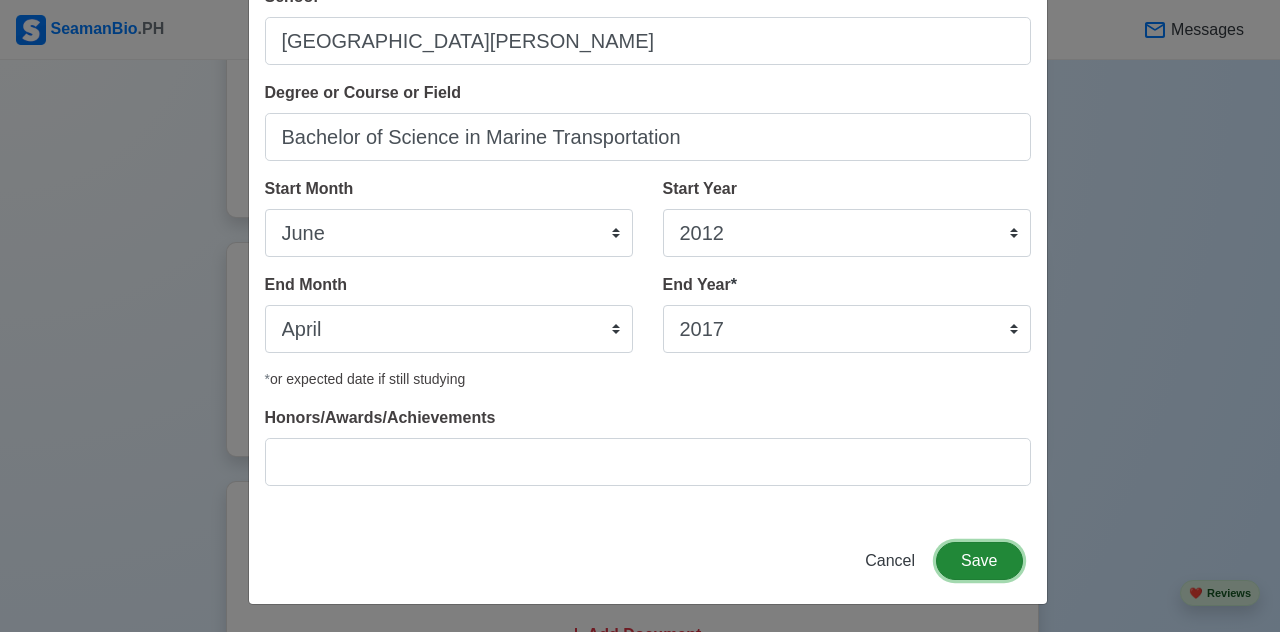 click on "Save" at bounding box center (979, 561) 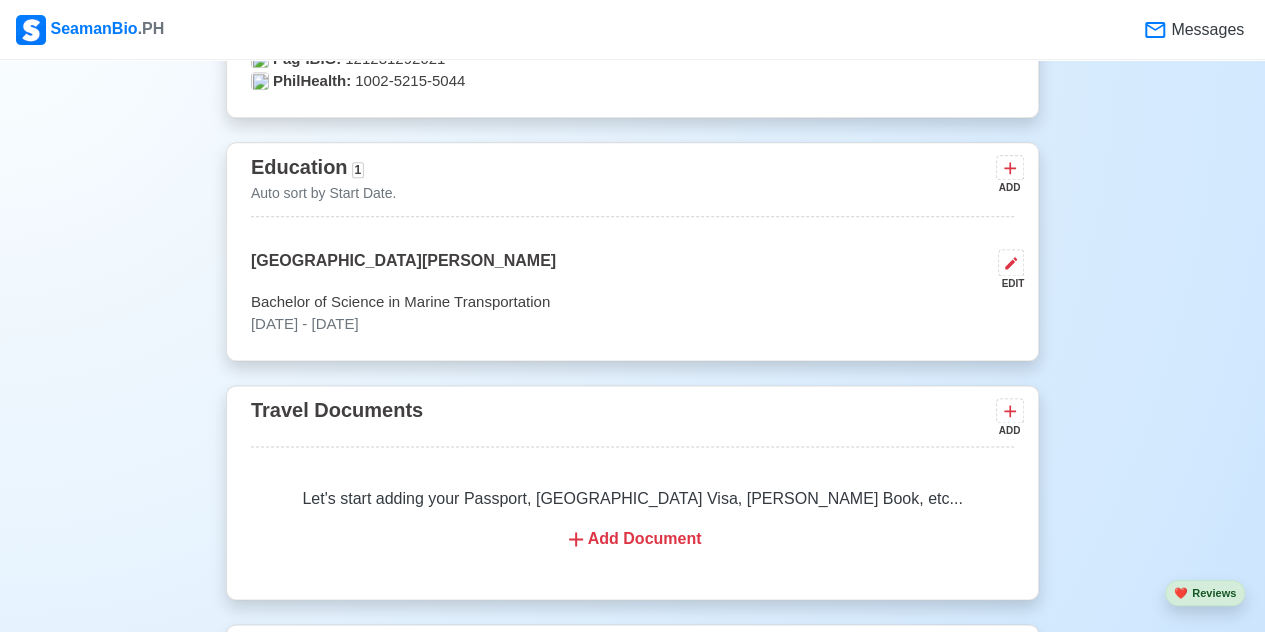 scroll, scrollTop: 1300, scrollLeft: 0, axis: vertical 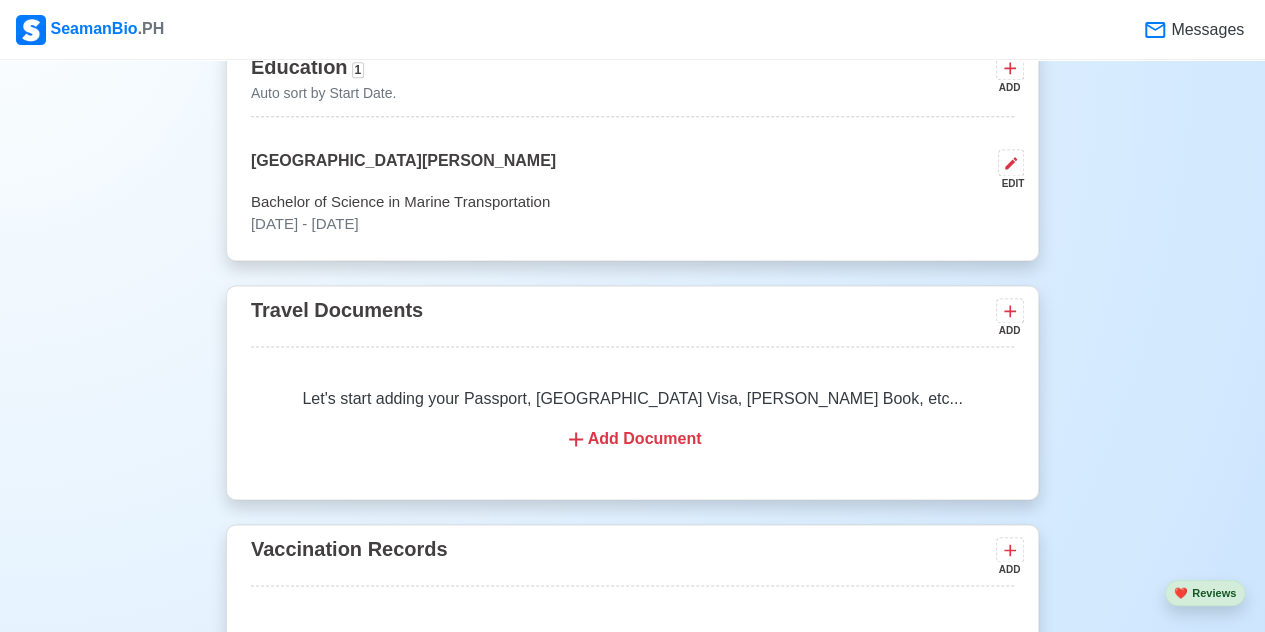 click on "Add Document" at bounding box center (632, 439) 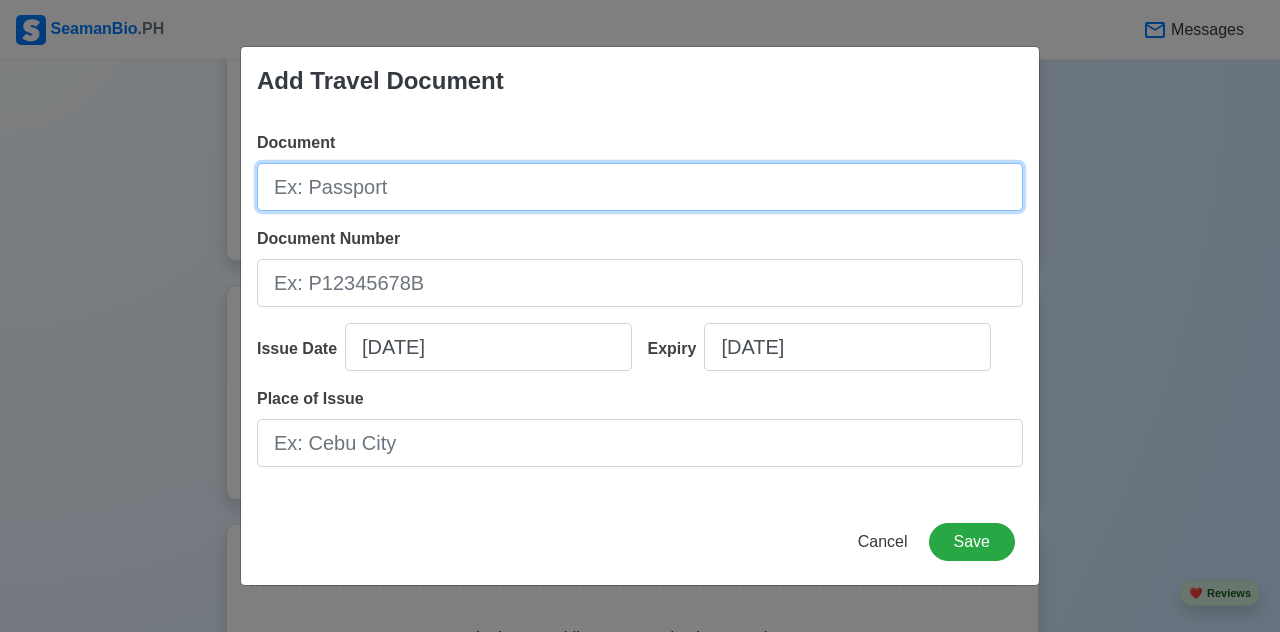 click on "Document" at bounding box center [640, 187] 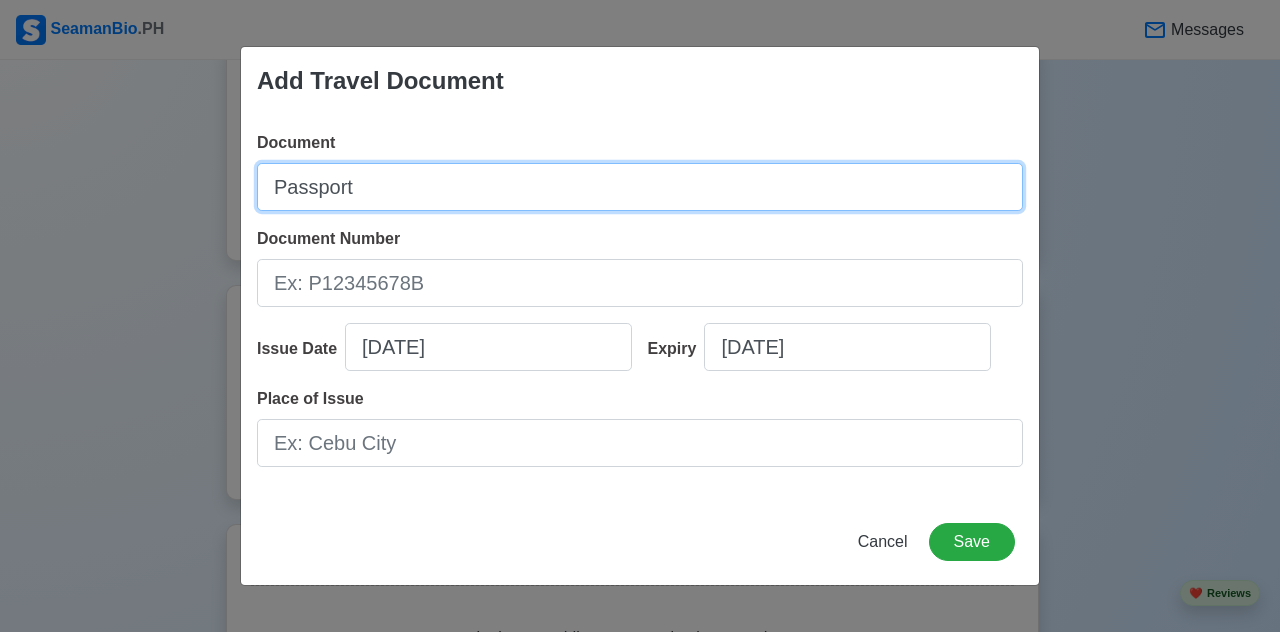 type on "Passport" 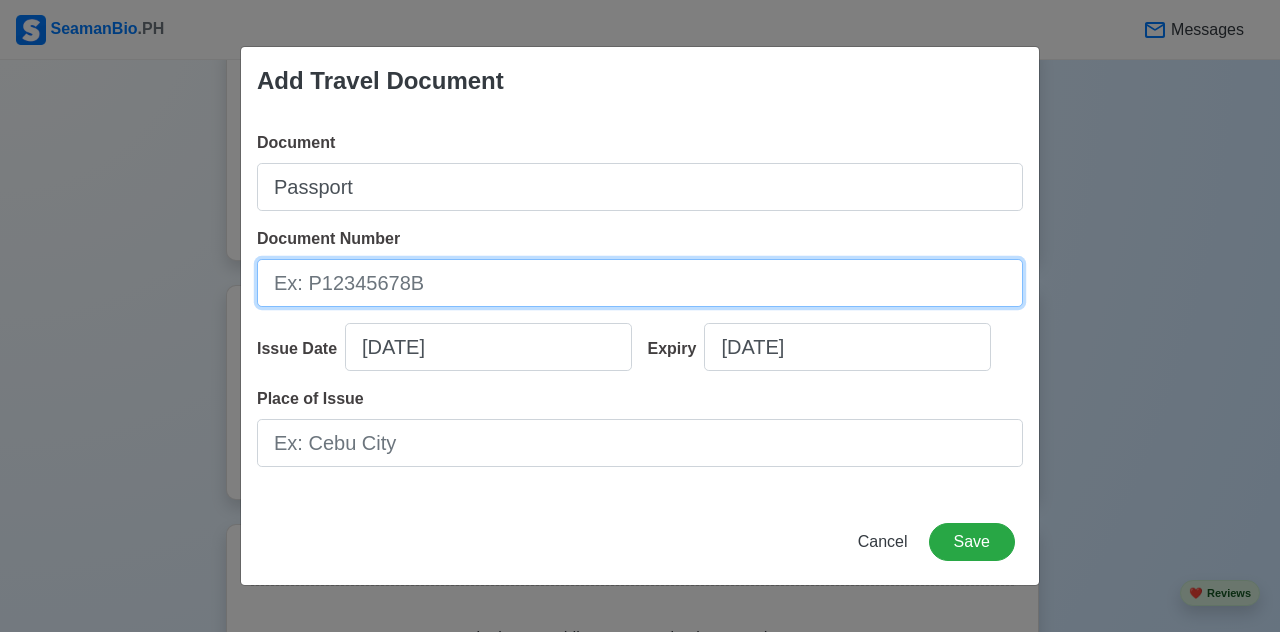 type on "p" 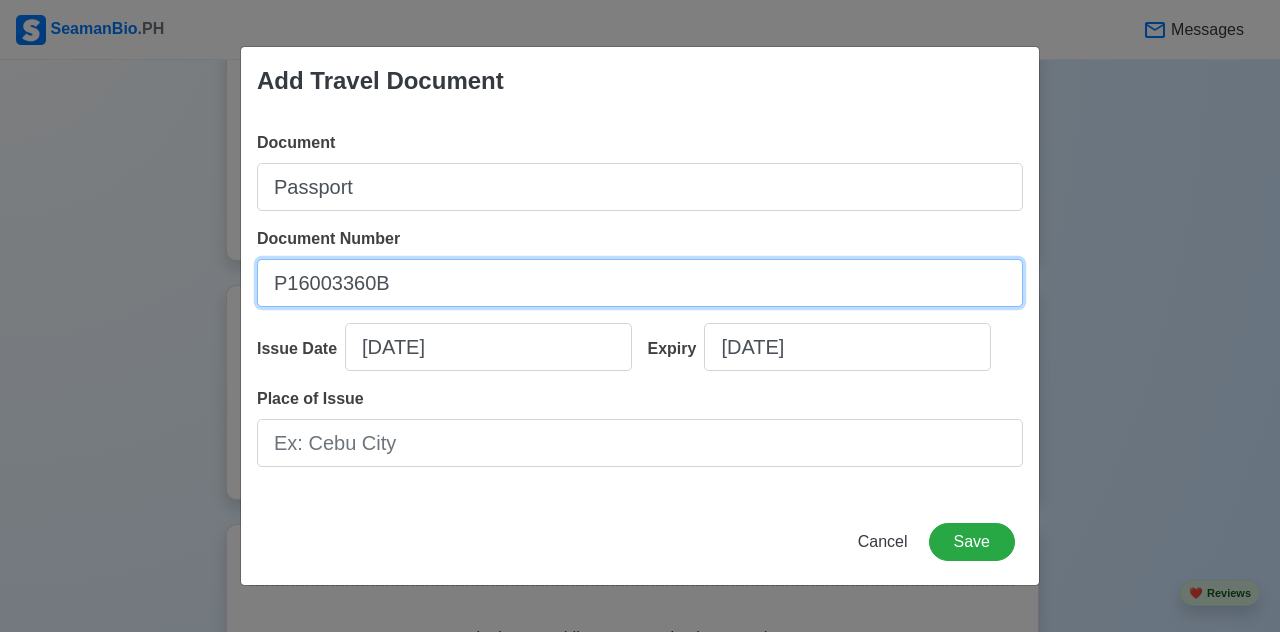 type on "P16003360B" 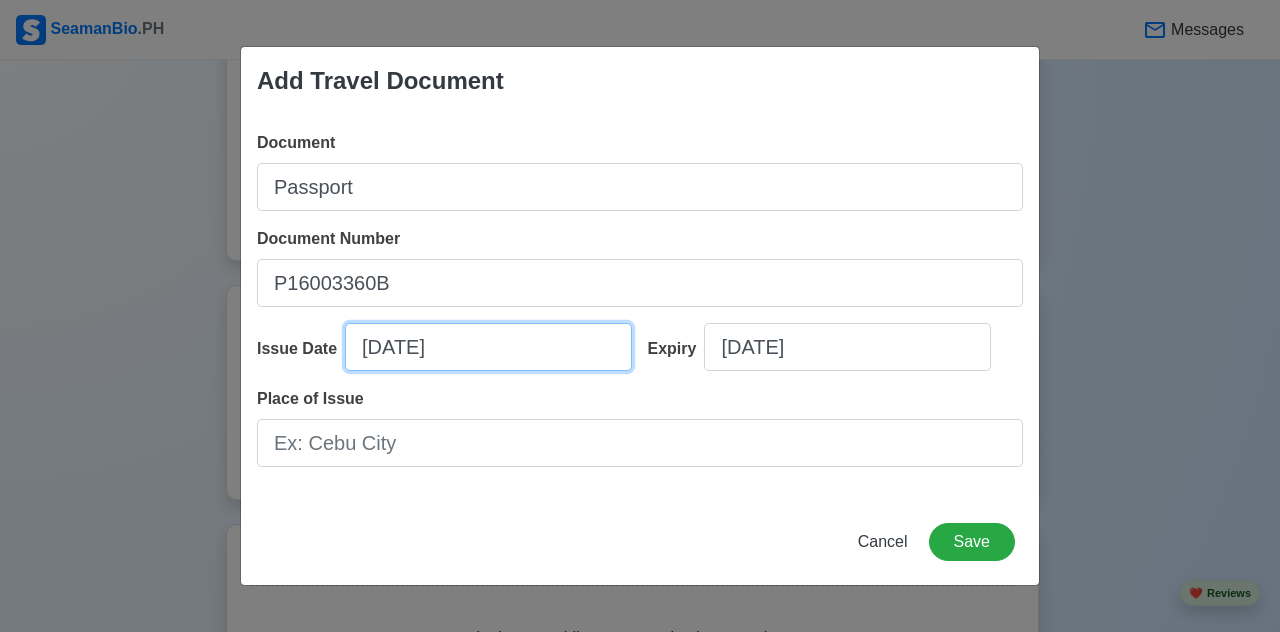 select on "****" 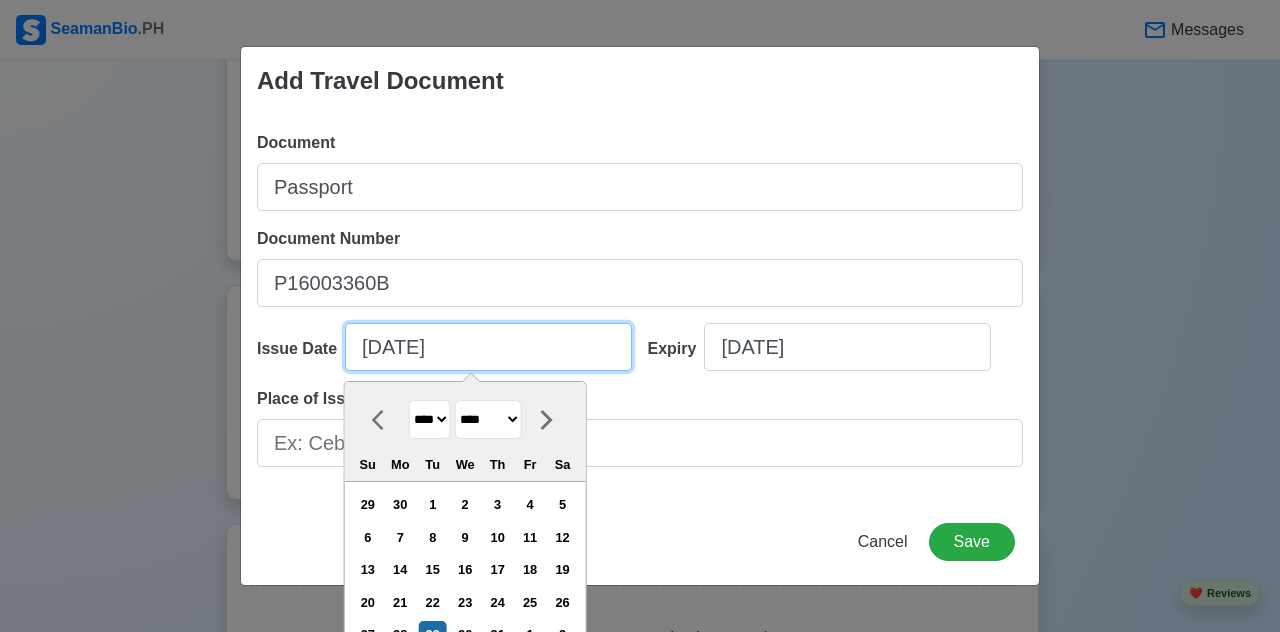click on "[DATE]" at bounding box center (488, 347) 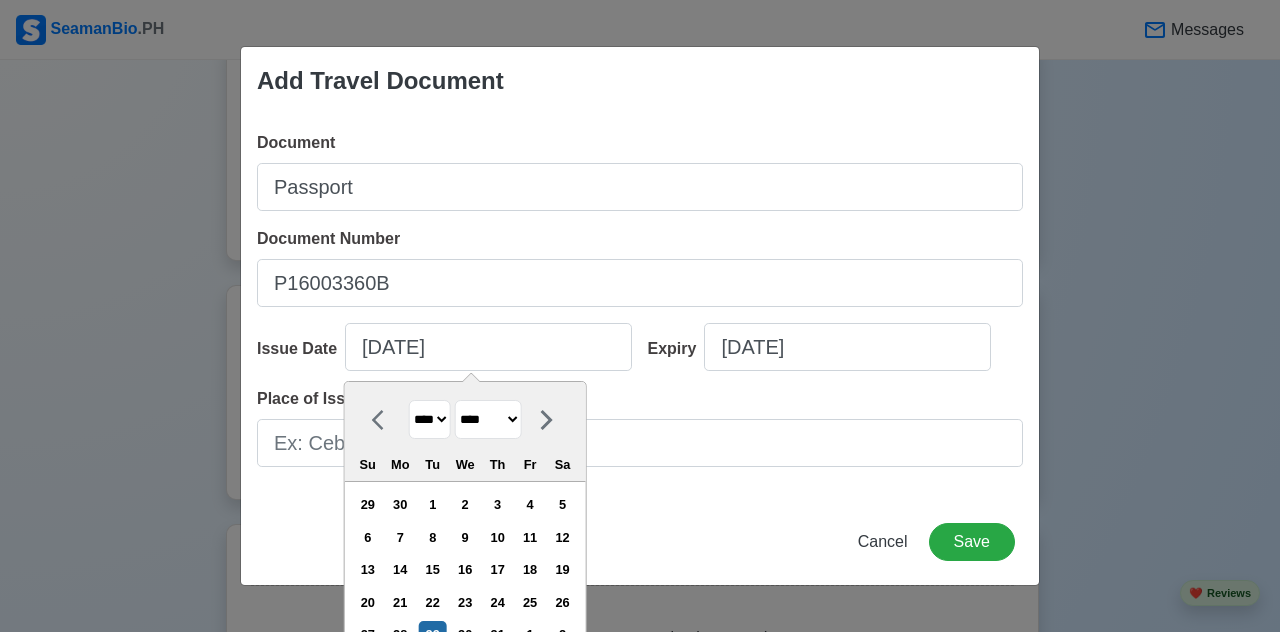click on "**** **** **** **** **** **** **** **** **** **** **** **** **** **** **** **** **** **** **** **** **** **** **** **** **** **** **** **** **** **** **** **** **** **** **** **** **** **** **** **** **** **** **** **** **** **** **** **** **** **** **** **** **** **** **** **** **** **** **** **** **** **** **** **** **** **** **** **** **** **** **** **** **** **** **** **** **** **** **** **** **** **** **** **** **** **** **** **** **** **** **** **** **** **** **** **** **** **** **** **** **** **** **** **** **** ****" at bounding box center [430, 419] 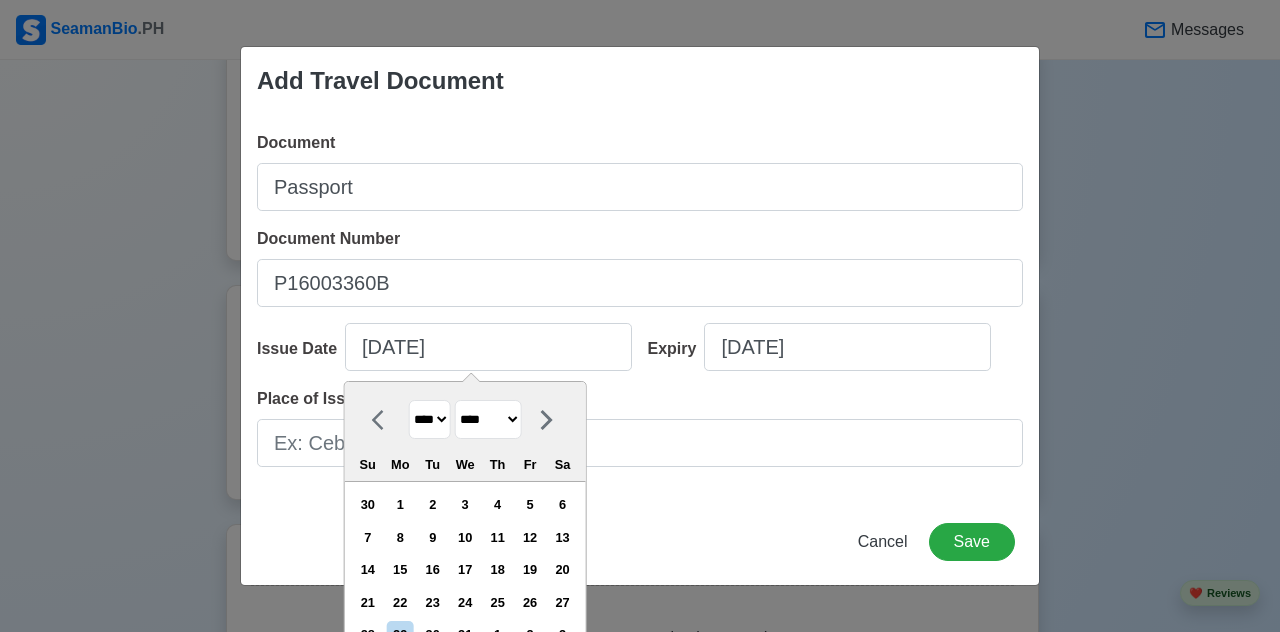 click on "******* ******** ***** ***** *** **** **** ****** ********* ******* ******** ********" at bounding box center [488, 419] 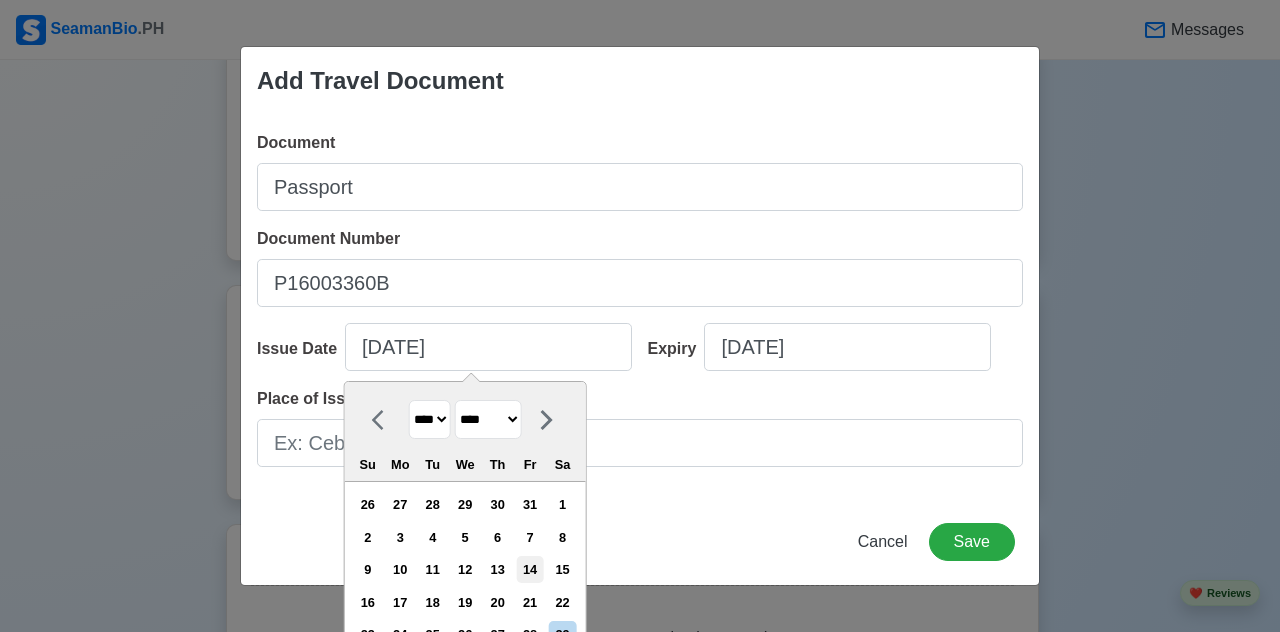 click on "14" at bounding box center (530, 569) 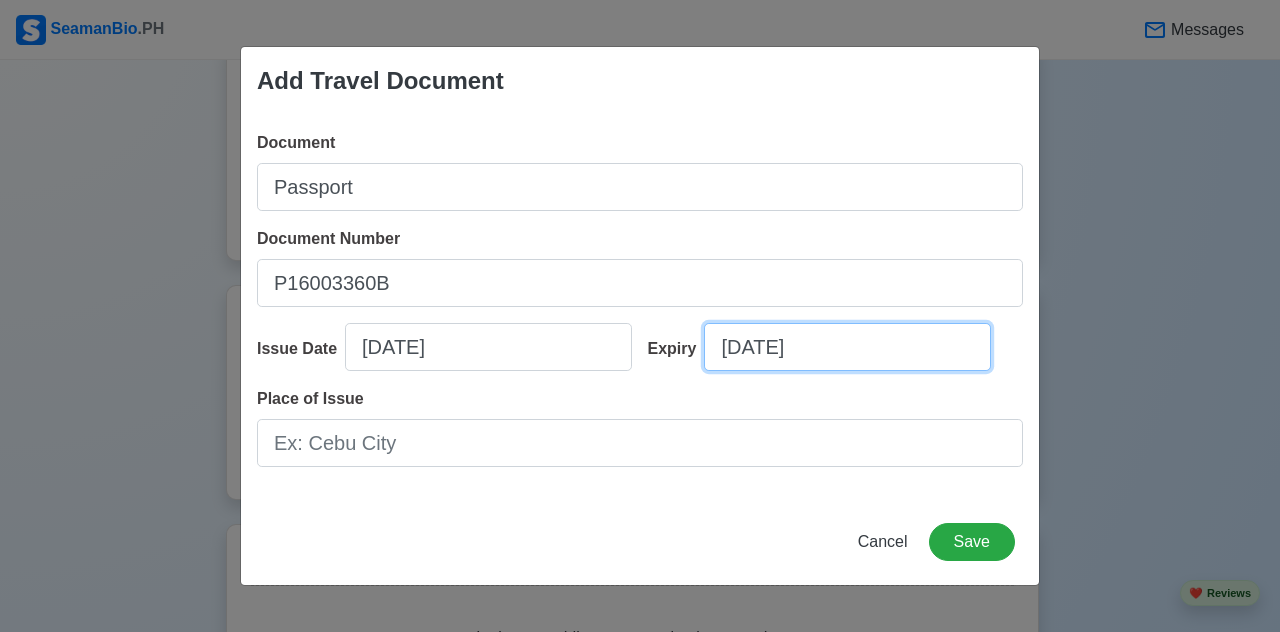 select on "****" 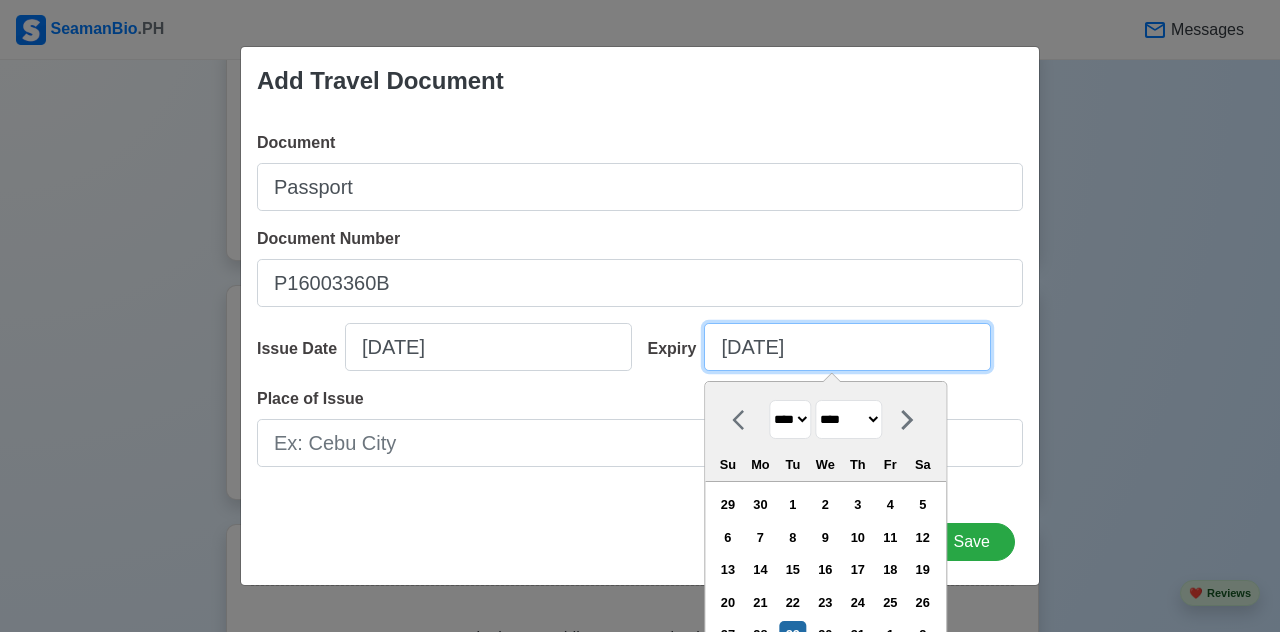 click on "[DATE]" at bounding box center (847, 347) 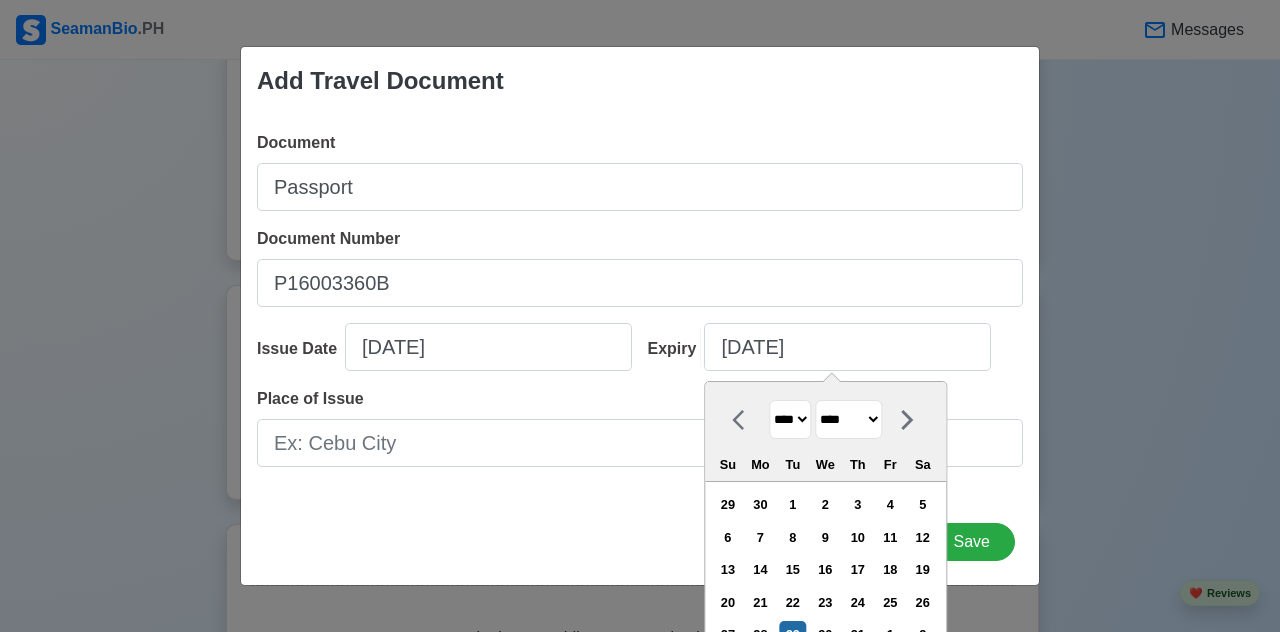 click on "******* ******** ***** ***** *** **** **** ****** ********* ******* ******** ********" at bounding box center (848, 419) 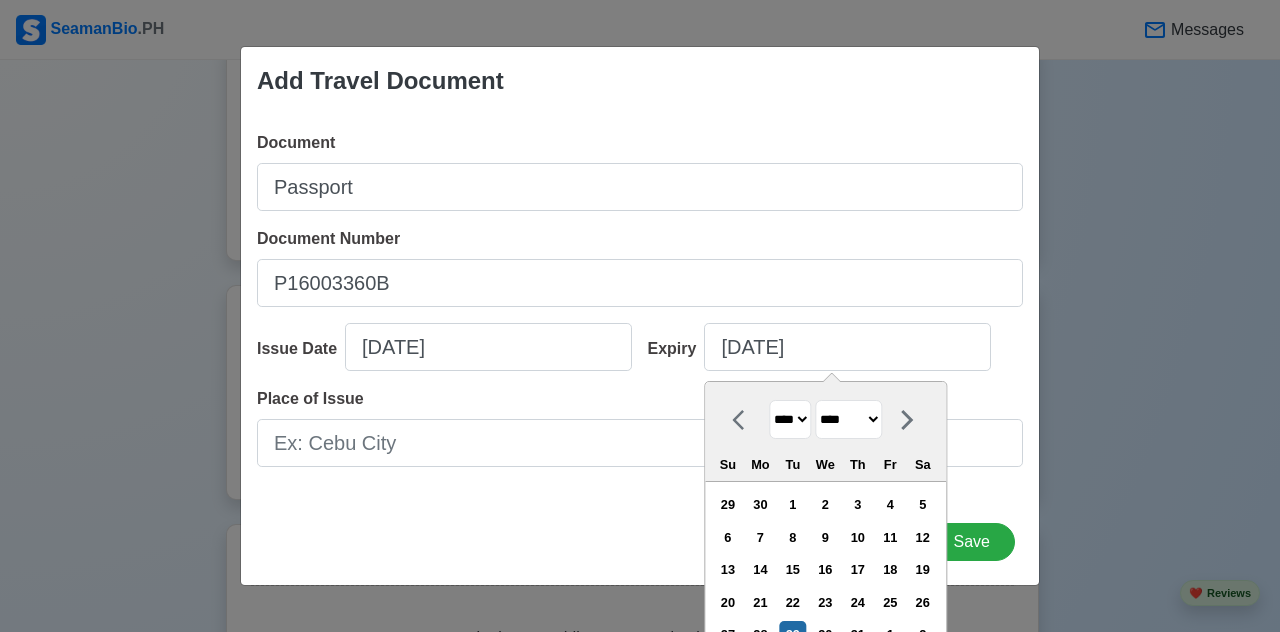 drag, startPoint x: 892, startPoint y: 422, endPoint x: 853, endPoint y: 433, distance: 40.5216 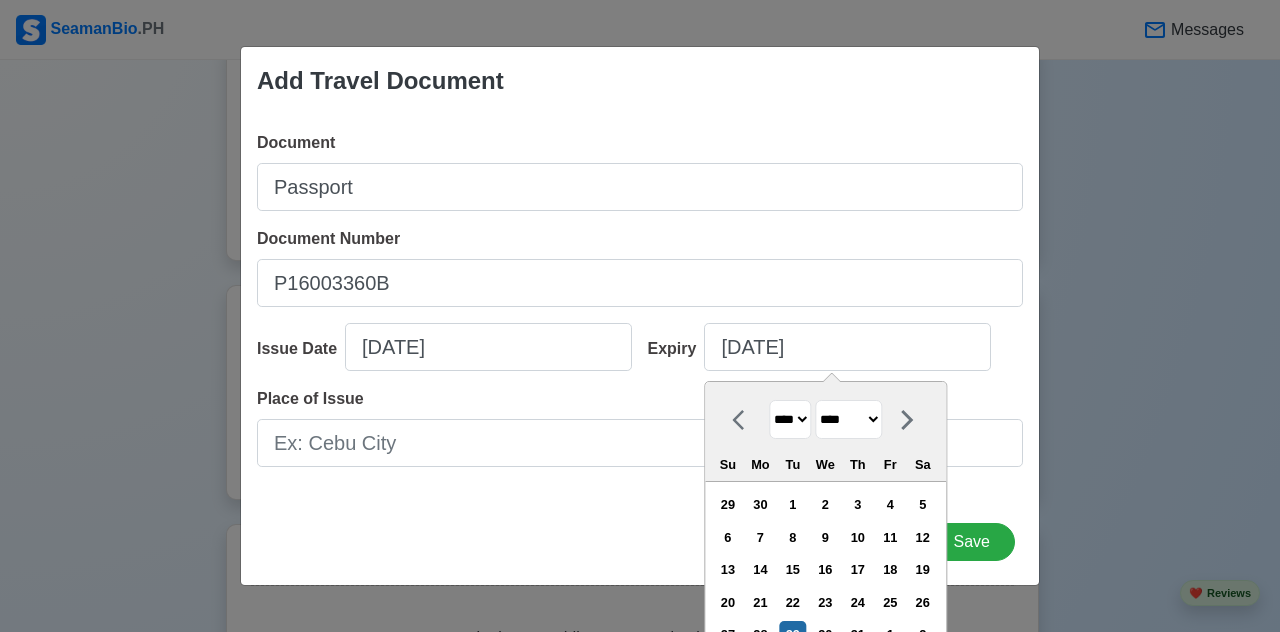 click on "**** **** **** **** **** **** **** **** **** **** **** **** **** **** **** **** **** **** **** **** **** **** **** **** **** **** **** **** **** **** **** **** **** **** **** **** **** **** **** **** **** **** **** **** **** **** **** **** **** **** **** **** **** **** **** **** **** **** **** **** **** **** **** **** **** **** **** **** **** **** **** **** **** **** **** **** **** **** **** **** **** **** **** **** **** **** **** **** **** **** **** **** **** **** **** **** **** **** **** **** **** **** **** **** **** **** **** **** **** **** **** **** **** **** **** **** **** **** **** **** ****" at bounding box center (790, 419) 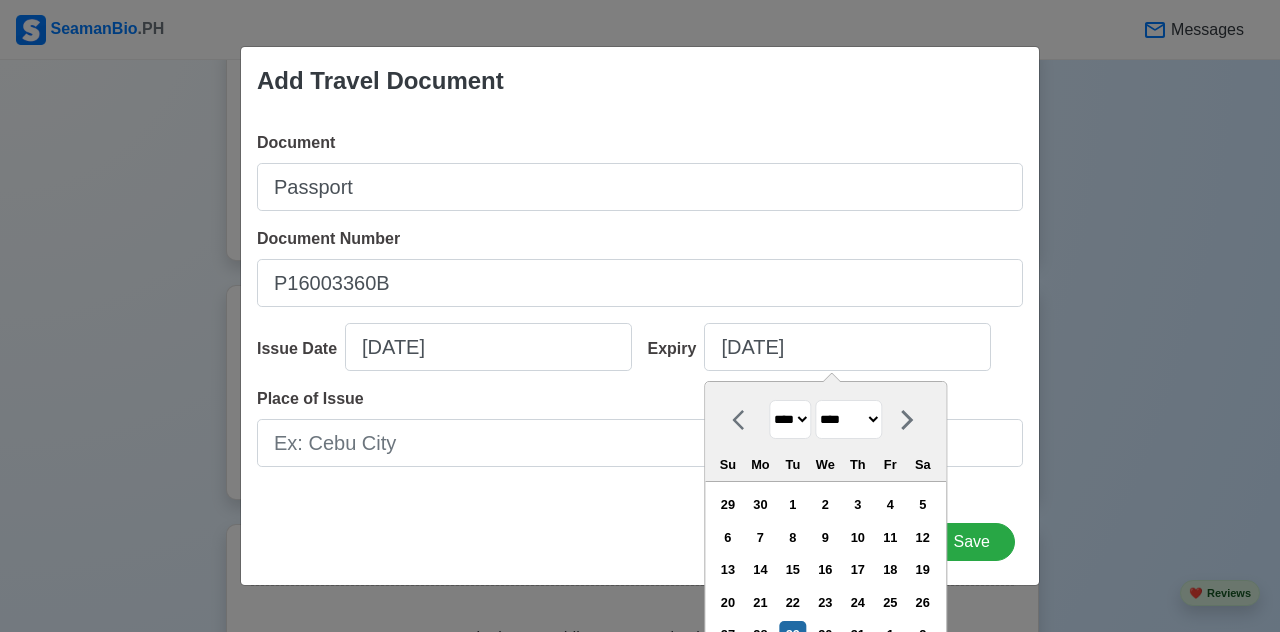 select on "****" 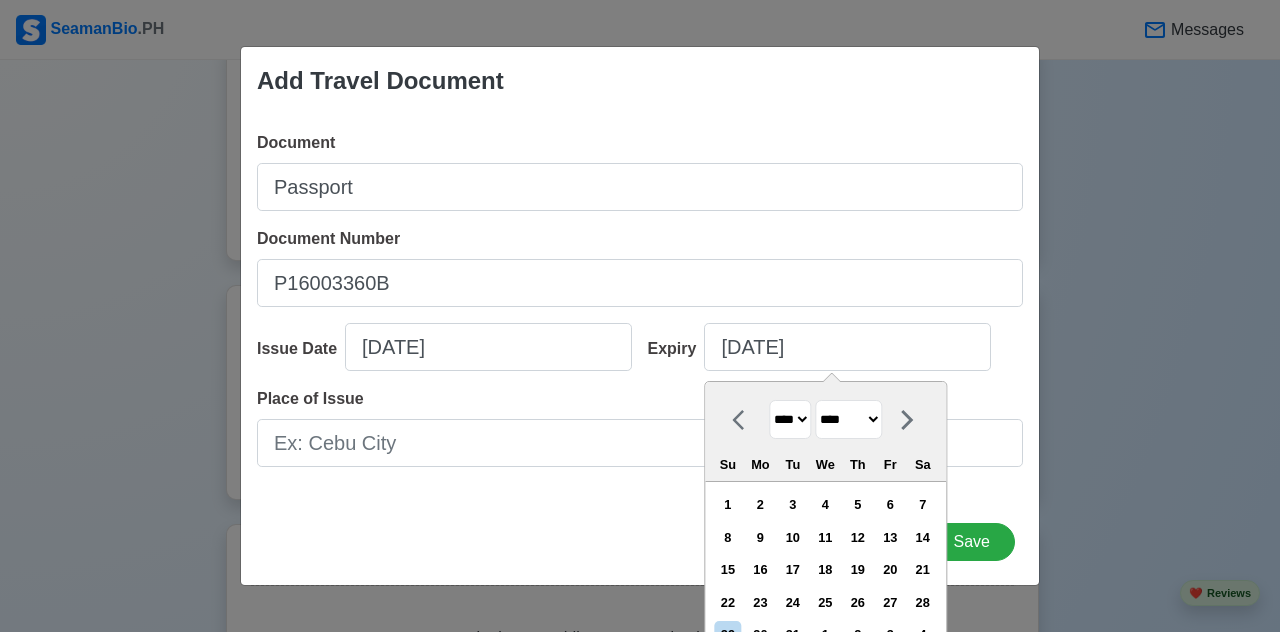 click on "******* ******** ***** ***** *** **** **** ****** ********* ******* ******** ********" at bounding box center (848, 419) 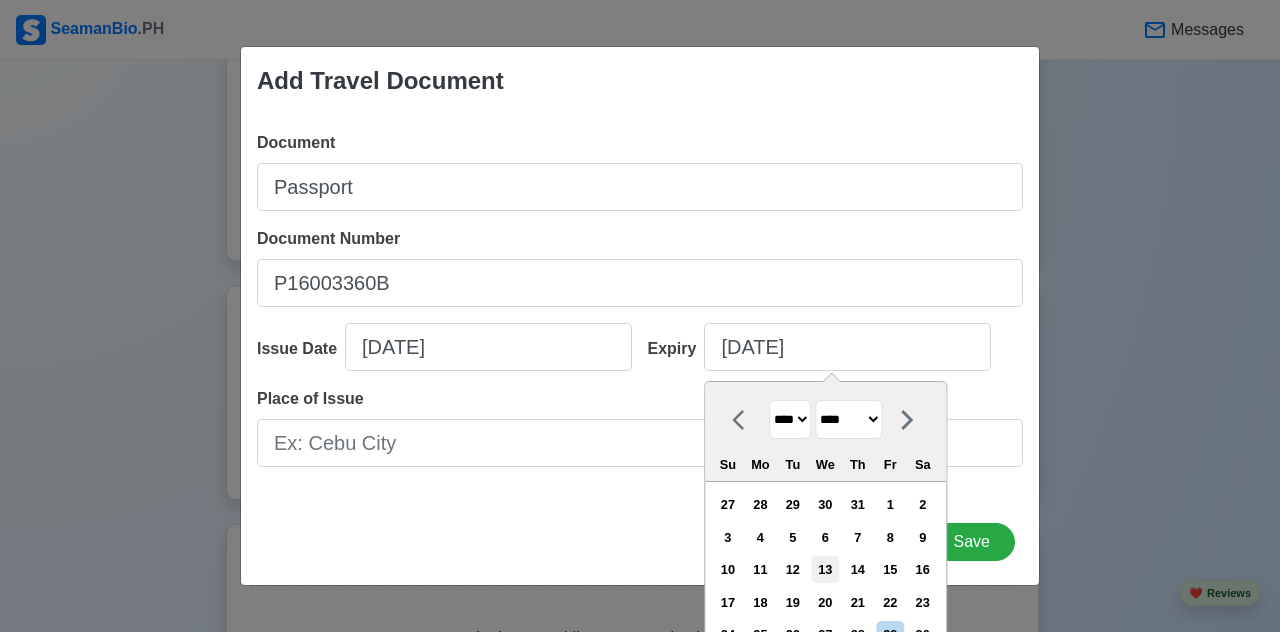 click on "13" at bounding box center [825, 569] 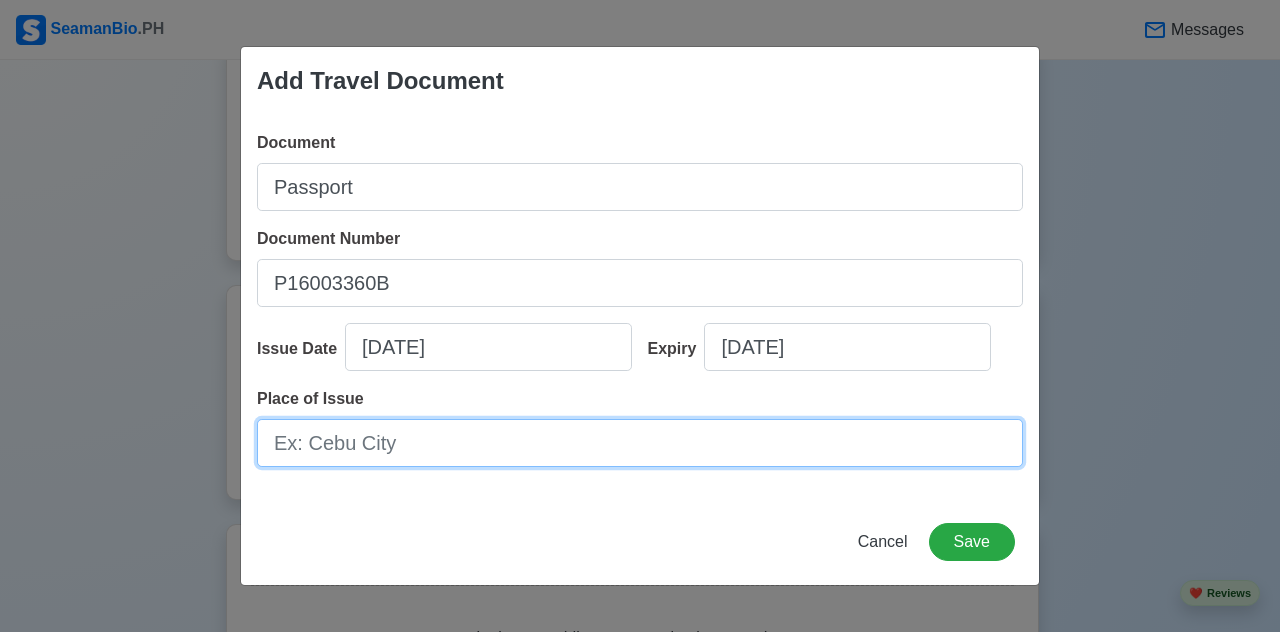 click on "Place of Issue" at bounding box center (640, 443) 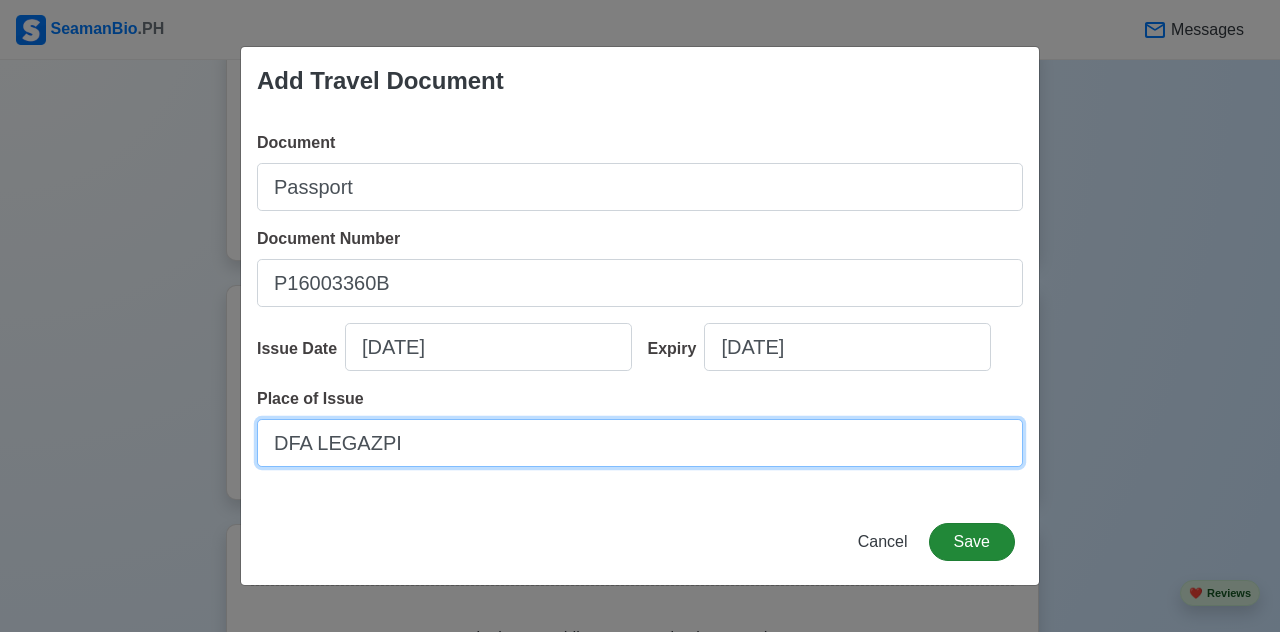 type on "DFA LEGAZPI" 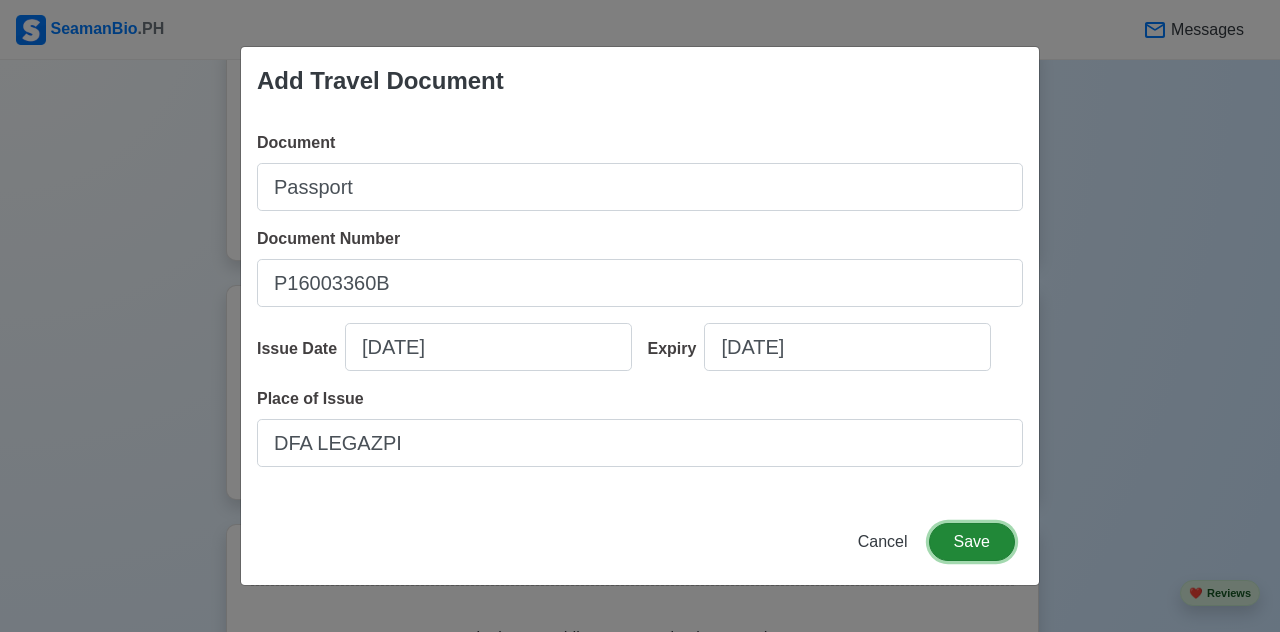 click on "Save" at bounding box center (972, 542) 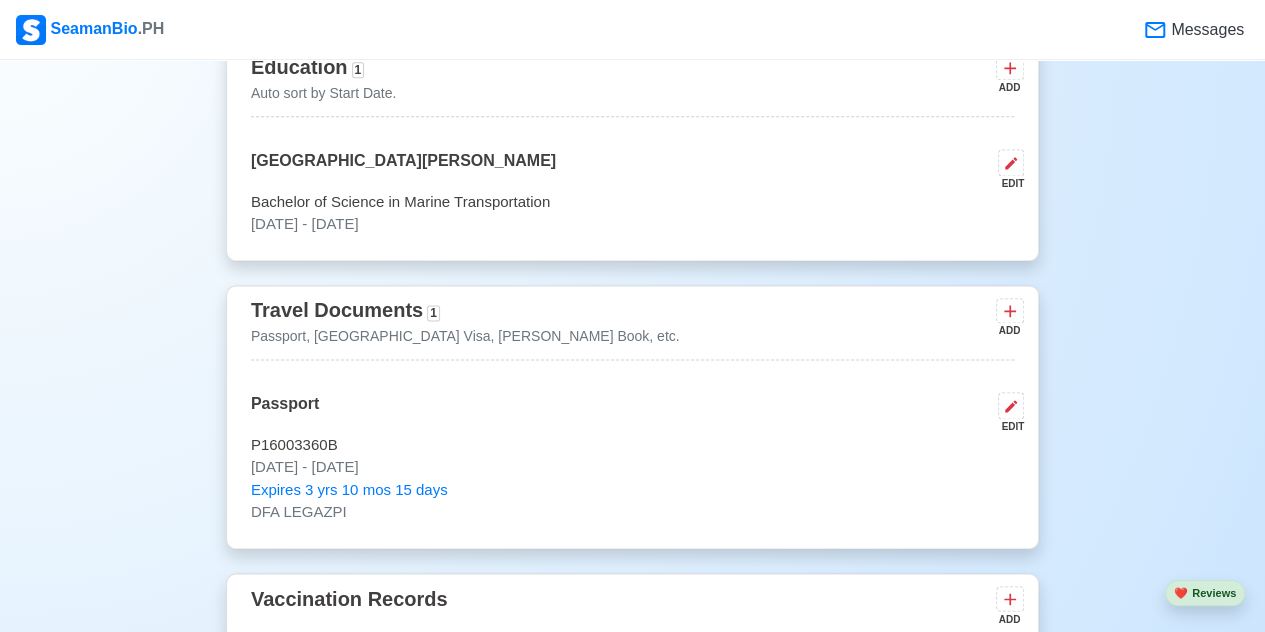 scroll, scrollTop: 1400, scrollLeft: 0, axis: vertical 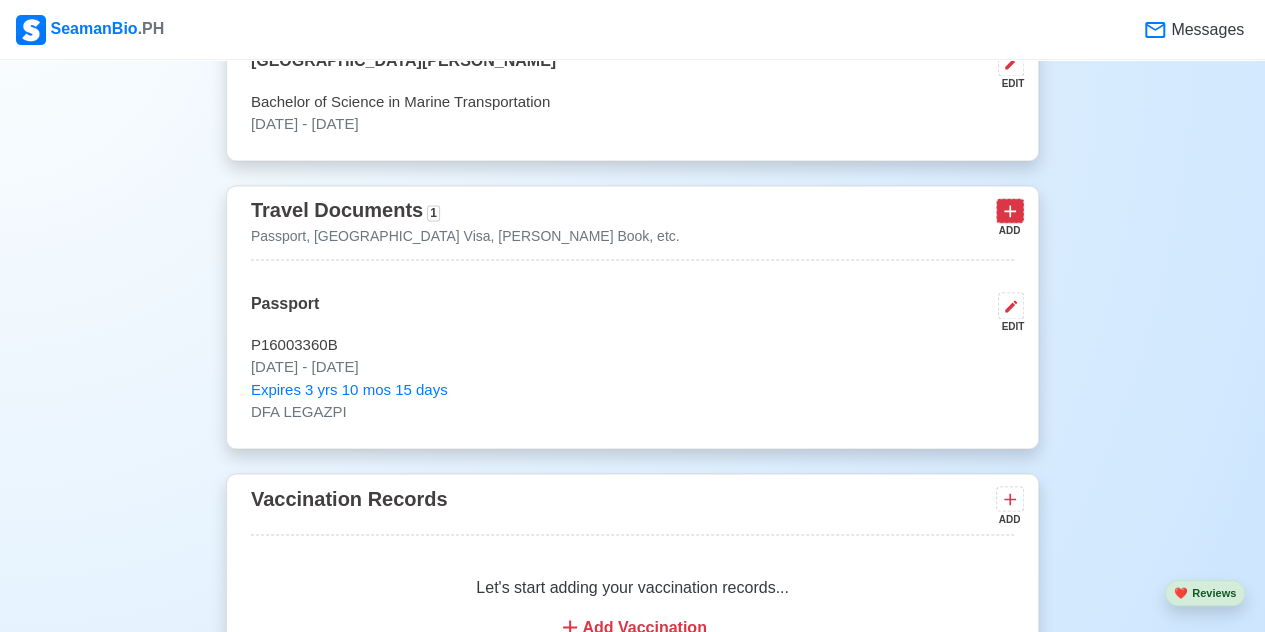 click 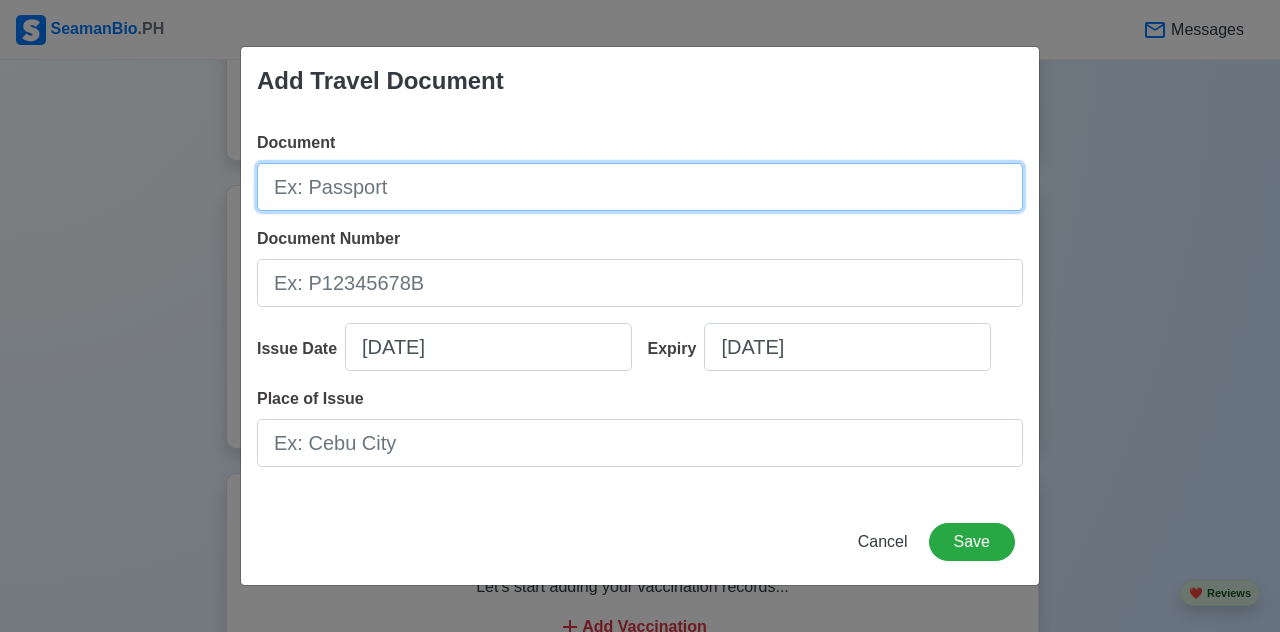 click on "Document" at bounding box center (640, 187) 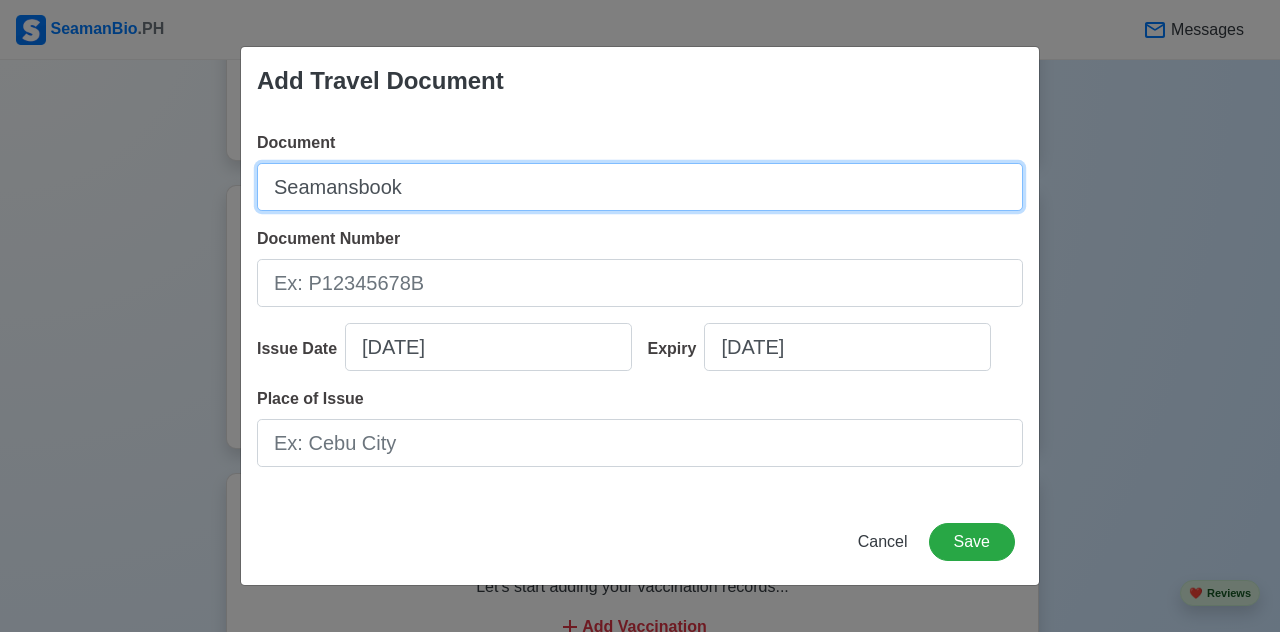 type on "Seamansbook" 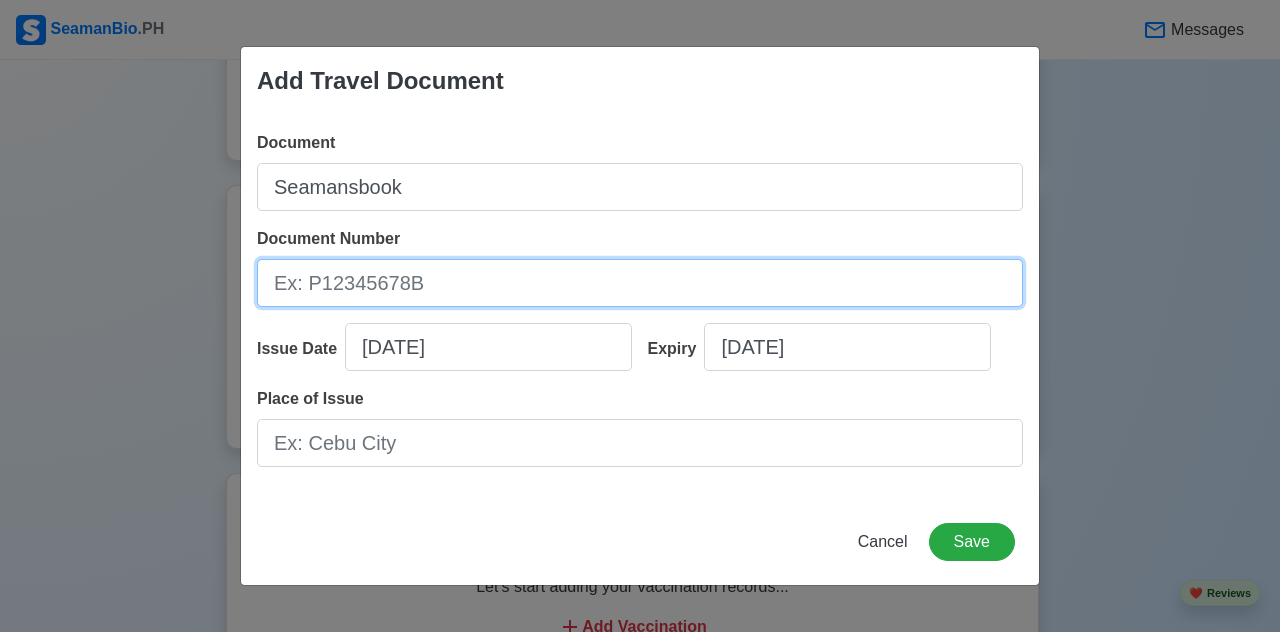 click on "Document Number" at bounding box center [640, 283] 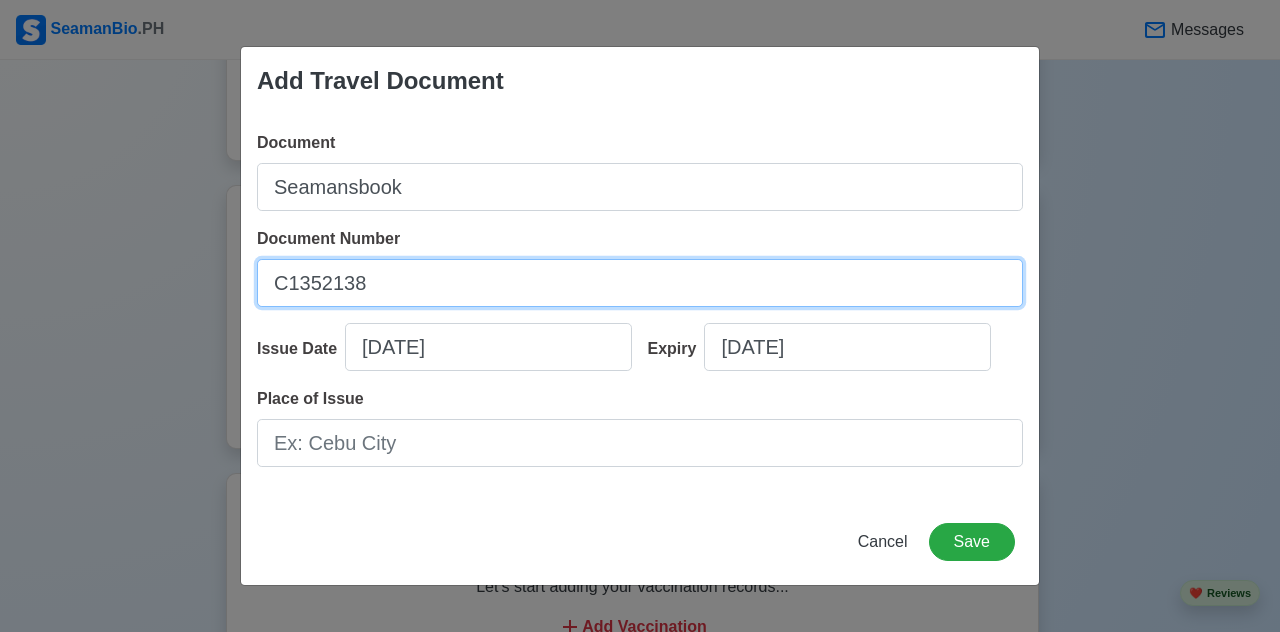 type on "C1352138" 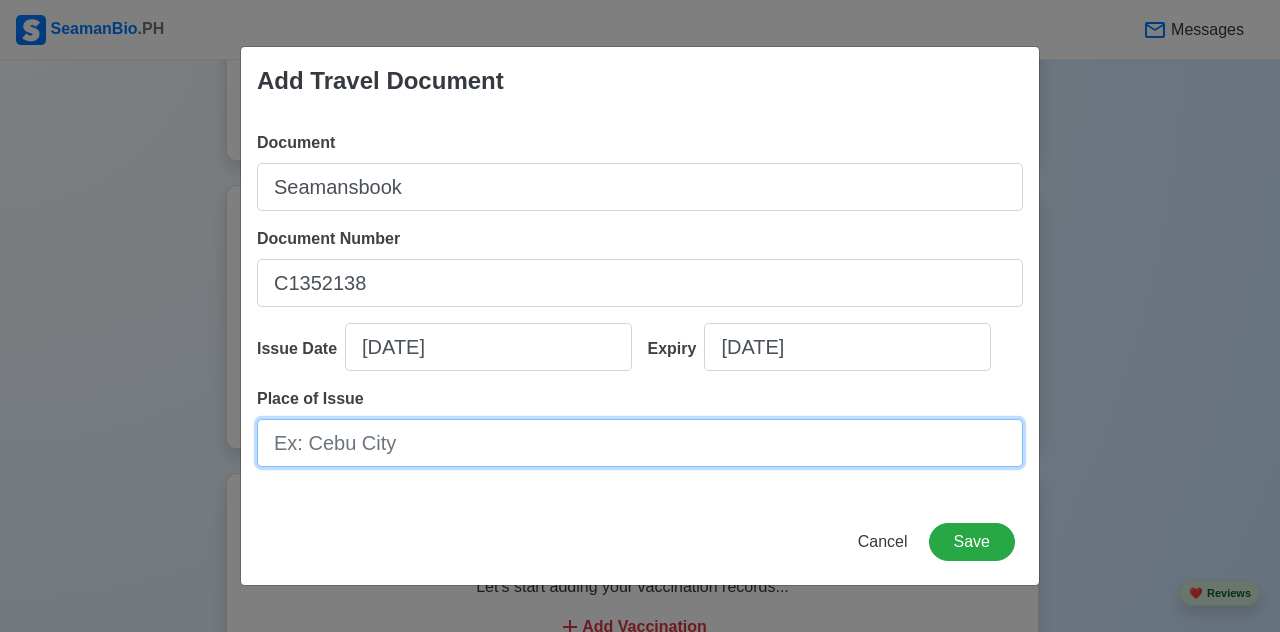 click on "Place of Issue" at bounding box center [640, 443] 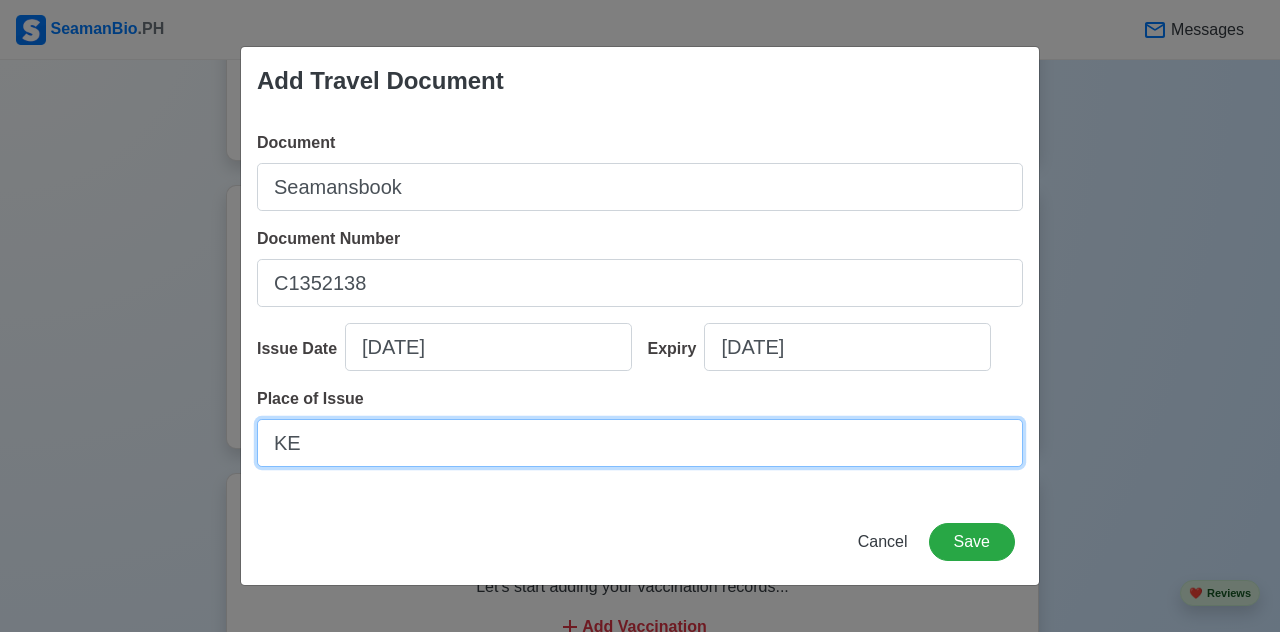 type on "K" 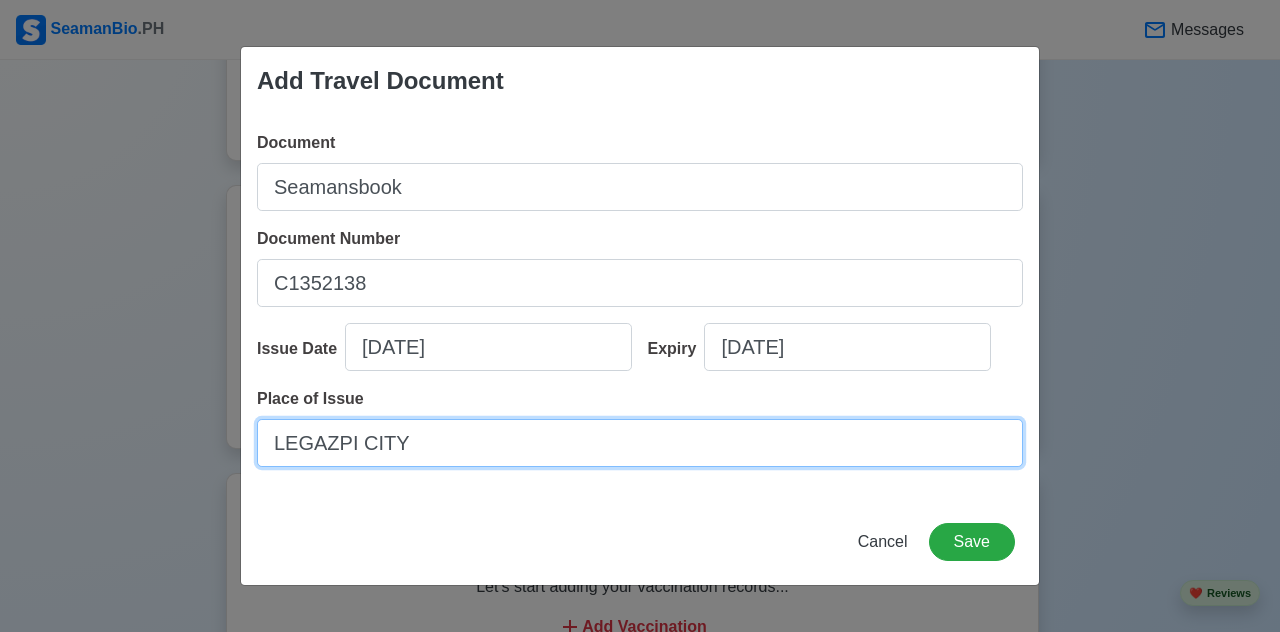 type on "LEGAZPI CITY" 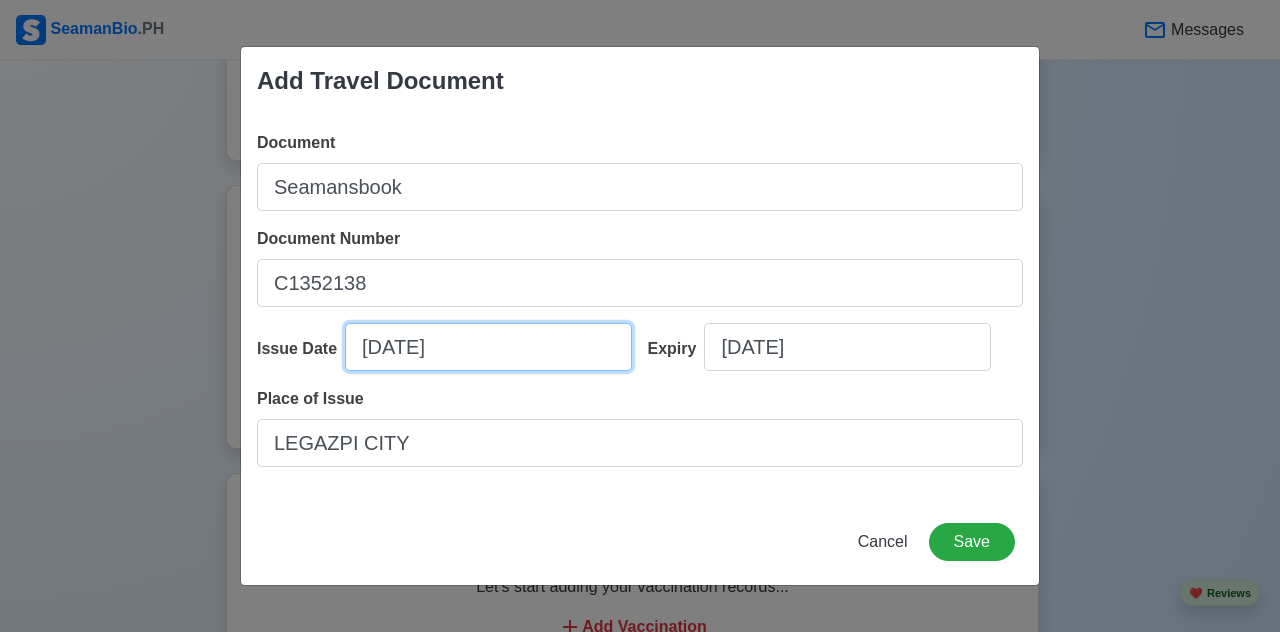 click on "[DATE]" at bounding box center [488, 347] 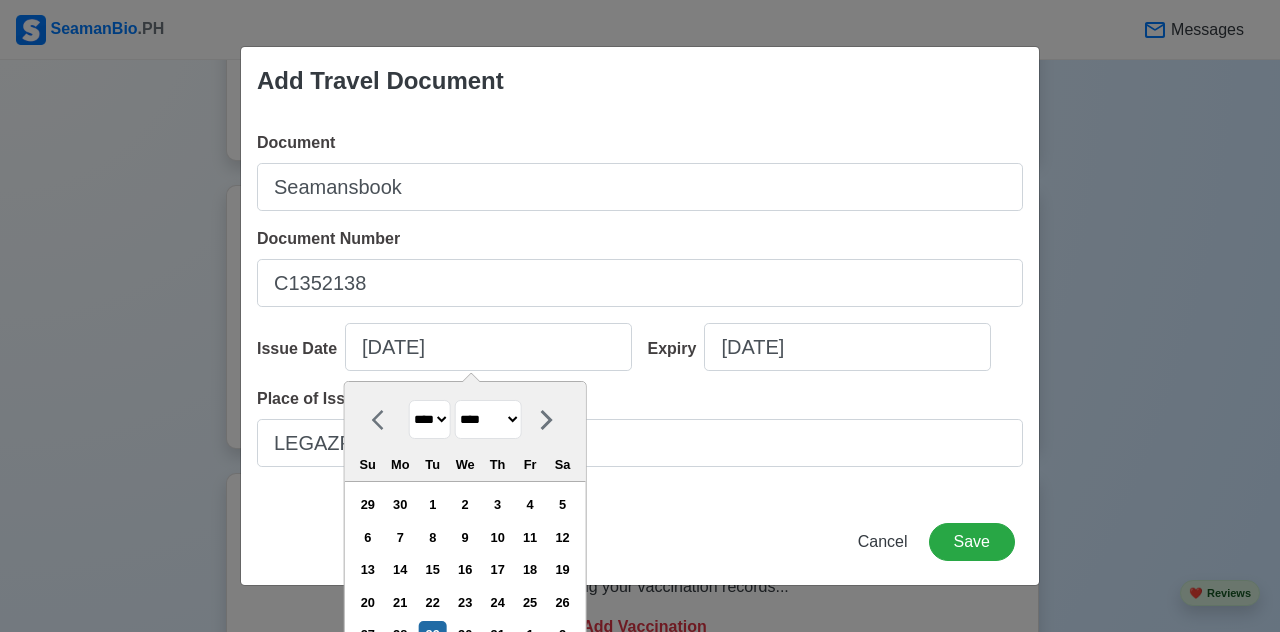 click on "**** **** **** **** **** **** **** **** **** **** **** **** **** **** **** **** **** **** **** **** **** **** **** **** **** **** **** **** **** **** **** **** **** **** **** **** **** **** **** **** **** **** **** **** **** **** **** **** **** **** **** **** **** **** **** **** **** **** **** **** **** **** **** **** **** **** **** **** **** **** **** **** **** **** **** **** **** **** **** **** **** **** **** **** **** **** **** **** **** **** **** **** **** **** **** **** **** **** **** **** **** **** **** **** **** ****" at bounding box center [430, 419] 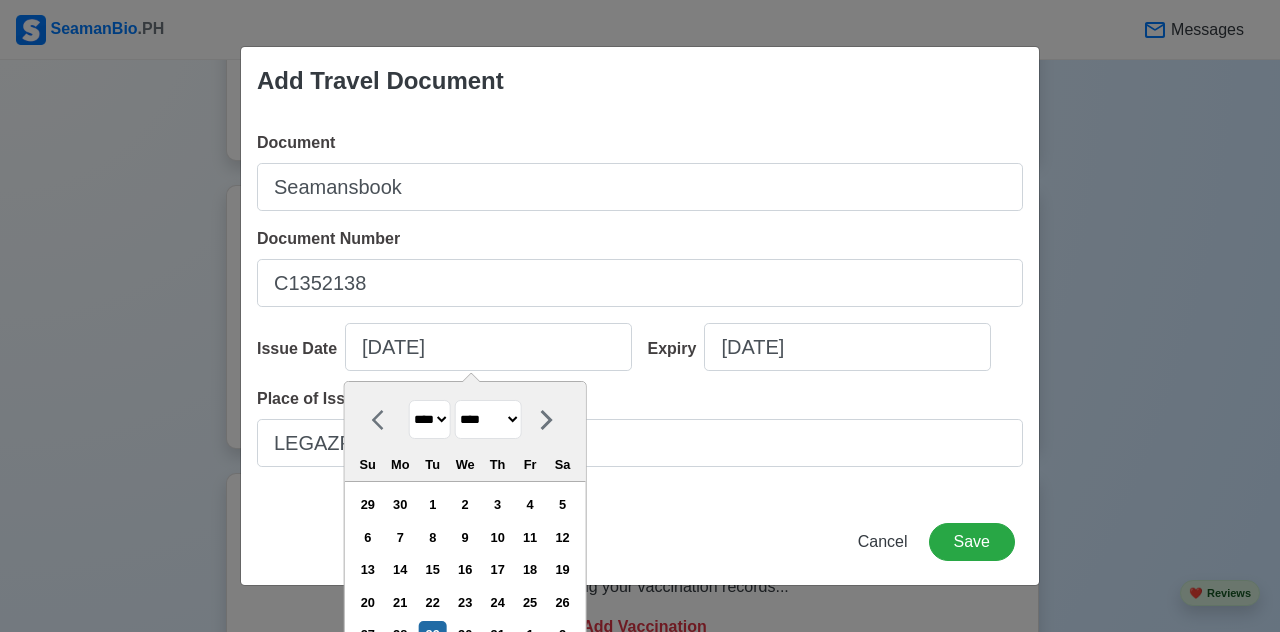 select on "****" 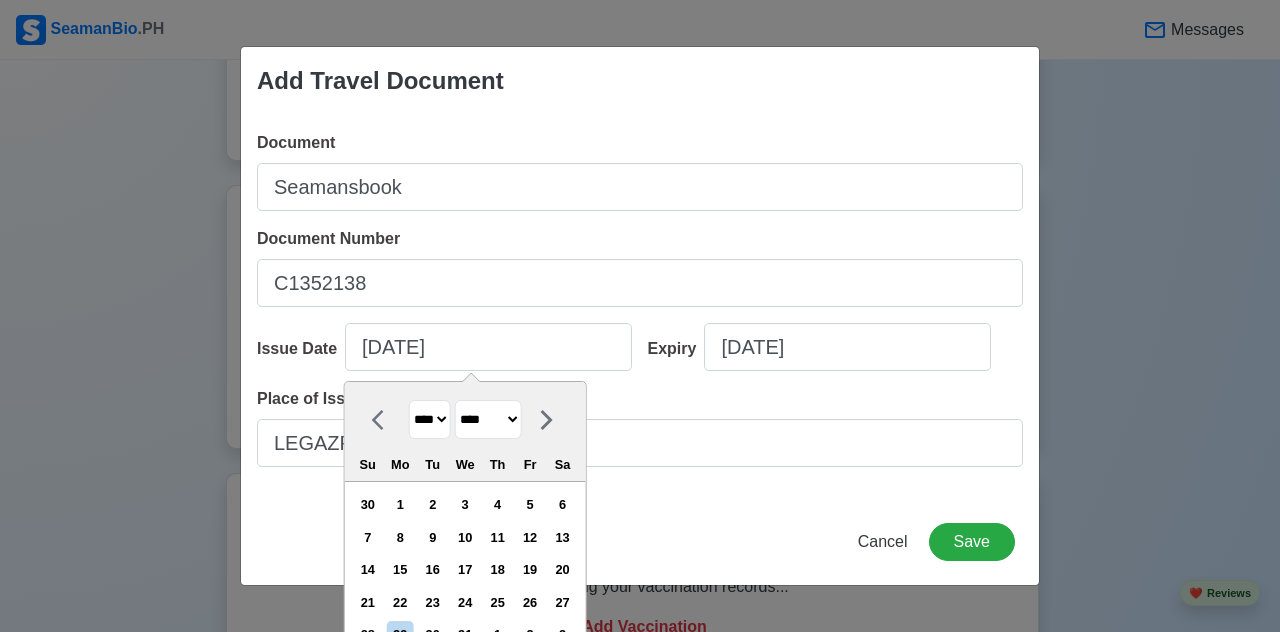 click on "******* ******** ***** ***** *** **** **** ****** ********* ******* ******** ********" at bounding box center (488, 419) 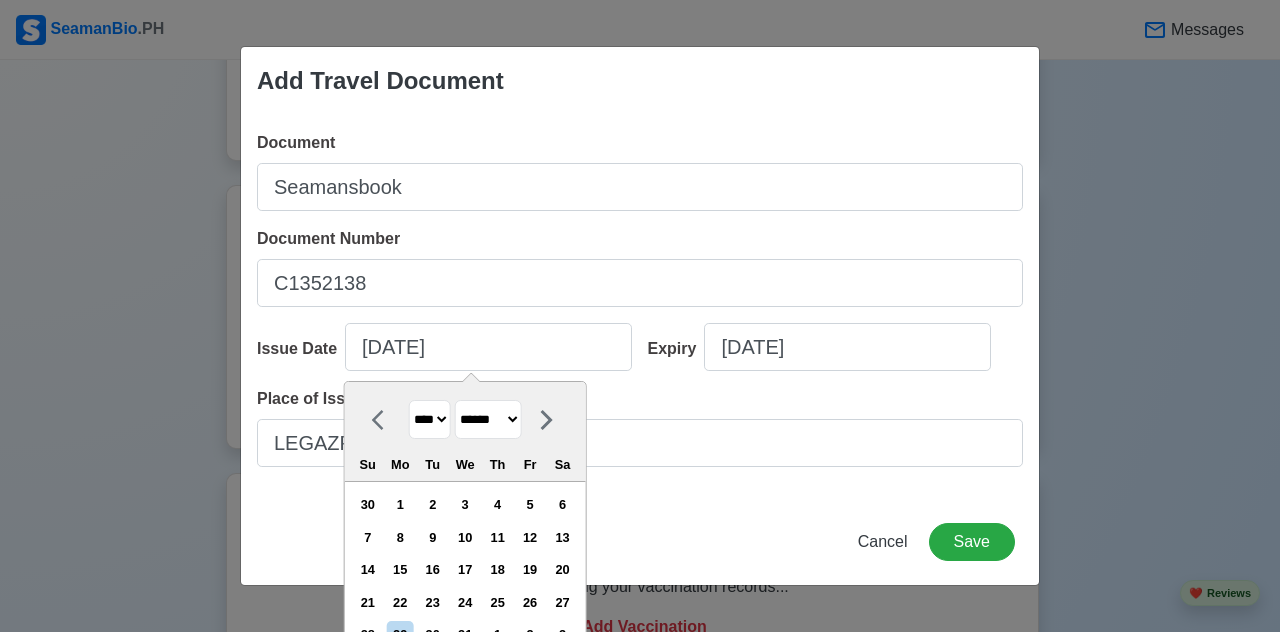 click on "******* ******** ***** ***** *** **** **** ****** ********* ******* ******** ********" at bounding box center [488, 419] 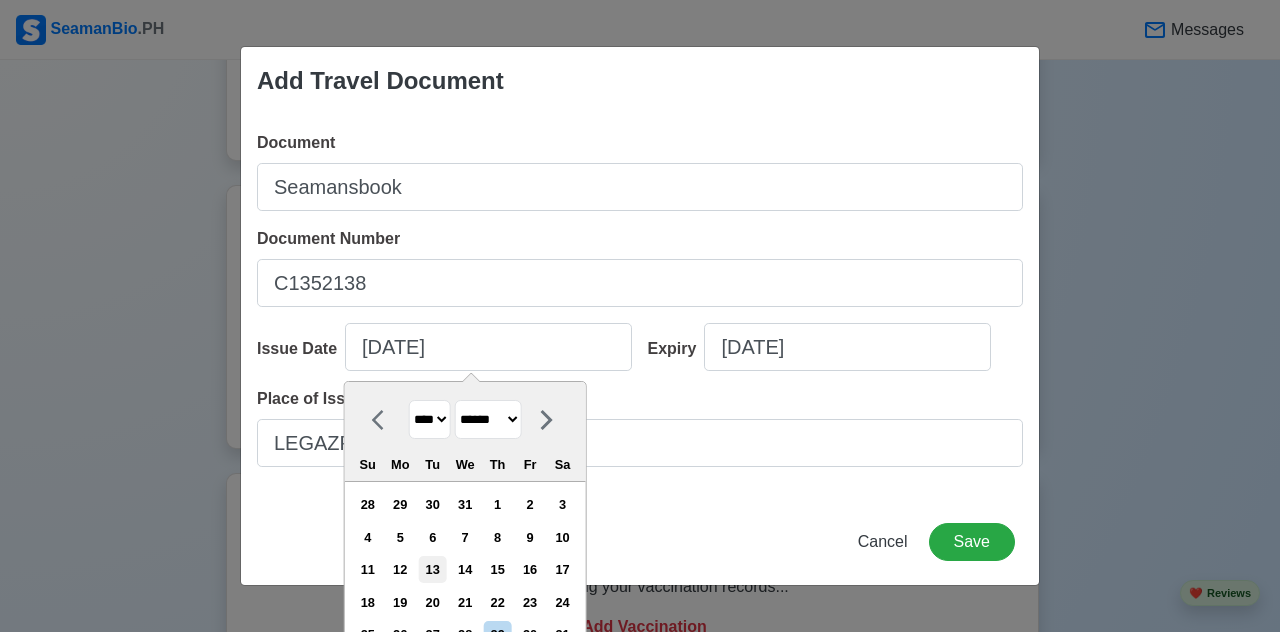 click on "13" at bounding box center (432, 569) 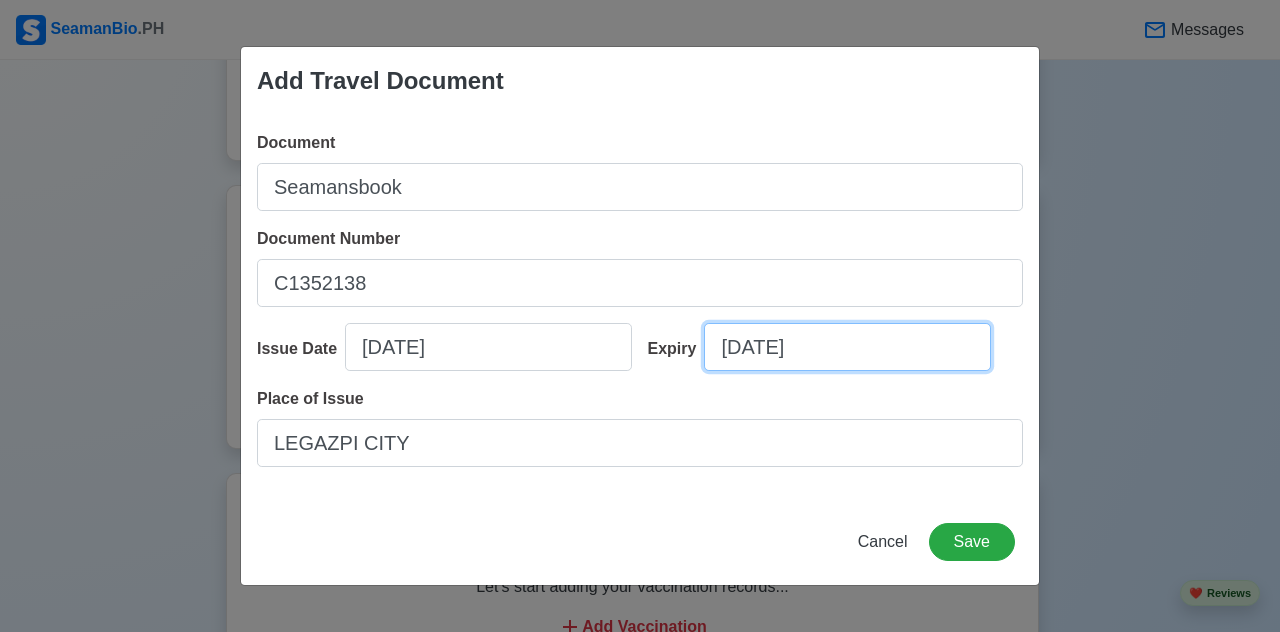 select on "****" 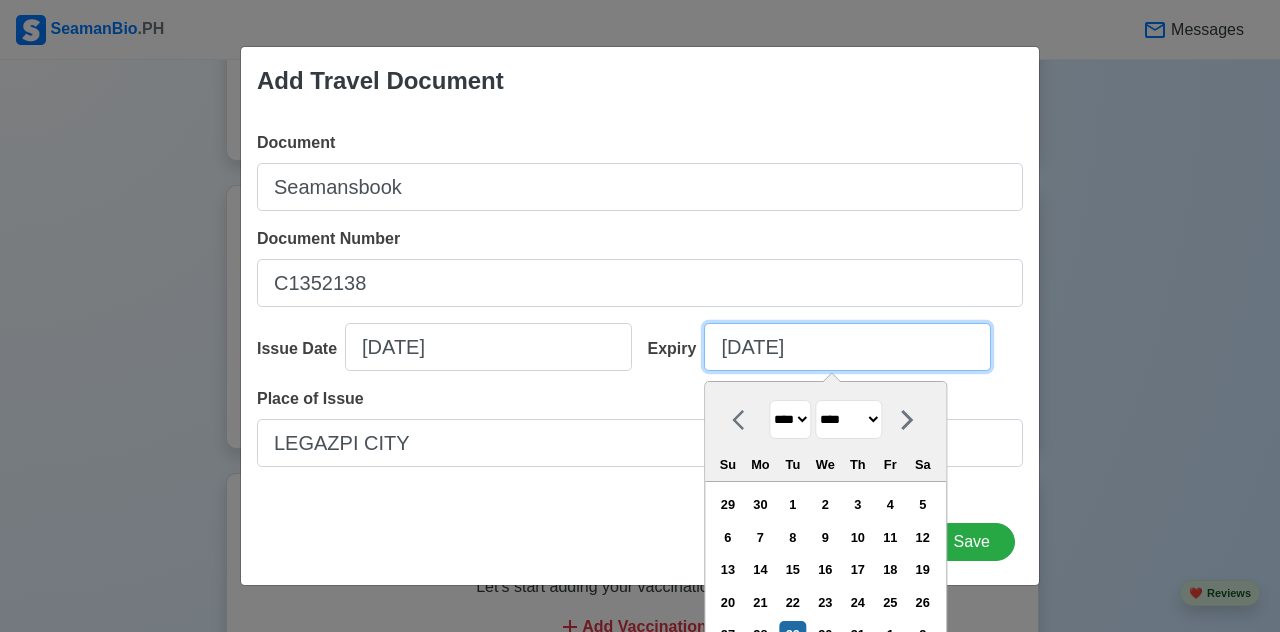 click on "[DATE]" at bounding box center (847, 347) 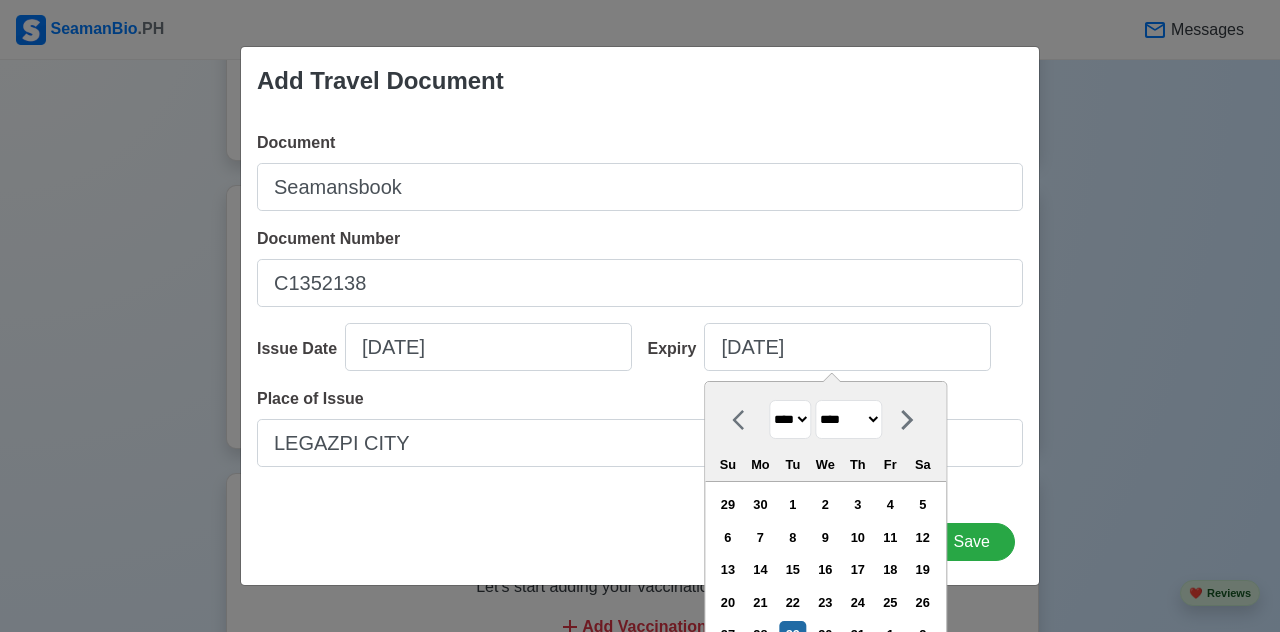 click on "**** **** **** **** **** **** **** **** **** **** **** **** **** **** **** **** **** **** **** **** **** **** **** **** **** **** **** **** **** **** **** **** **** **** **** **** **** **** **** **** **** **** **** **** **** **** **** **** **** **** **** **** **** **** **** **** **** **** **** **** **** **** **** **** **** **** **** **** **** **** **** **** **** **** **** **** **** **** **** **** **** **** **** **** **** **** **** **** **** **** **** **** **** **** **** **** **** **** **** **** **** **** **** **** **** **** **** **** **** **** **** **** **** **** **** **** **** **** **** **** ****" at bounding box center (790, 419) 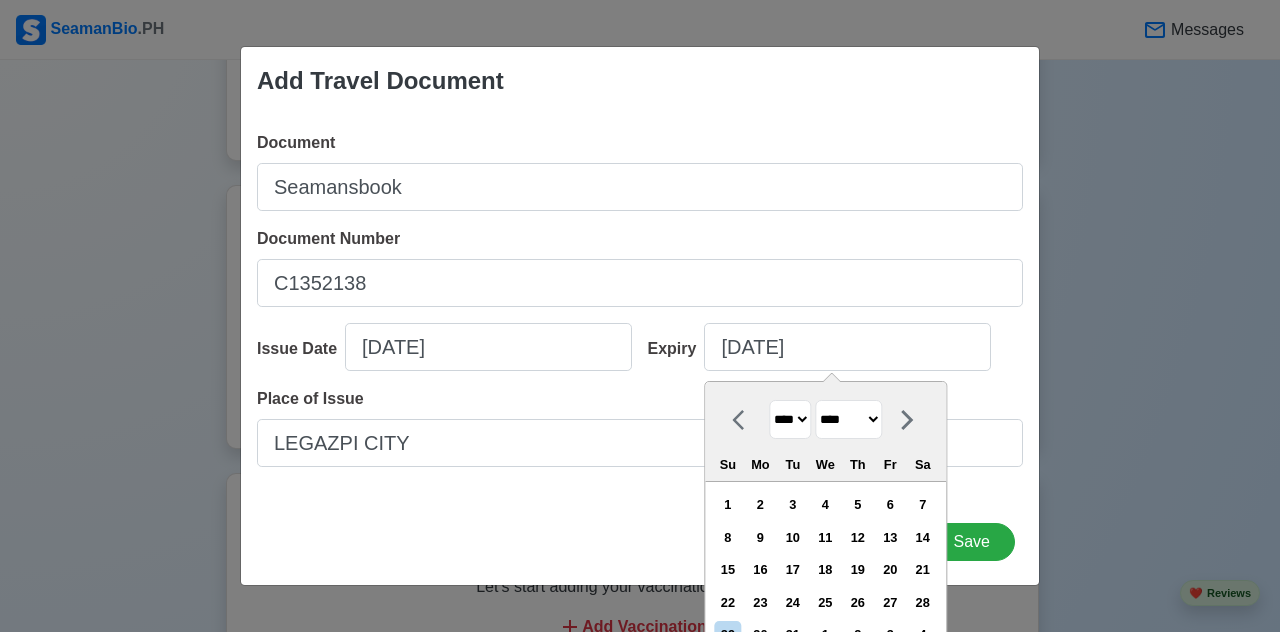 click on "******* ******** ***** ***** *** **** **** ****** ********* ******* ******** ********" at bounding box center (848, 419) 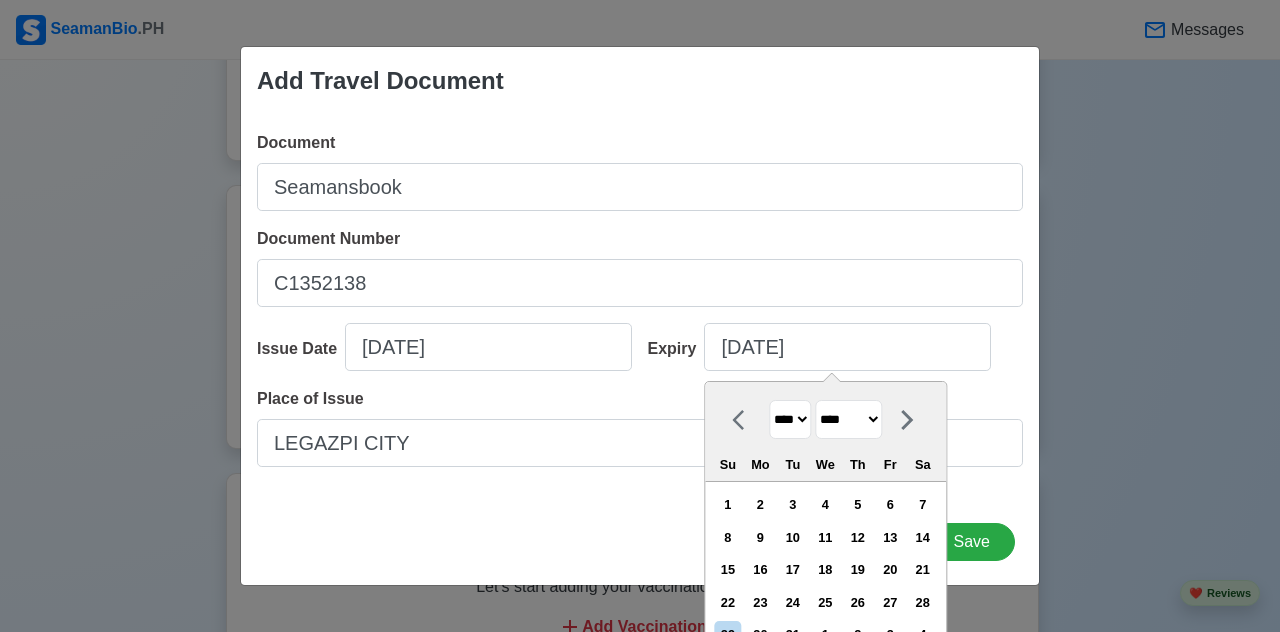 select on "******" 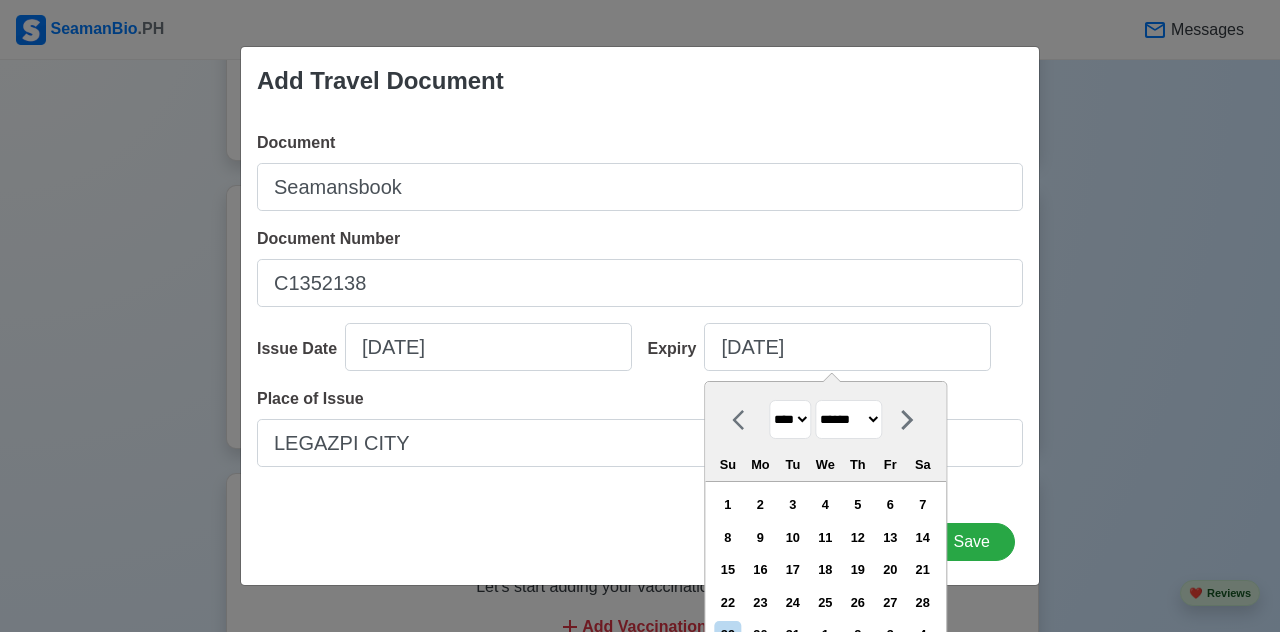 click on "******* ******** ***** ***** *** **** **** ****** ********* ******* ******** ********" at bounding box center [848, 419] 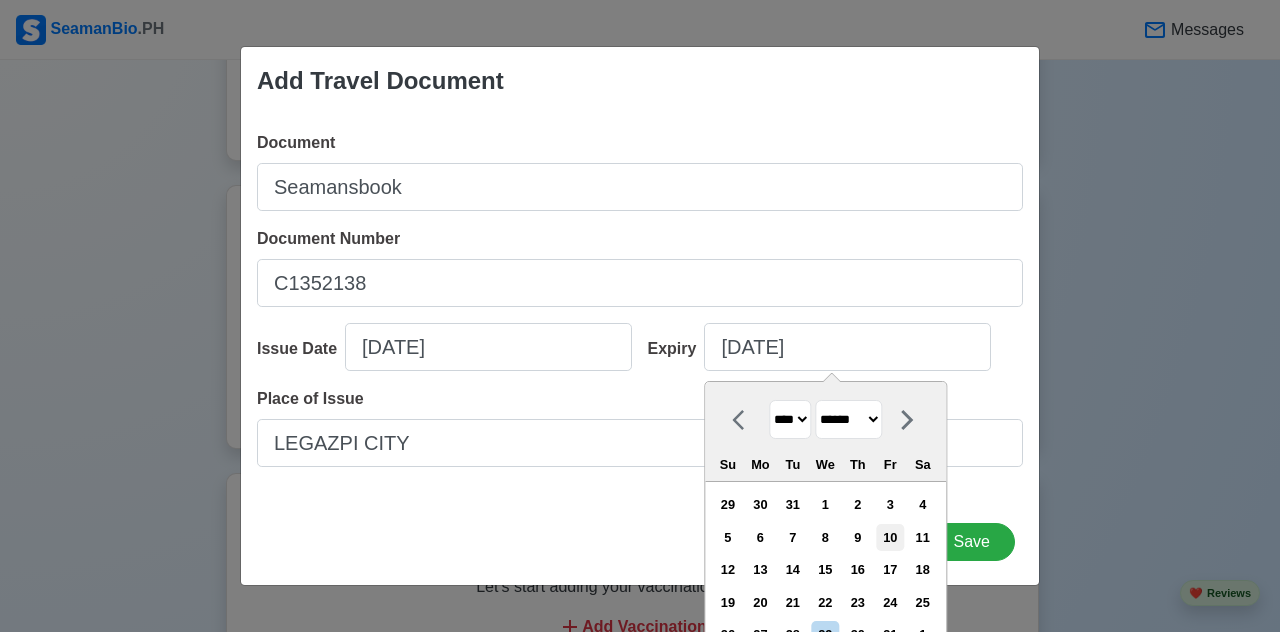 click on "10" at bounding box center (890, 537) 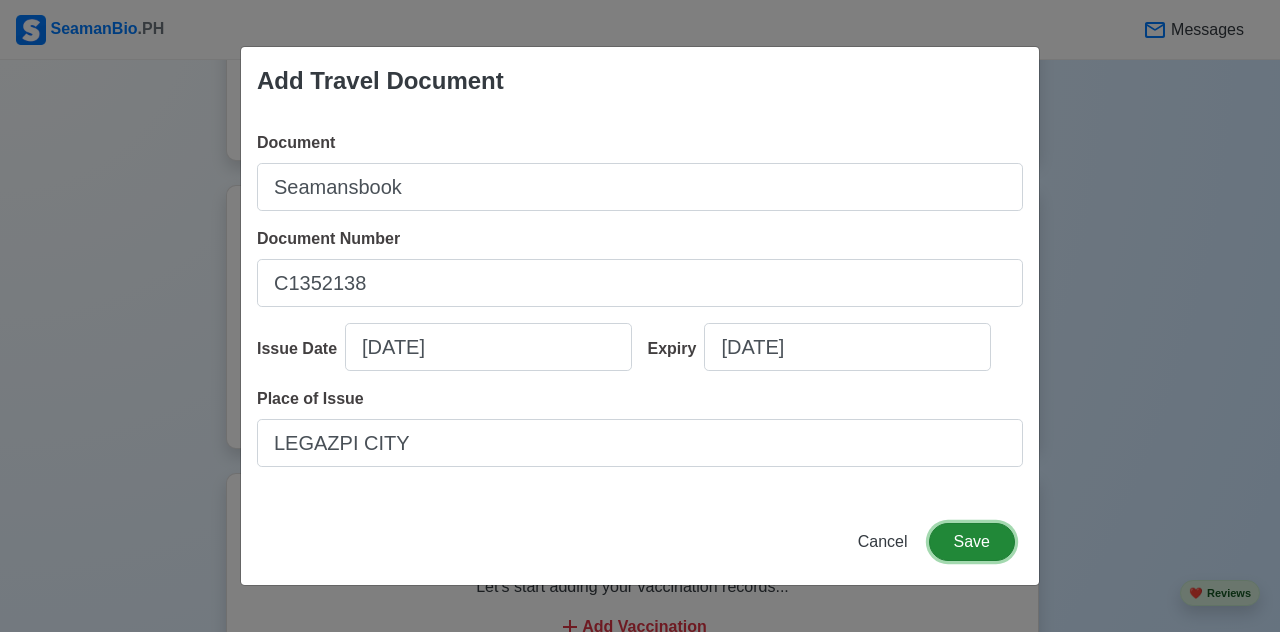 click on "Save" at bounding box center (972, 542) 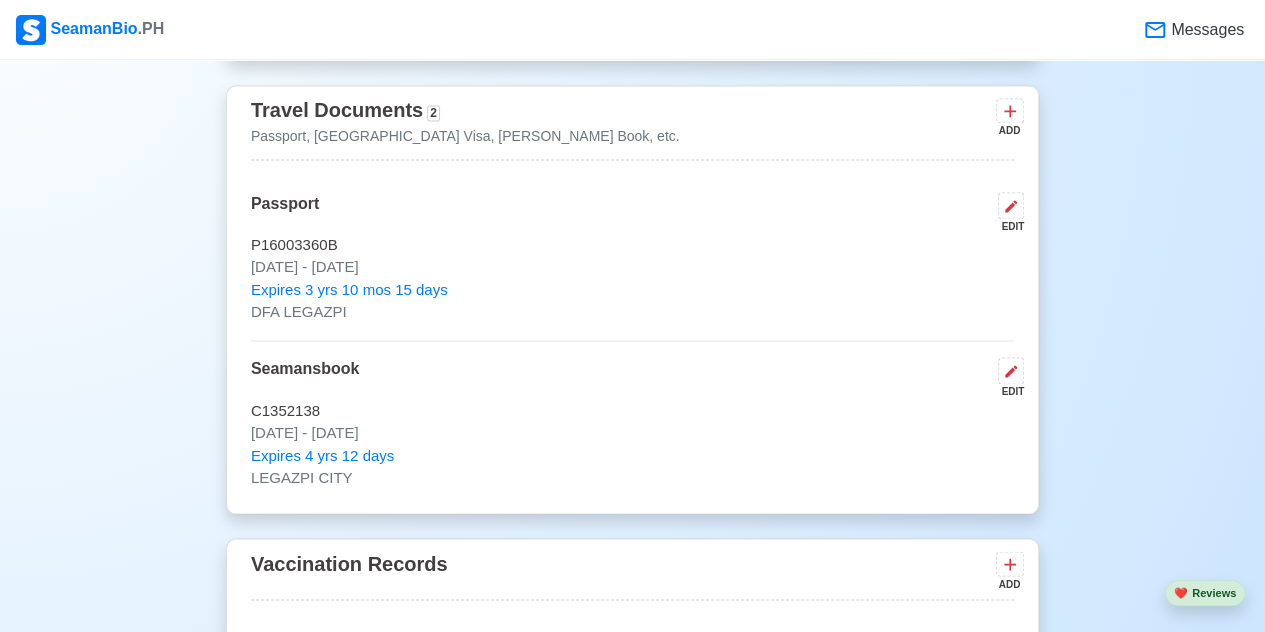 scroll, scrollTop: 1700, scrollLeft: 0, axis: vertical 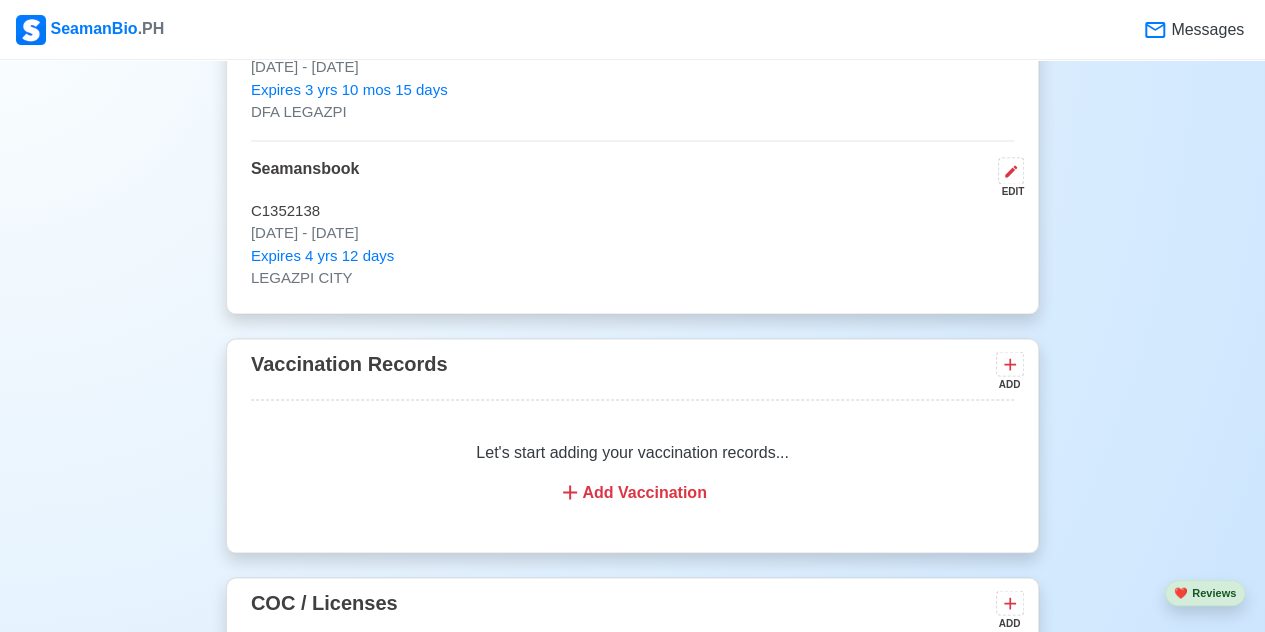 click on "Add Vaccination" at bounding box center (632, 492) 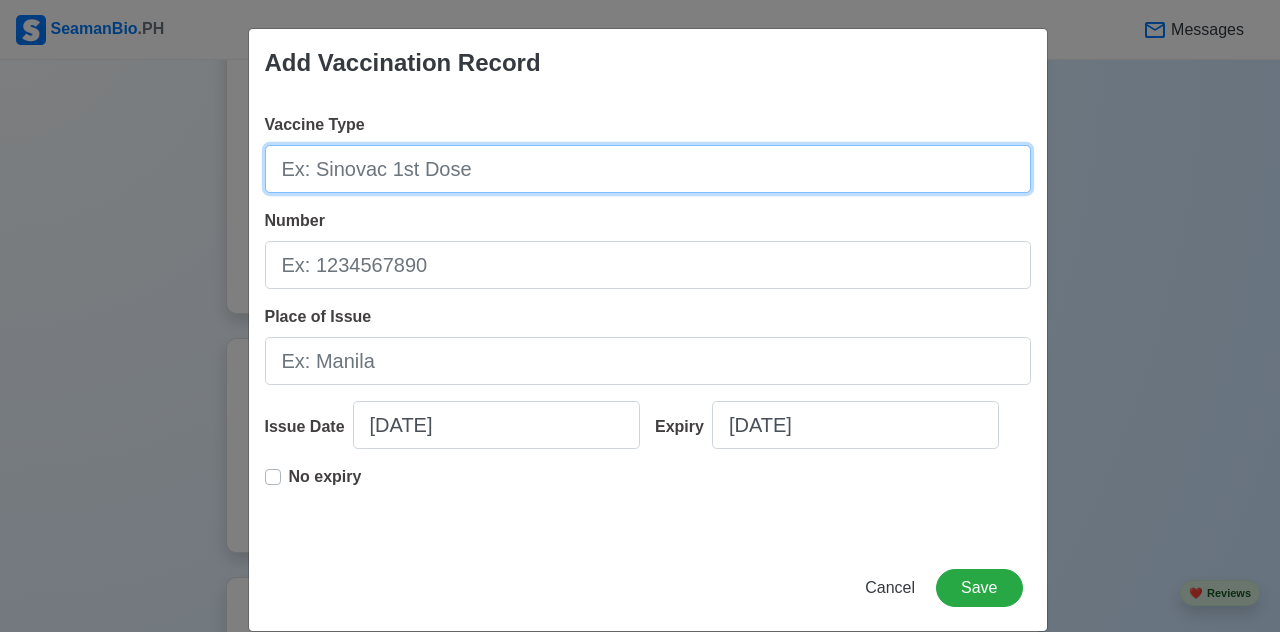 click on "Vaccine Type" at bounding box center [648, 169] 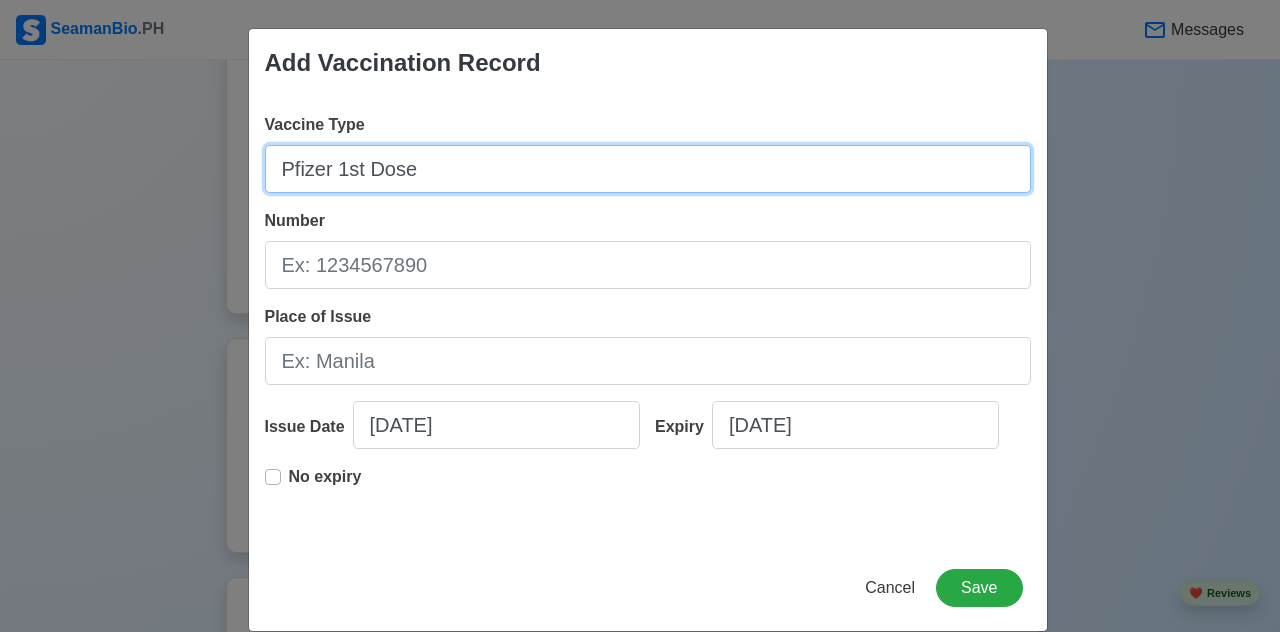 type on "Pfizer 1st Dose" 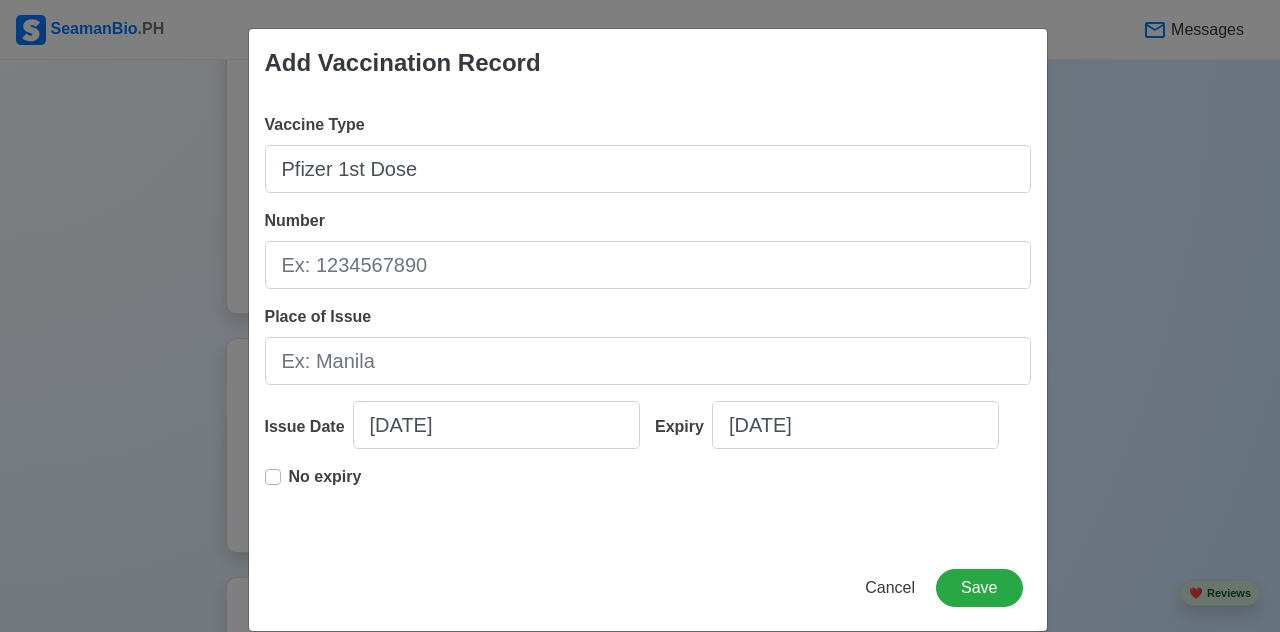 click on "No expiry" at bounding box center [325, 485] 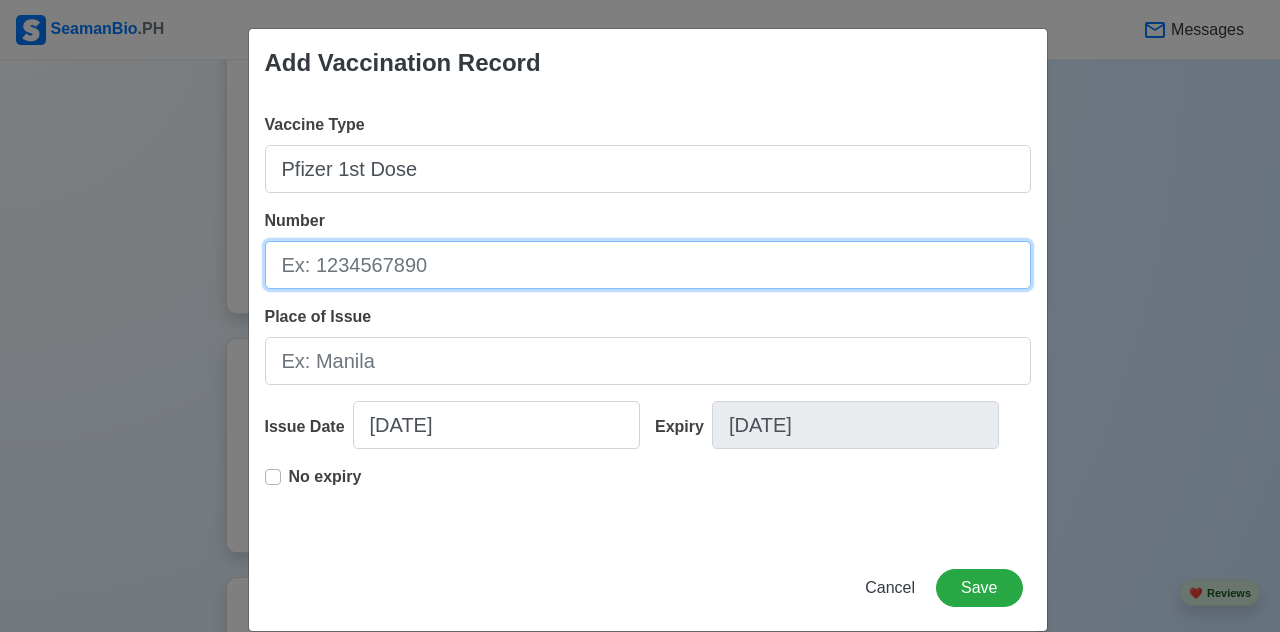 click on "Number" at bounding box center [648, 265] 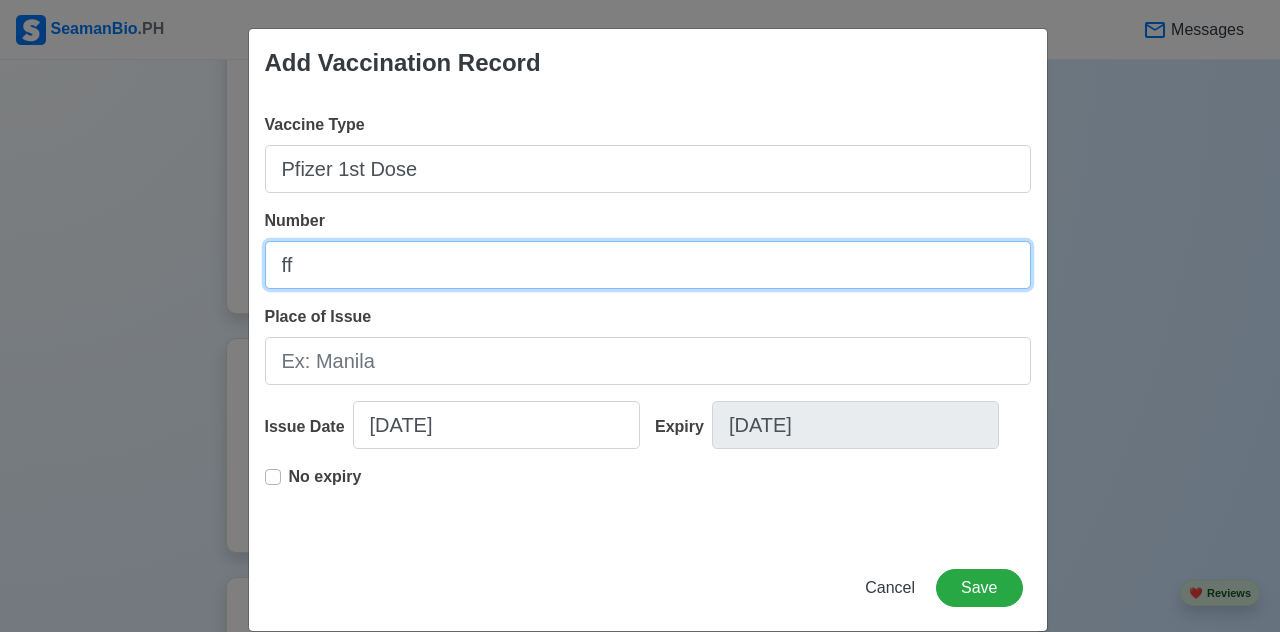 type on "f" 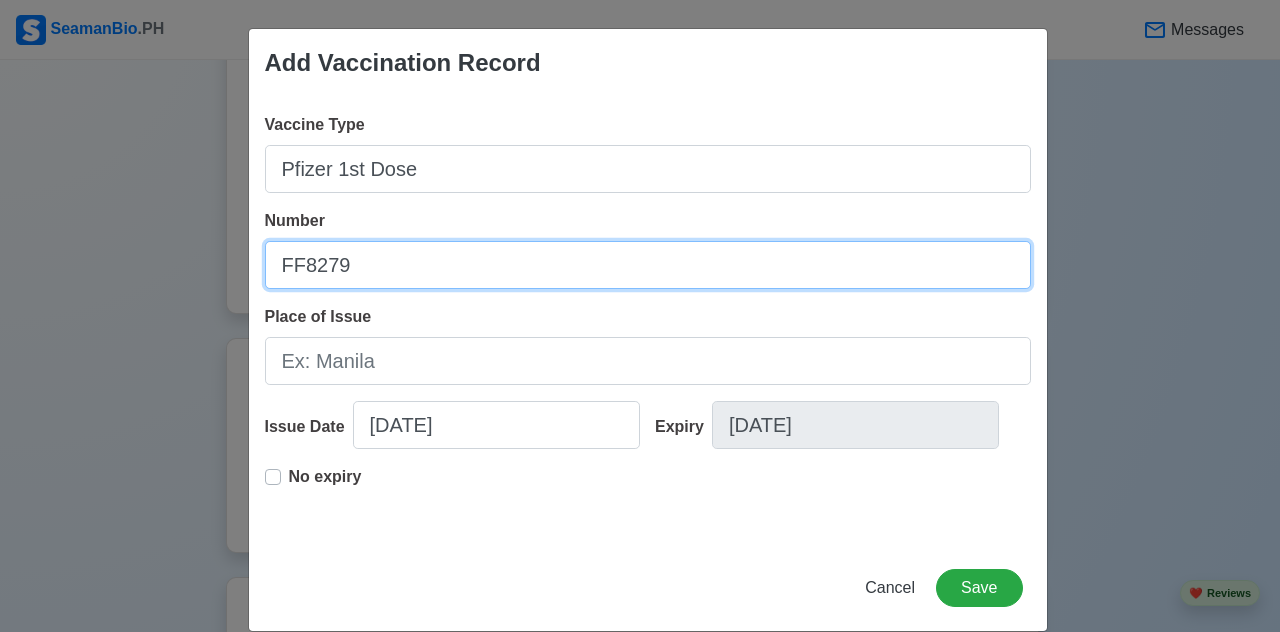type on "FF8279" 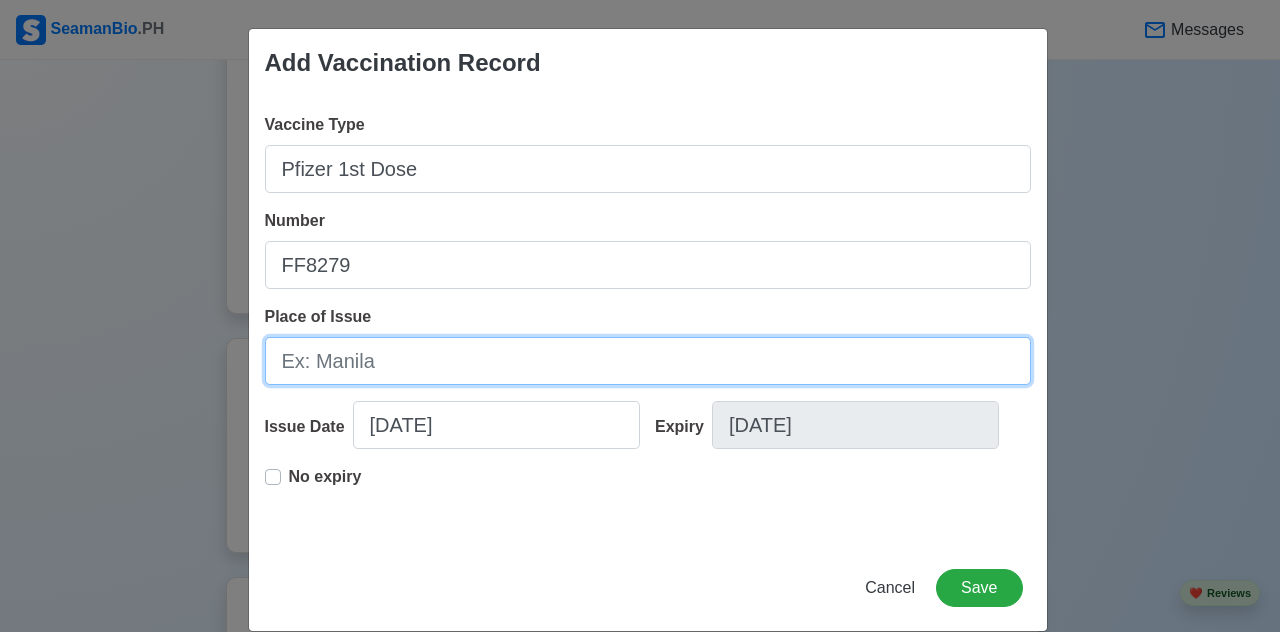 click on "Place of Issue" at bounding box center [648, 361] 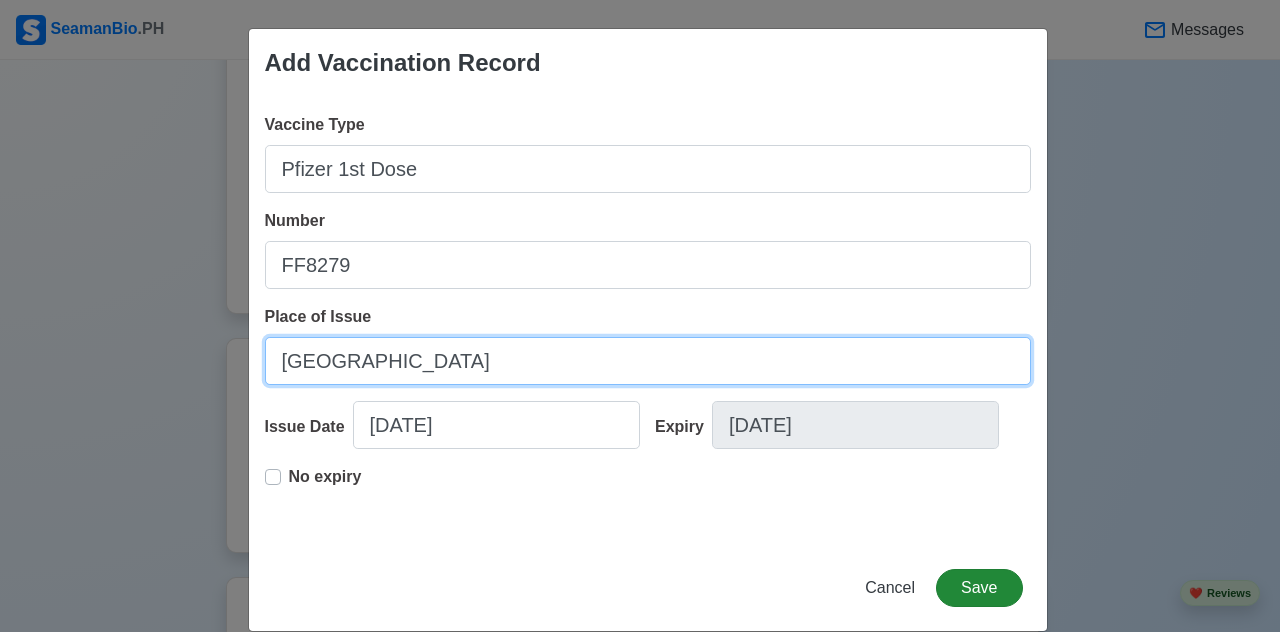 type on "[GEOGRAPHIC_DATA]" 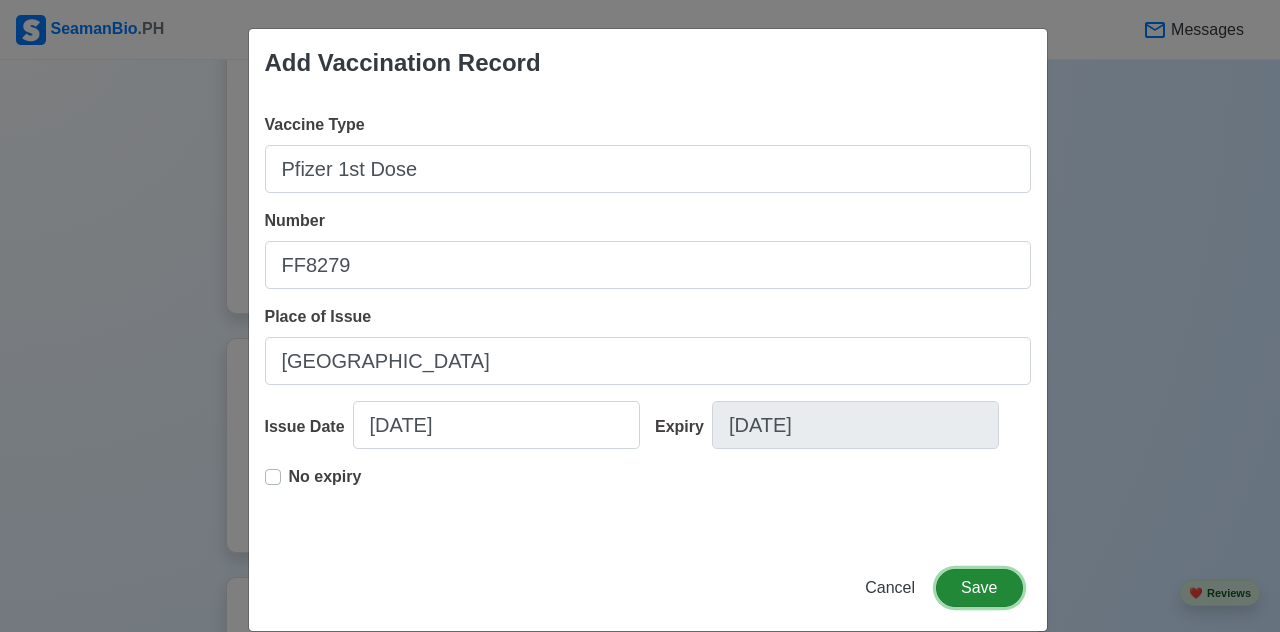 click on "Save" at bounding box center [979, 588] 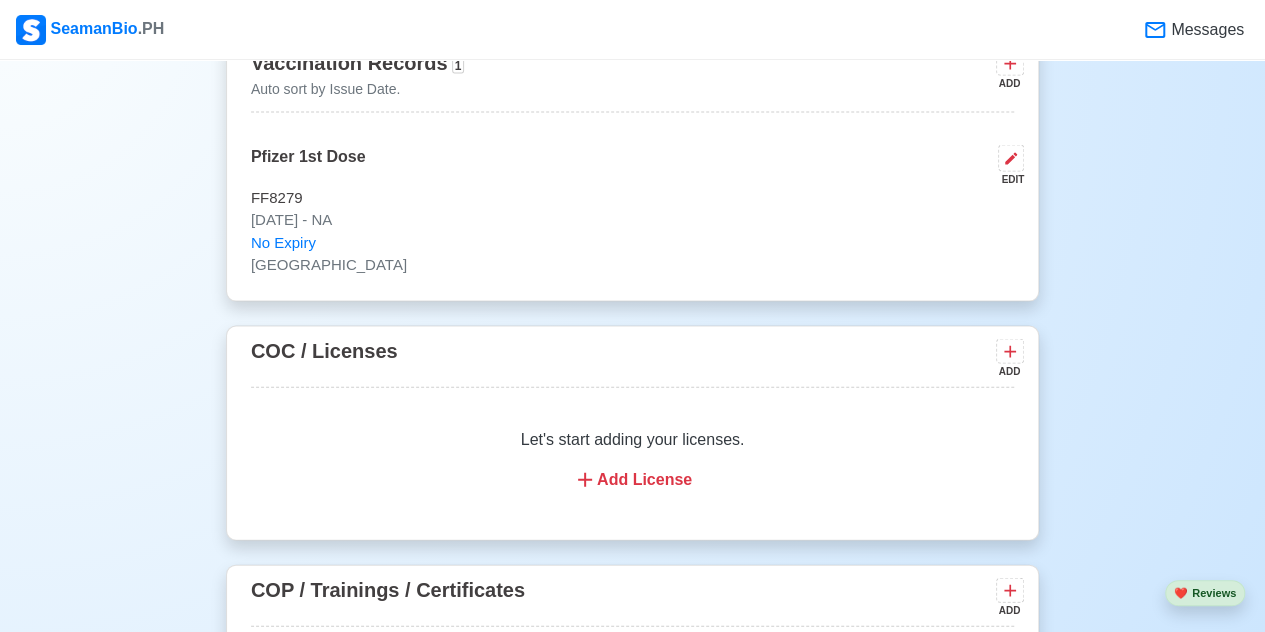 scroll, scrollTop: 1800, scrollLeft: 0, axis: vertical 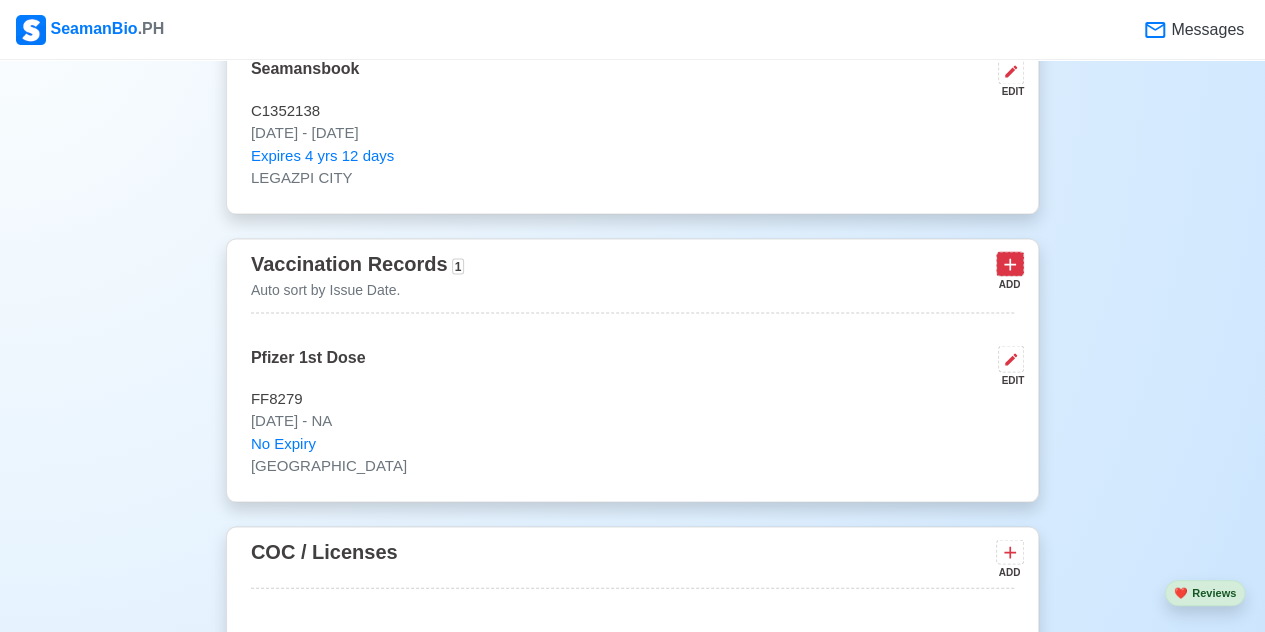 click 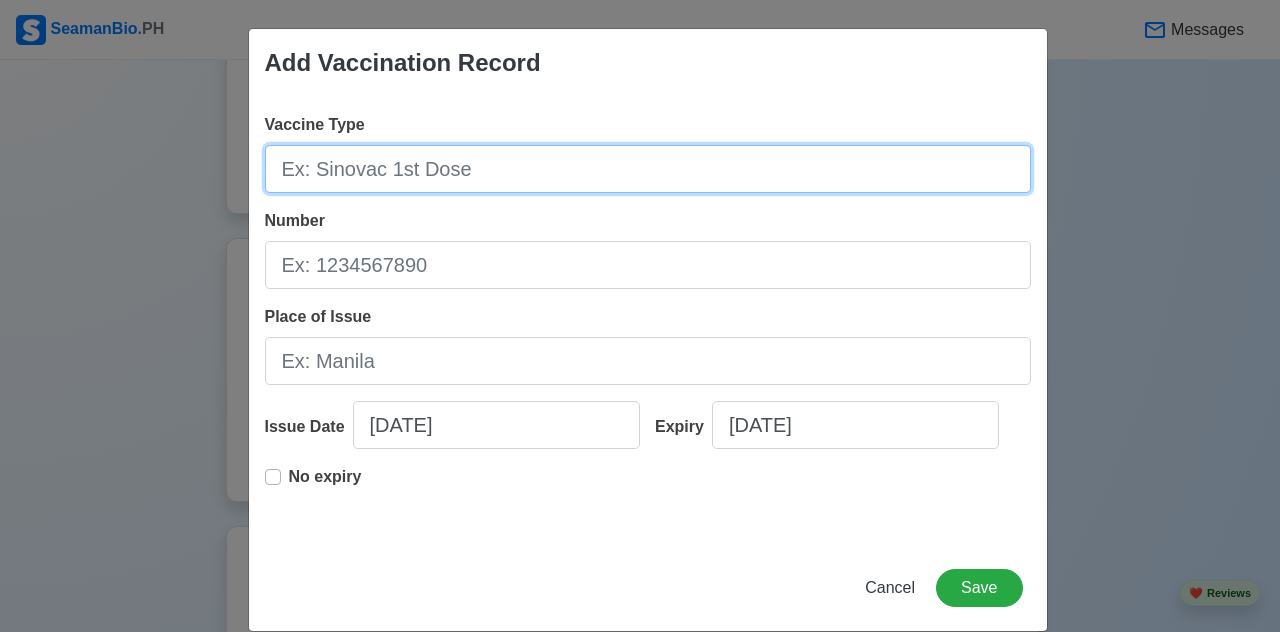 drag, startPoint x: 470, startPoint y: 190, endPoint x: 482, endPoint y: 193, distance: 12.369317 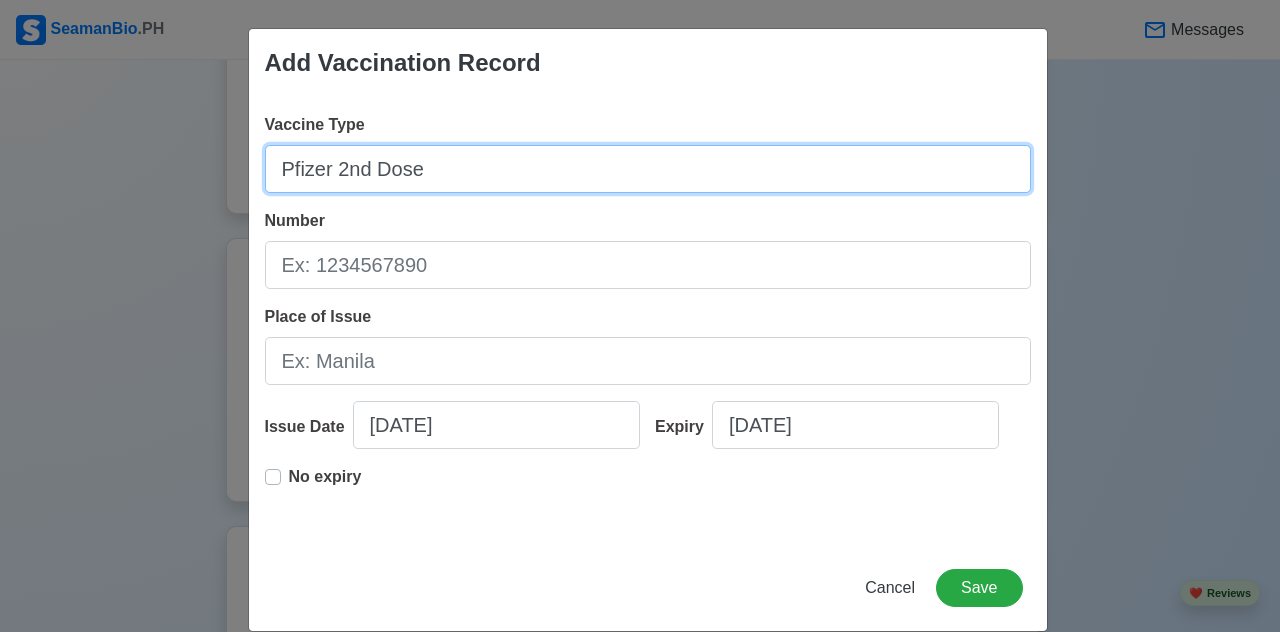 type on "Pfizer 2nd Dose" 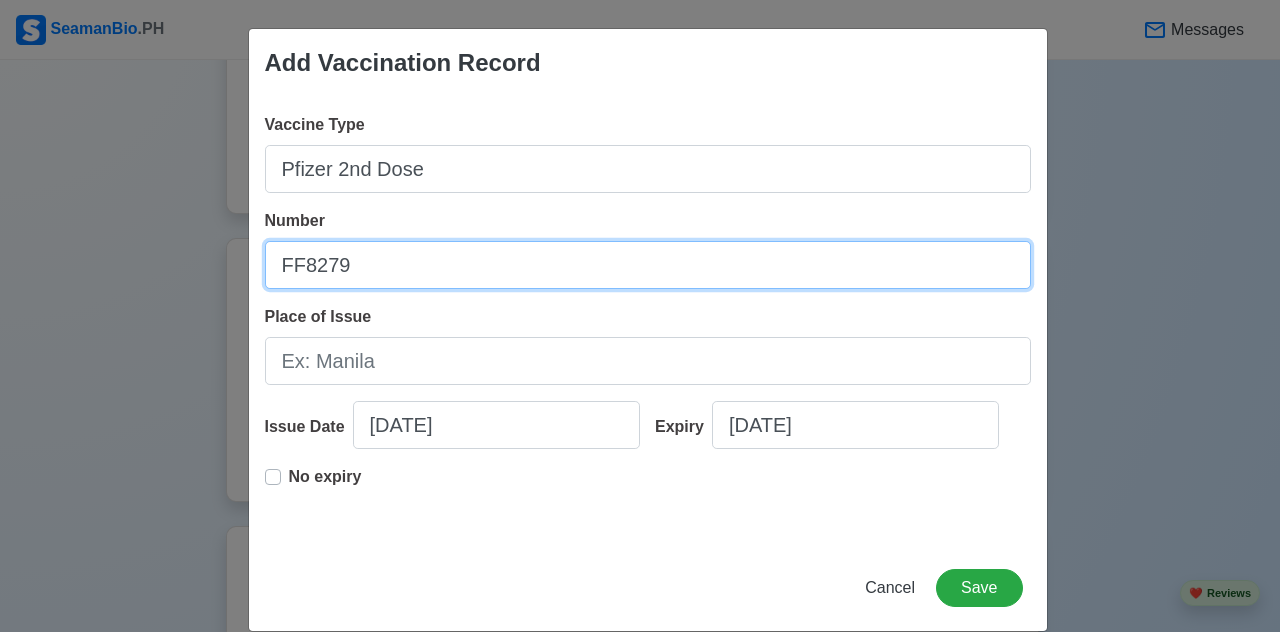 type on "FF8279" 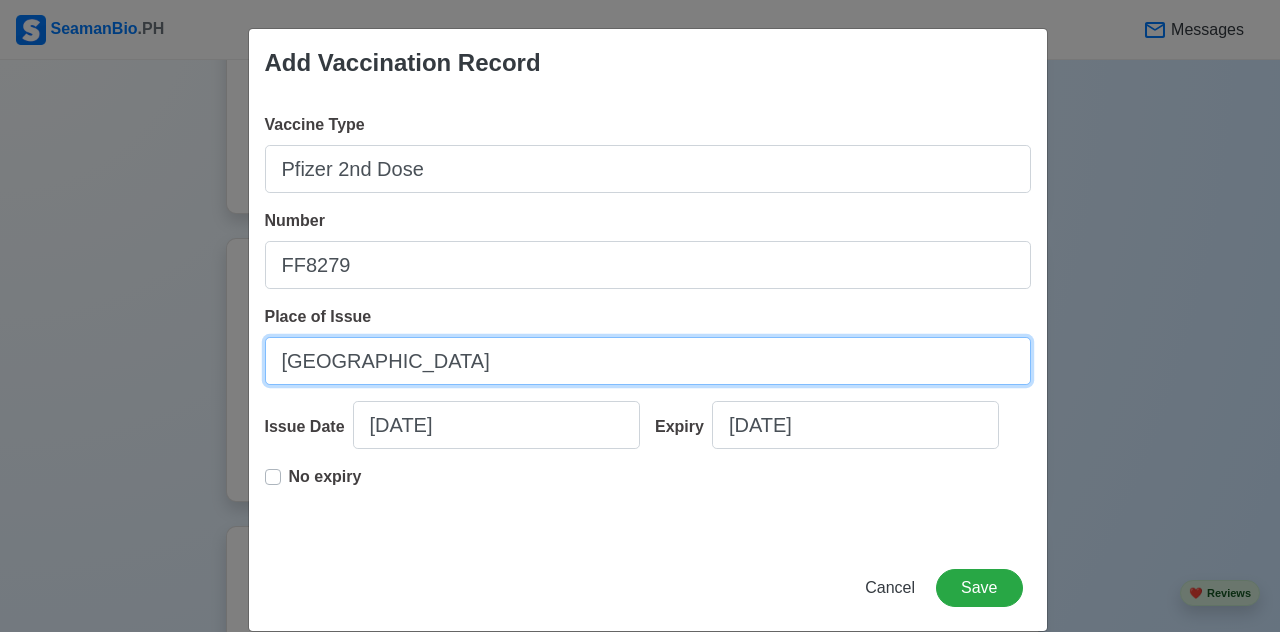 type on "[GEOGRAPHIC_DATA]" 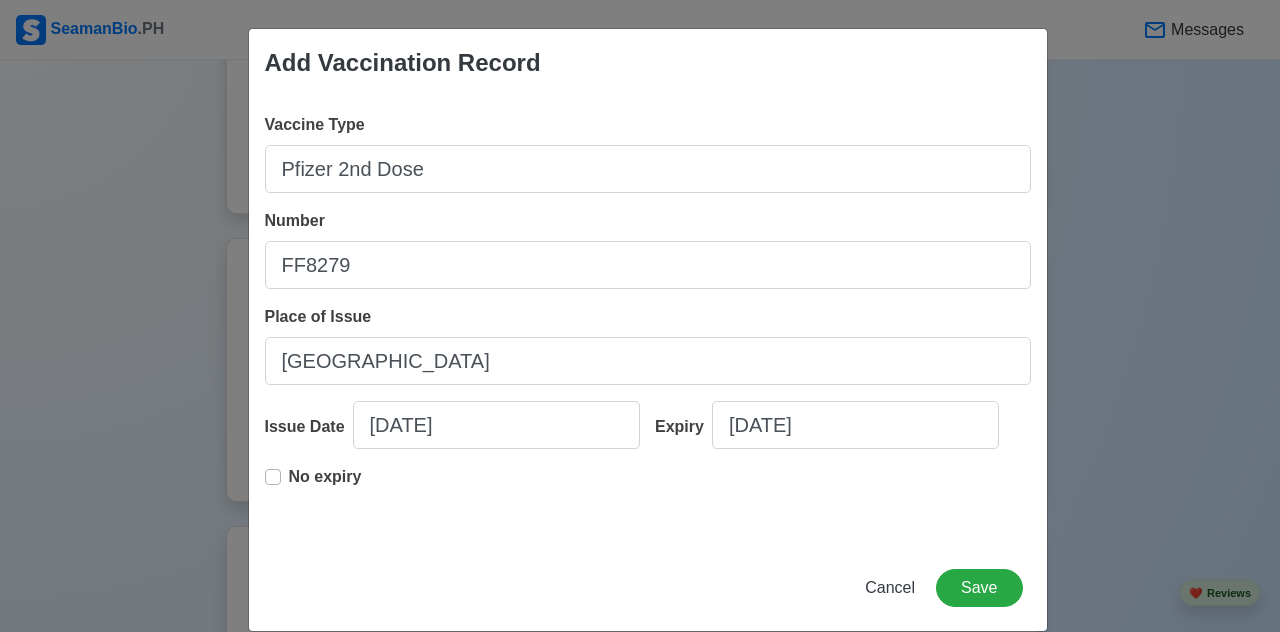 click on "No expiry" at bounding box center [325, 477] 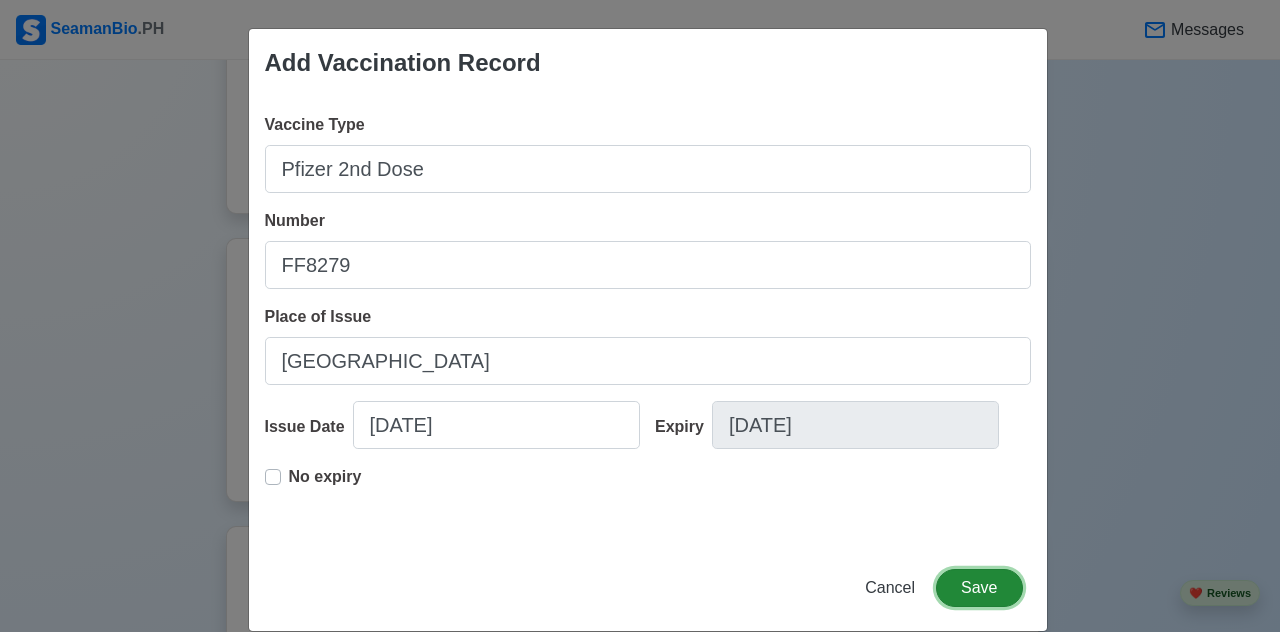 click on "Save" at bounding box center [979, 588] 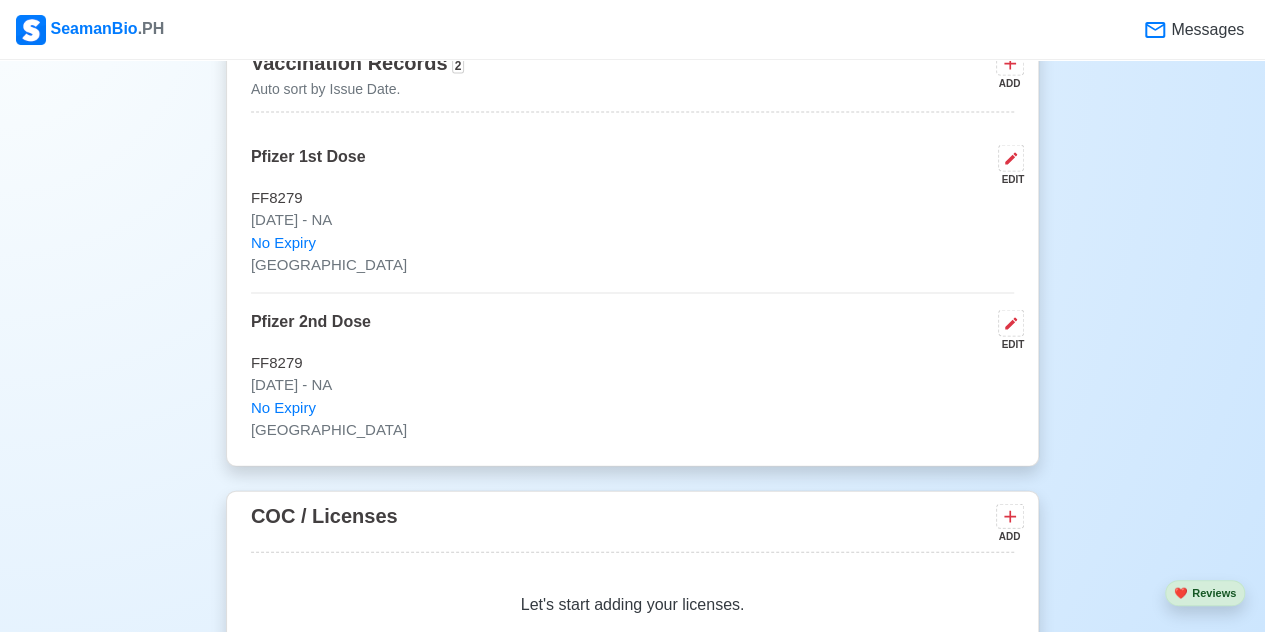 scroll, scrollTop: 1900, scrollLeft: 0, axis: vertical 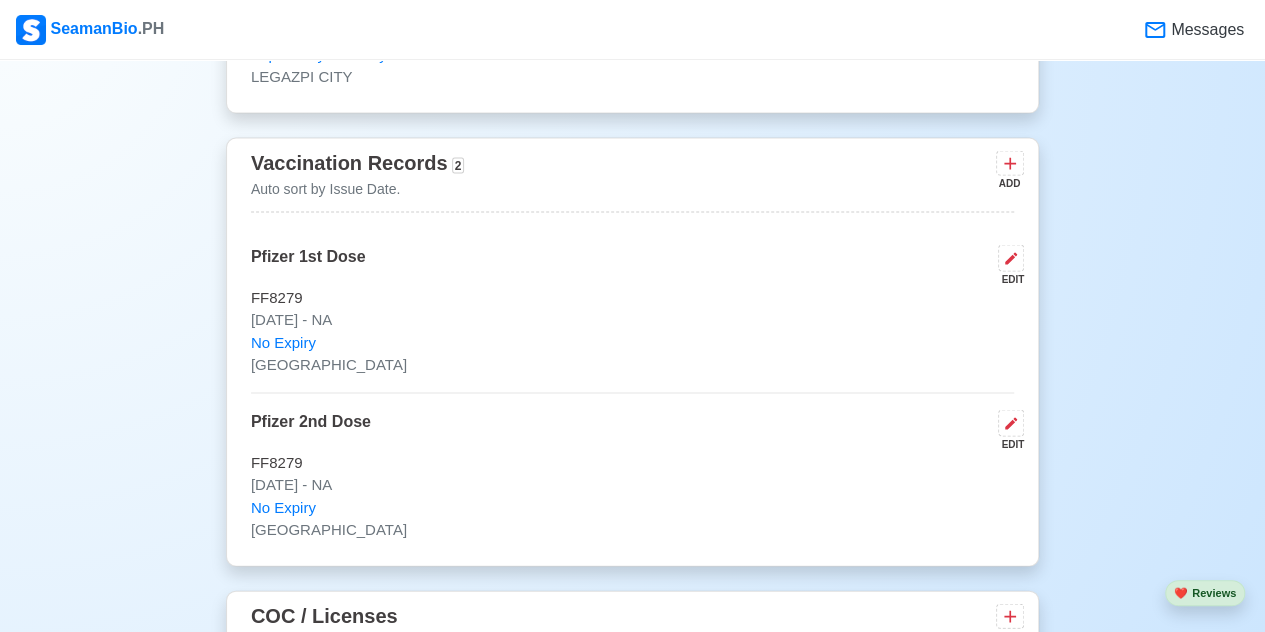 click on "ADD" at bounding box center [1008, 183] 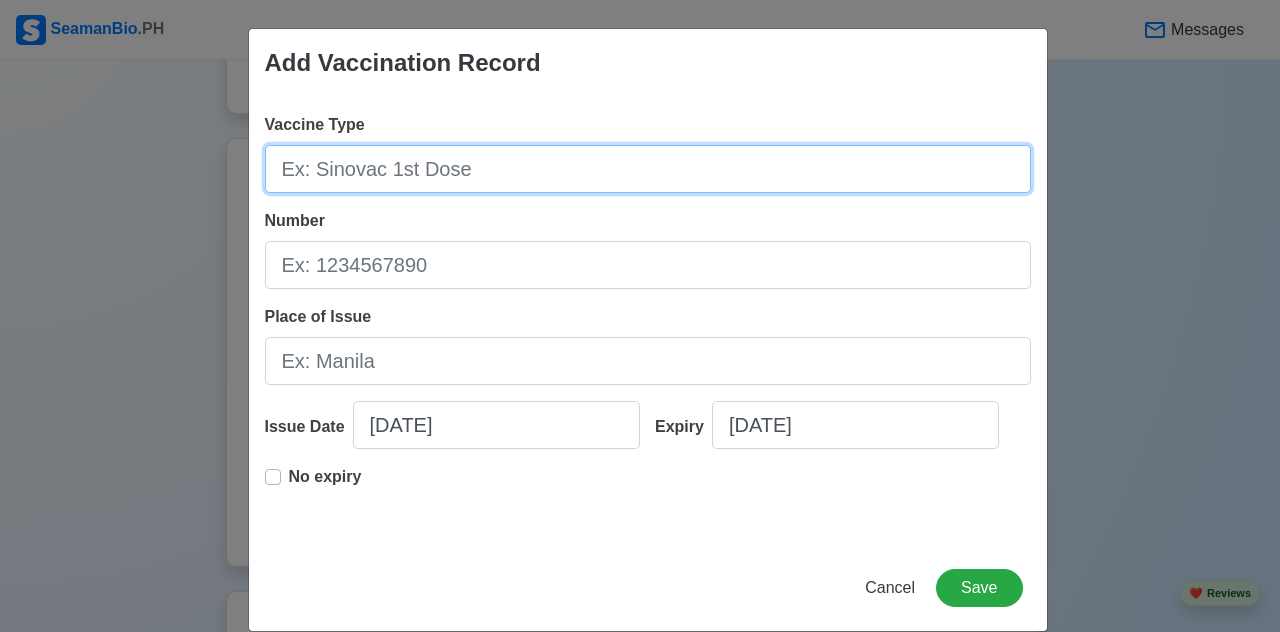 click on "Vaccine Type" at bounding box center [648, 169] 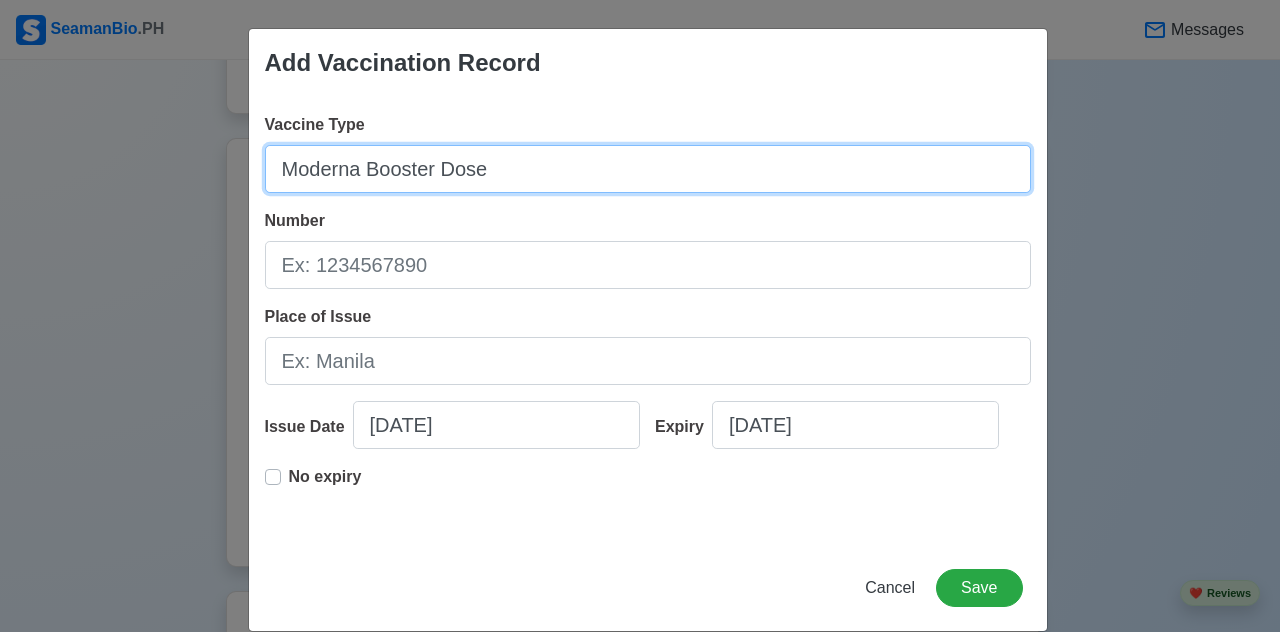 type on "Moderna Booster Dose" 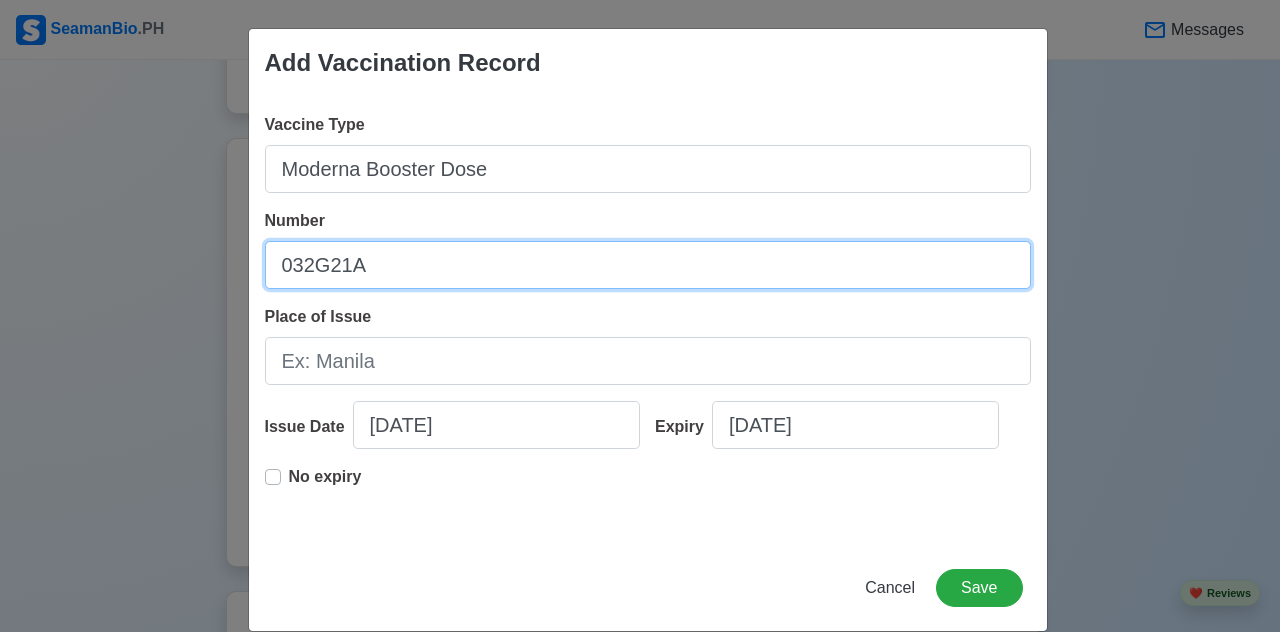 type on "032G21A" 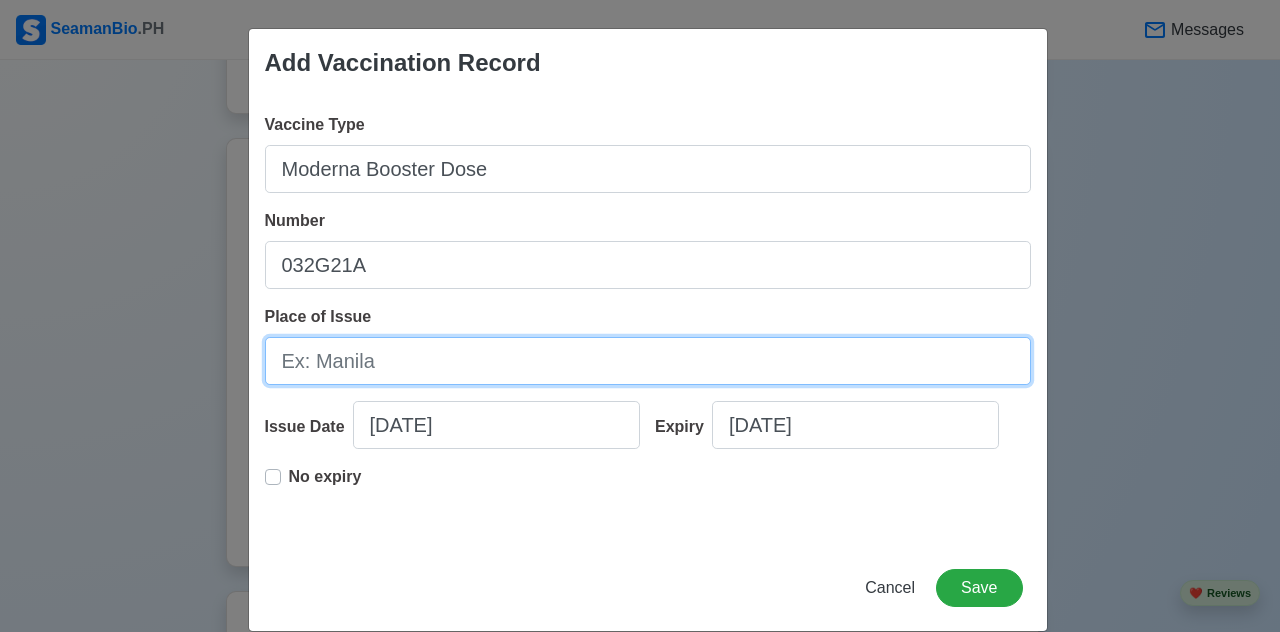 click on "Place of Issue" at bounding box center (648, 361) 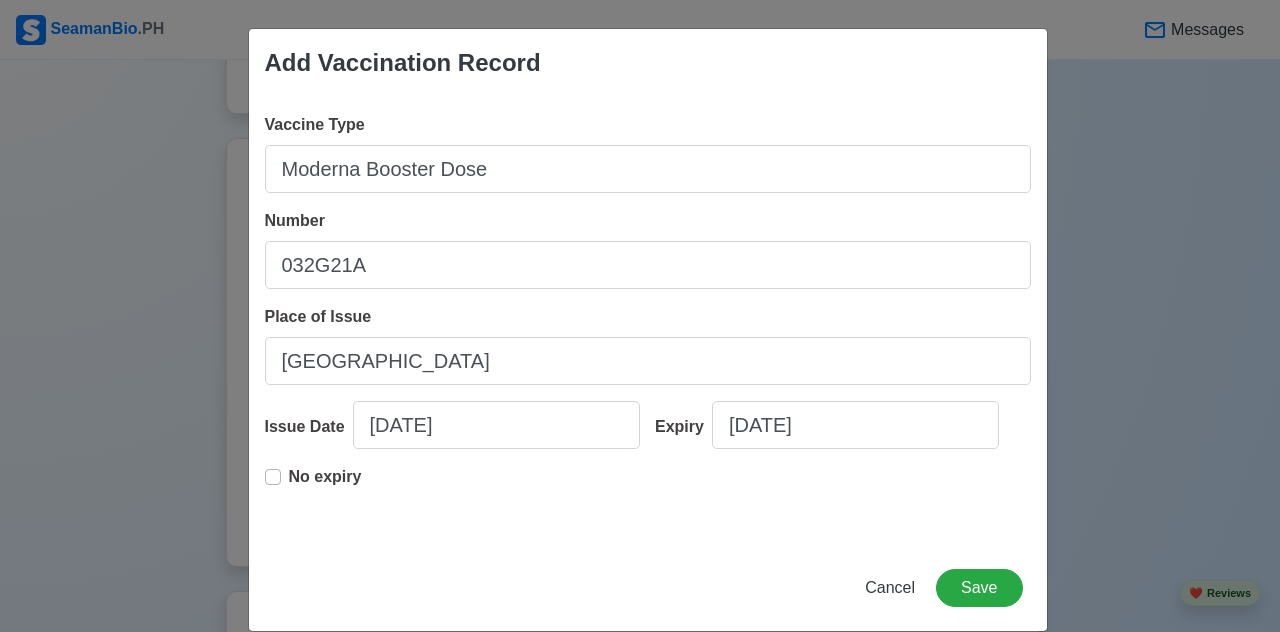 click on "No expiry" at bounding box center [325, 477] 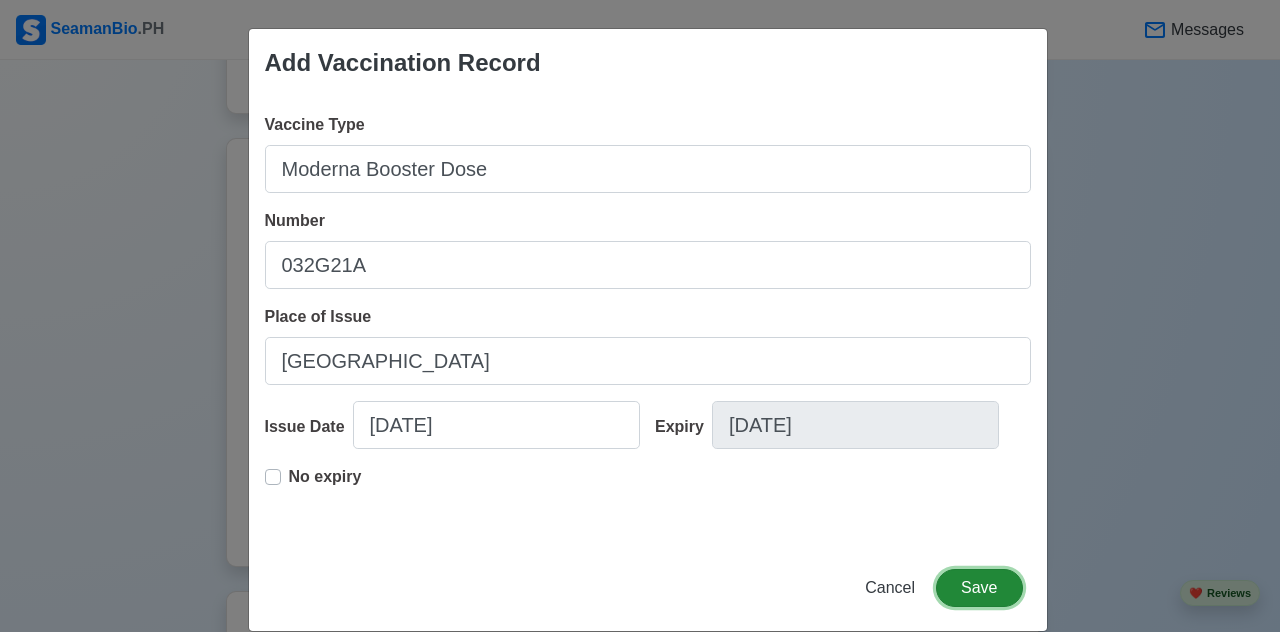 click on "Save" at bounding box center (979, 588) 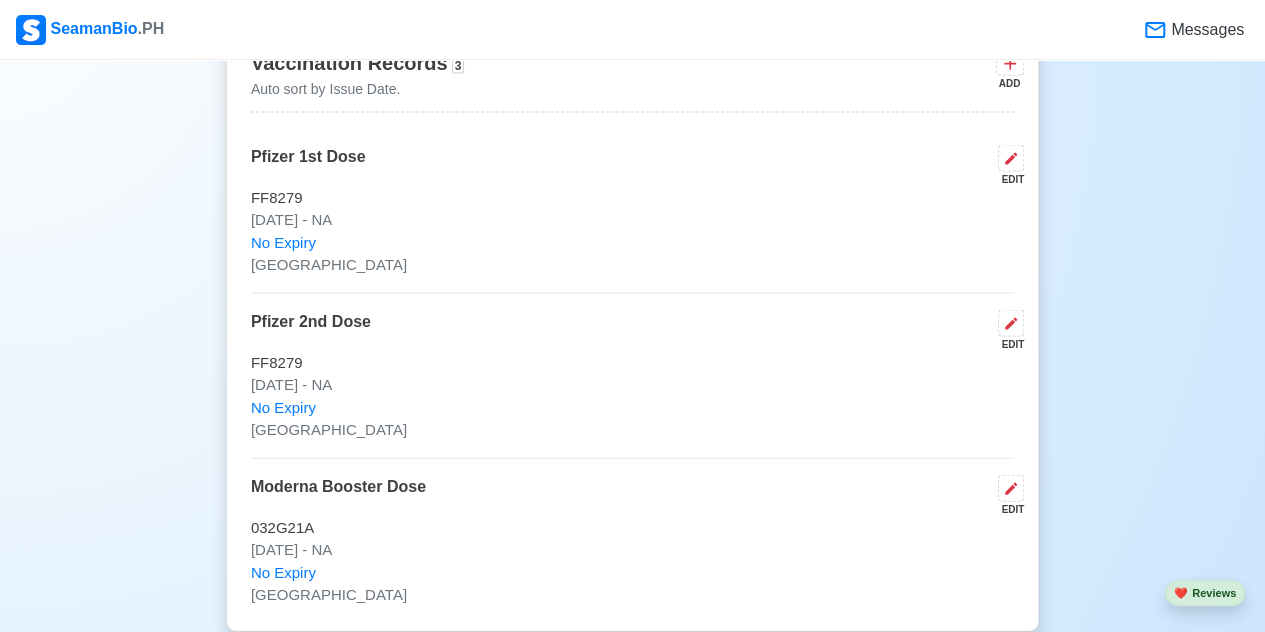 scroll, scrollTop: 1800, scrollLeft: 0, axis: vertical 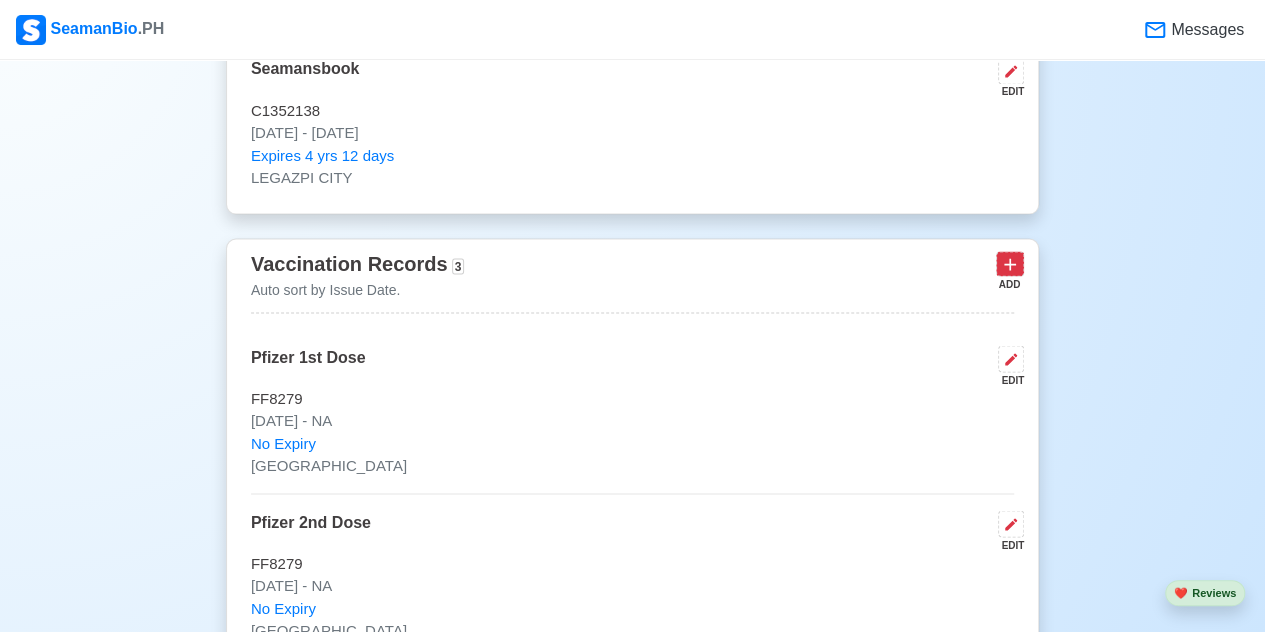 click 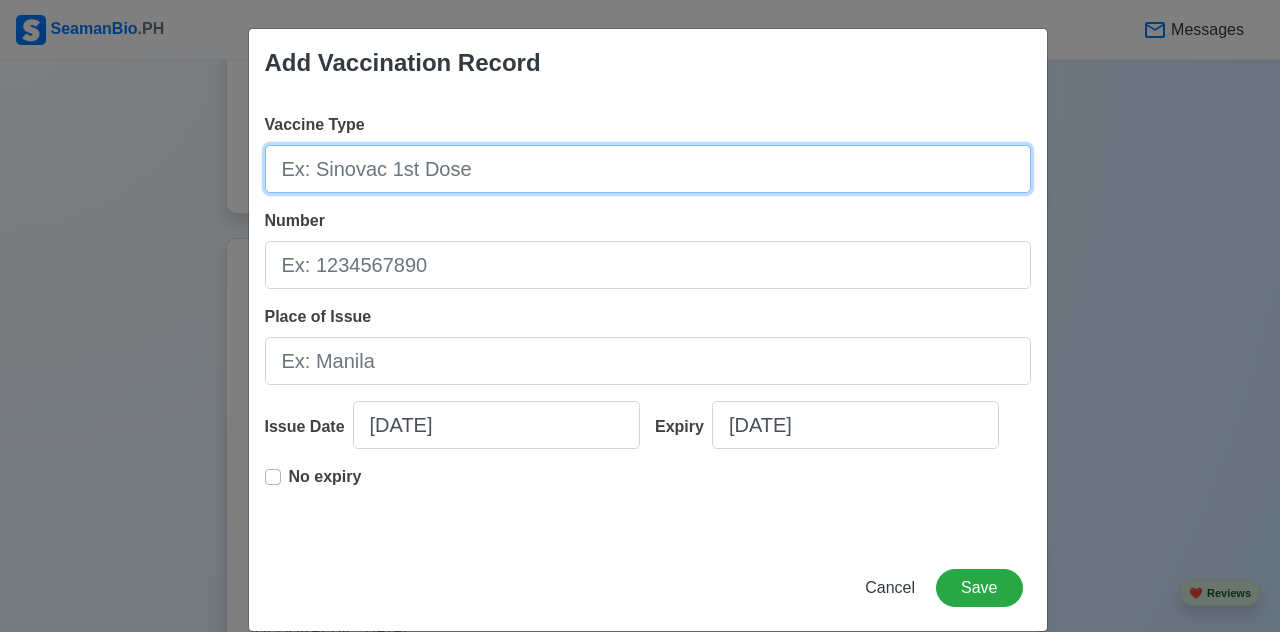 click on "Vaccine Type" at bounding box center (648, 169) 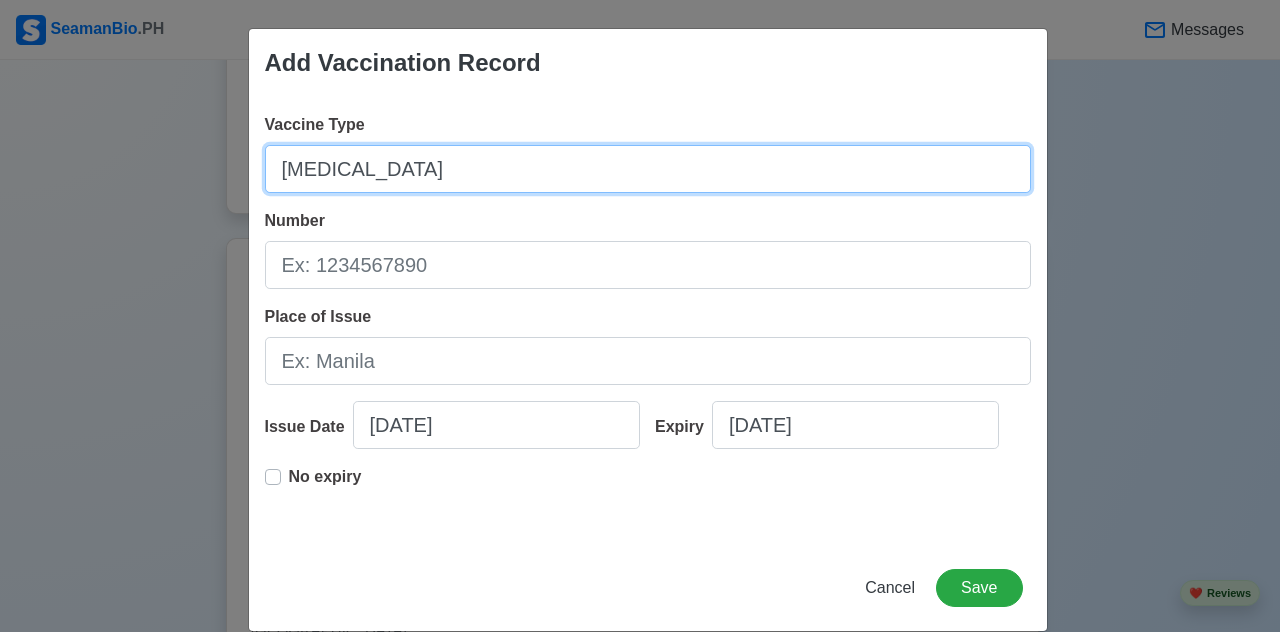 type on "[MEDICAL_DATA]" 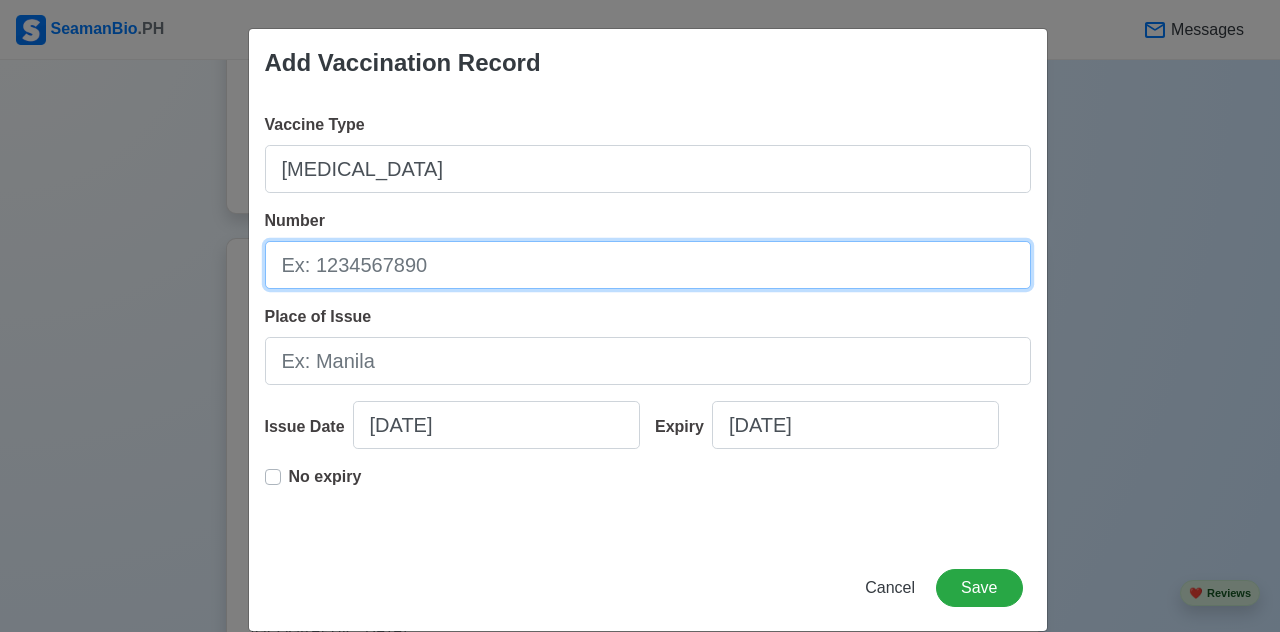 type on "p" 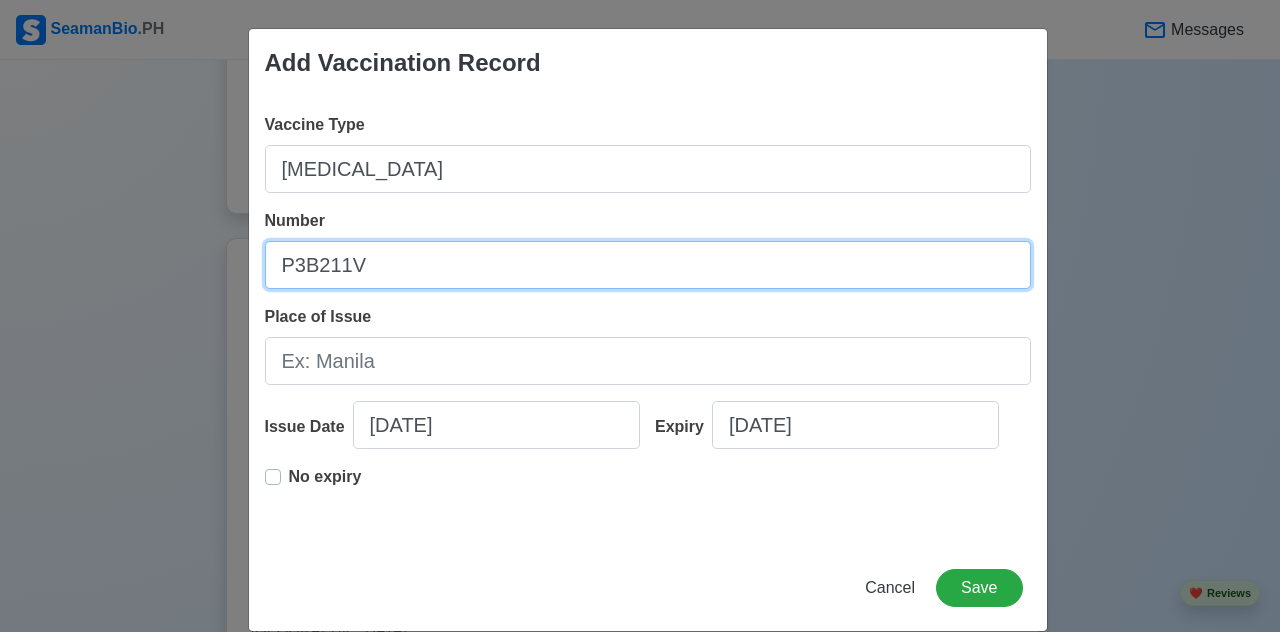 type on "P3B211V" 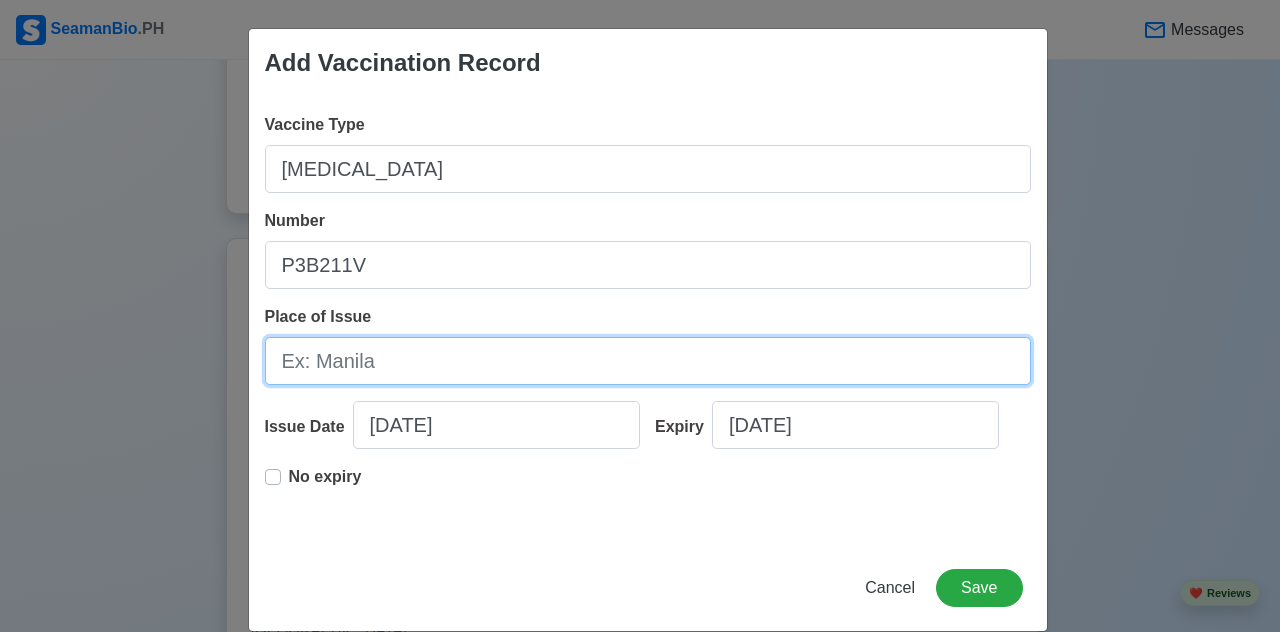 click on "Place of Issue" at bounding box center [648, 361] 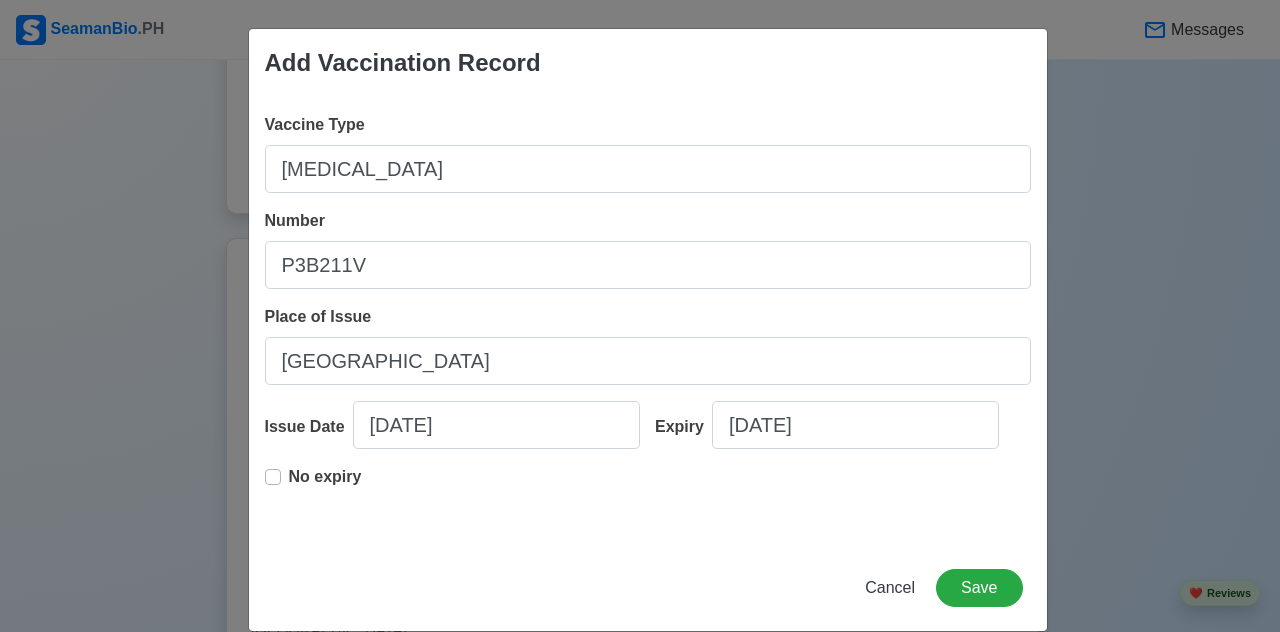 click on "No expiry" at bounding box center (648, 497) 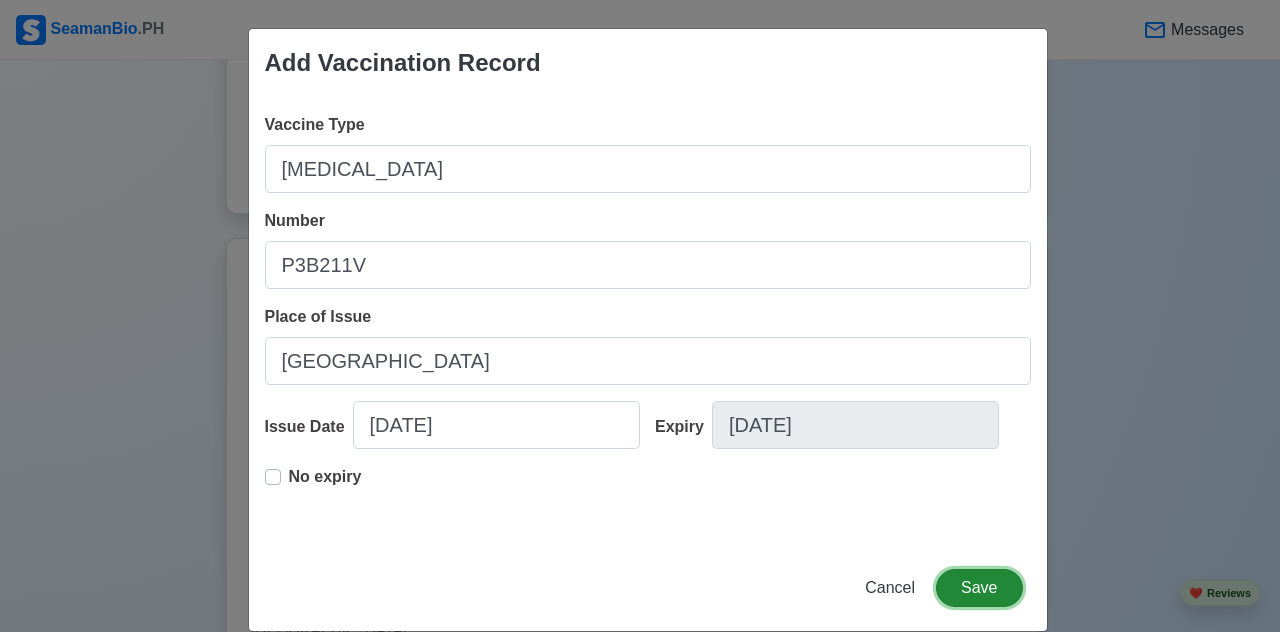 click on "Save" at bounding box center [979, 588] 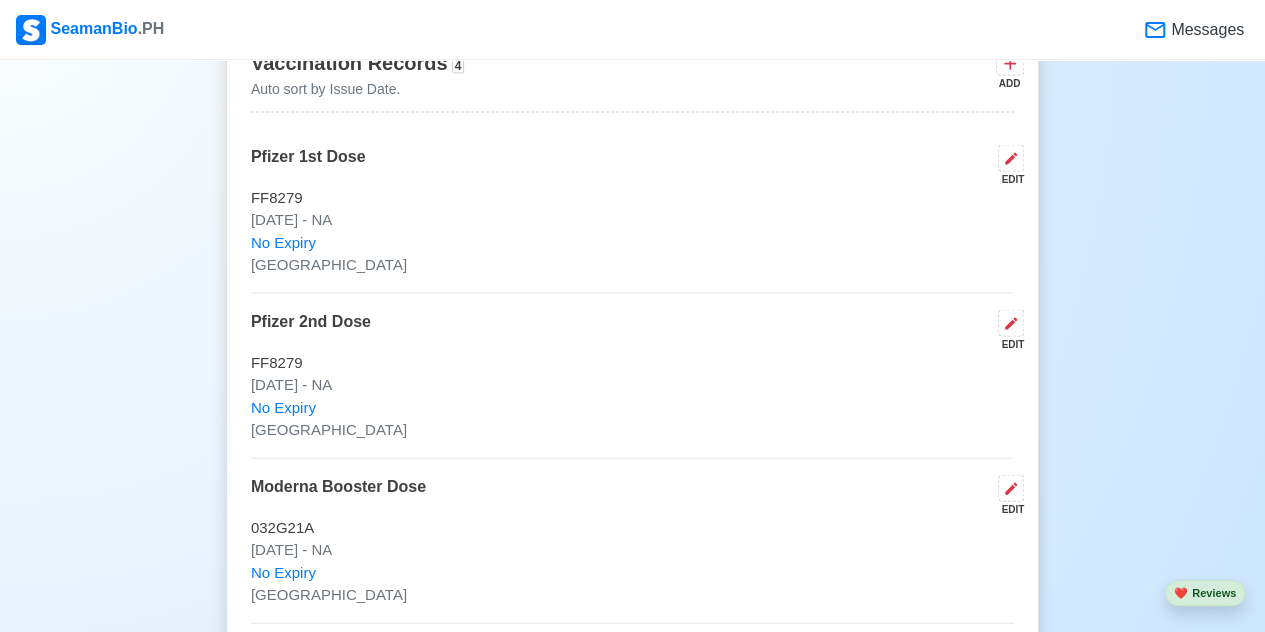 scroll, scrollTop: 1900, scrollLeft: 0, axis: vertical 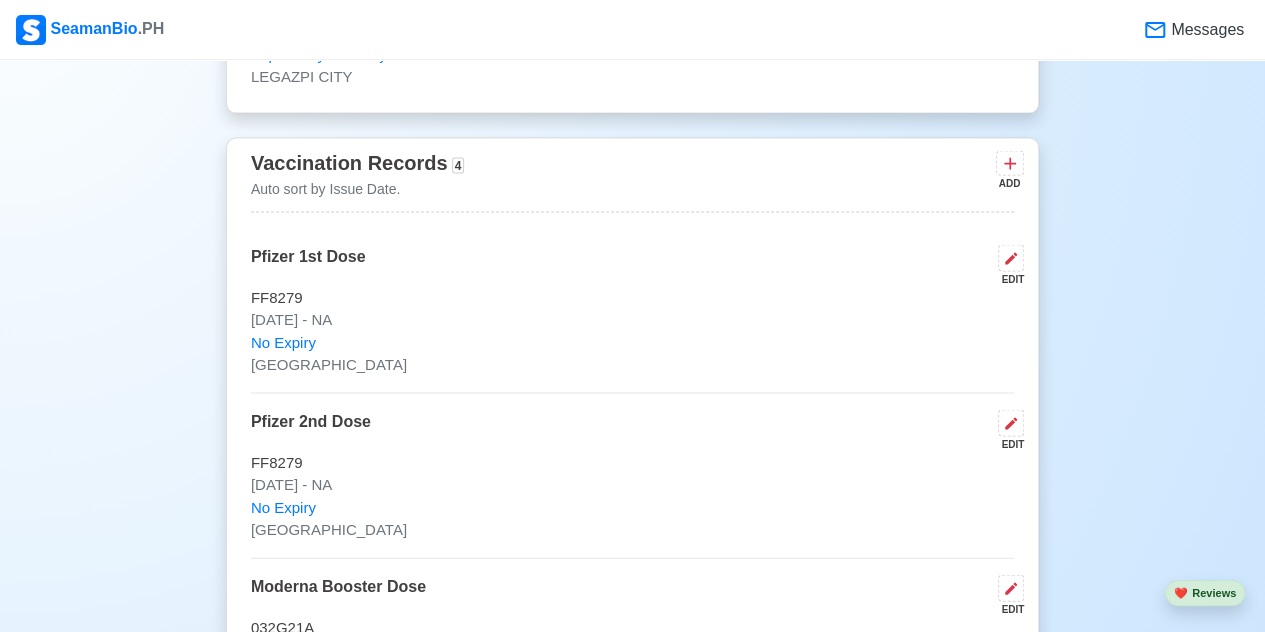 click on "ADD" at bounding box center (1008, 183) 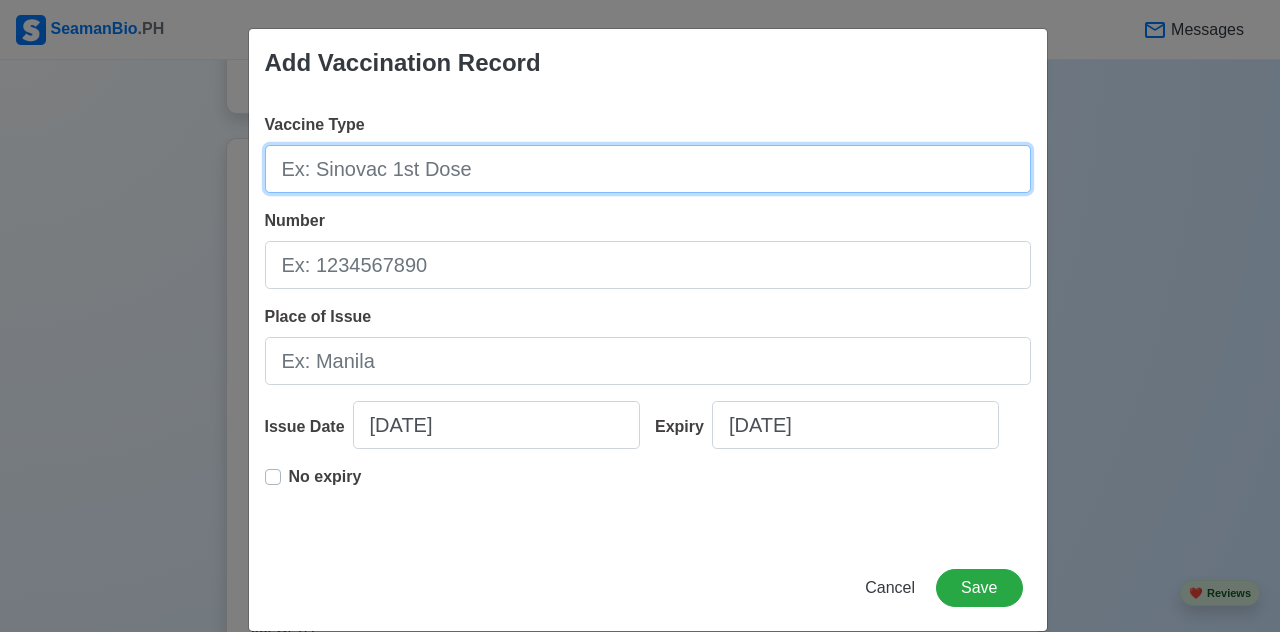 click on "Vaccine Type" at bounding box center [648, 169] 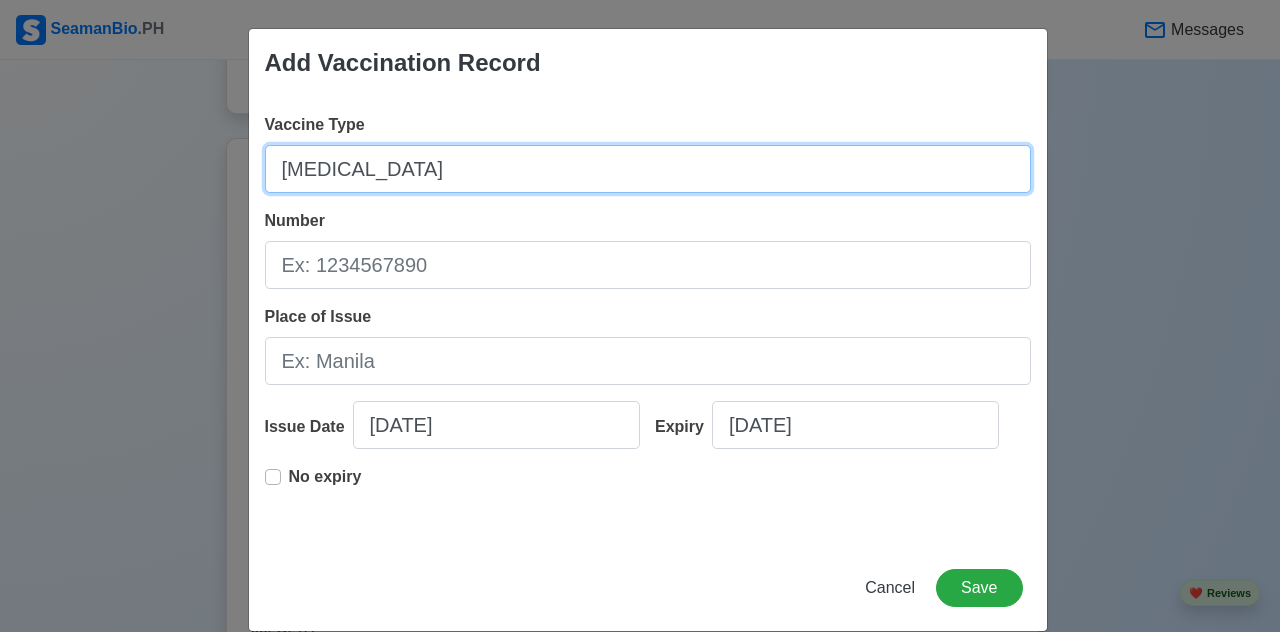 type on "[MEDICAL_DATA]" 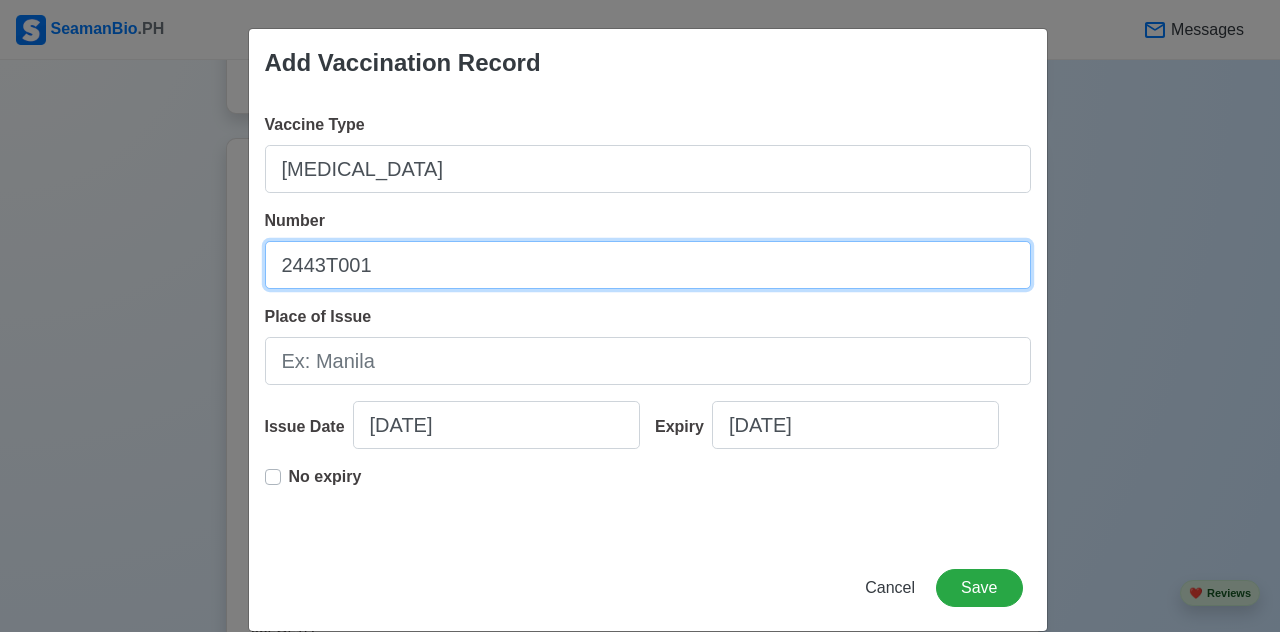type on "2443T001" 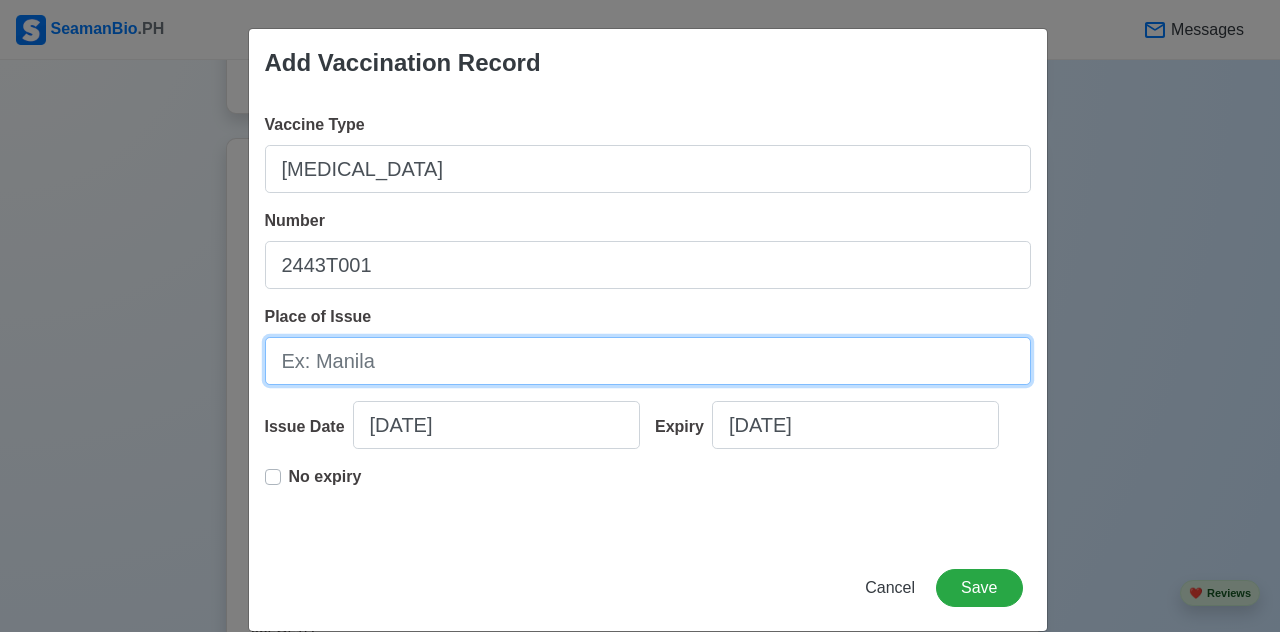 click on "Place of Issue" at bounding box center [648, 361] 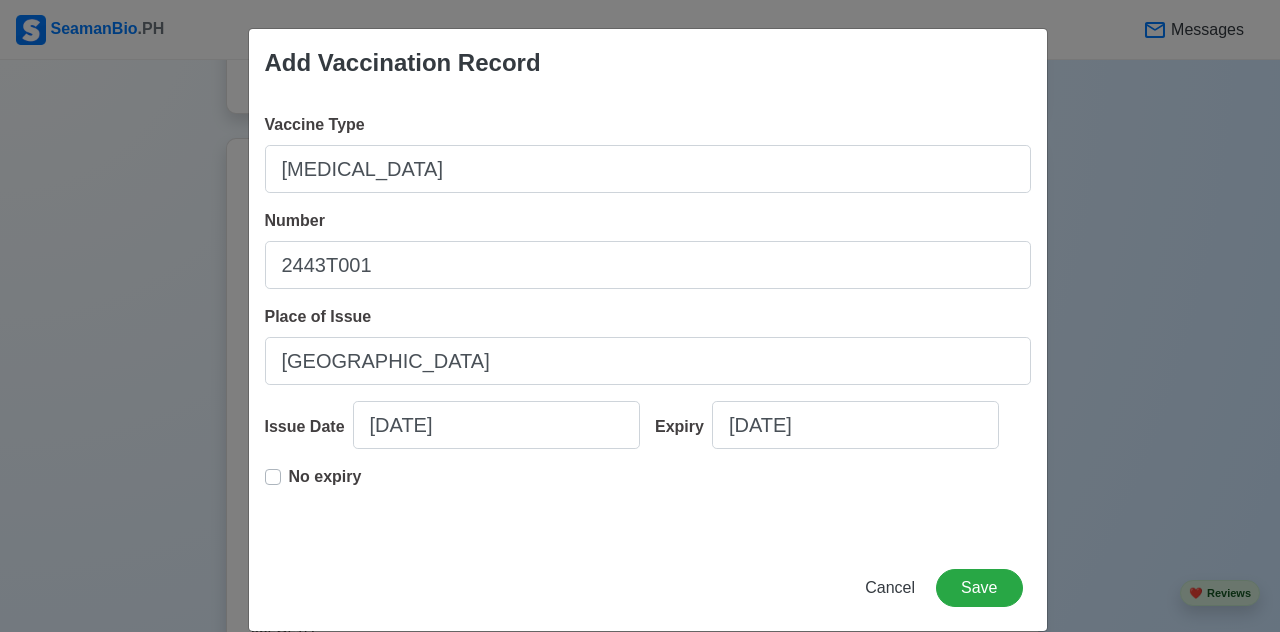 click on "No expiry" at bounding box center (325, 477) 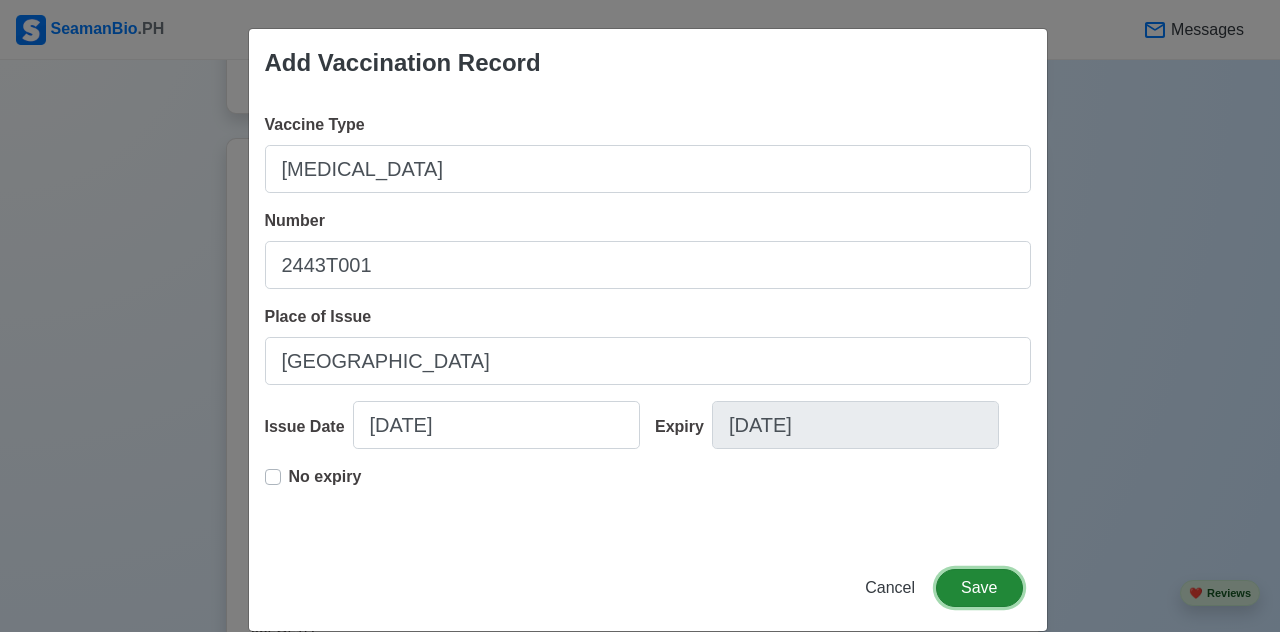 click on "Save" at bounding box center [979, 588] 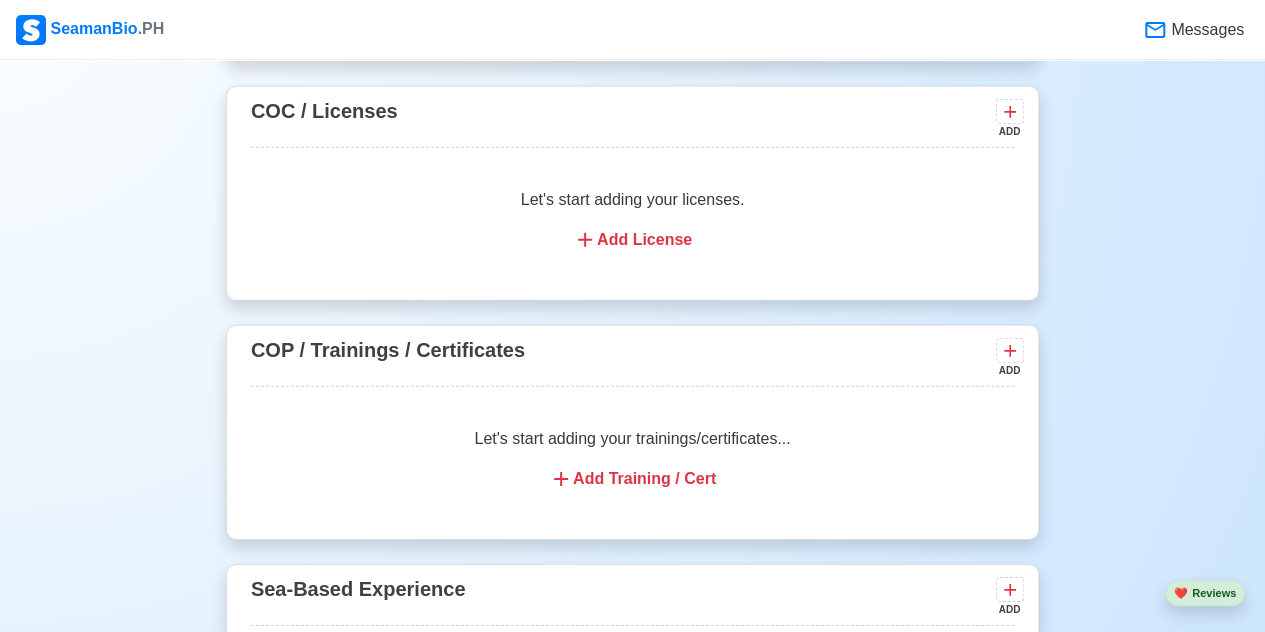 scroll, scrollTop: 3100, scrollLeft: 0, axis: vertical 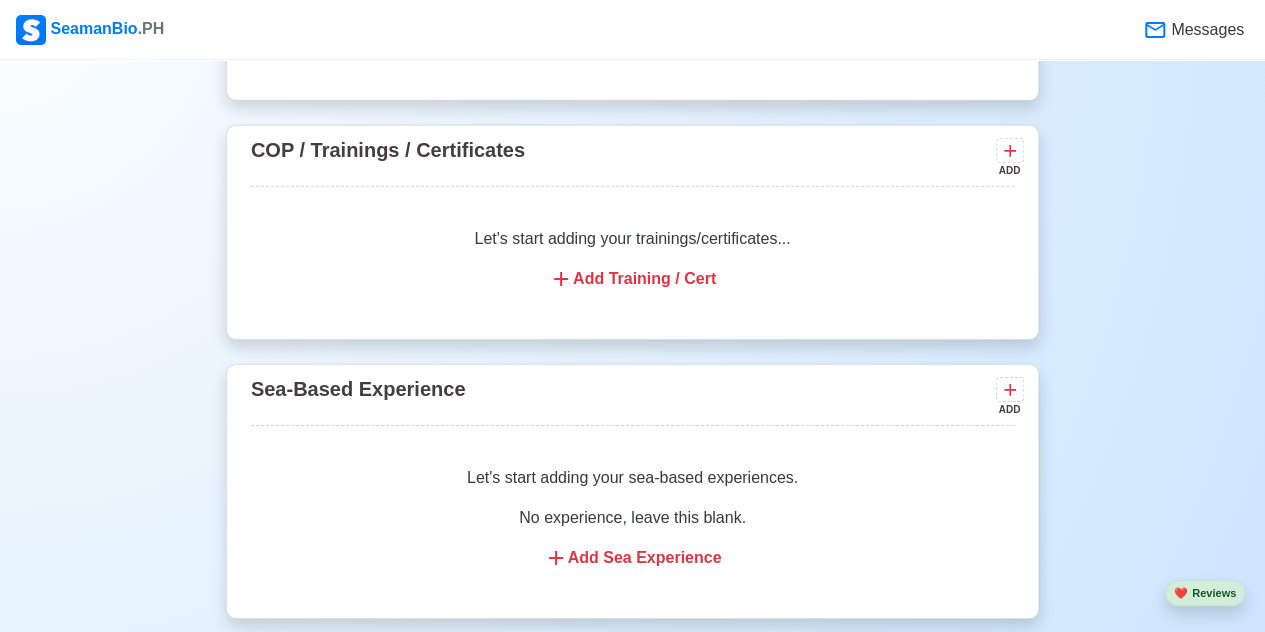 click on "Add Training / Cert" at bounding box center [632, 279] 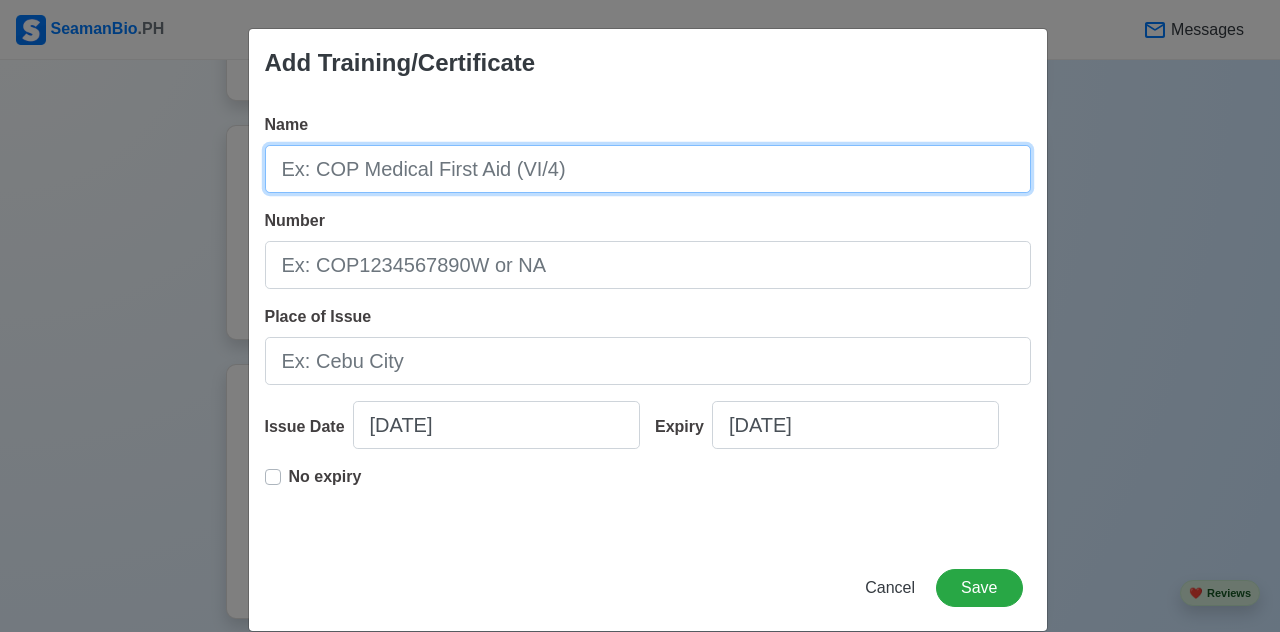 click on "Name" at bounding box center [648, 169] 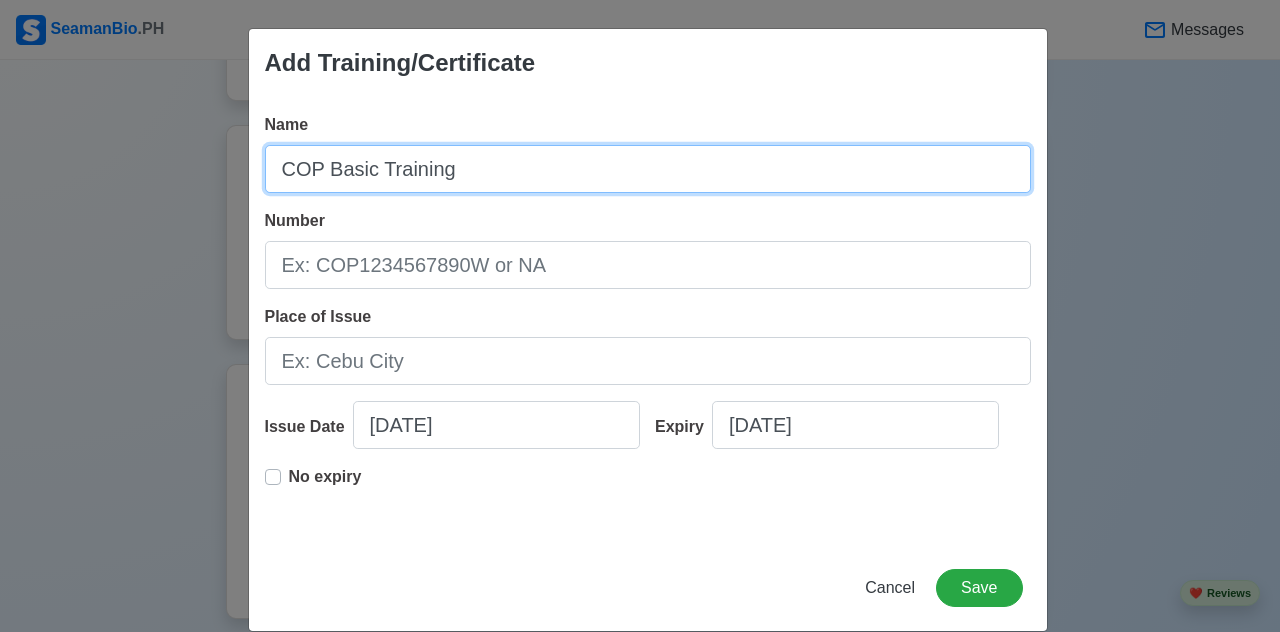 type on "COP Basic Training" 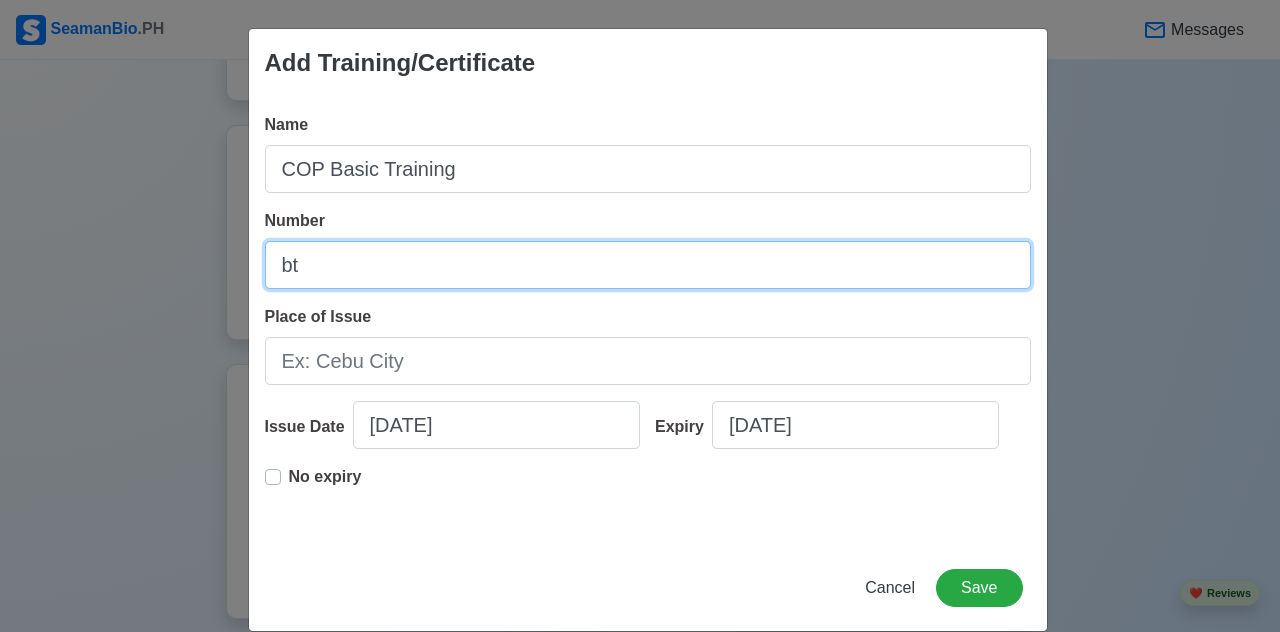 type on "b" 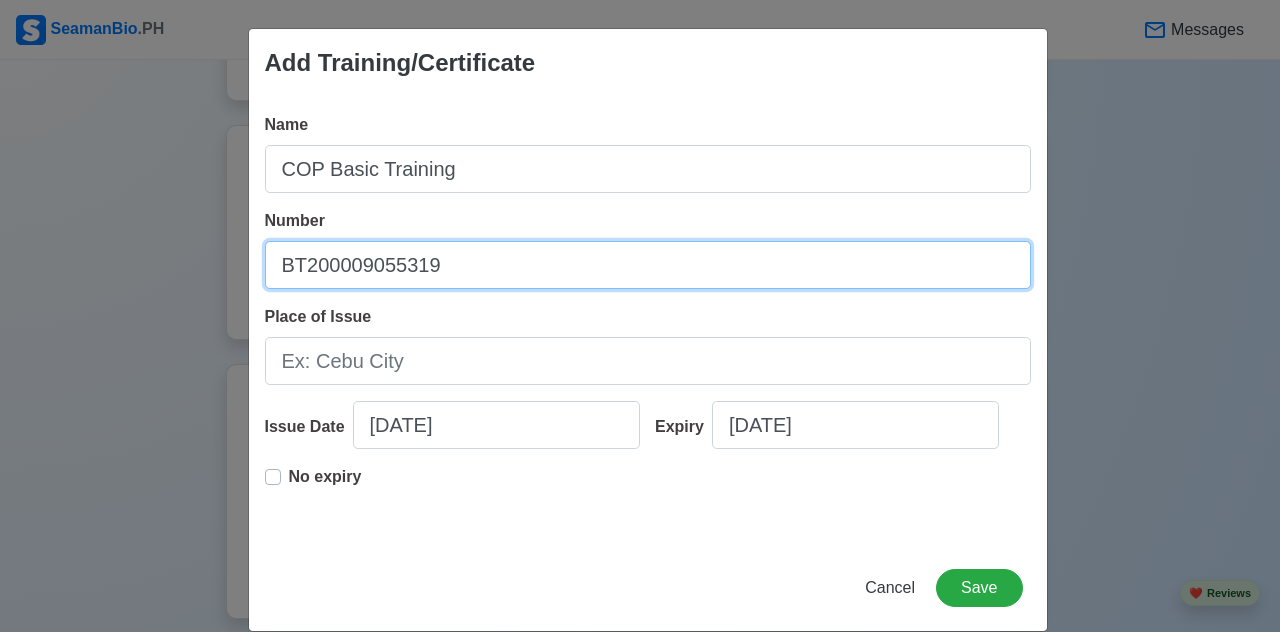 type on "BT200009055319" 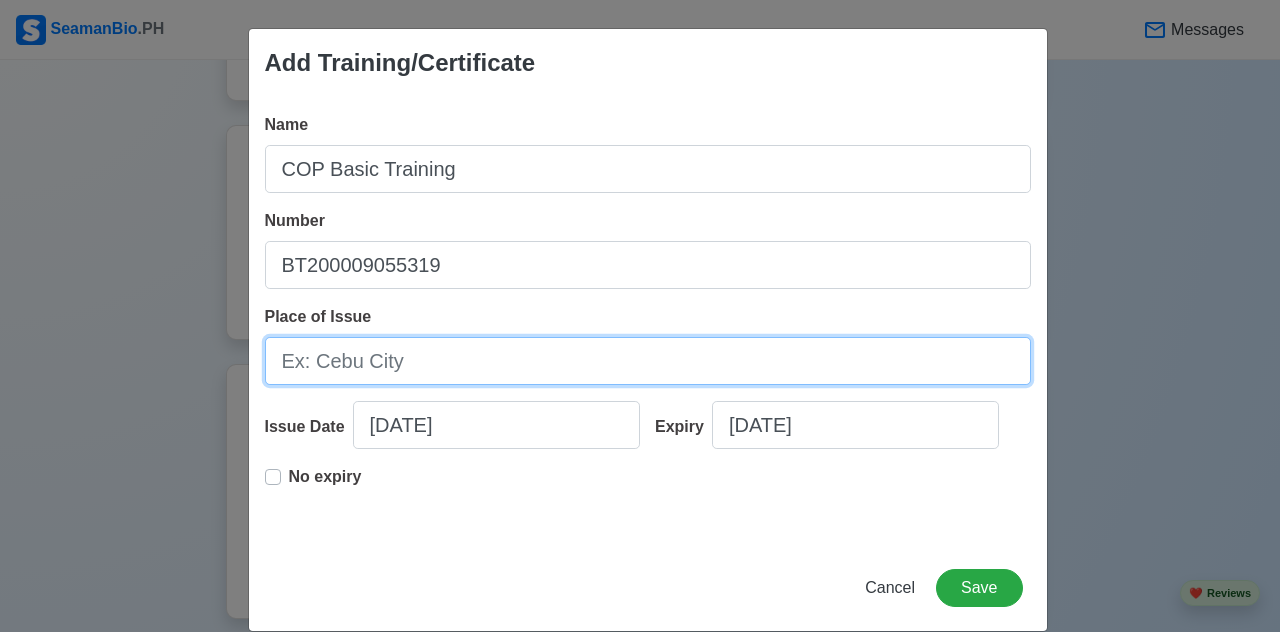 click on "Place of Issue" at bounding box center (648, 361) 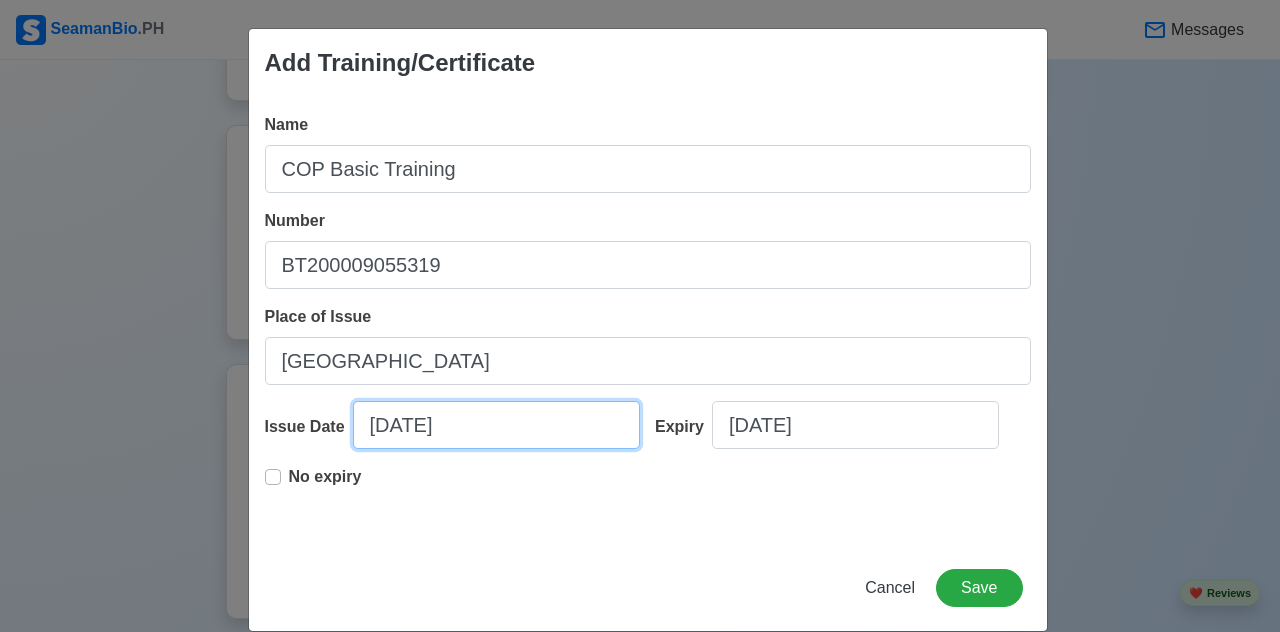 select on "****" 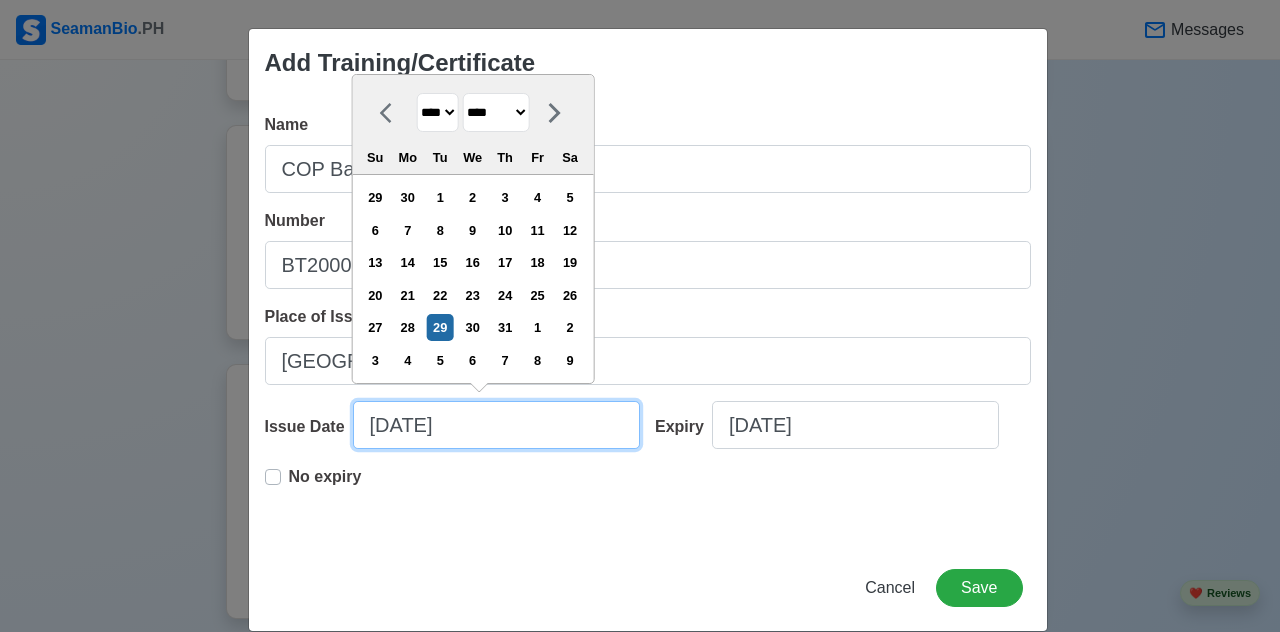 drag, startPoint x: 503, startPoint y: 428, endPoint x: 344, endPoint y: 436, distance: 159.20113 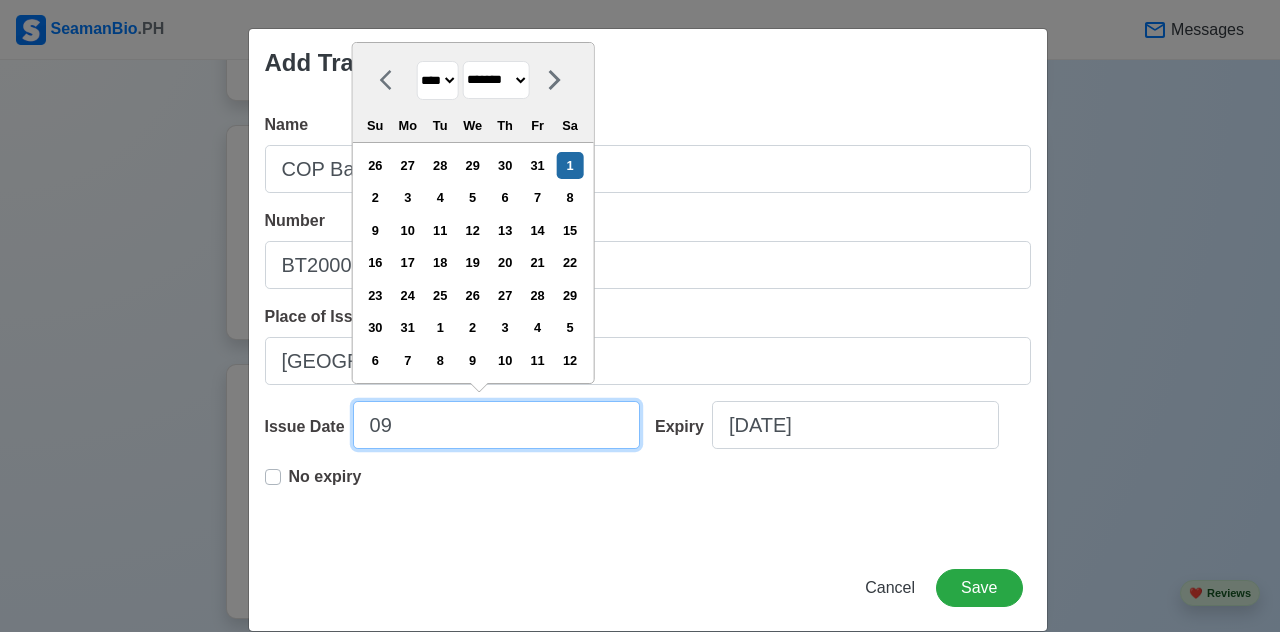 type on "098" 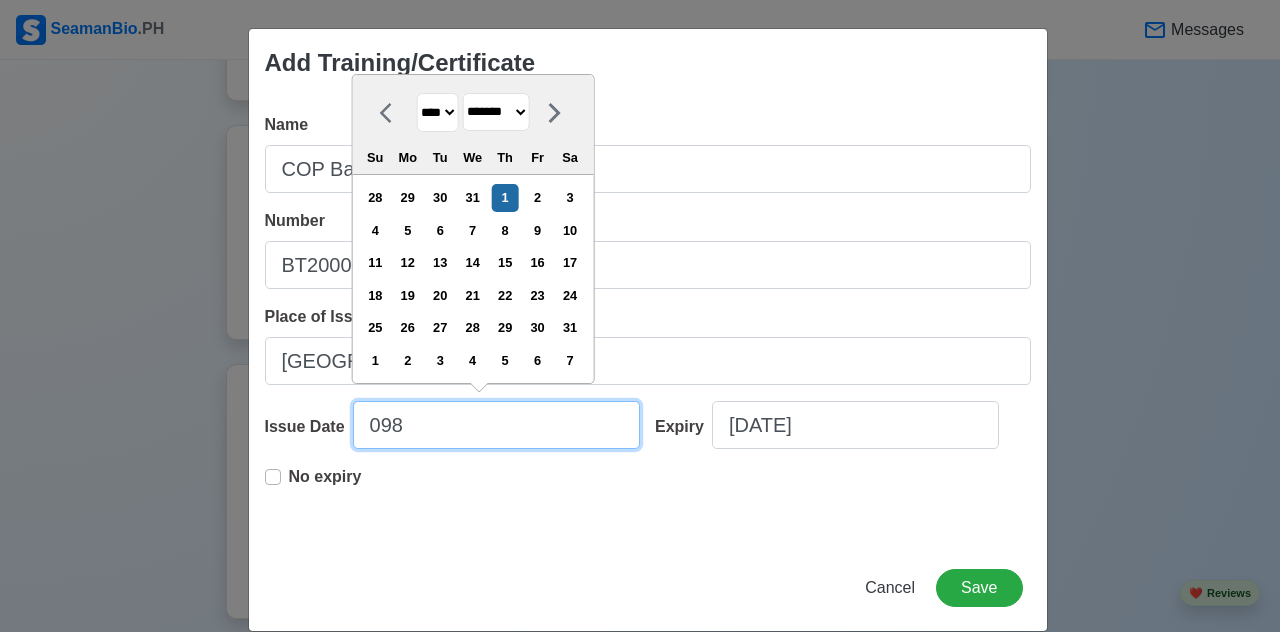 type on "09" 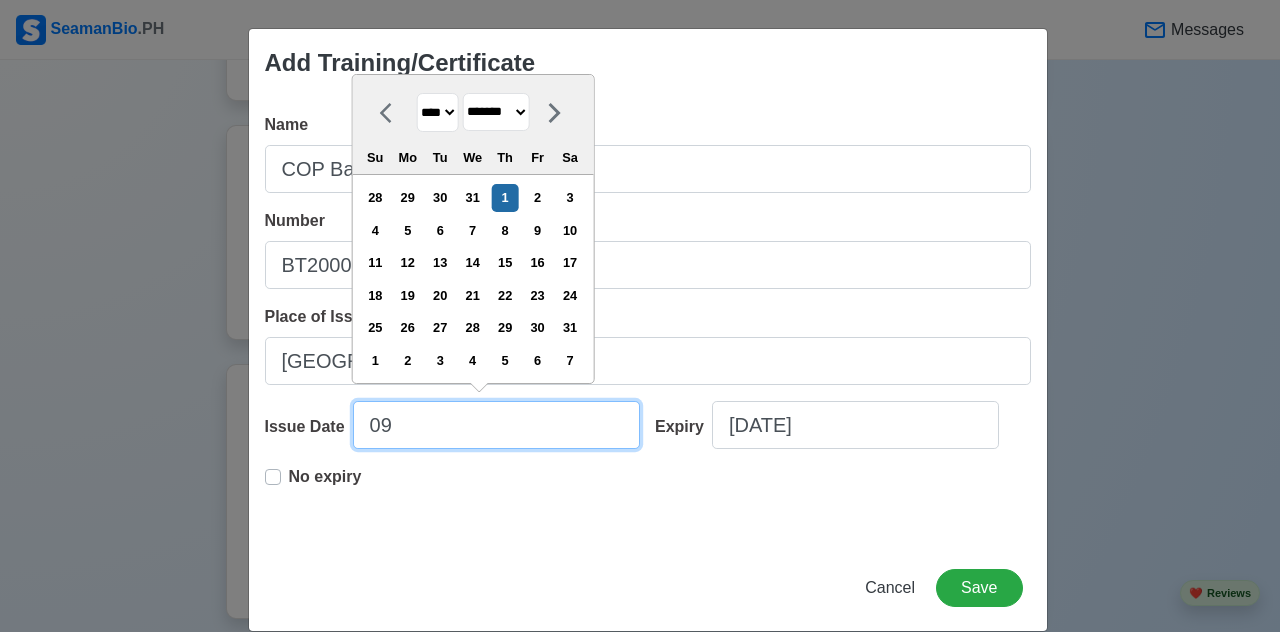 select on "*********" 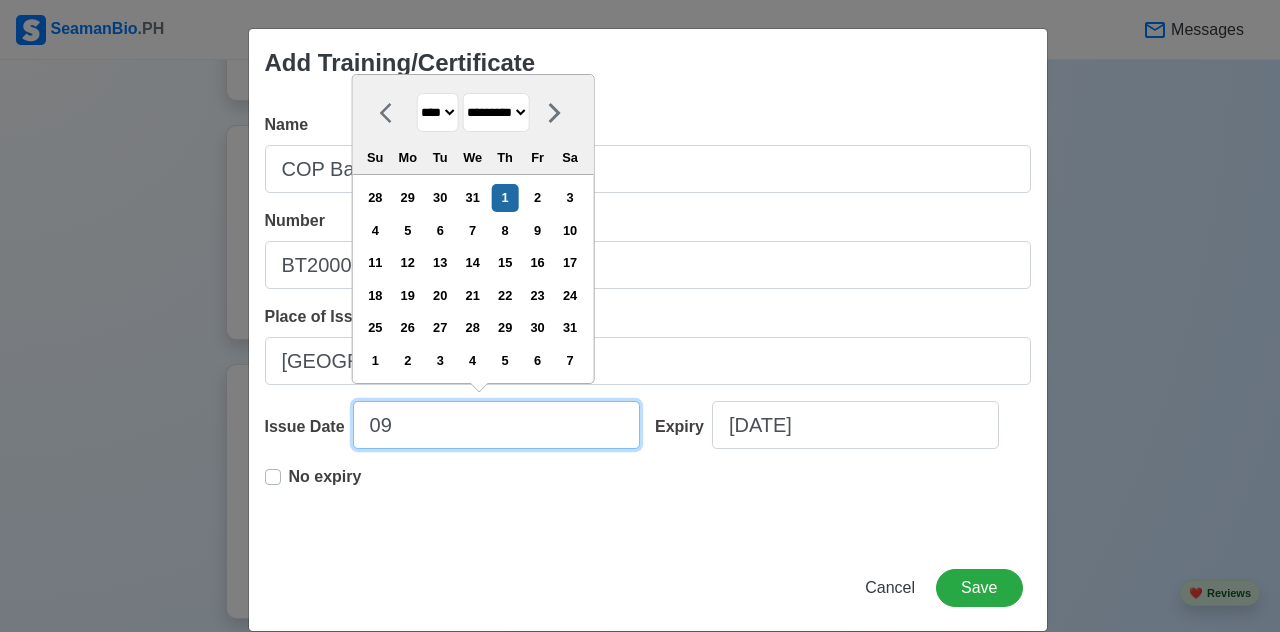 type on "0" 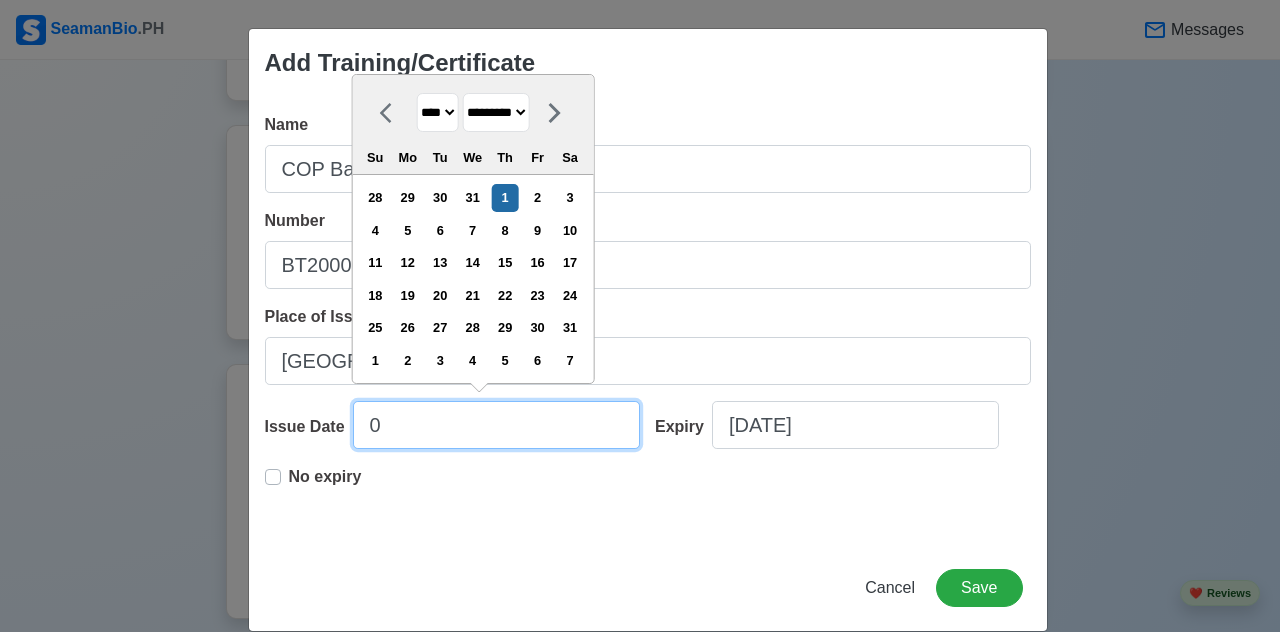select on "****" 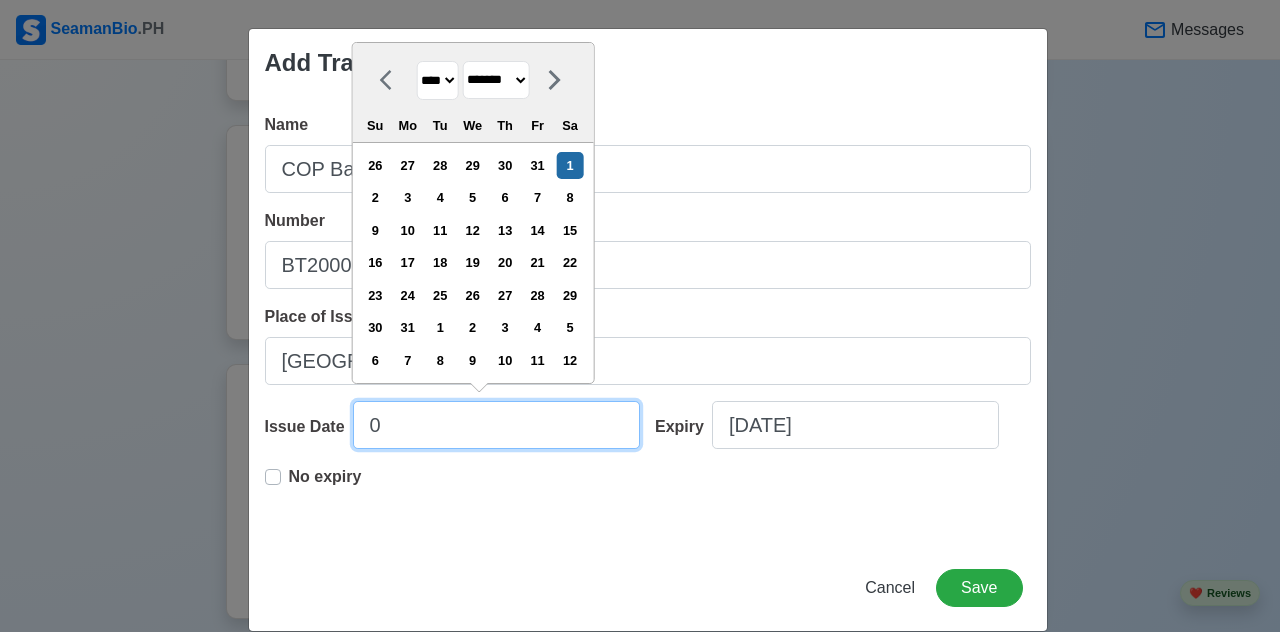 type on "08" 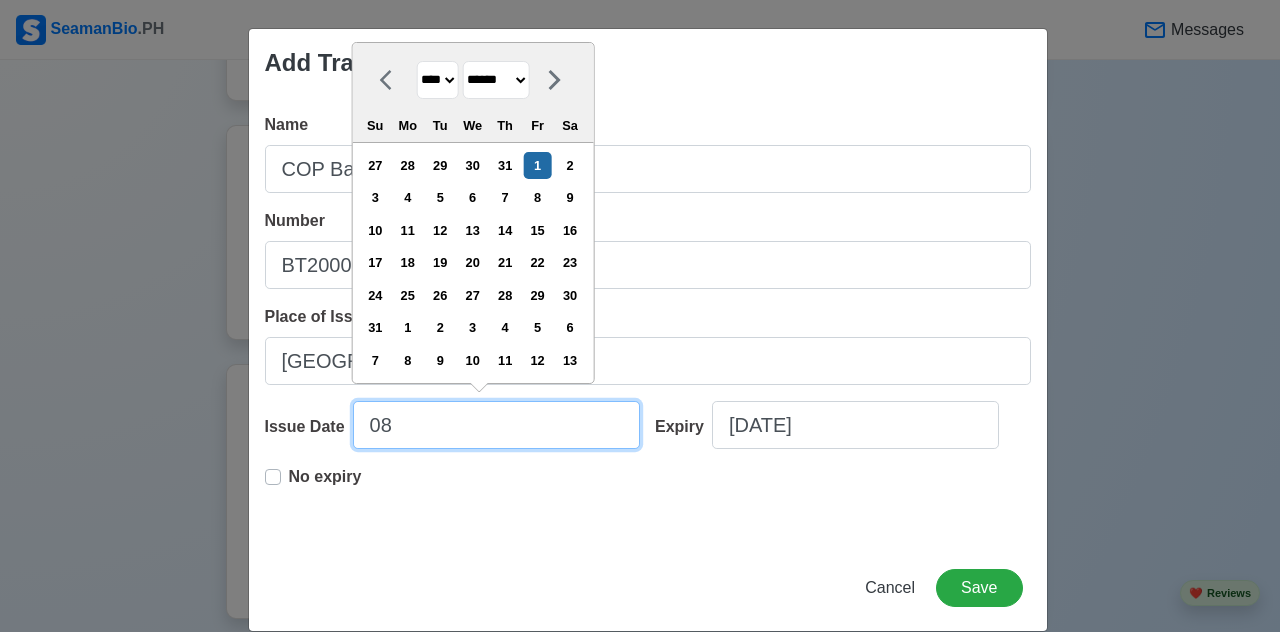 type on "080" 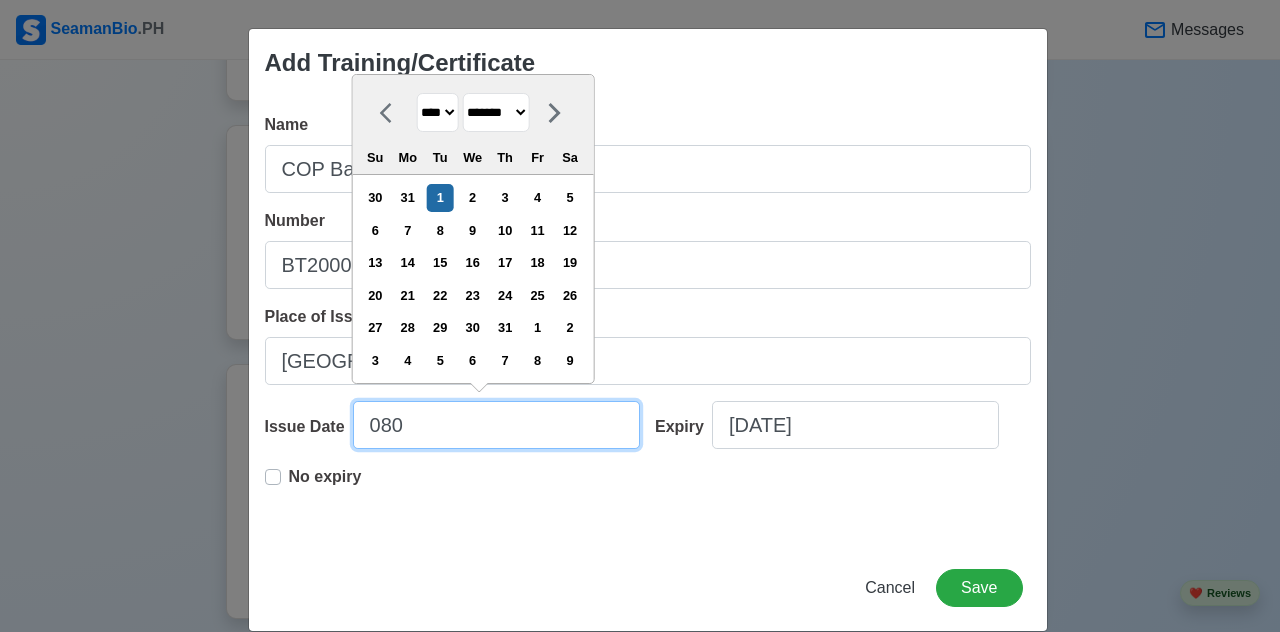 type on "08" 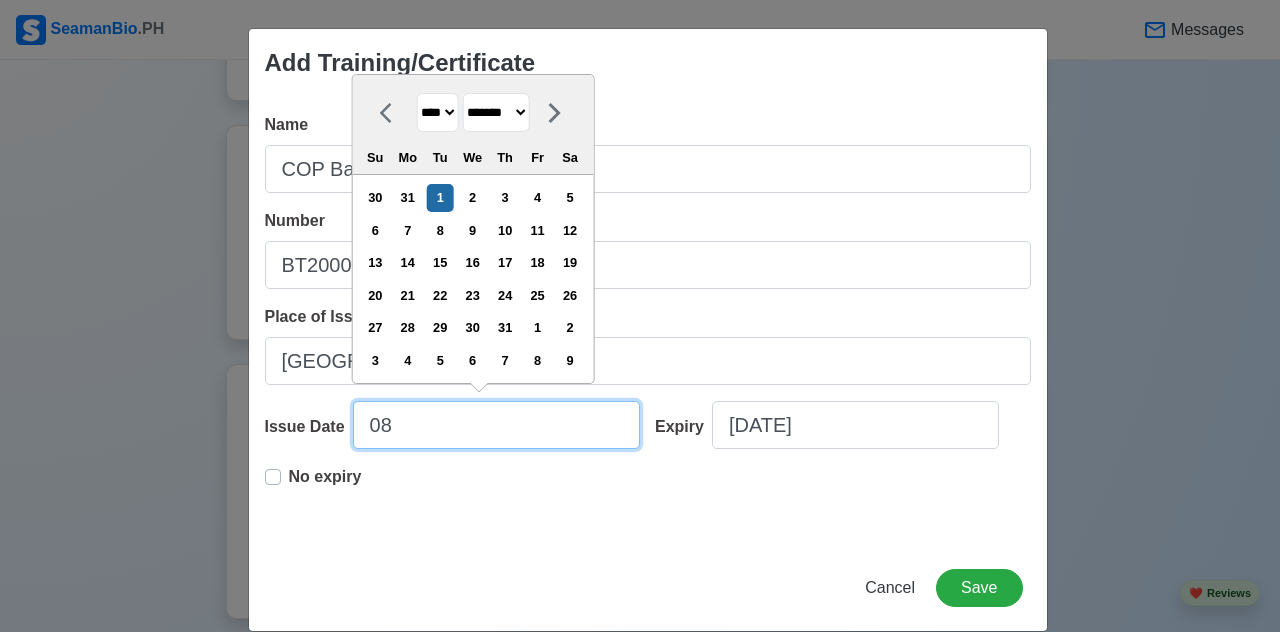 select on "****" 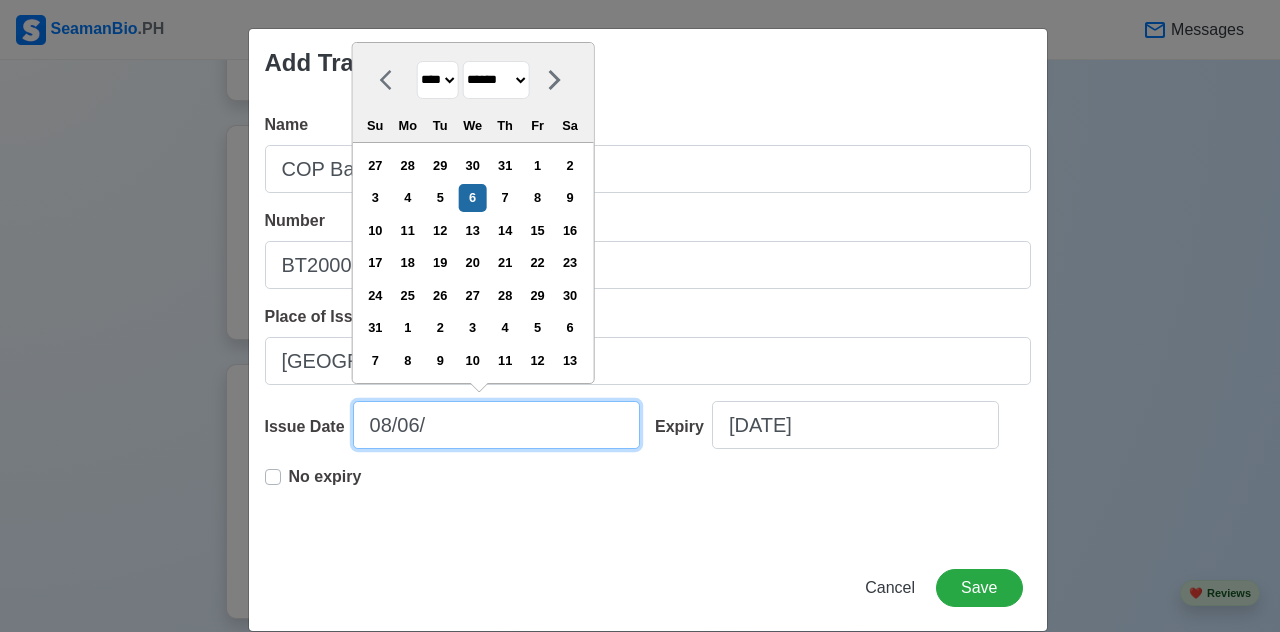 type on "08/06/2" 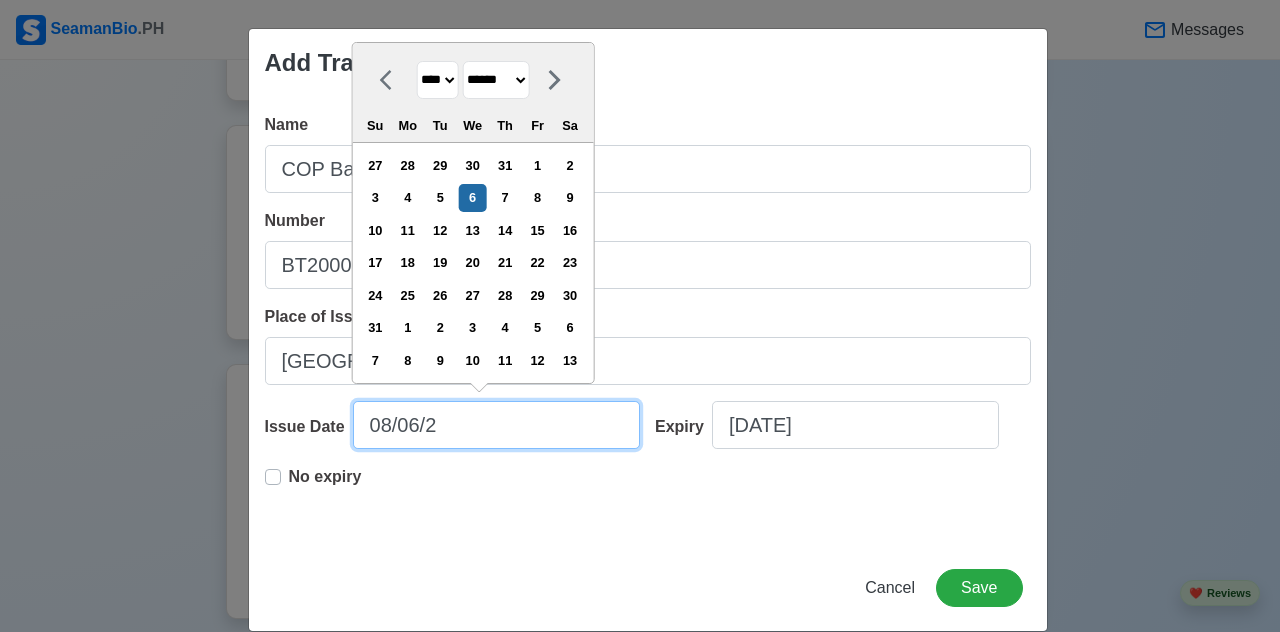 type on "[DATE]" 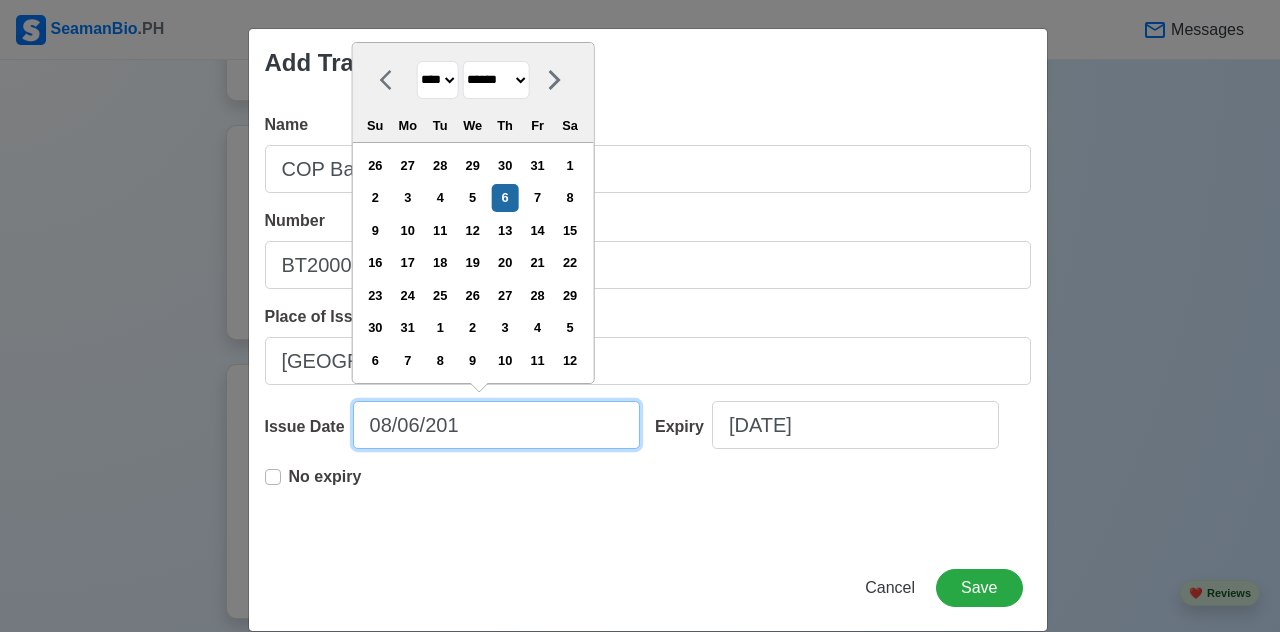 type on "[DATE]" 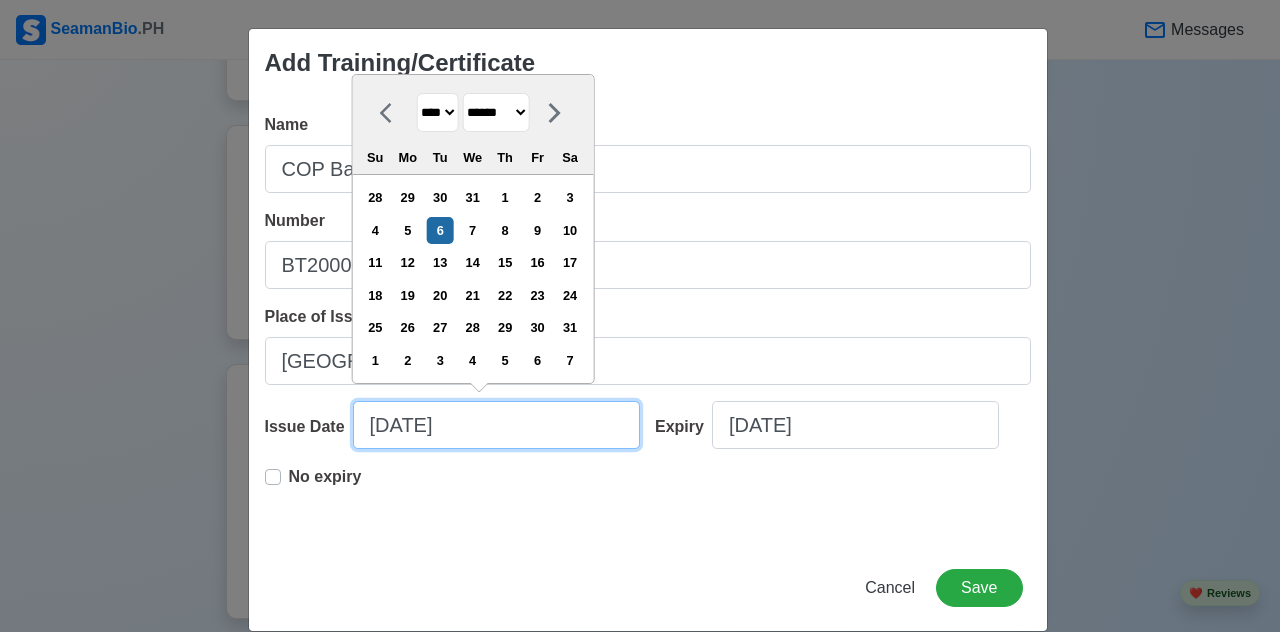 type on "[DATE]" 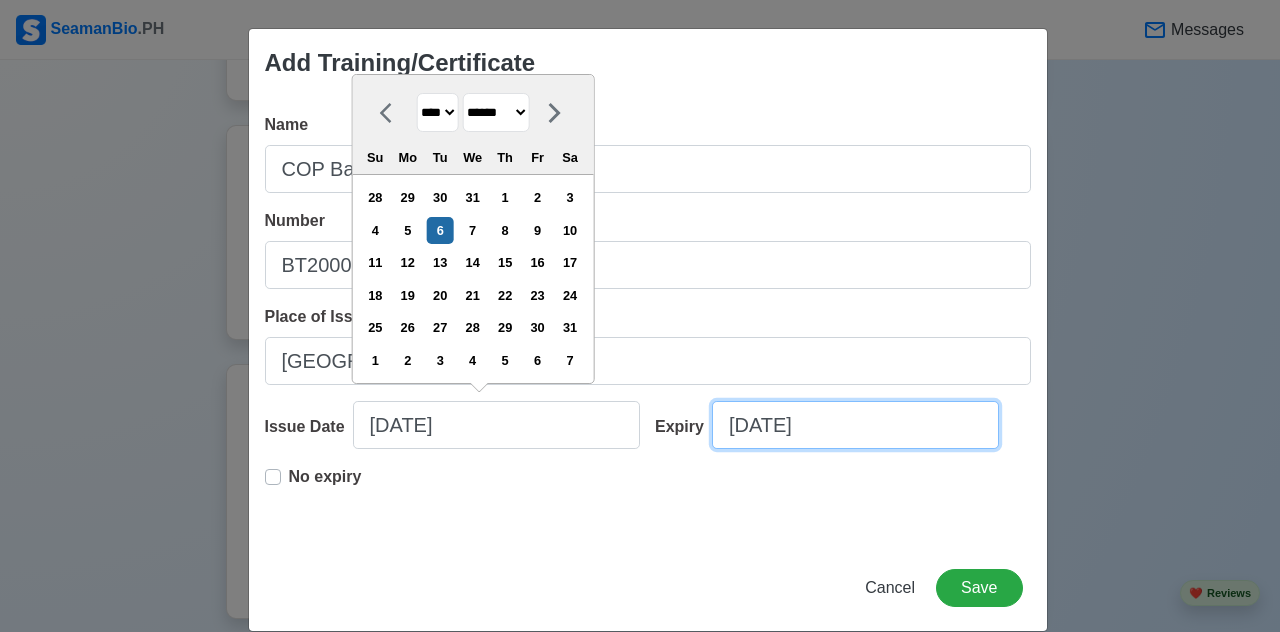 select on "****" 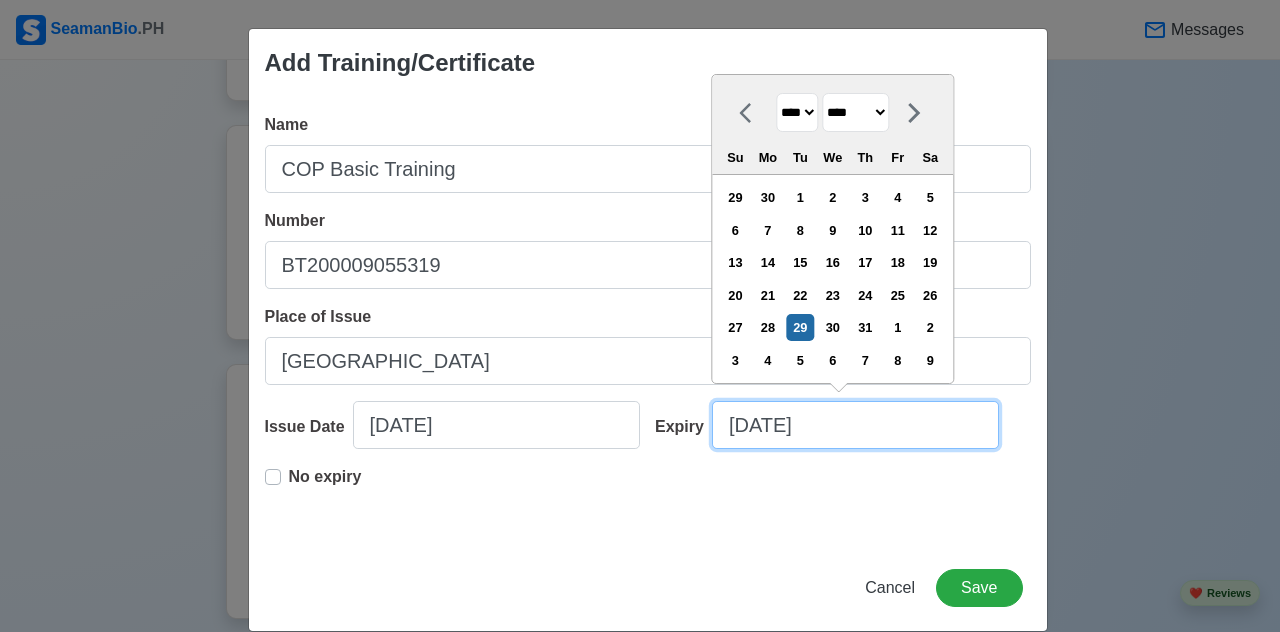 click on "[DATE]" at bounding box center [855, 425] 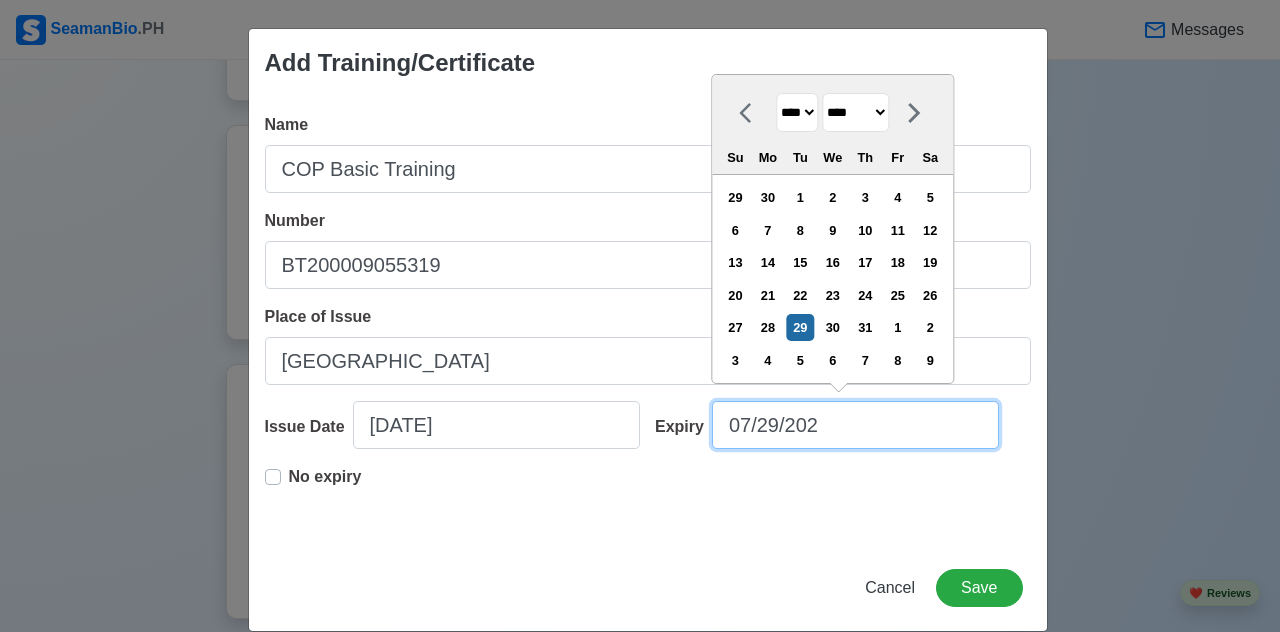 type on "[DATE]" 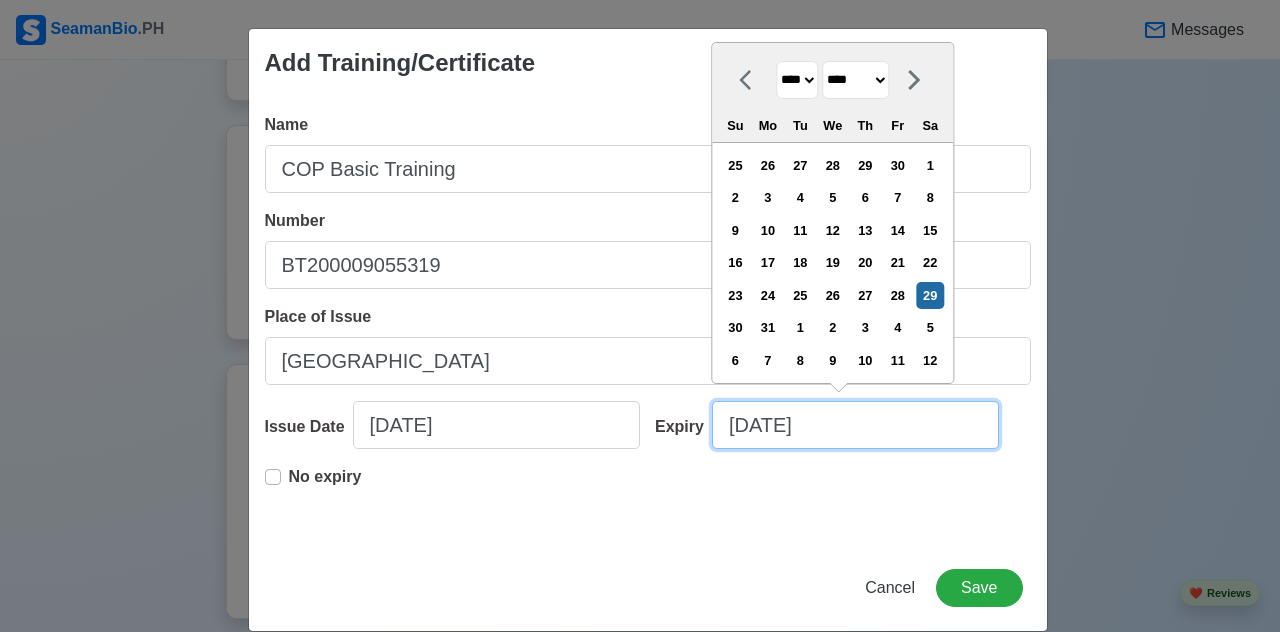type on "[DATE]" 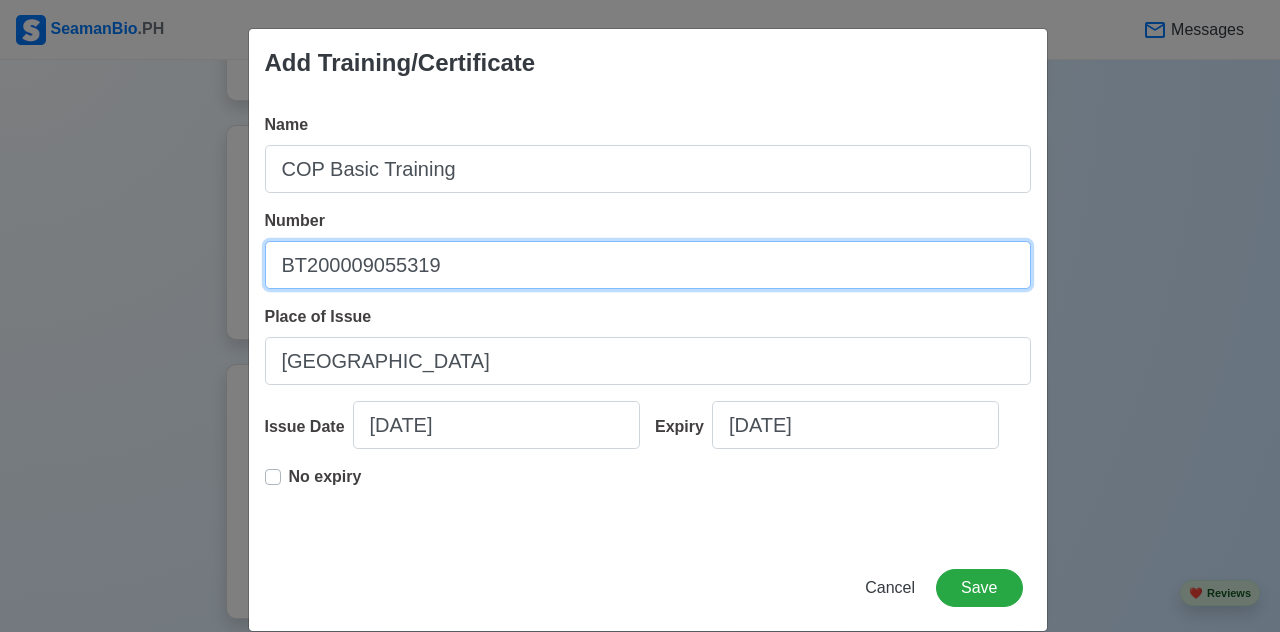 click on "BT200009055319" at bounding box center [648, 265] 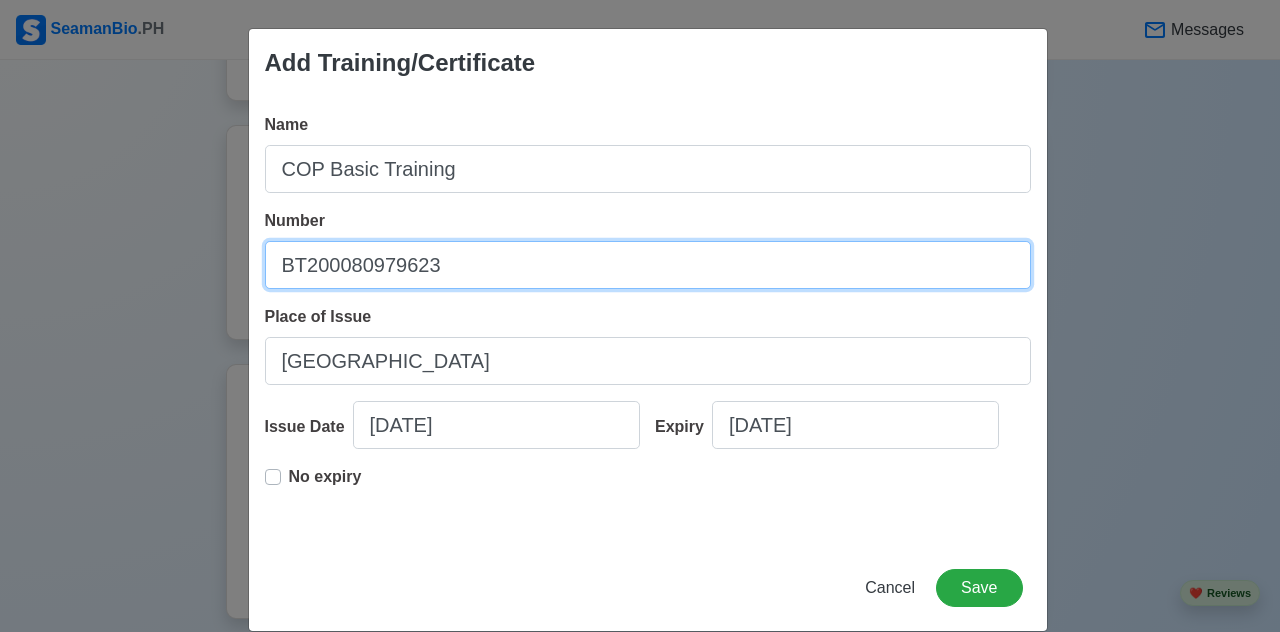 type on "BT200080979623" 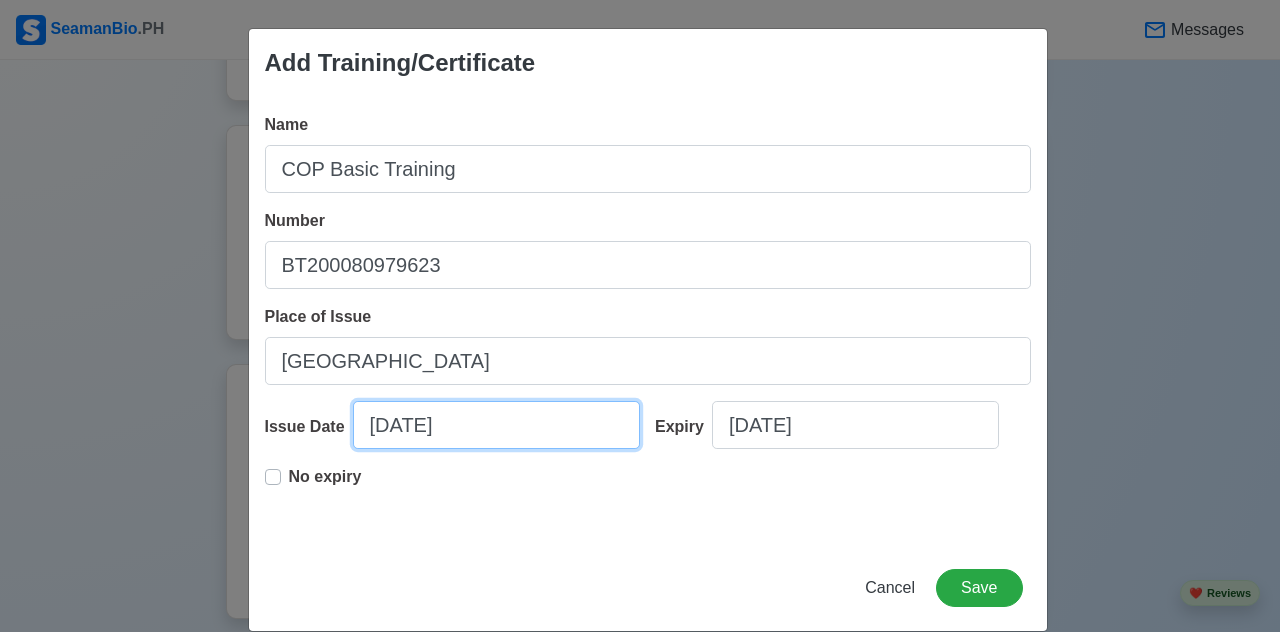 click on "[DATE]" at bounding box center [496, 425] 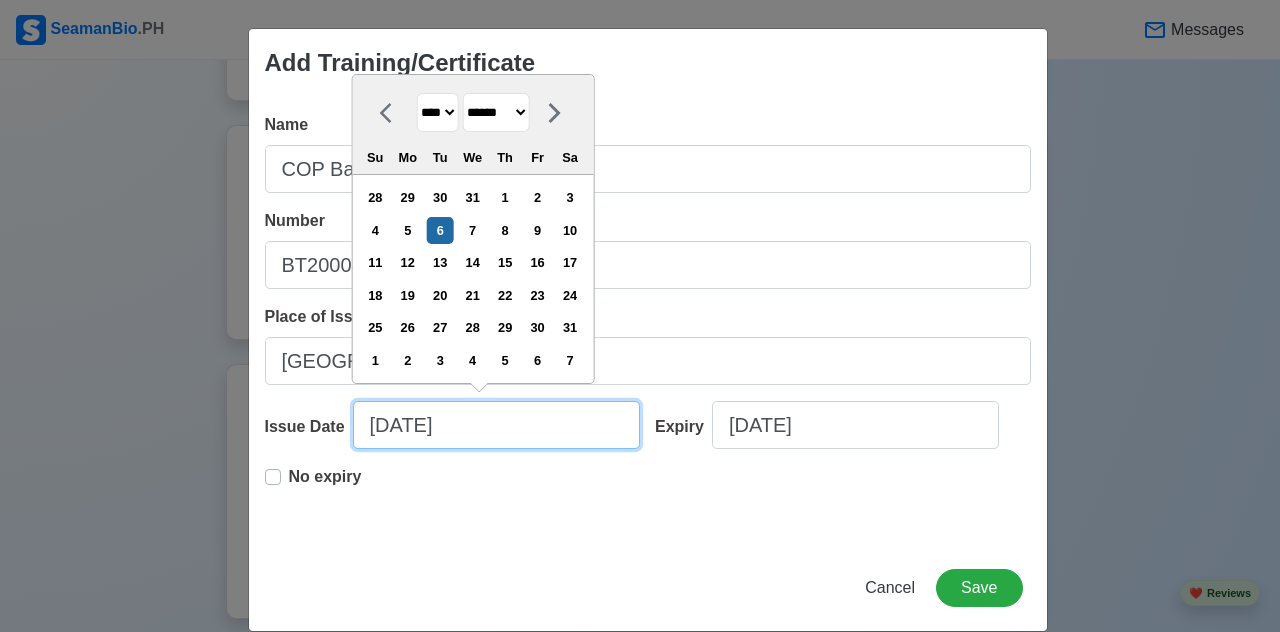 drag, startPoint x: 462, startPoint y: 423, endPoint x: 354, endPoint y: 424, distance: 108.00463 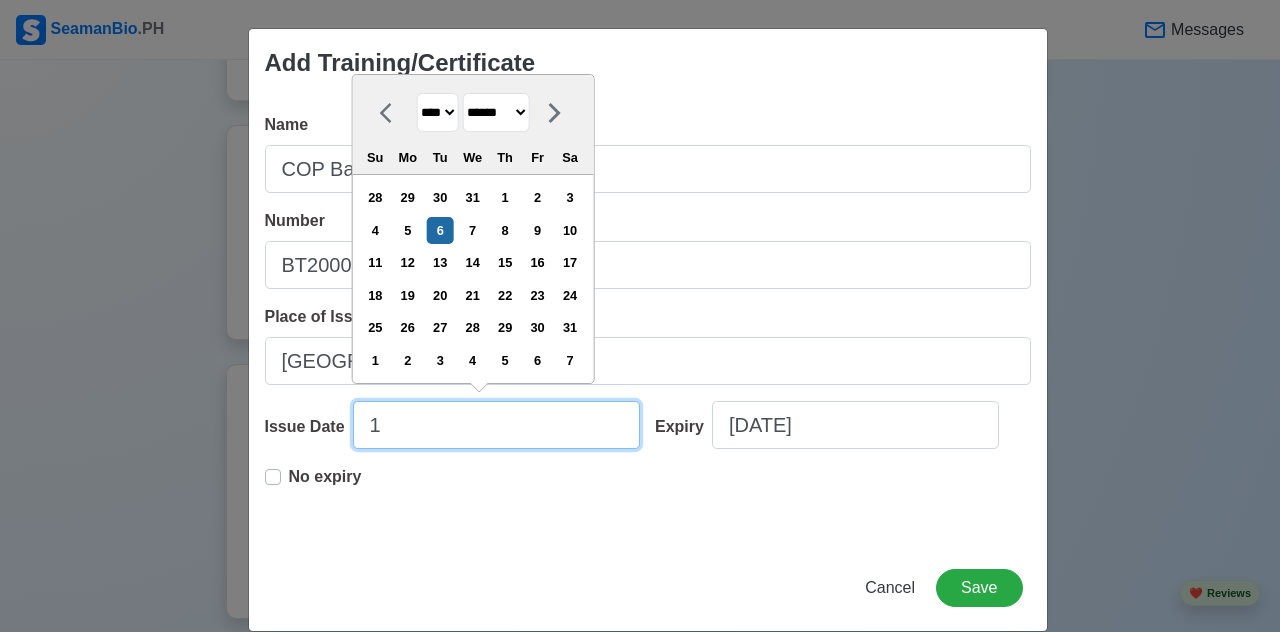select on "****" 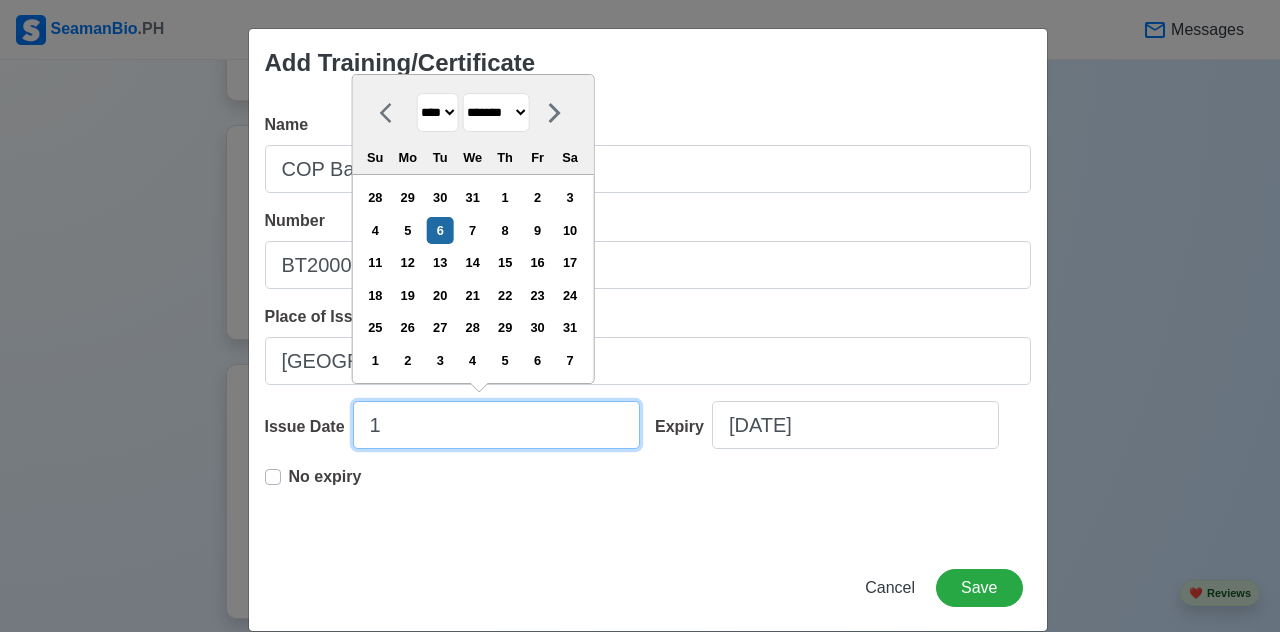 type on "10" 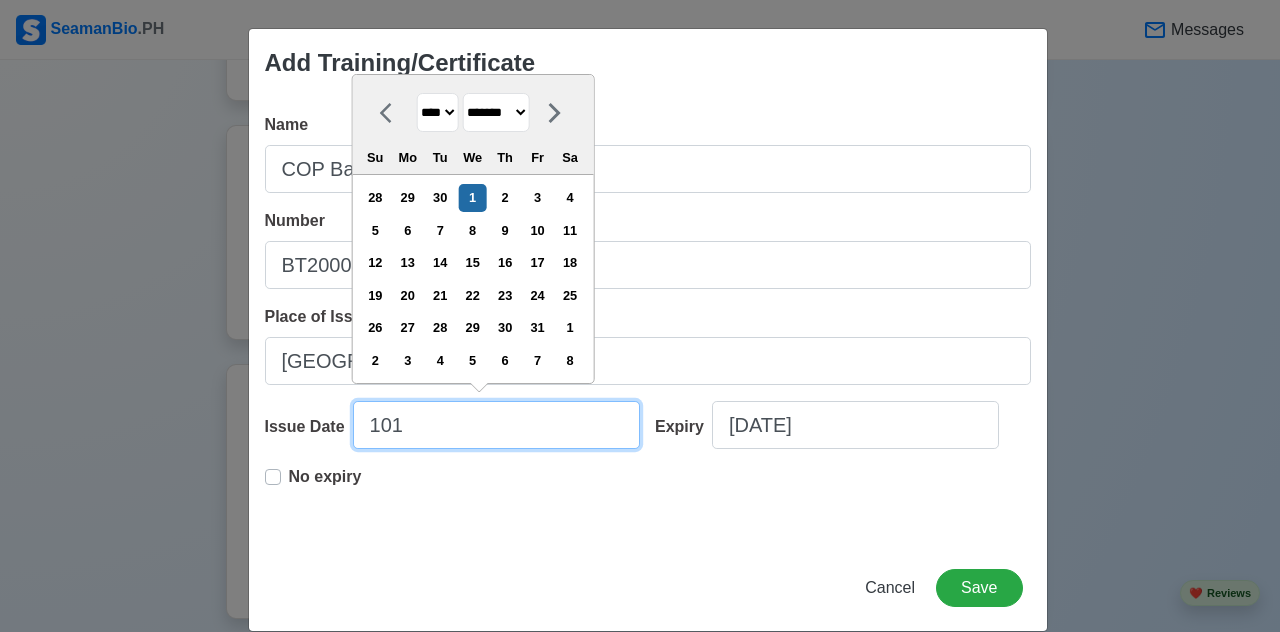 type on "1017" 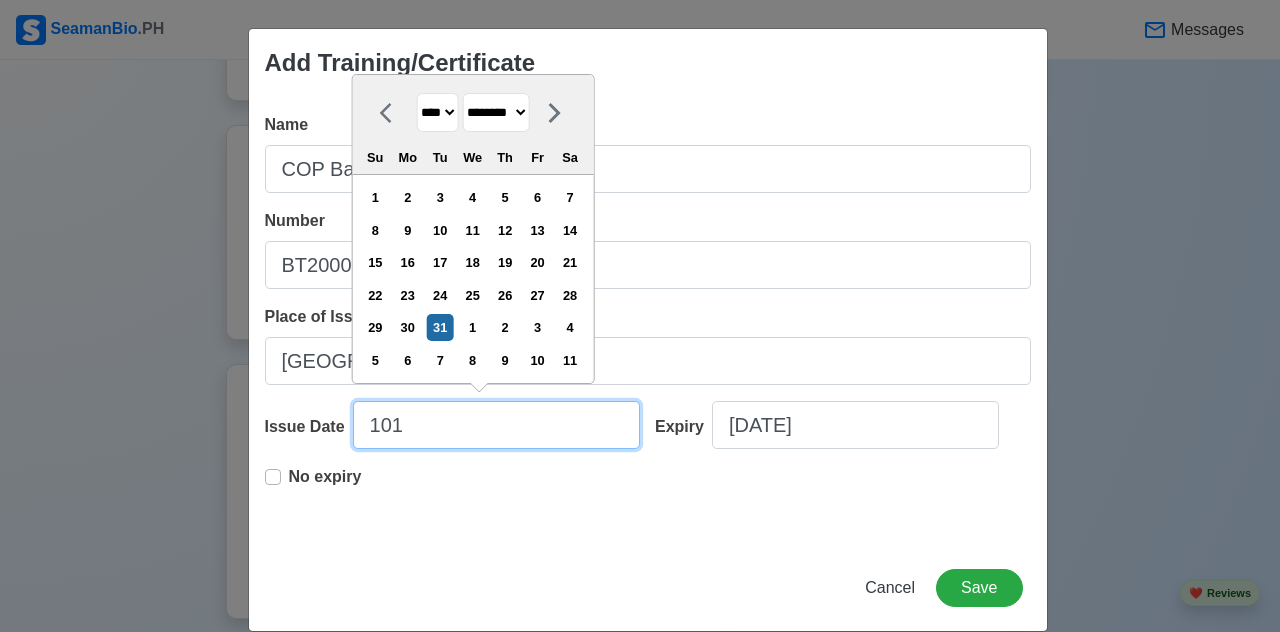 type on "10" 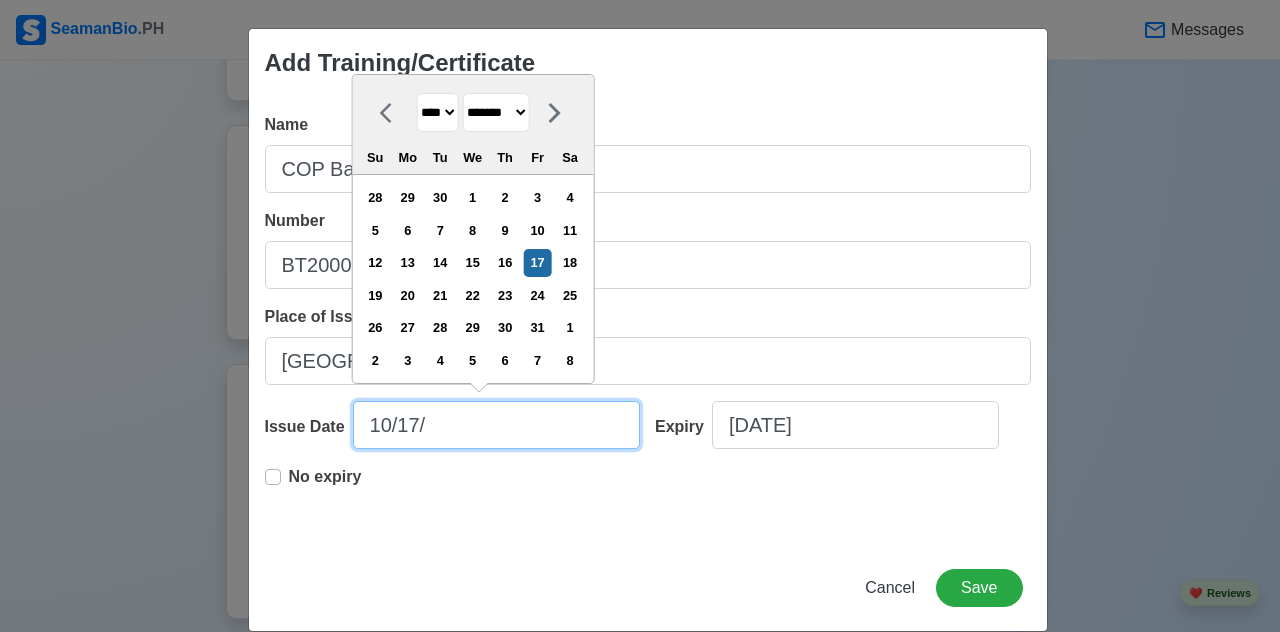 type on "10/17/2" 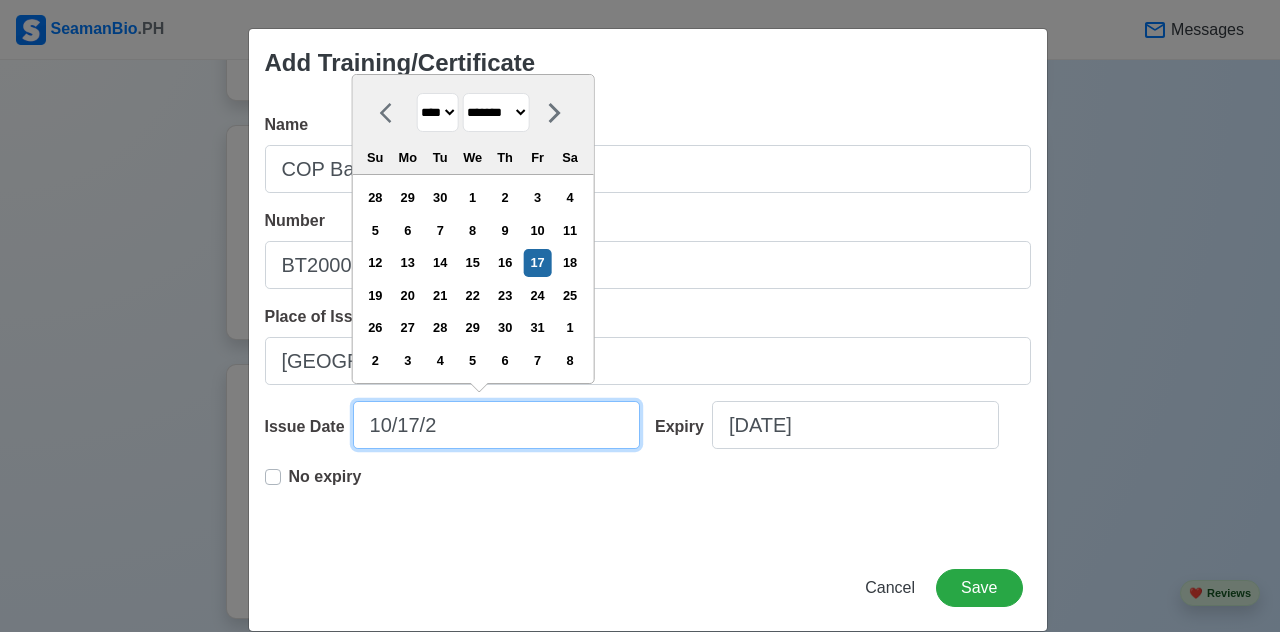 type on "[DATE]" 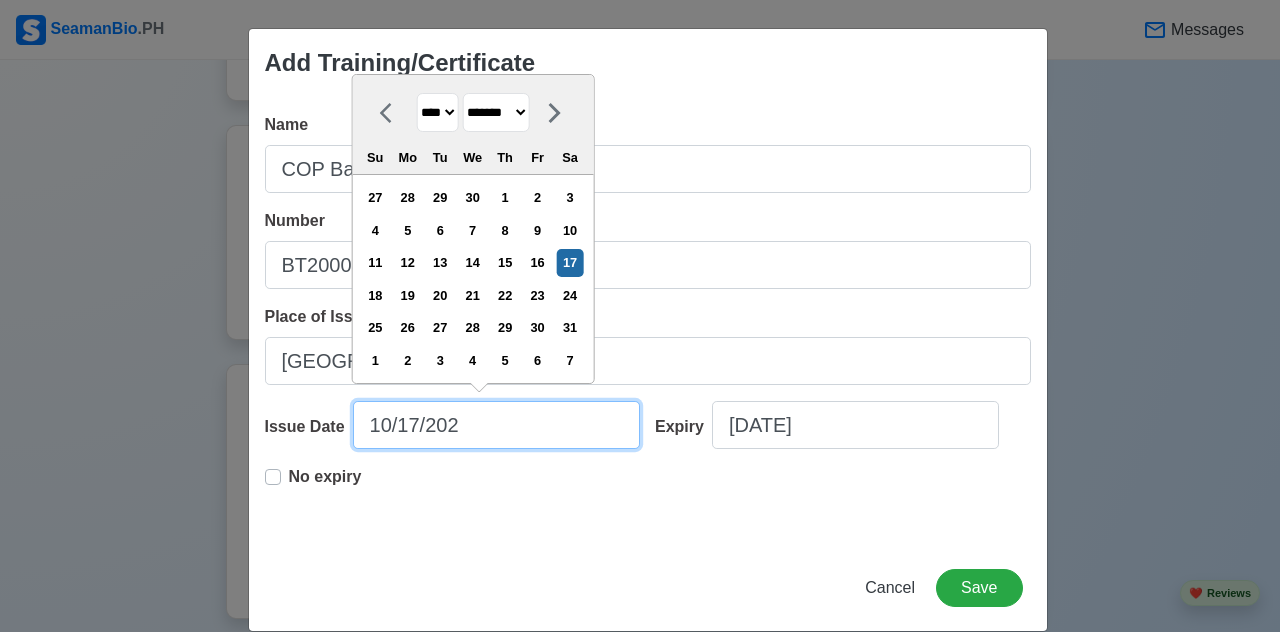 type on "[DATE]" 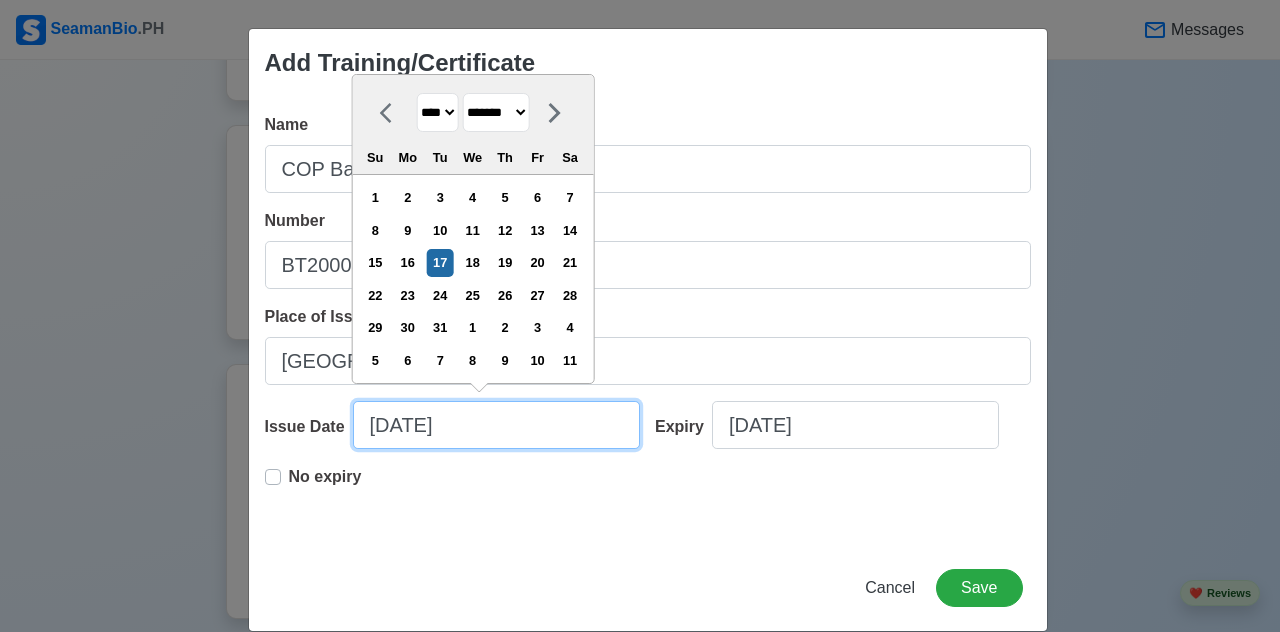 type on "[DATE]" 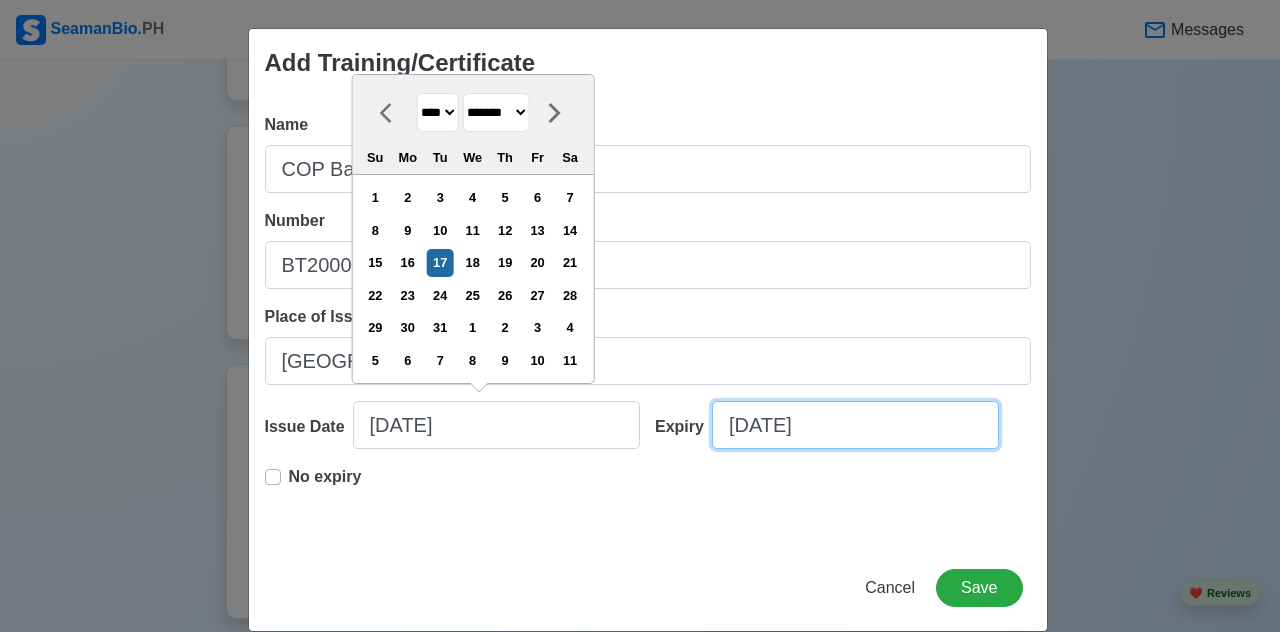 click on "[DATE]" at bounding box center [855, 425] 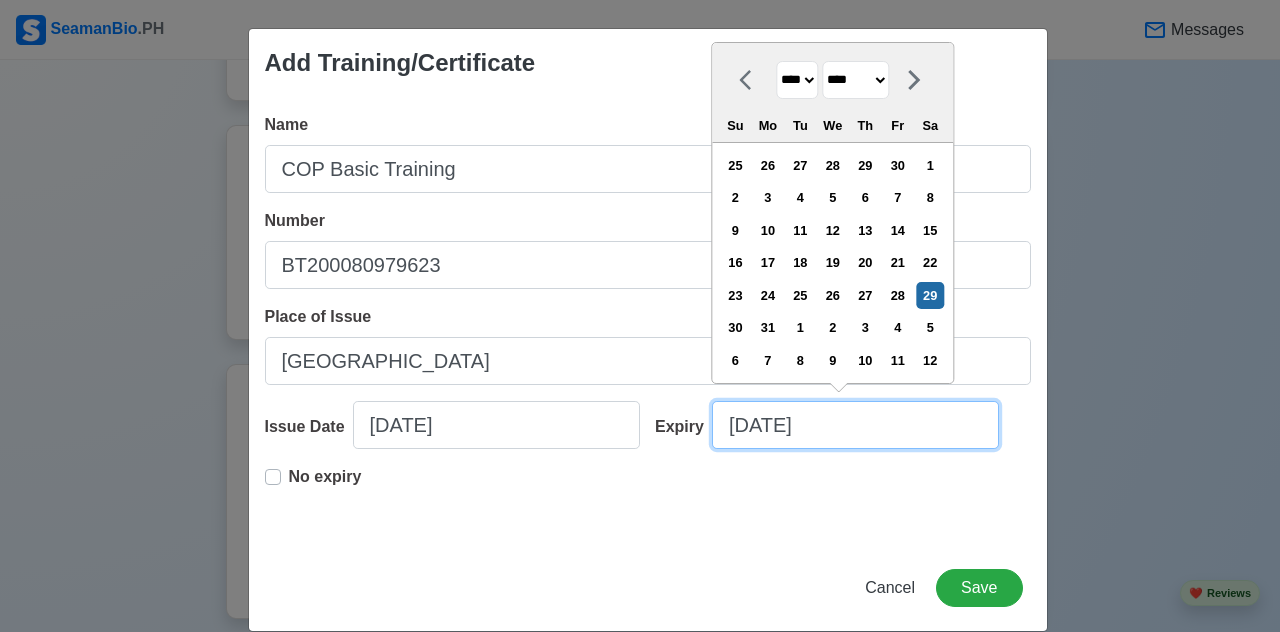 drag, startPoint x: 739, startPoint y: 425, endPoint x: 710, endPoint y: 425, distance: 29 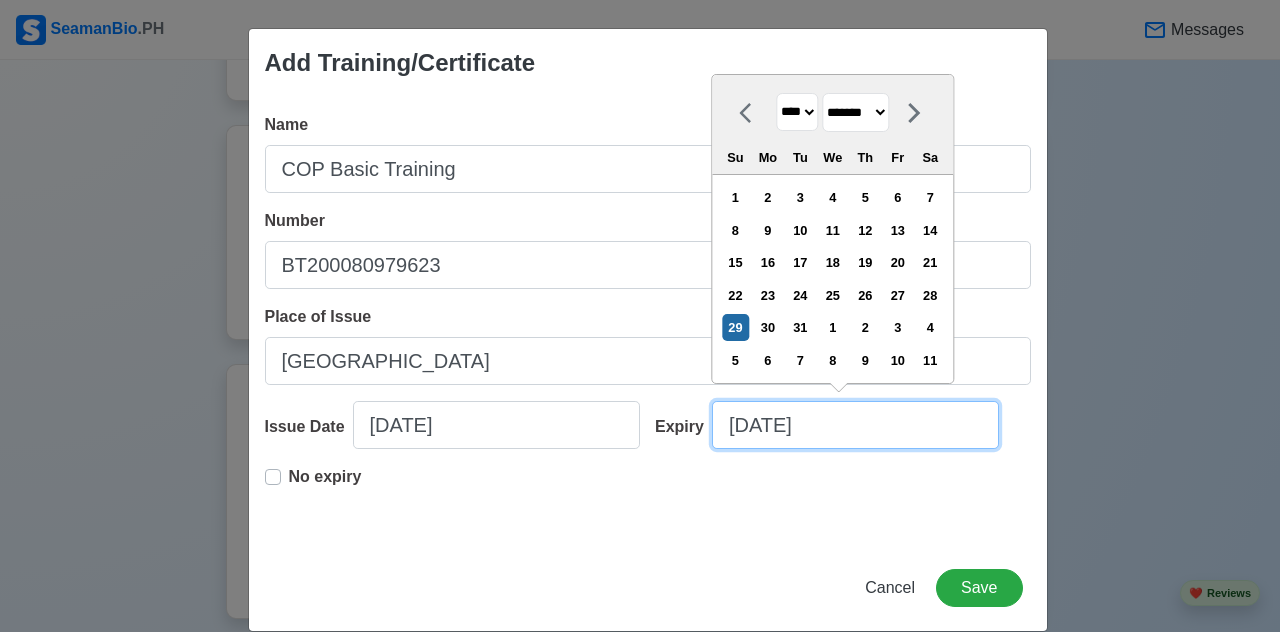type on "[DATE]" 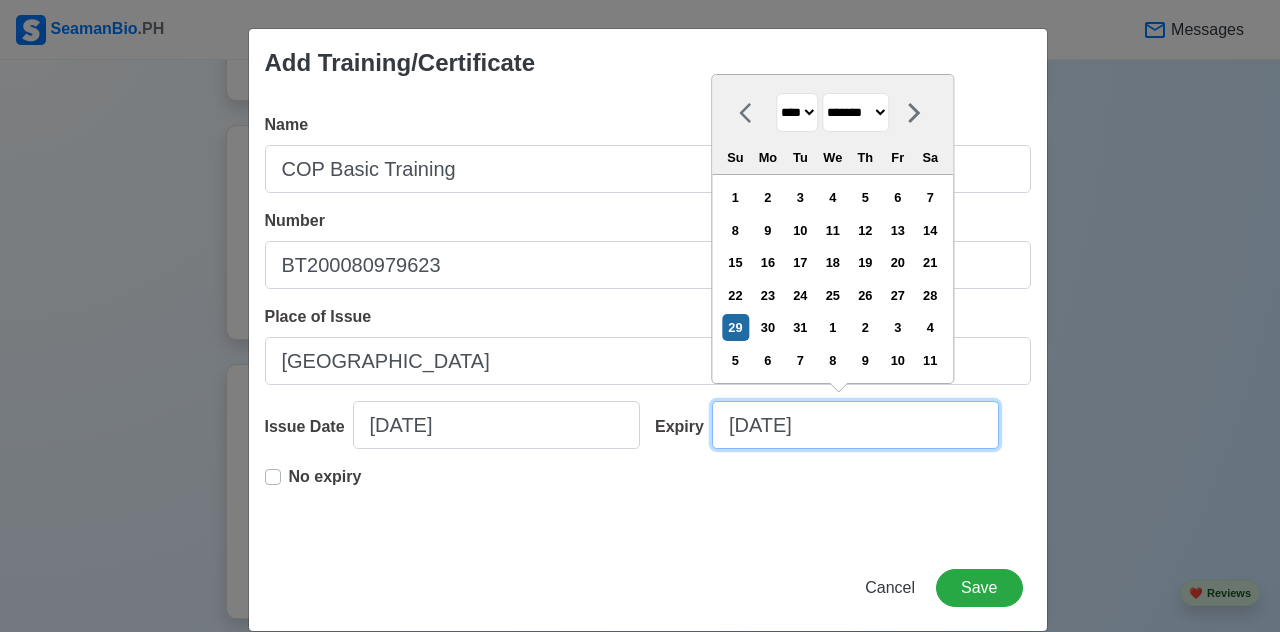 click on "[DATE]" at bounding box center (855, 425) 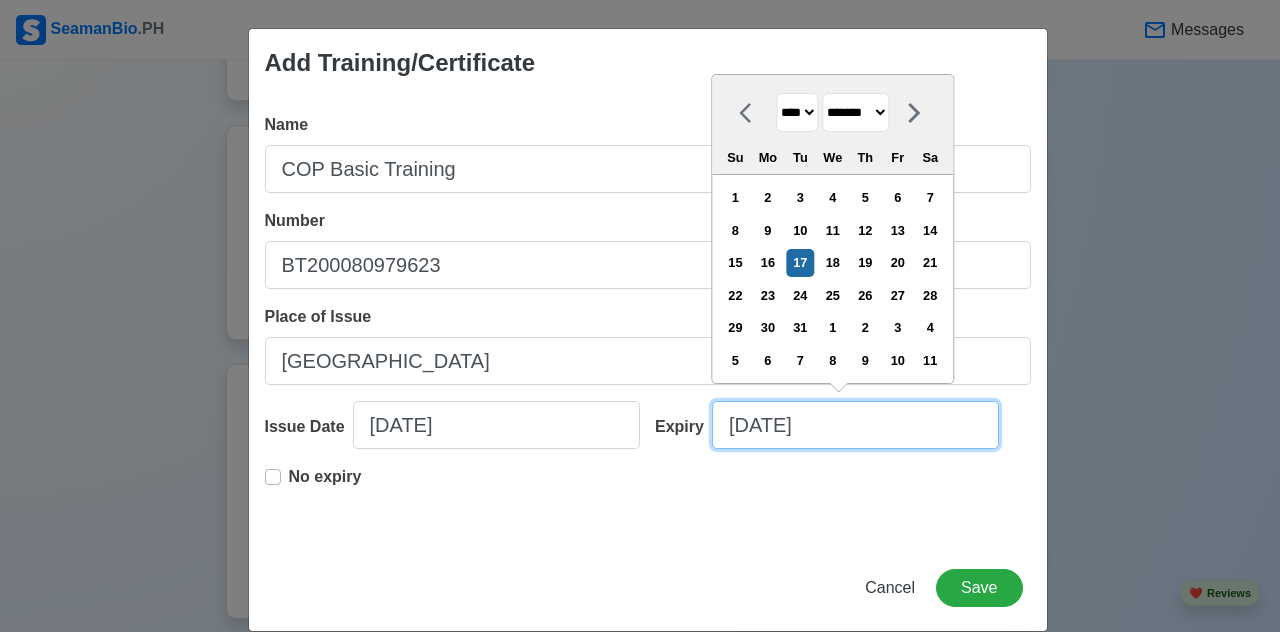drag, startPoint x: 818, startPoint y: 404, endPoint x: 846, endPoint y: 433, distance: 40.311287 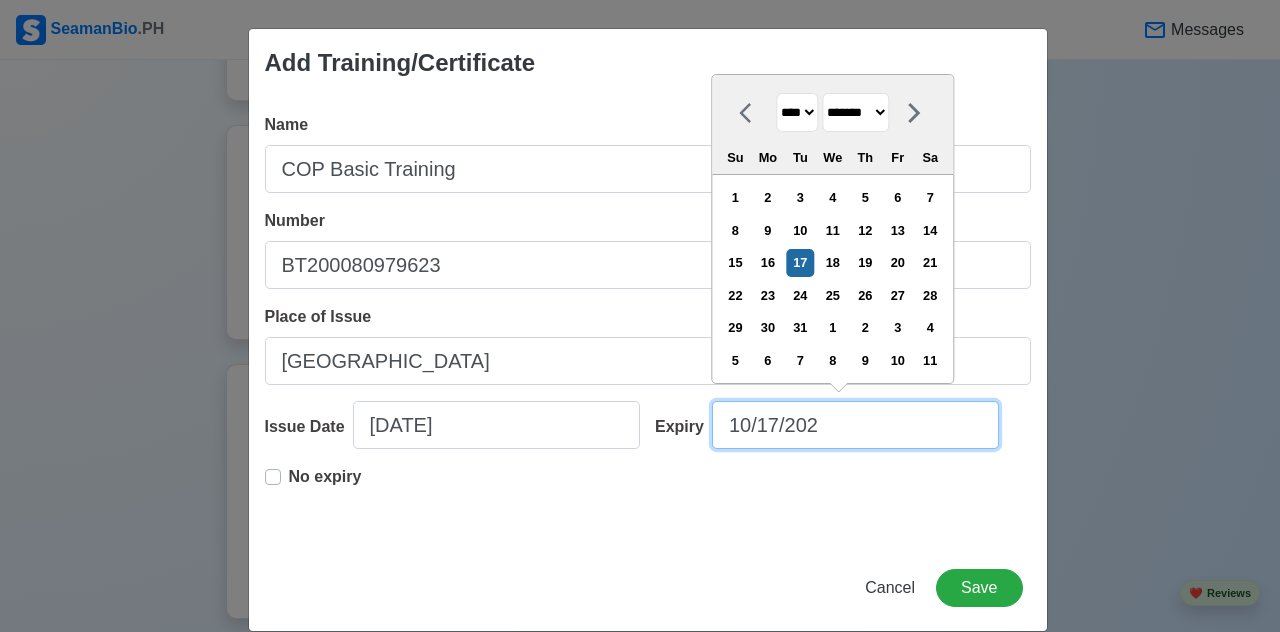 type on "[DATE]" 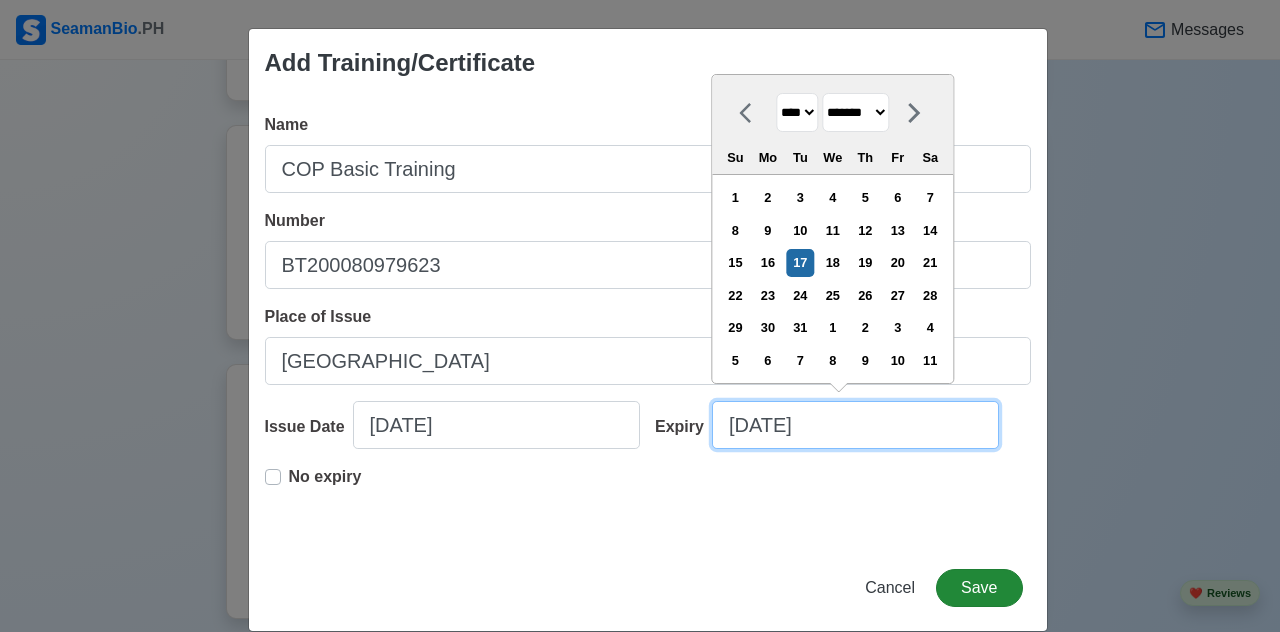 type on "[DATE]" 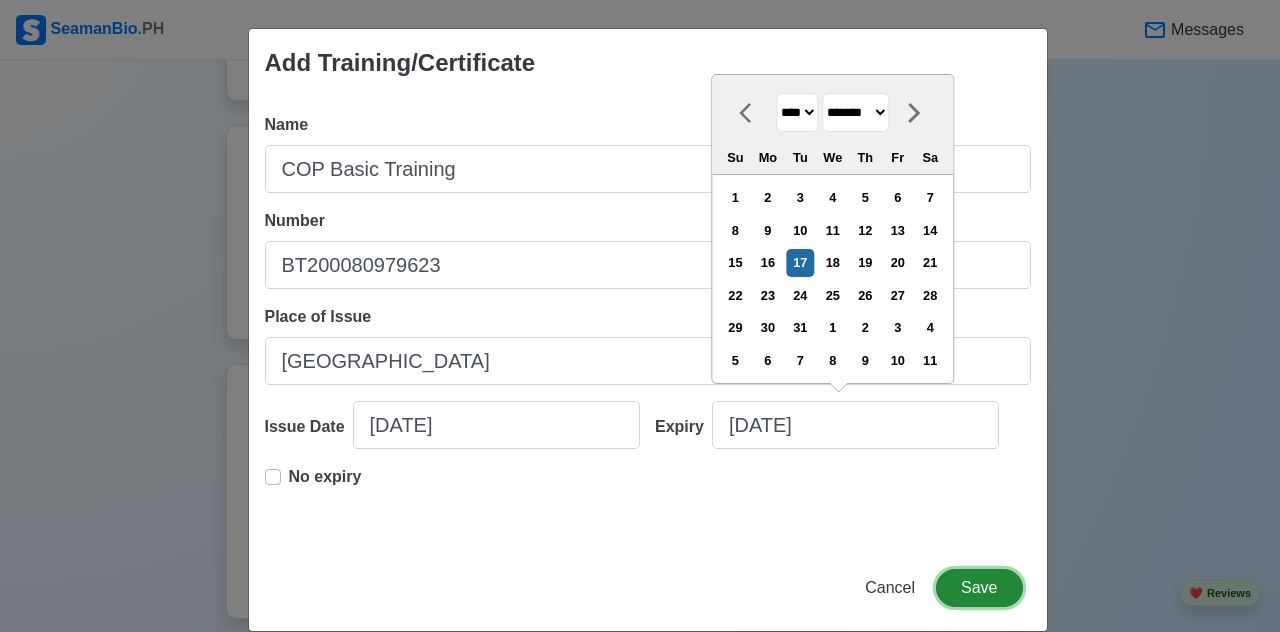 click on "Save" at bounding box center [979, 588] 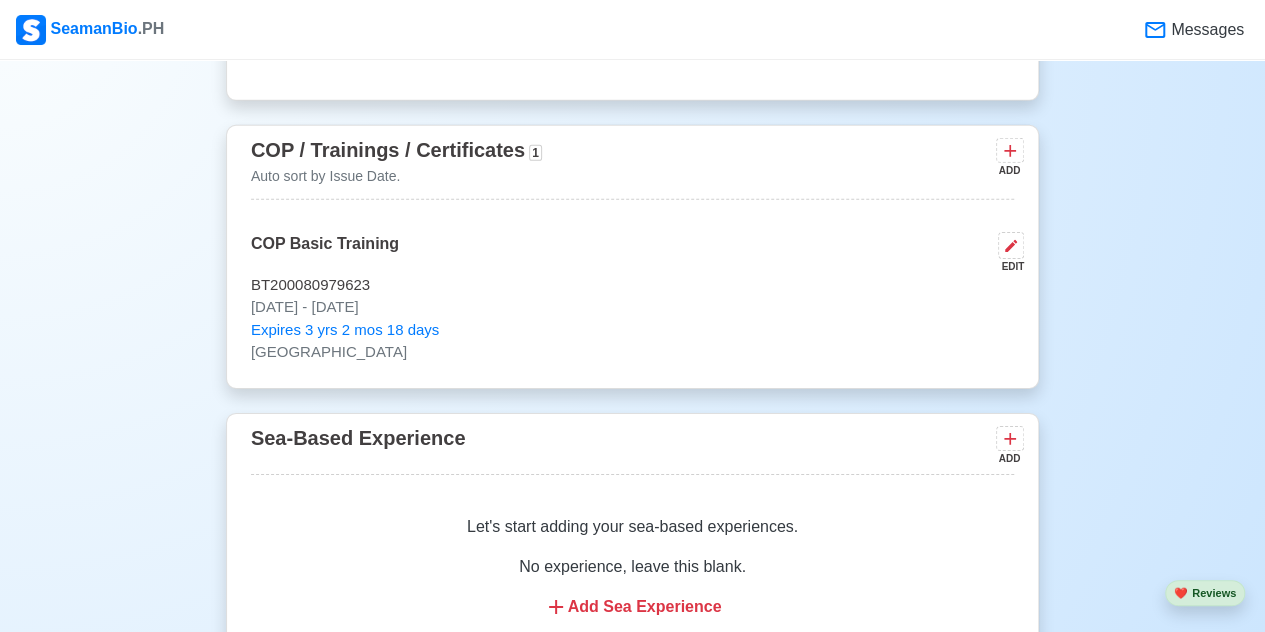 click on "ADD" at bounding box center [1008, 170] 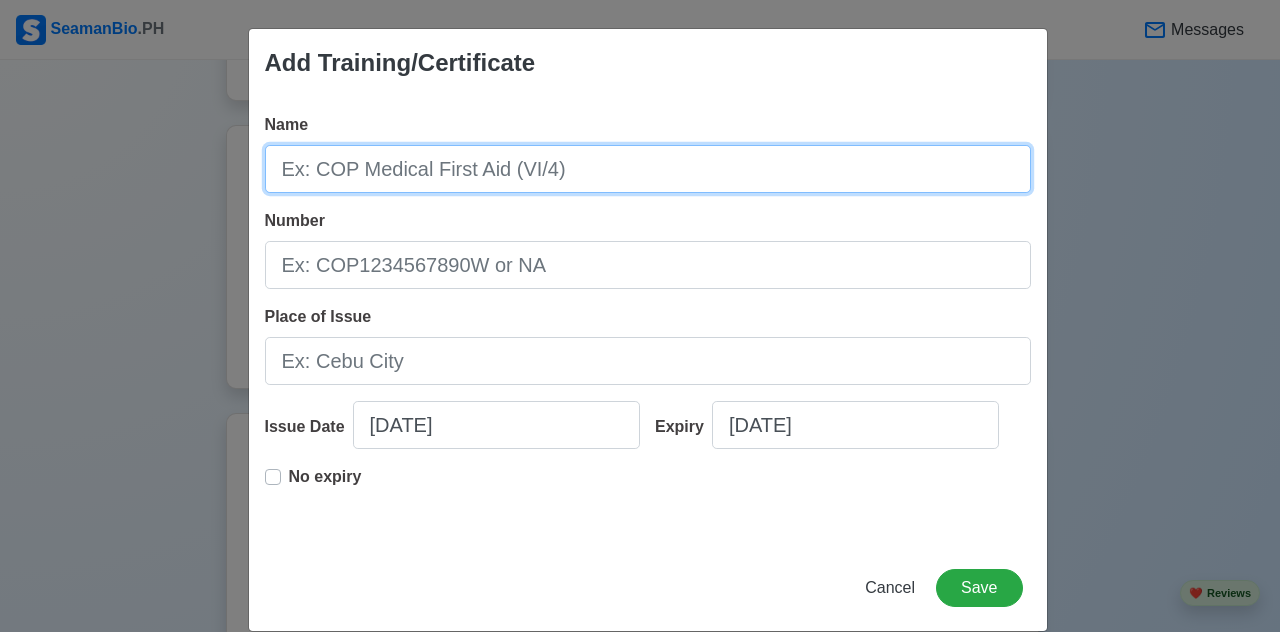 click on "Name" at bounding box center (648, 169) 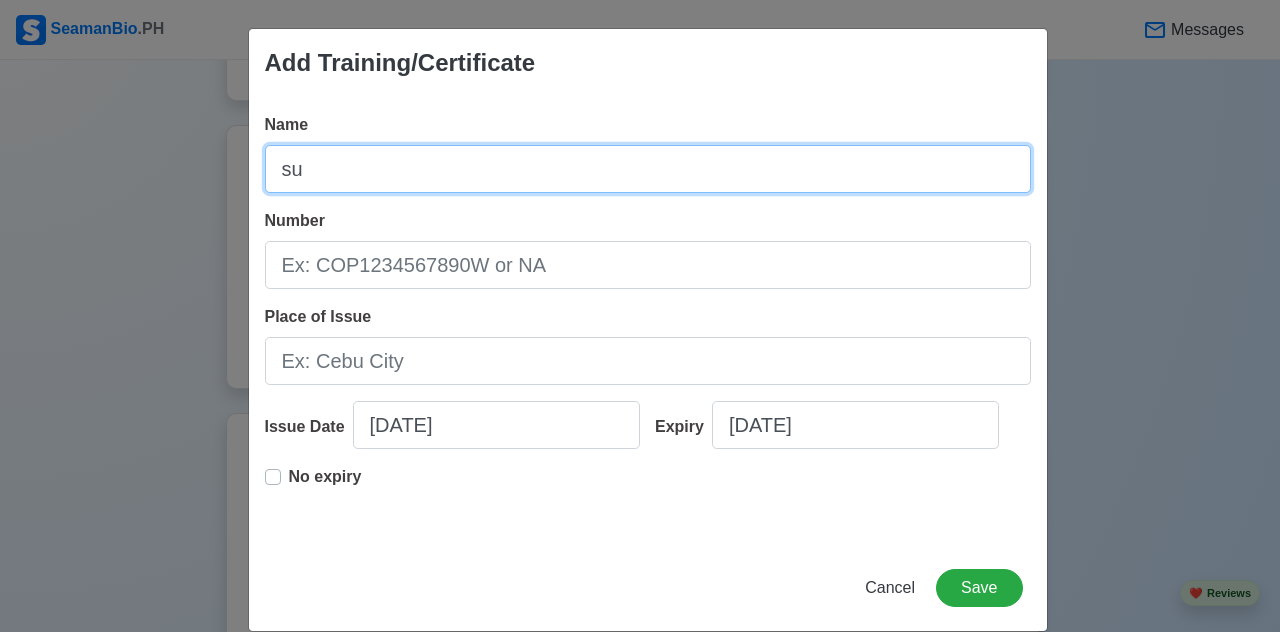 type on "s" 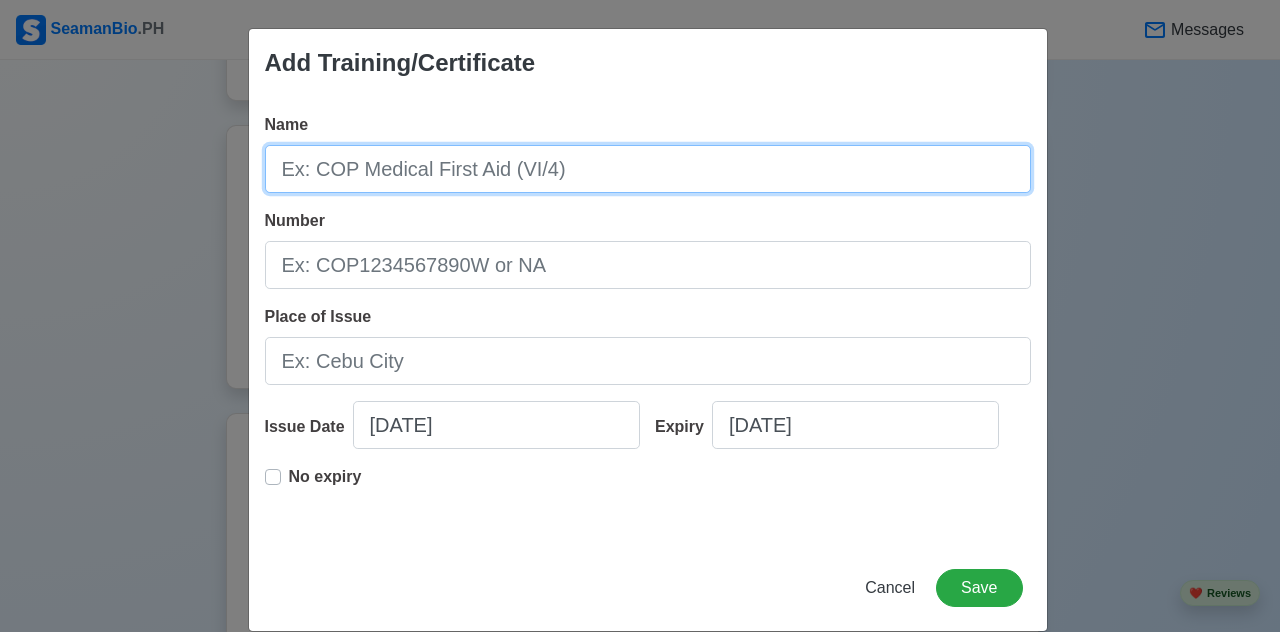 type on "s" 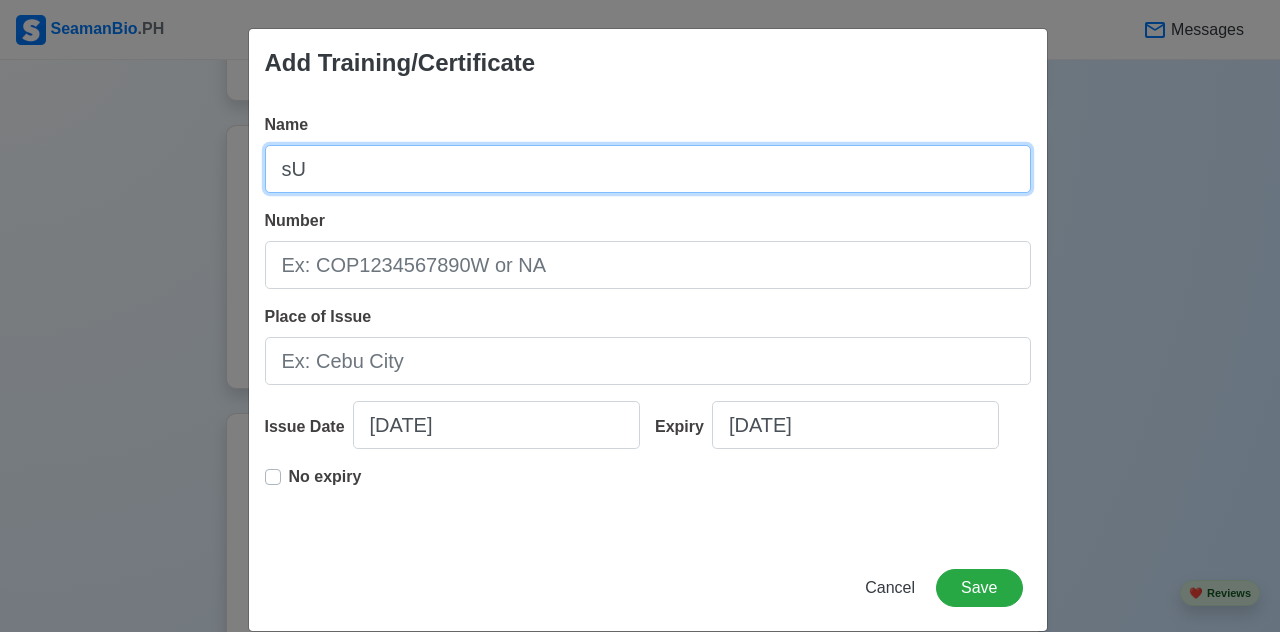 type on "s" 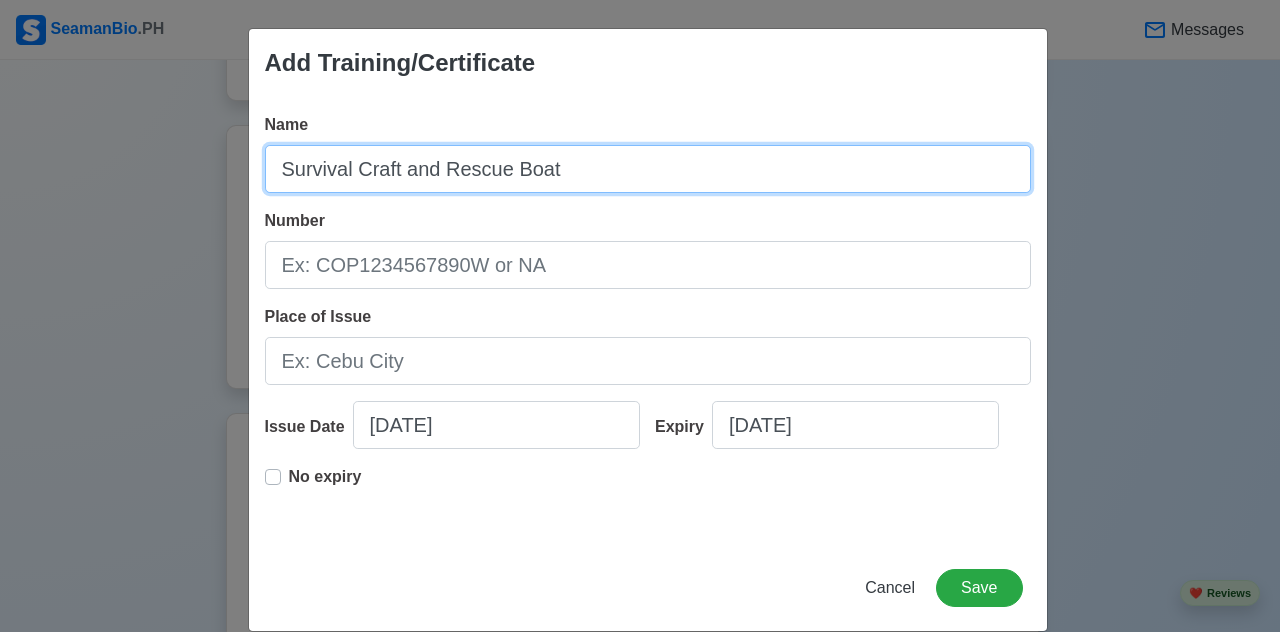 type on "Survival Craft and Rescue Boat" 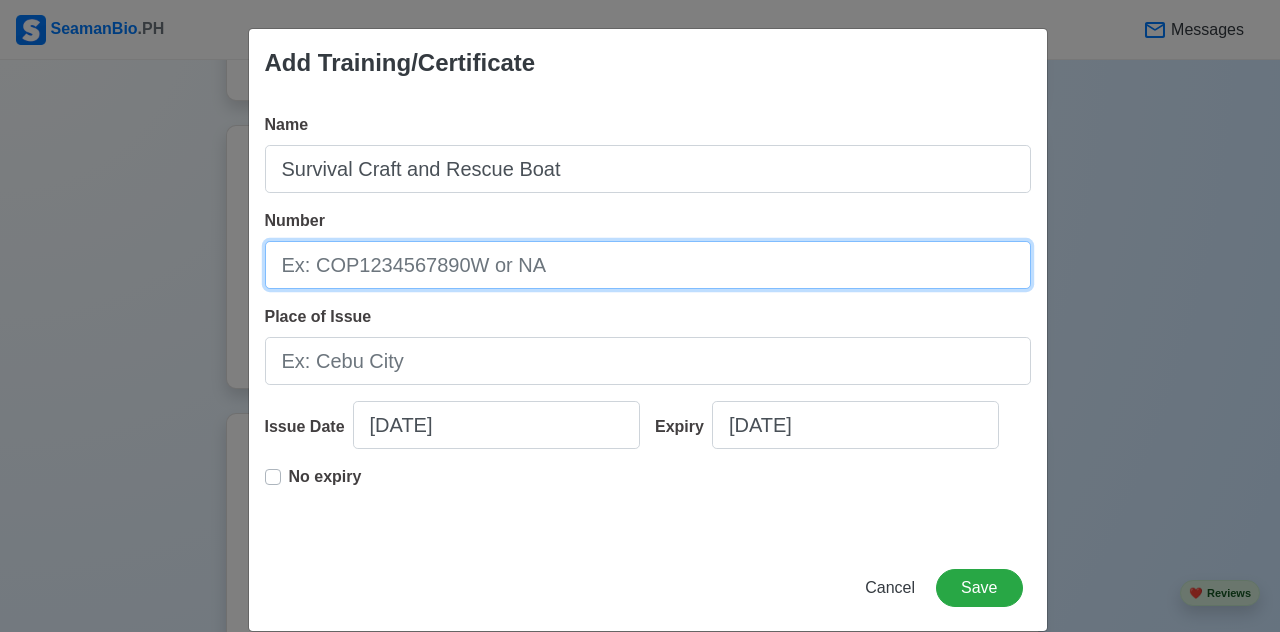 click on "Number" at bounding box center (648, 265) 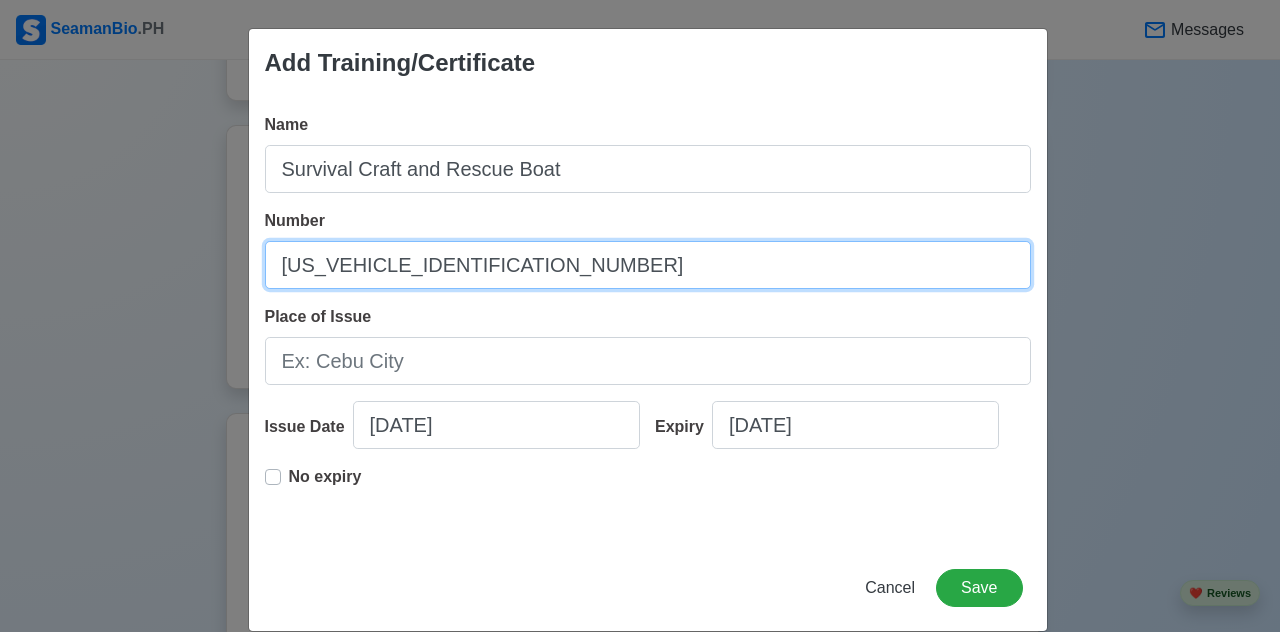 type on "[US_VEHICLE_IDENTIFICATION_NUMBER]" 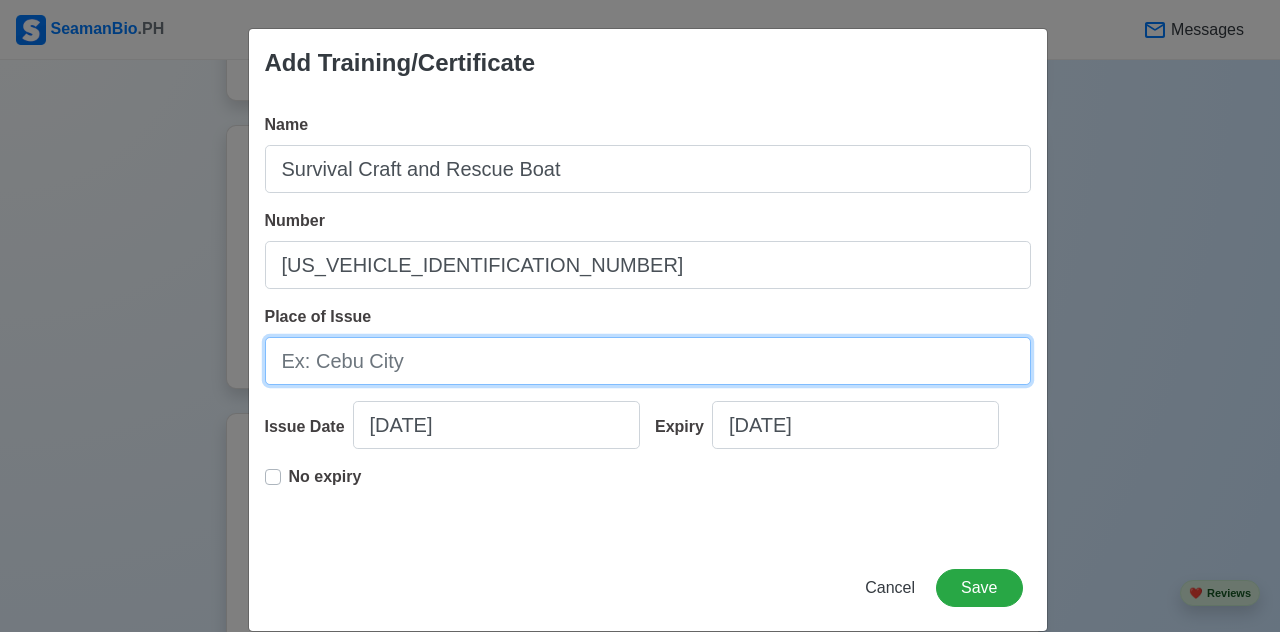click on "Place of Issue" at bounding box center [648, 361] 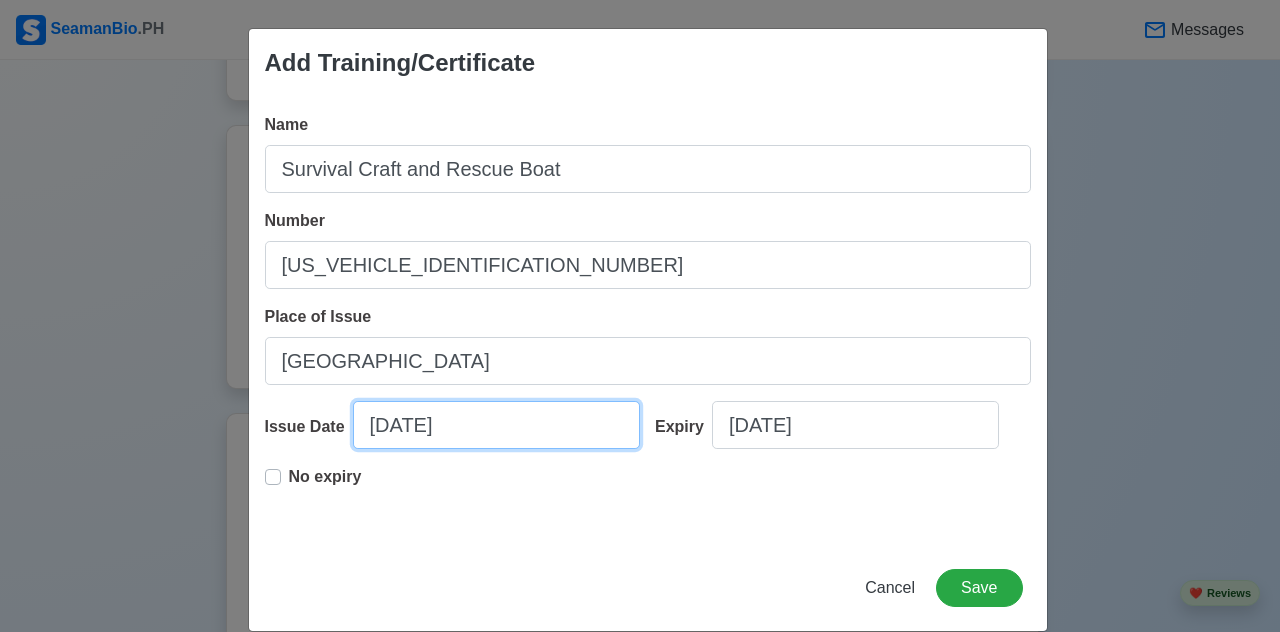 select on "****" 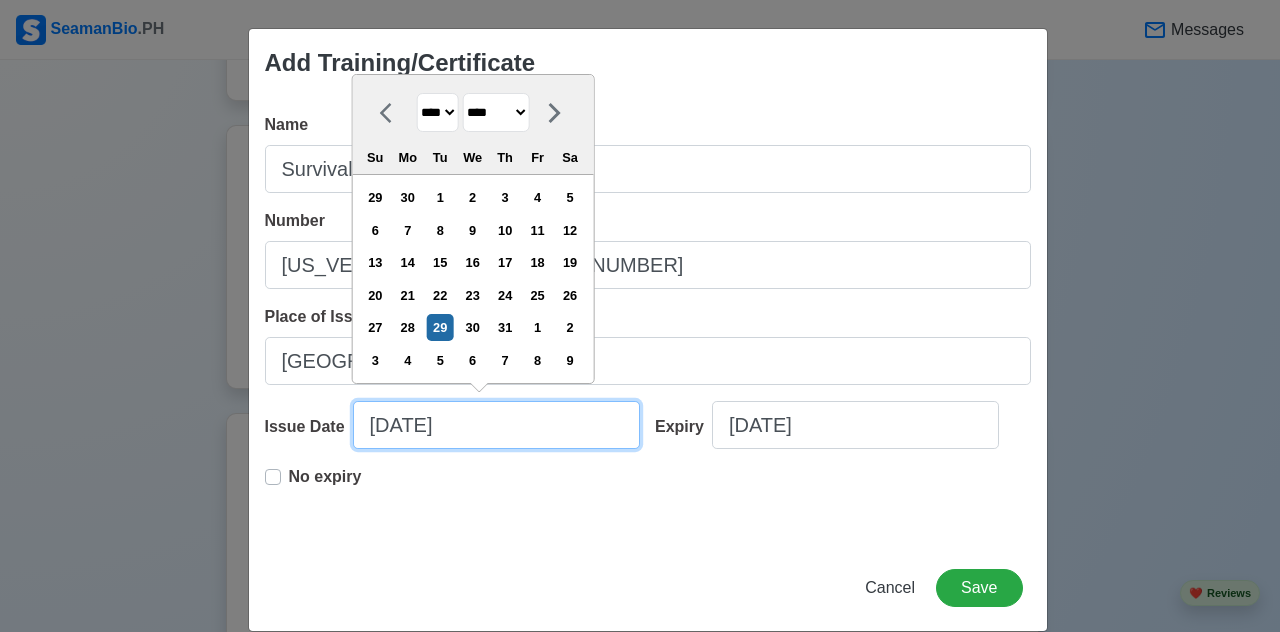 click on "[DATE]" at bounding box center [496, 425] 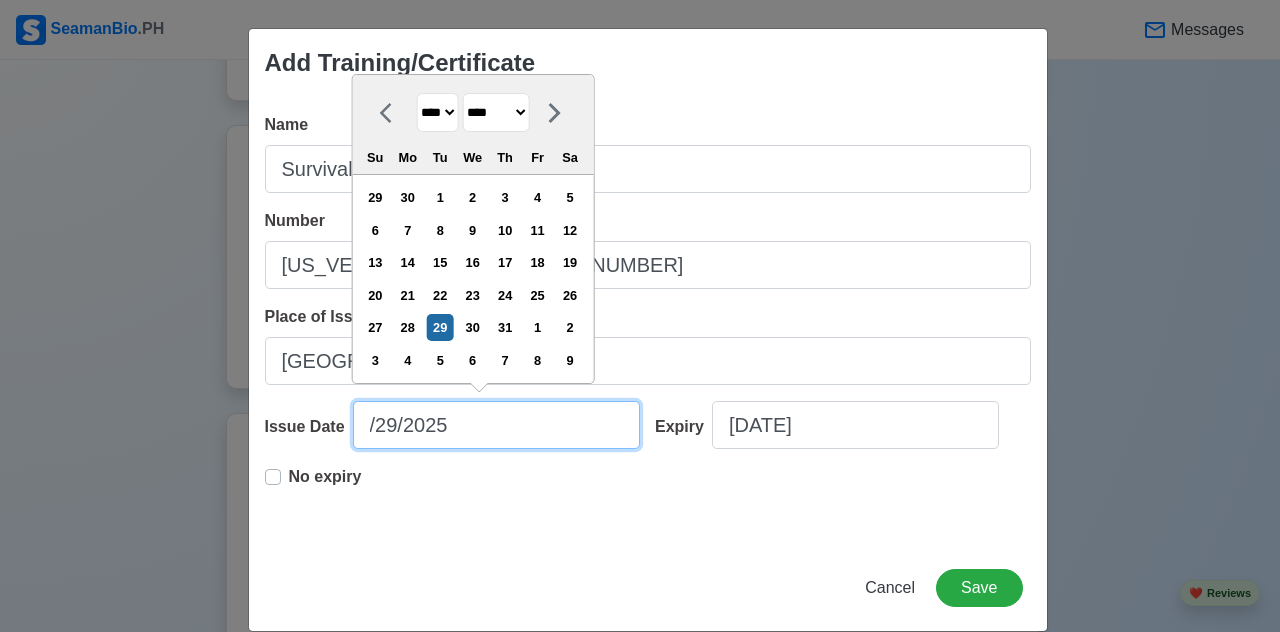 type on "[DATE]" 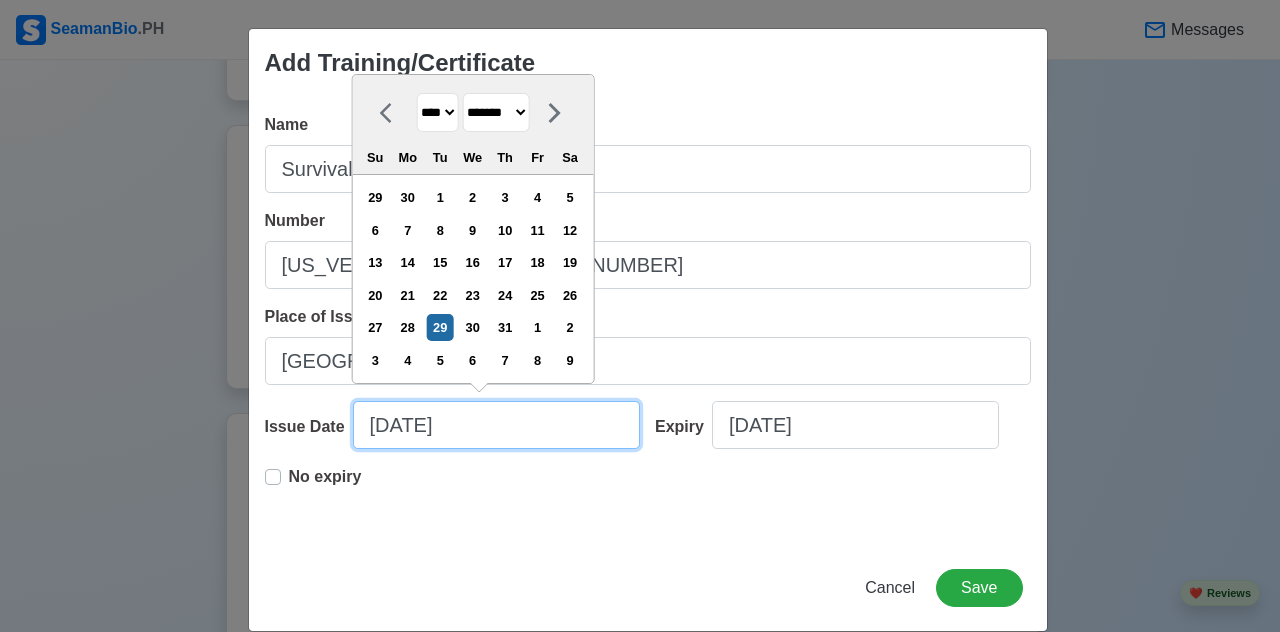 type on "[DATE]" 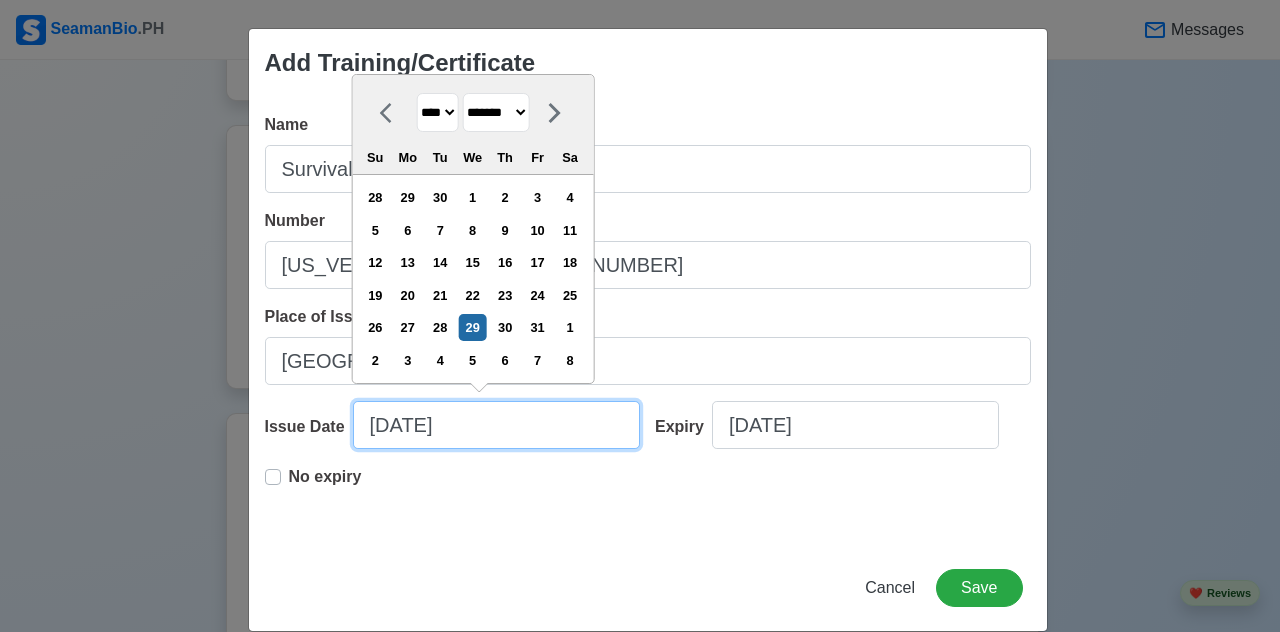 click on "[DATE]" at bounding box center (496, 425) 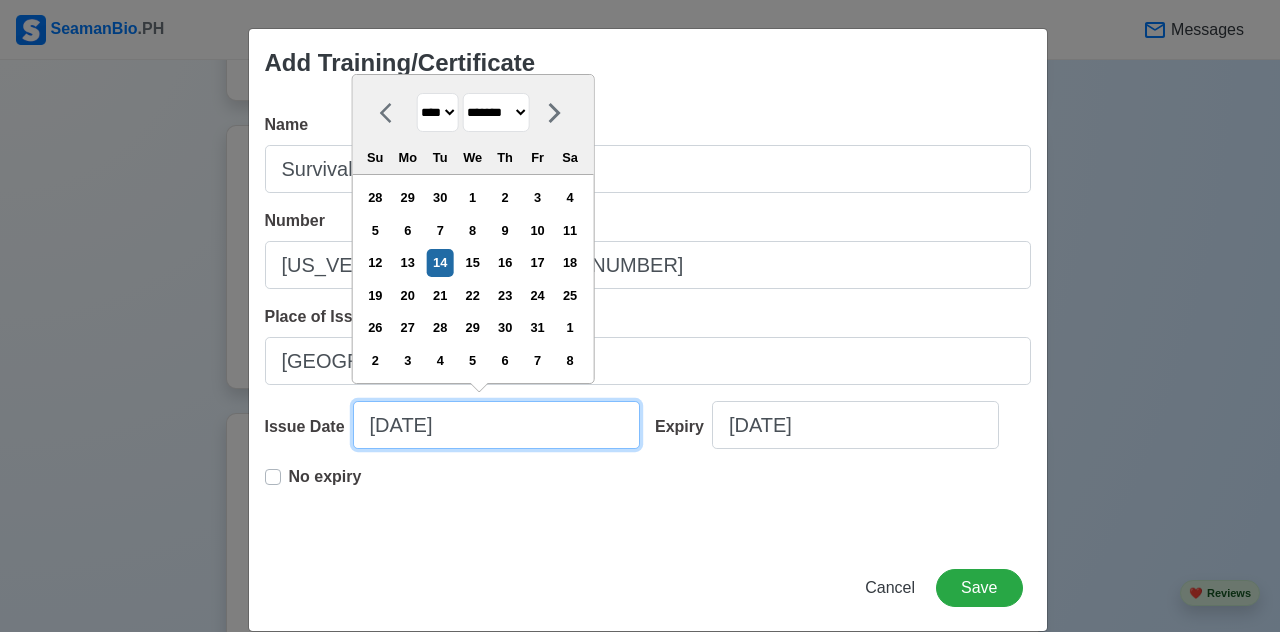 click on "[DATE]" at bounding box center (496, 425) 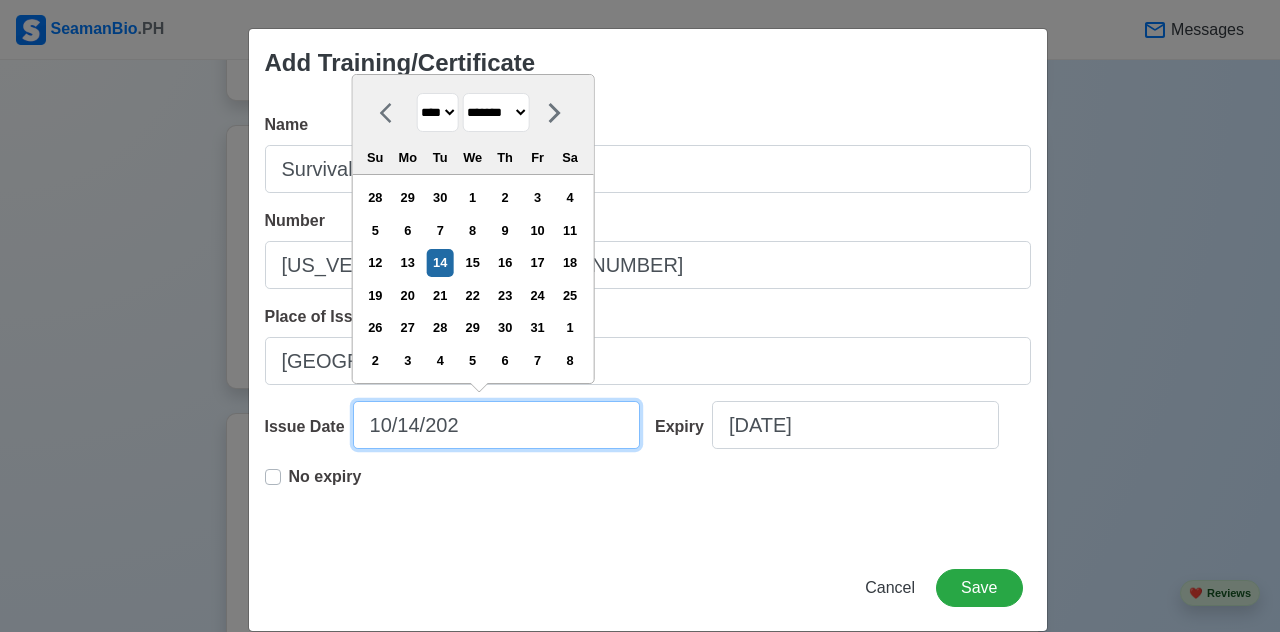 type on "[DATE]" 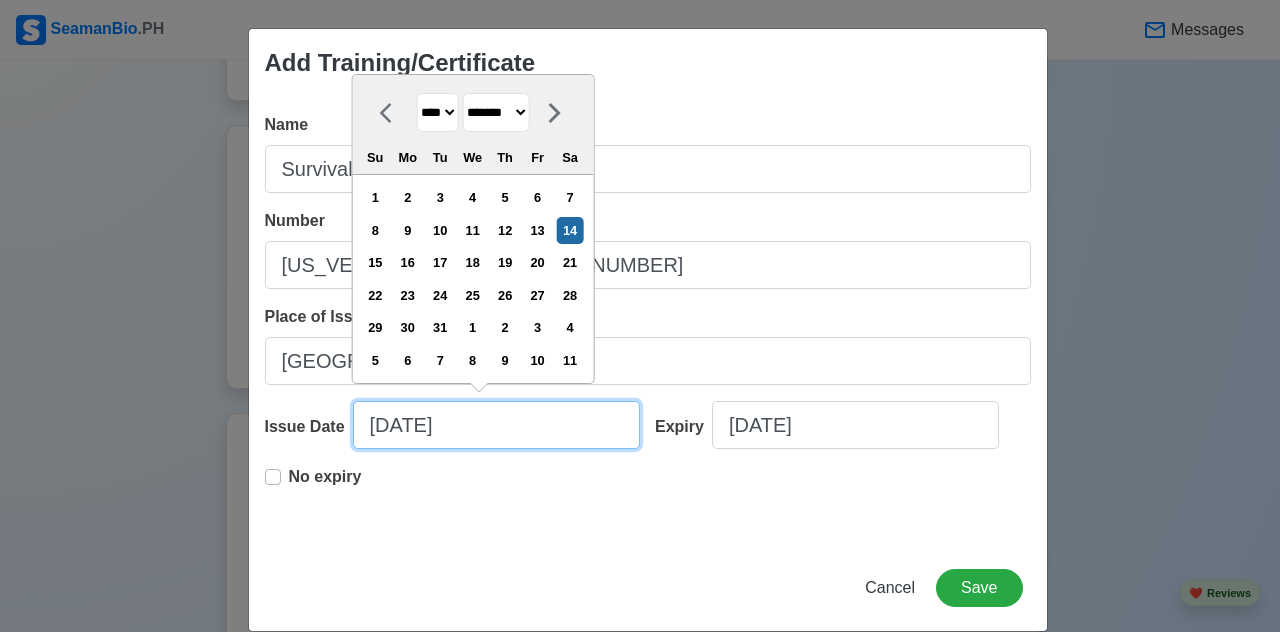 type on "[DATE]" 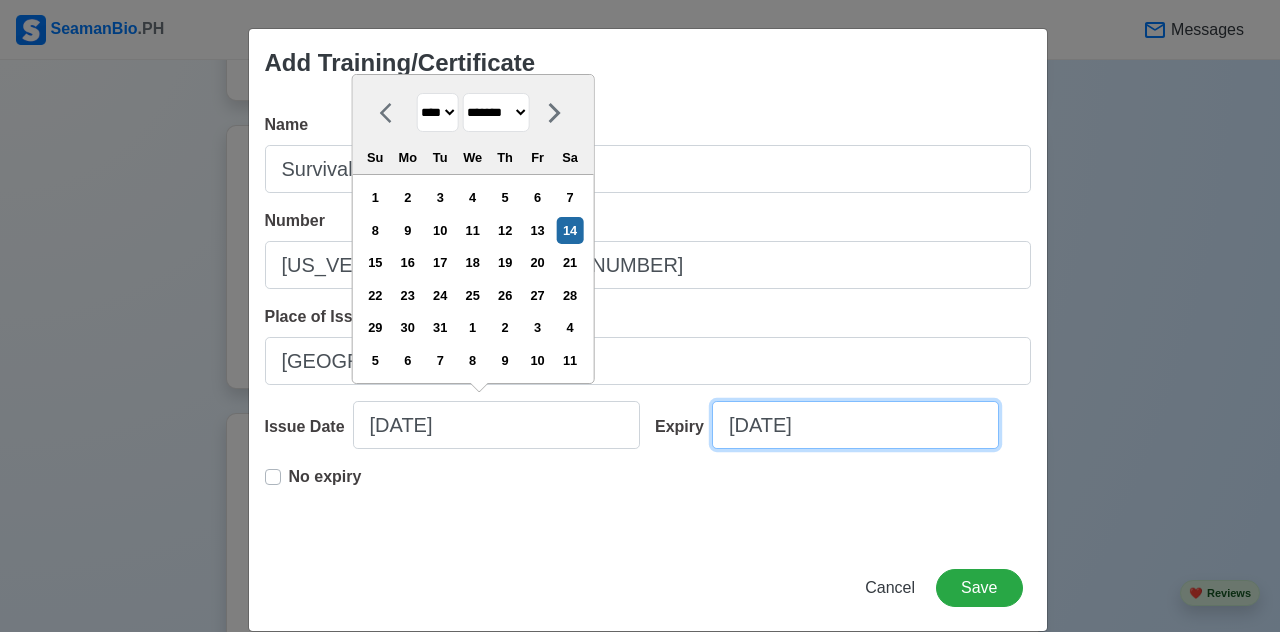 click on "[DATE]" at bounding box center (855, 425) 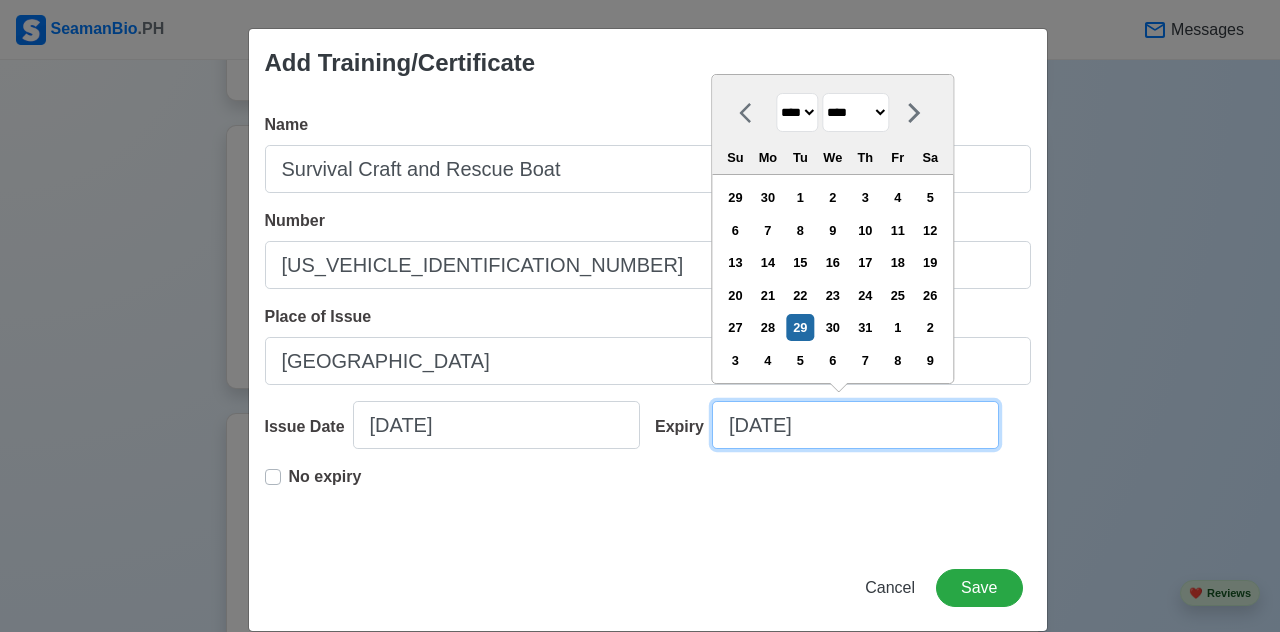 drag, startPoint x: 741, startPoint y: 417, endPoint x: 742, endPoint y: 428, distance: 11.045361 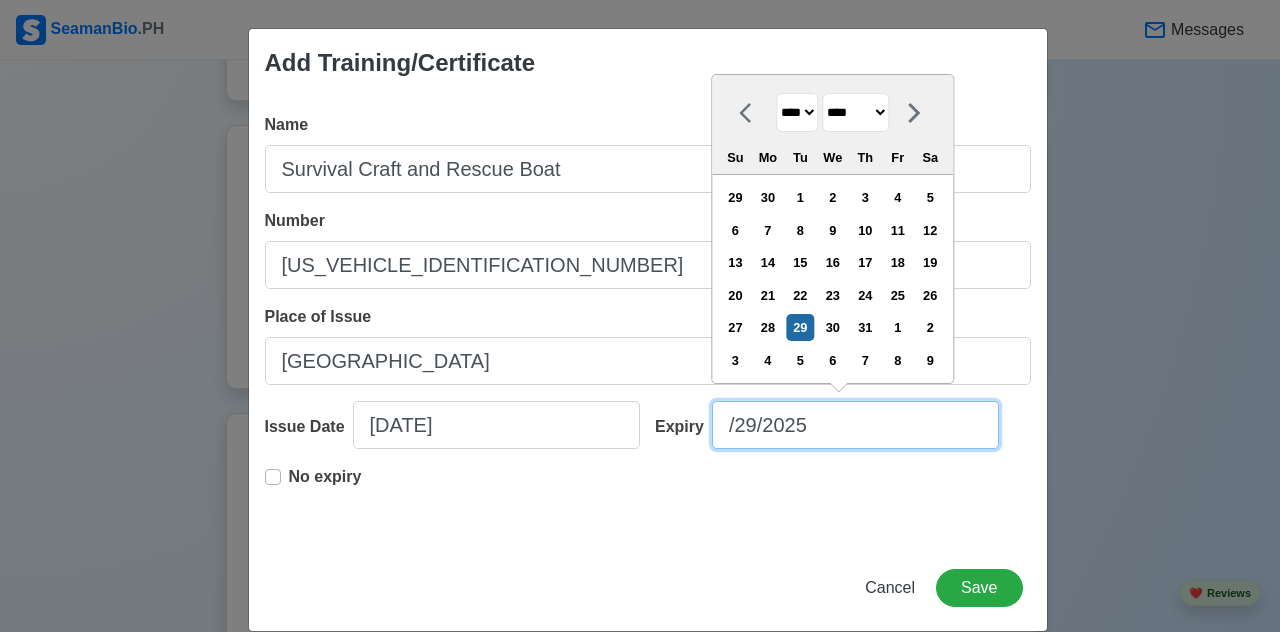 type on "[DATE]" 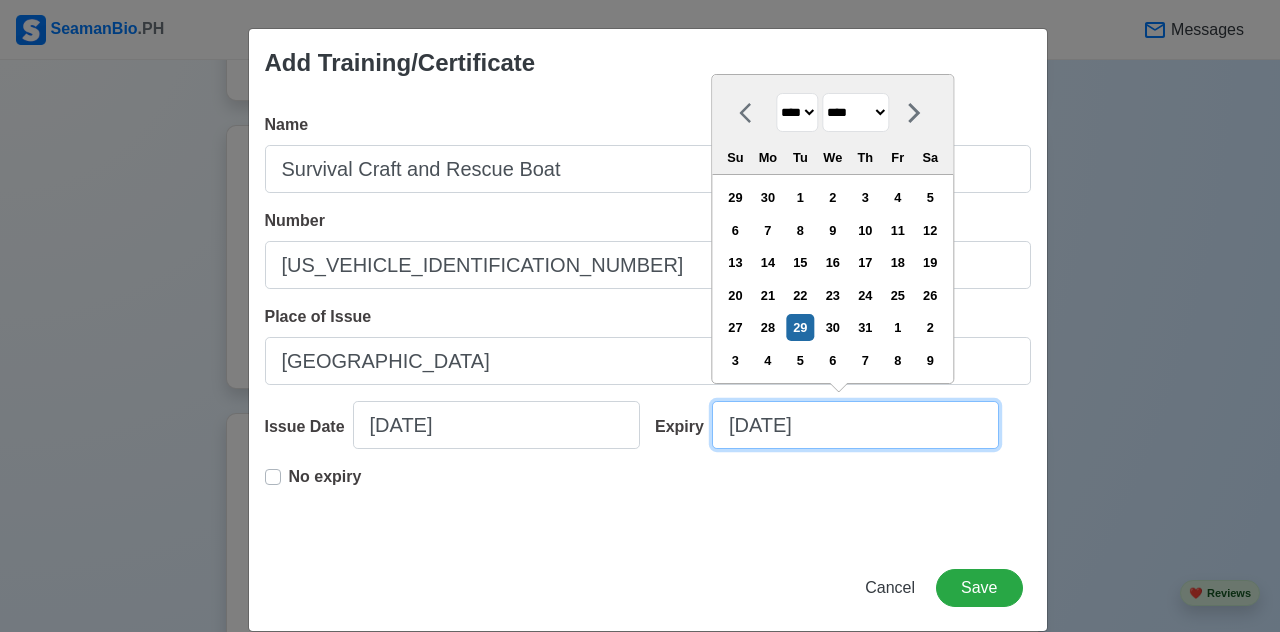 select on "*******" 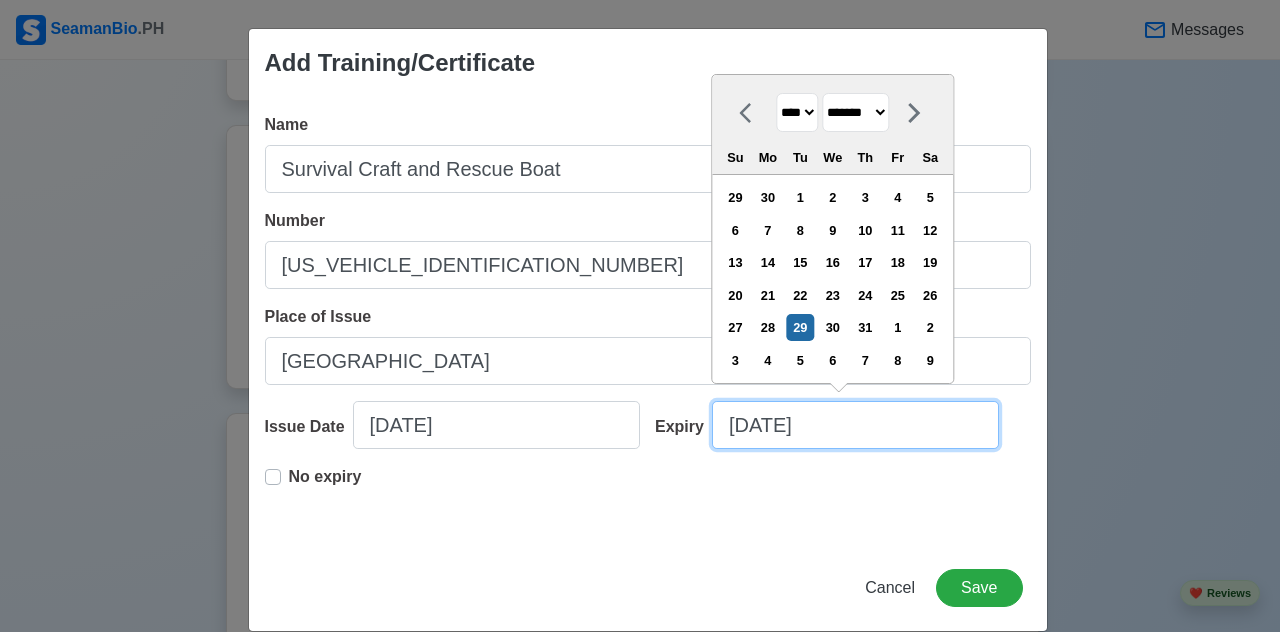 type on "[DATE]" 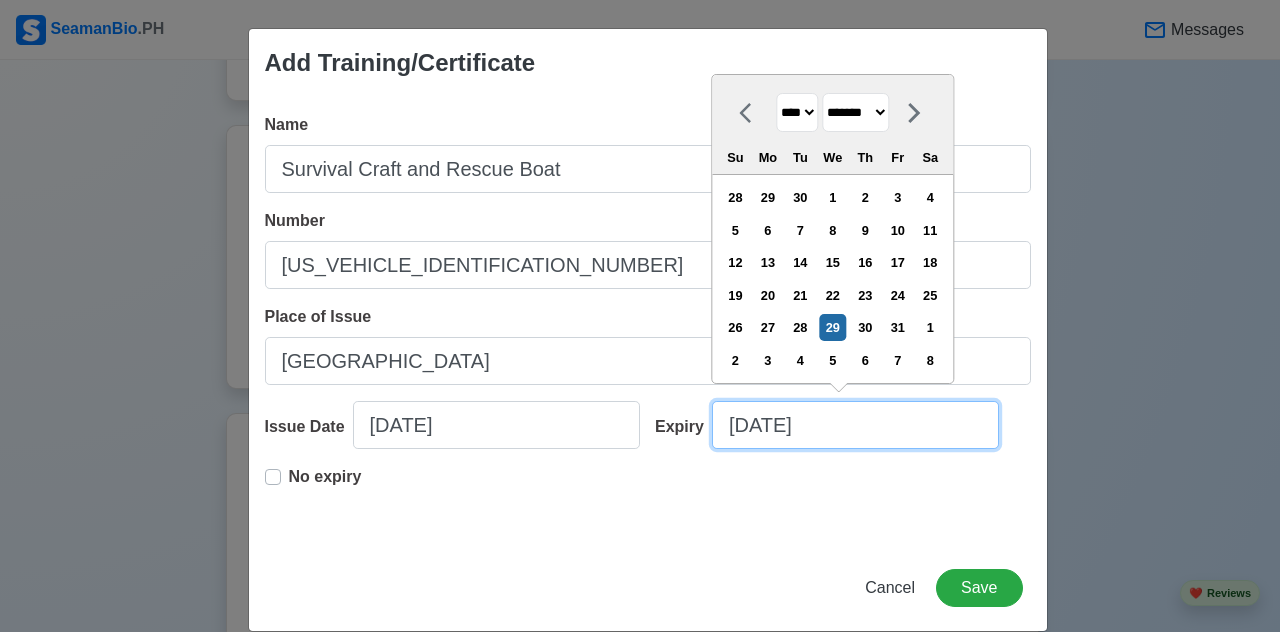 type on "[DATE]" 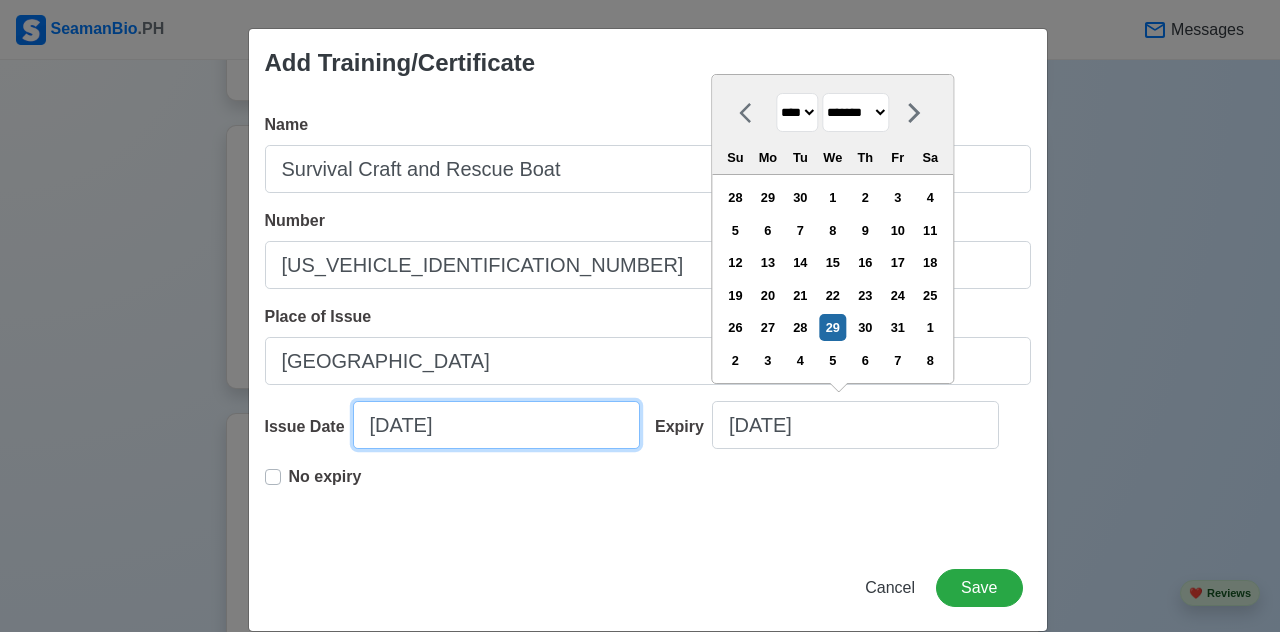 select on "****" 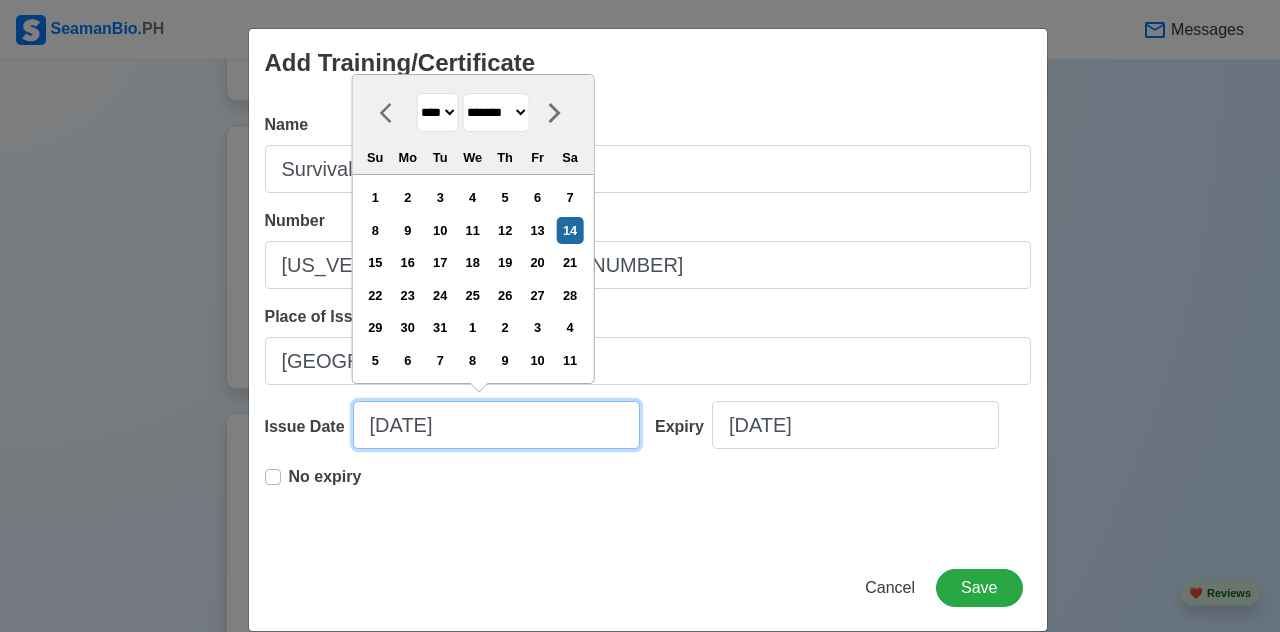 click on "[DATE]" at bounding box center [496, 425] 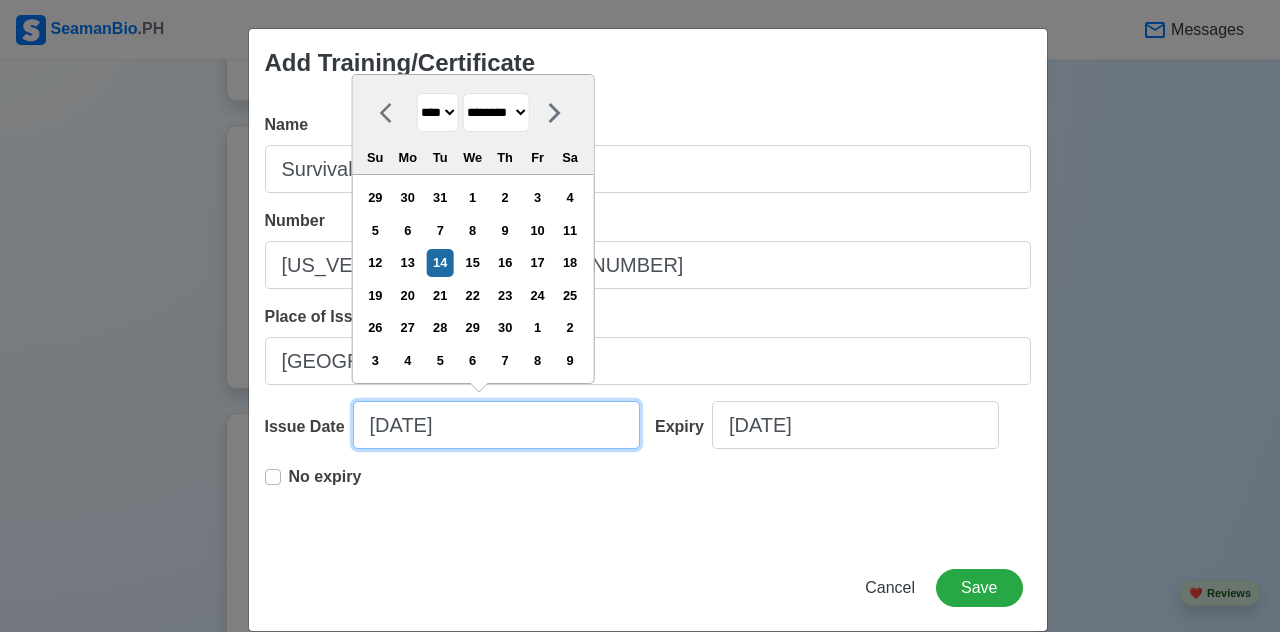 type on "[DATE]" 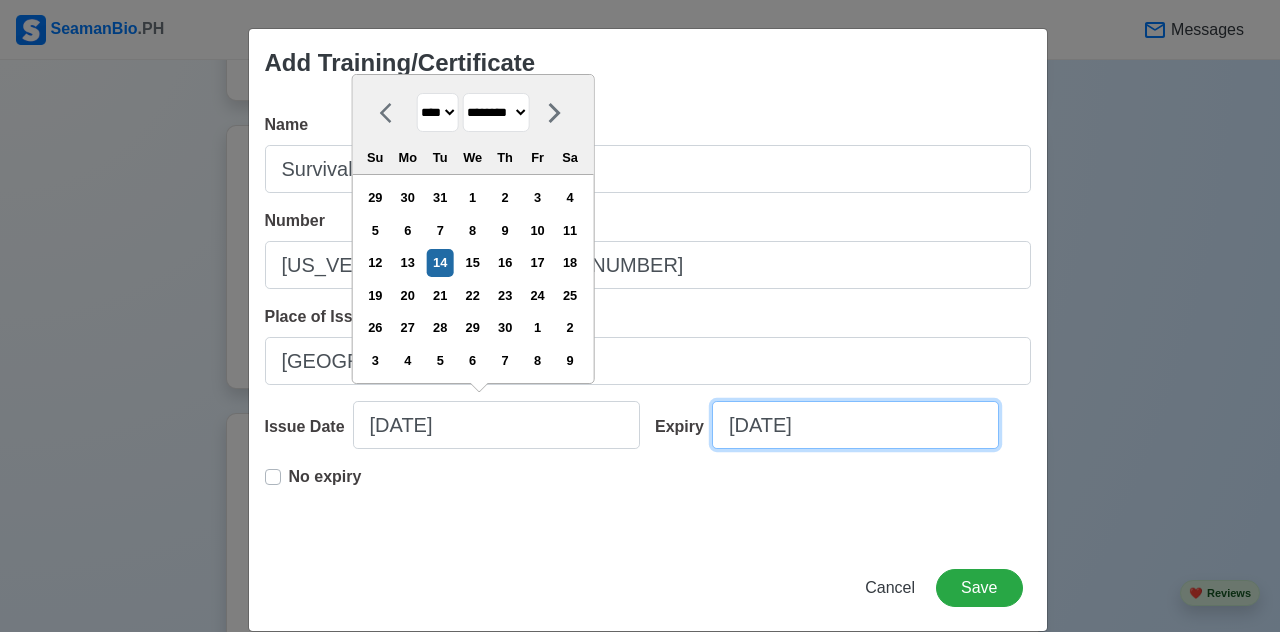 click on "[DATE]" at bounding box center (855, 425) 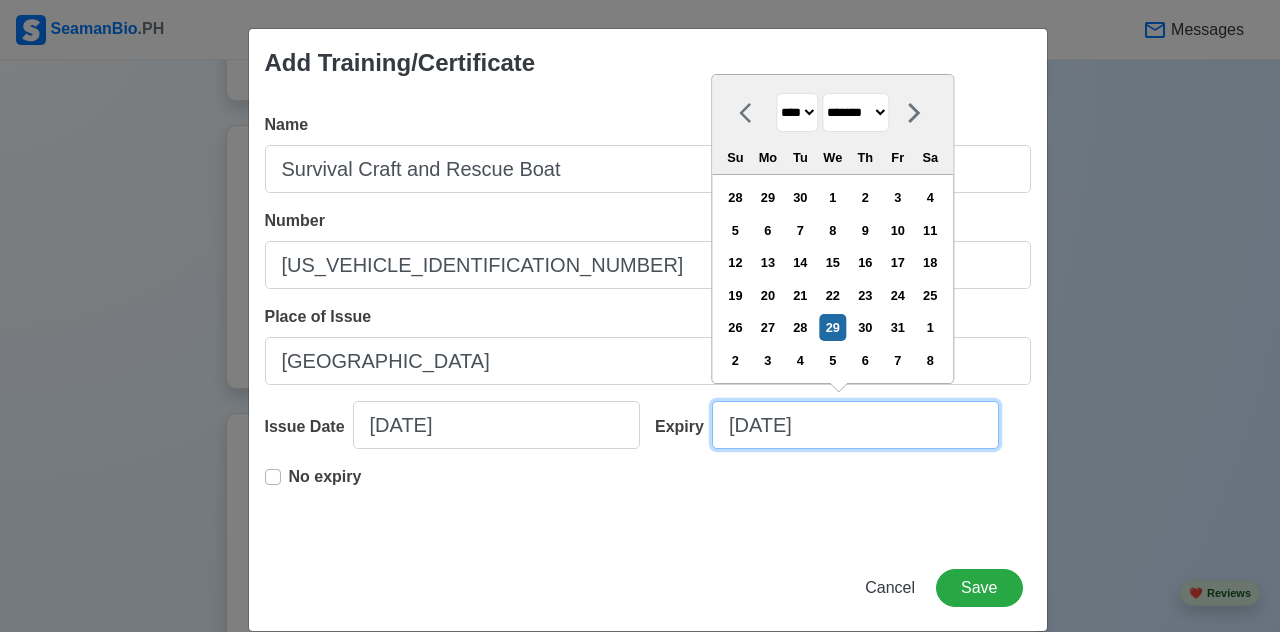 type on "[DATE]" 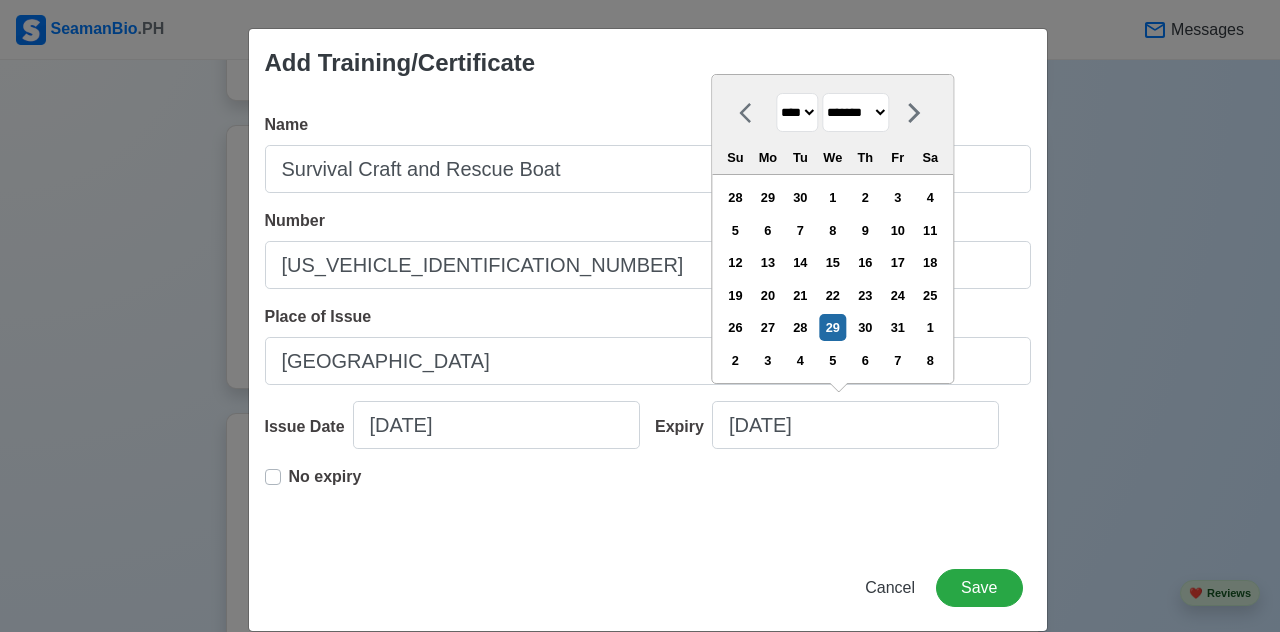 select on "********" 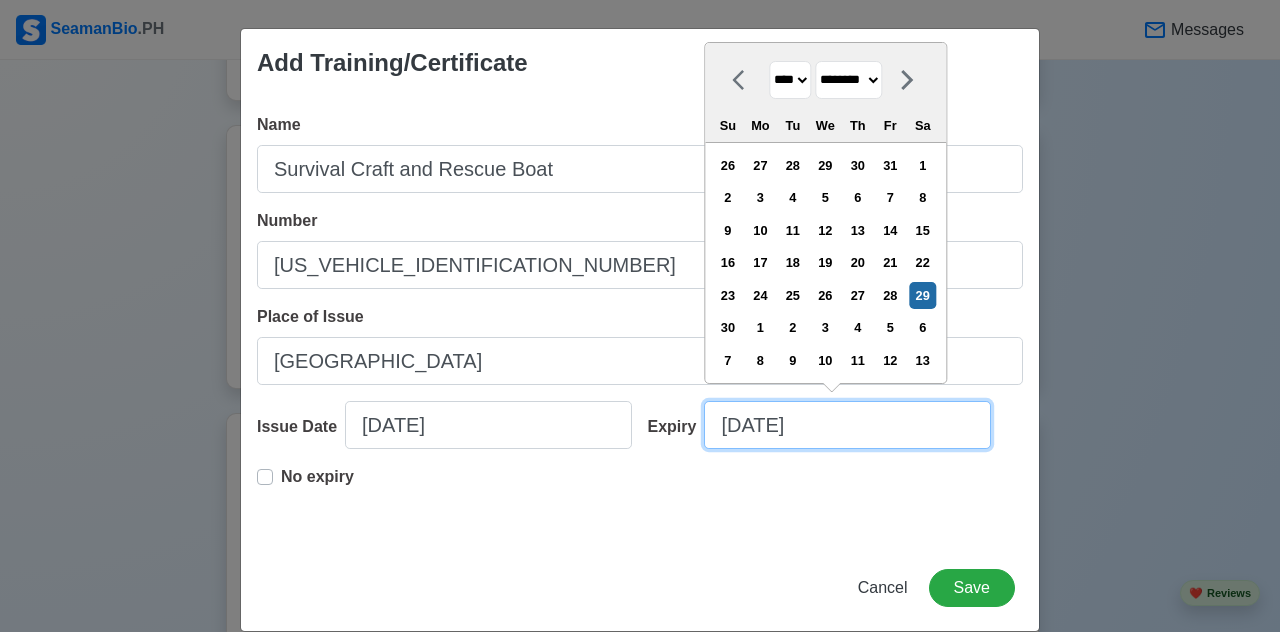 click on "[DATE]" at bounding box center (847, 425) 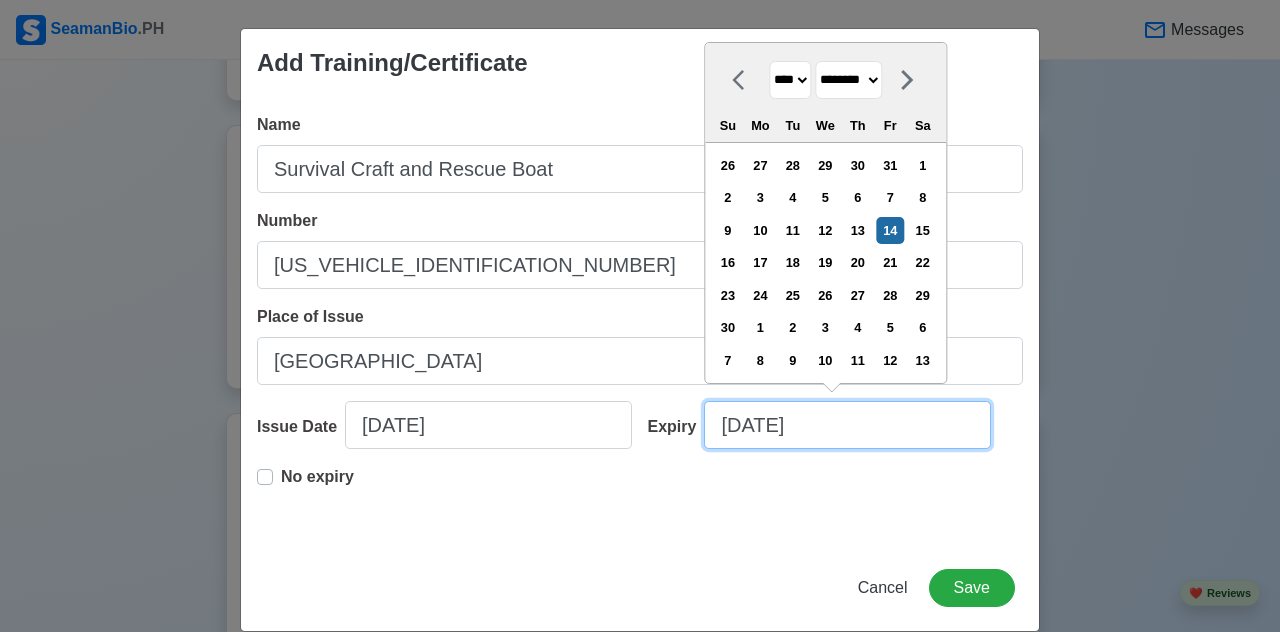 click on "[DATE]" at bounding box center (847, 425) 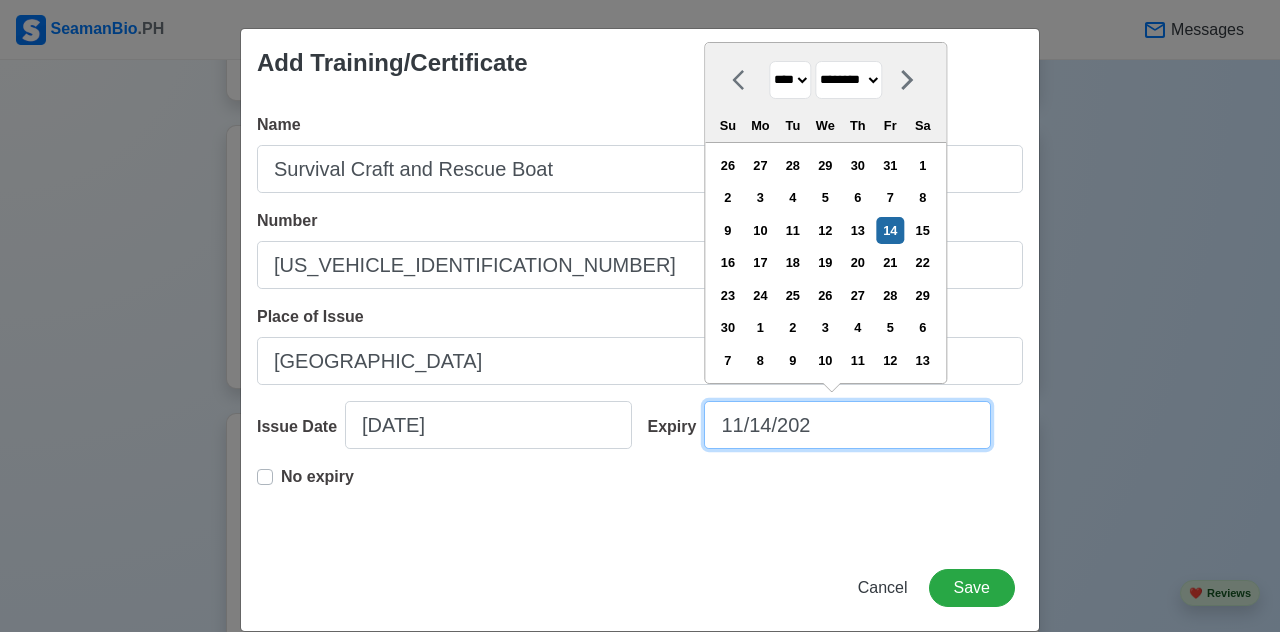 type on "[DATE]" 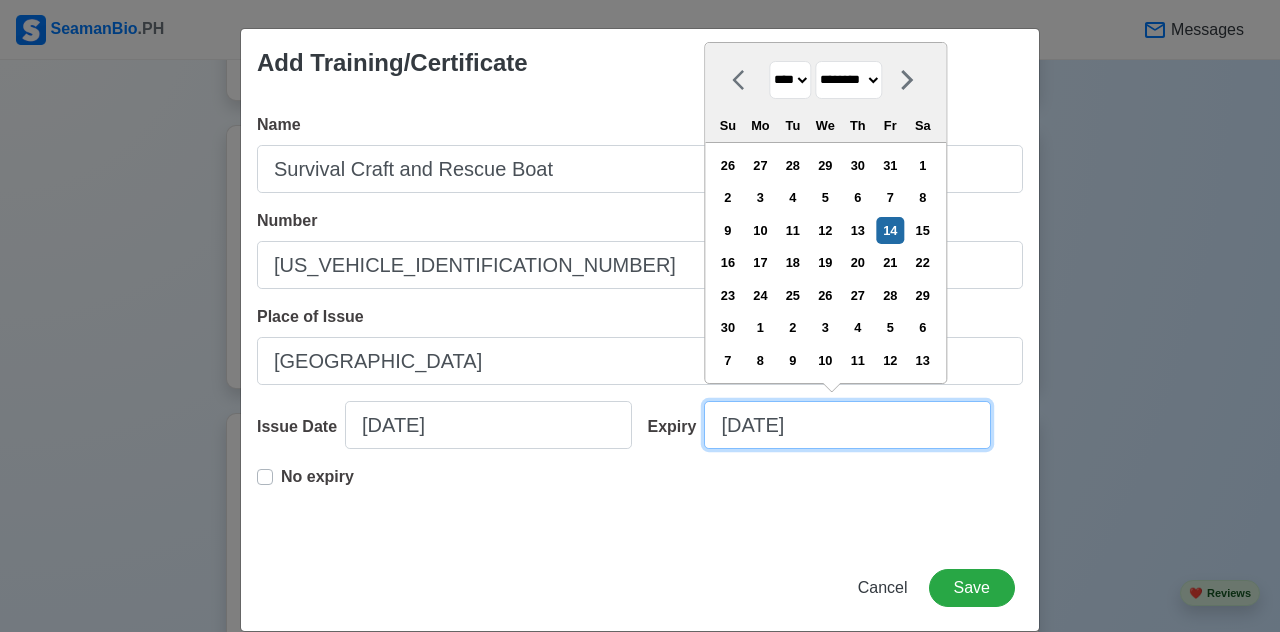 select on "****" 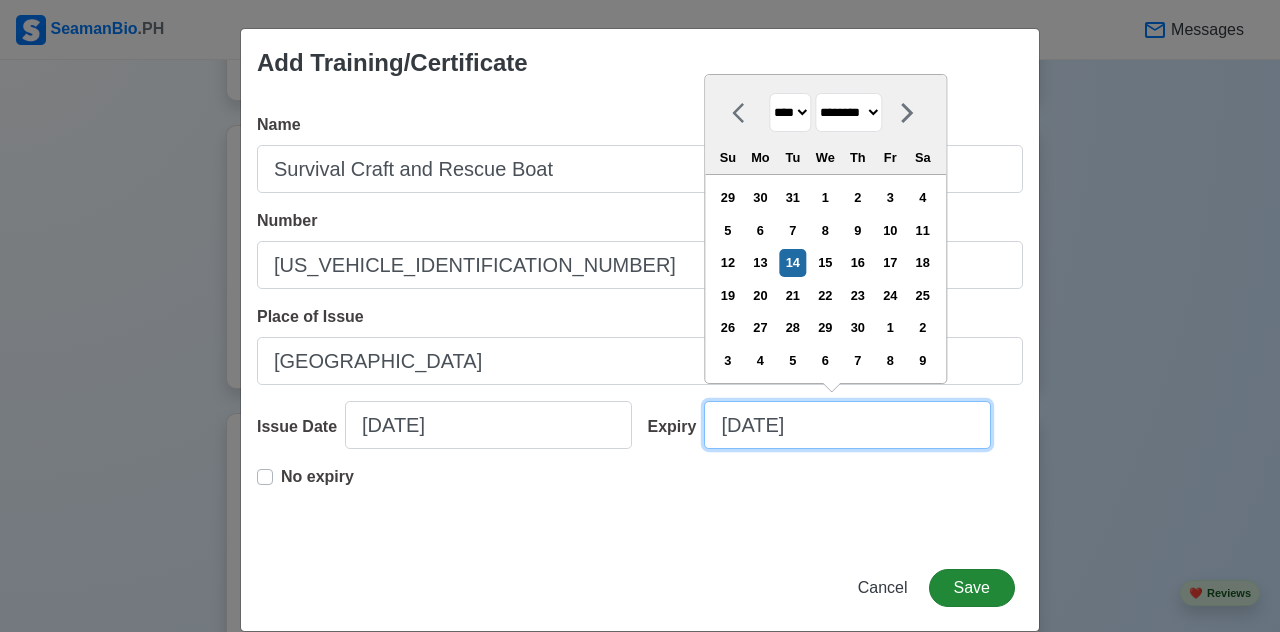 type on "[DATE]" 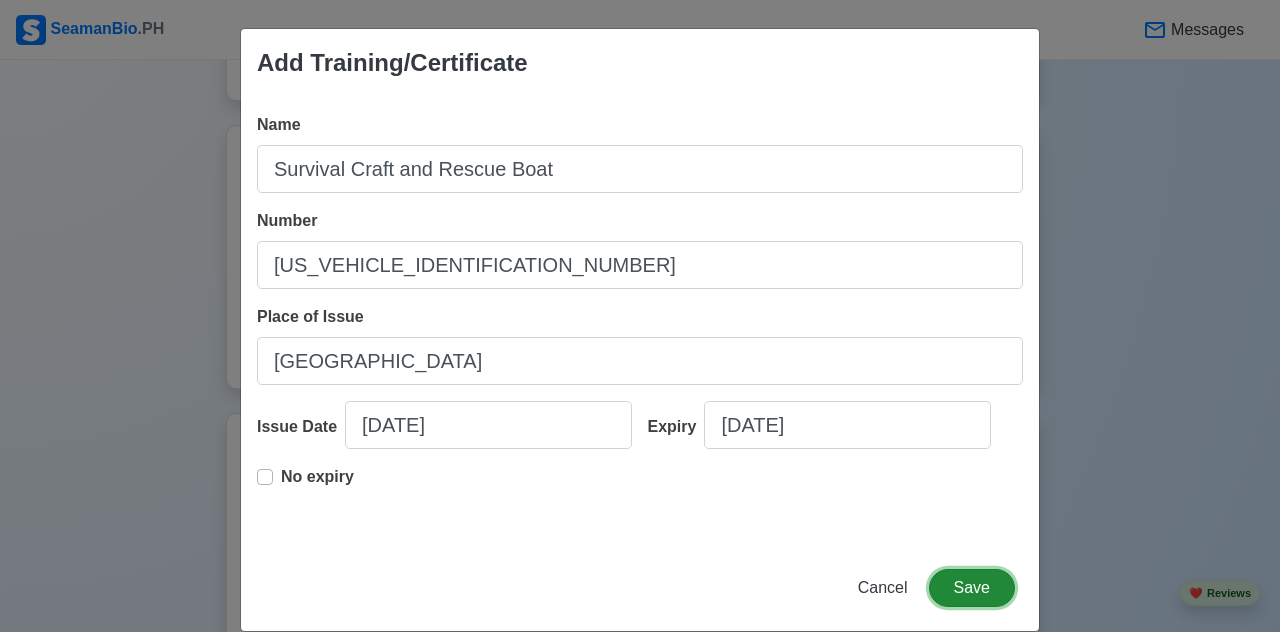 click on "Save" at bounding box center (972, 588) 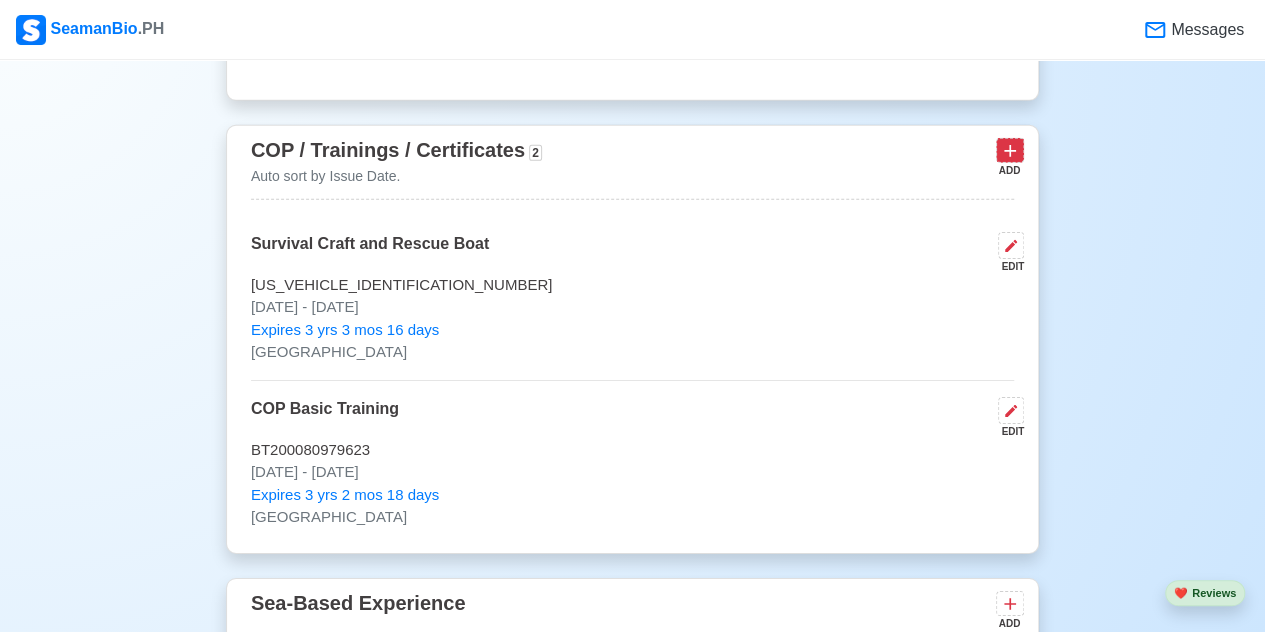 click at bounding box center (1010, 150) 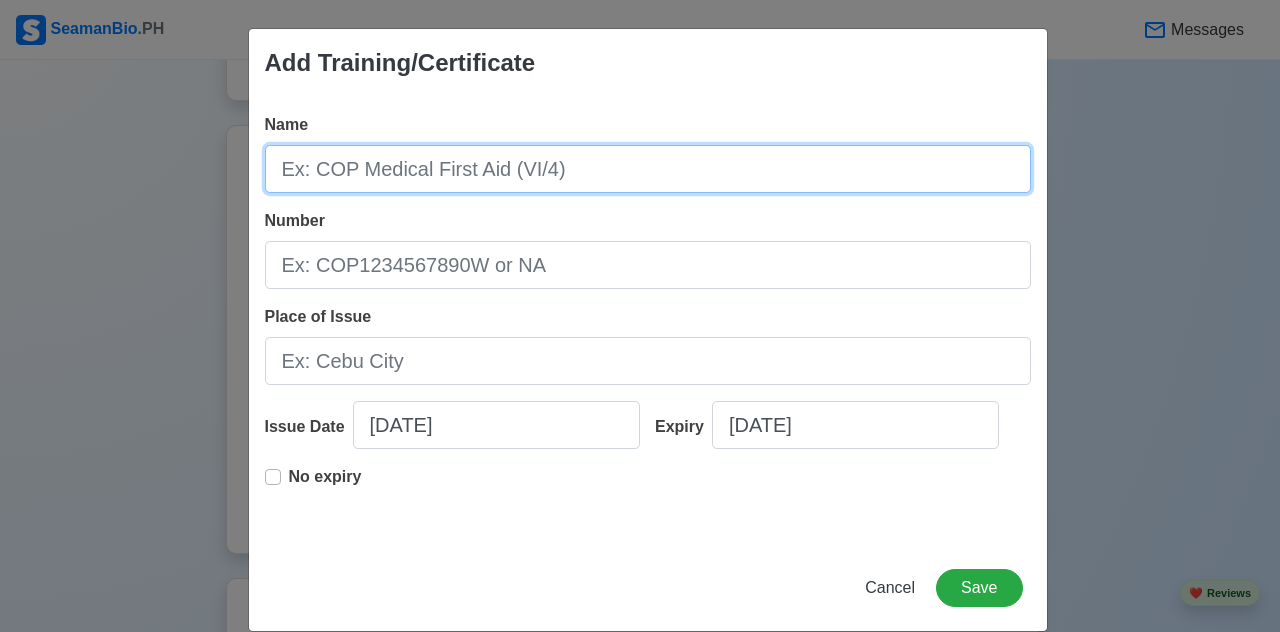 click on "Name" at bounding box center (648, 169) 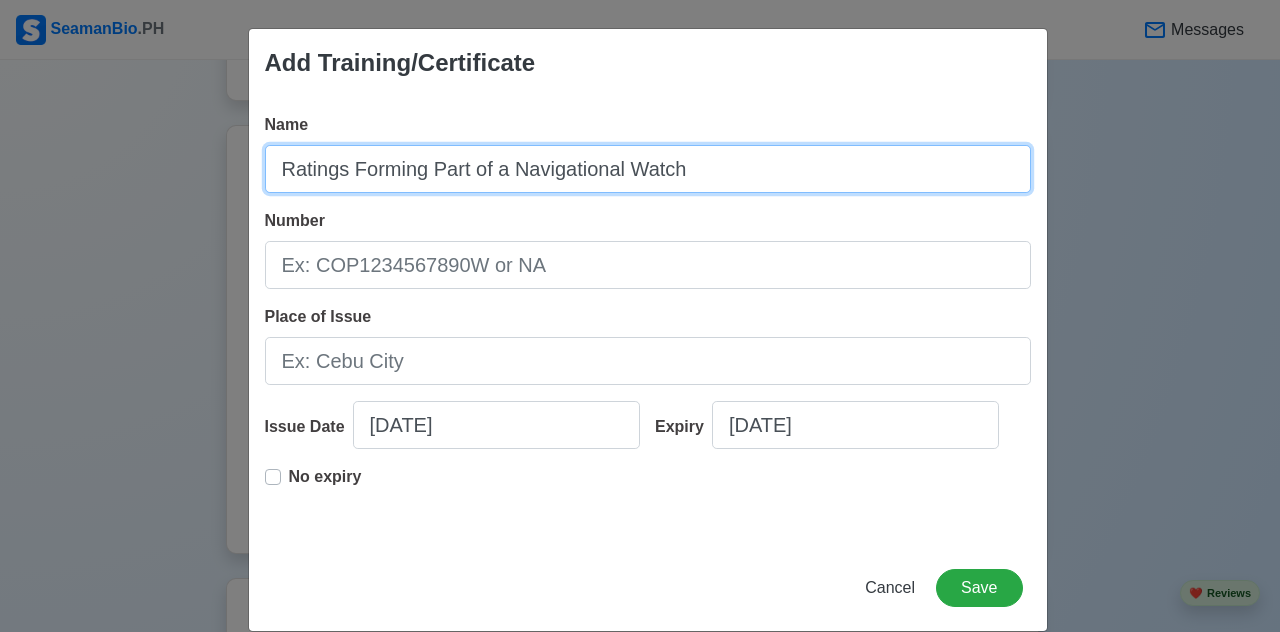 type on "Ratings Forming Part of a Navigational Watch" 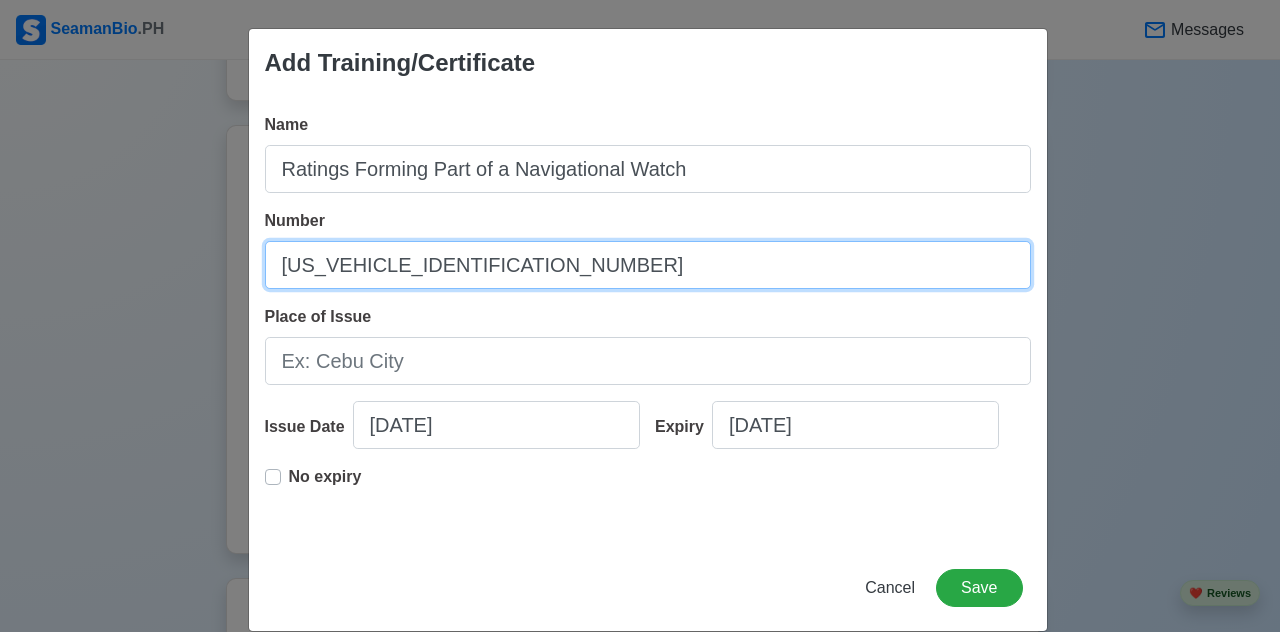 type on "[US_VEHICLE_IDENTIFICATION_NUMBER]" 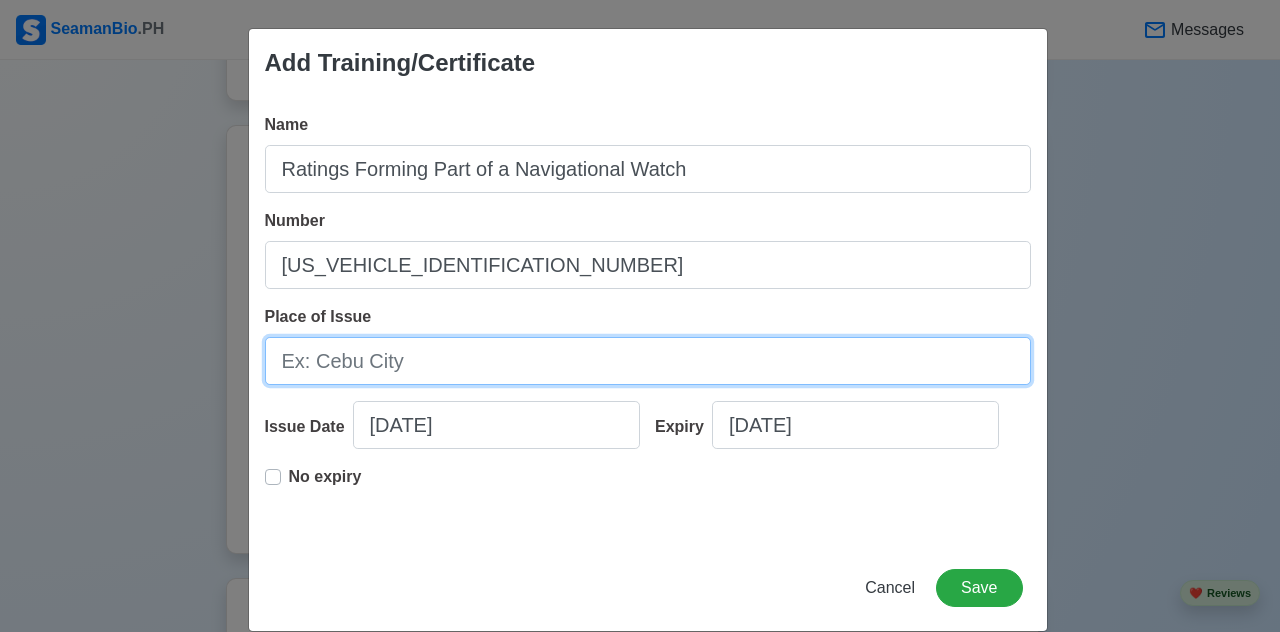 click on "Place of Issue" at bounding box center [648, 361] 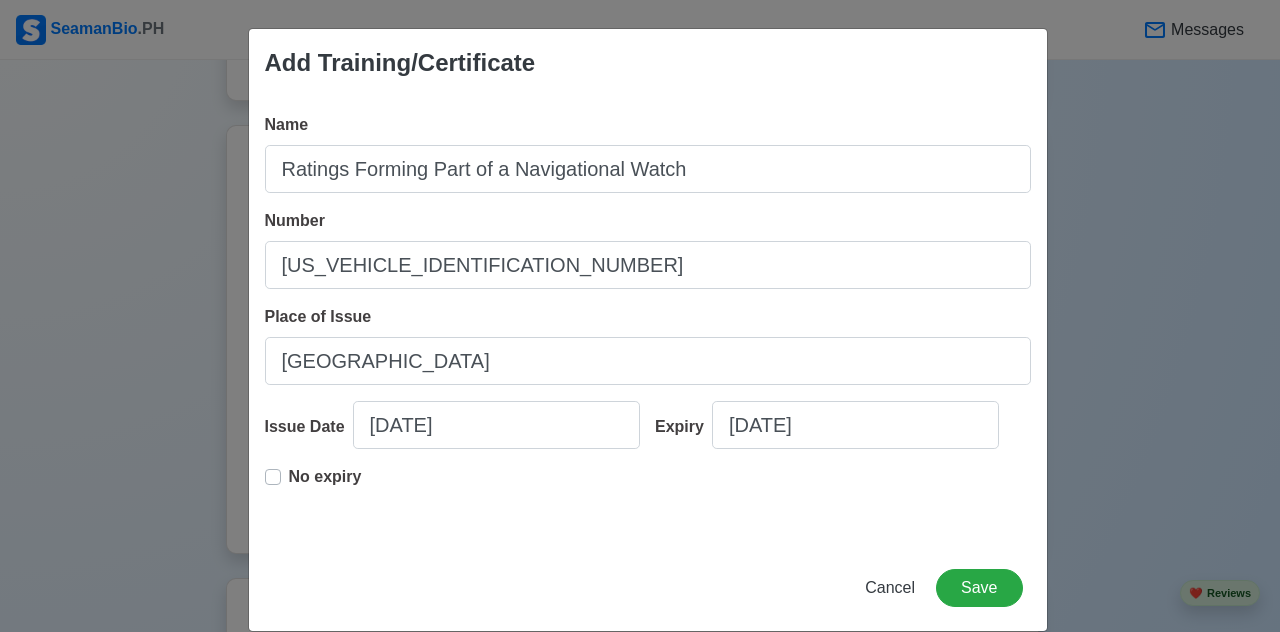 click on "No expiry" at bounding box center (325, 477) 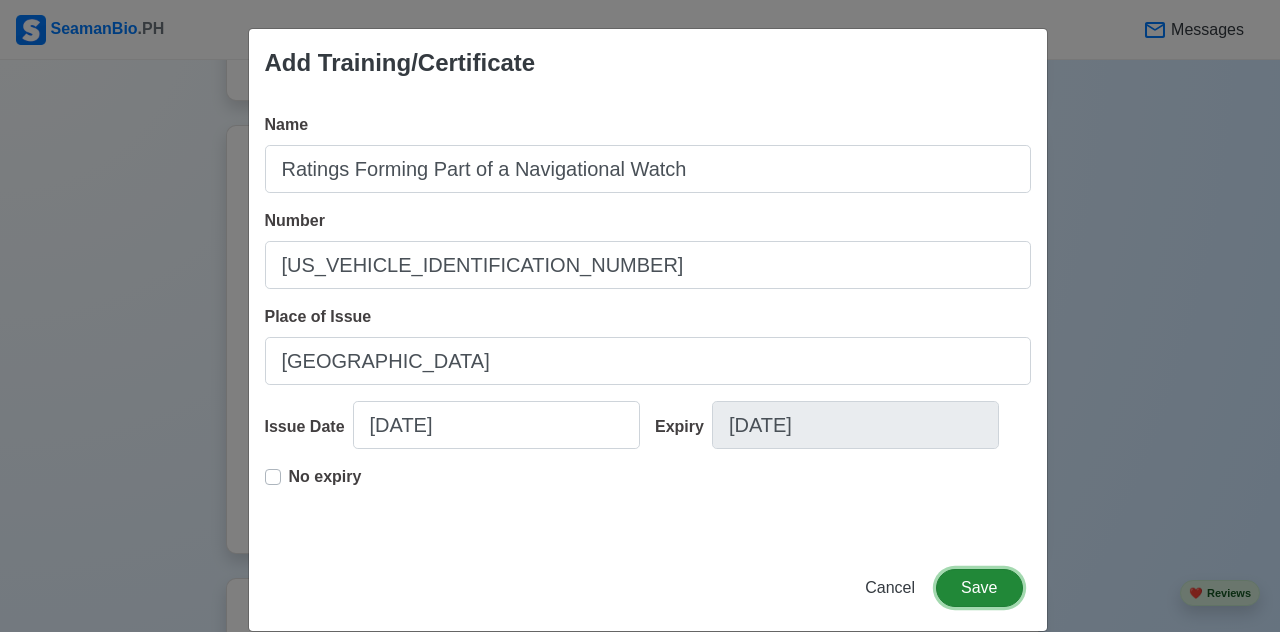 click on "Save" at bounding box center (979, 588) 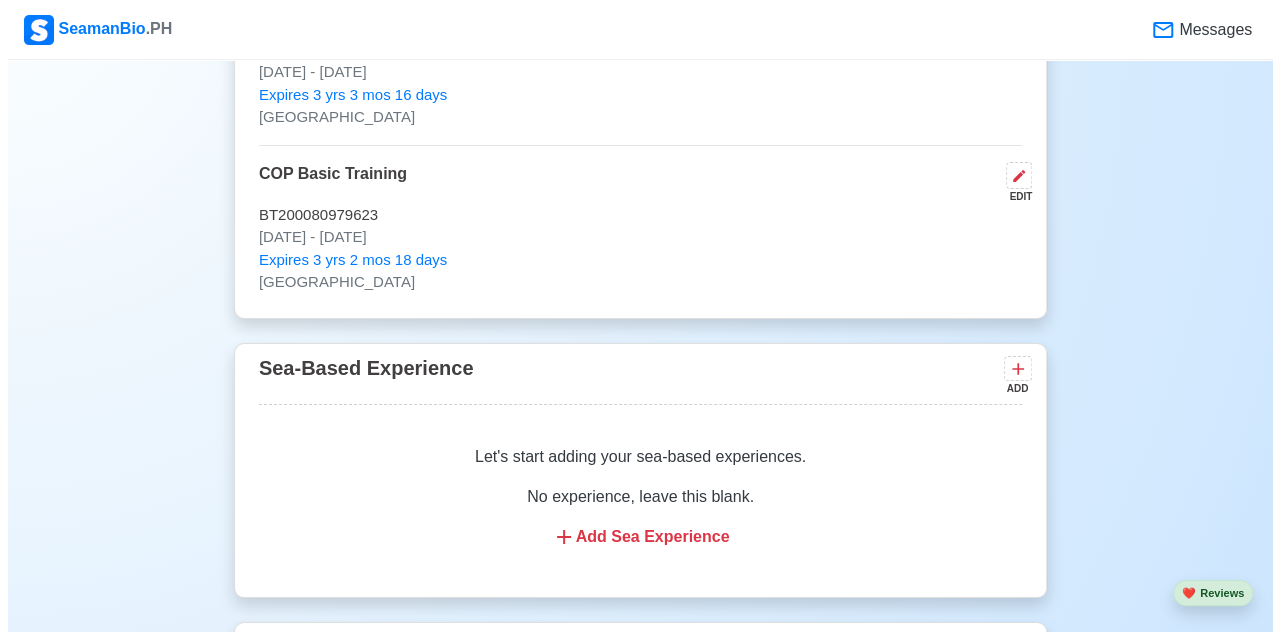 scroll, scrollTop: 3600, scrollLeft: 0, axis: vertical 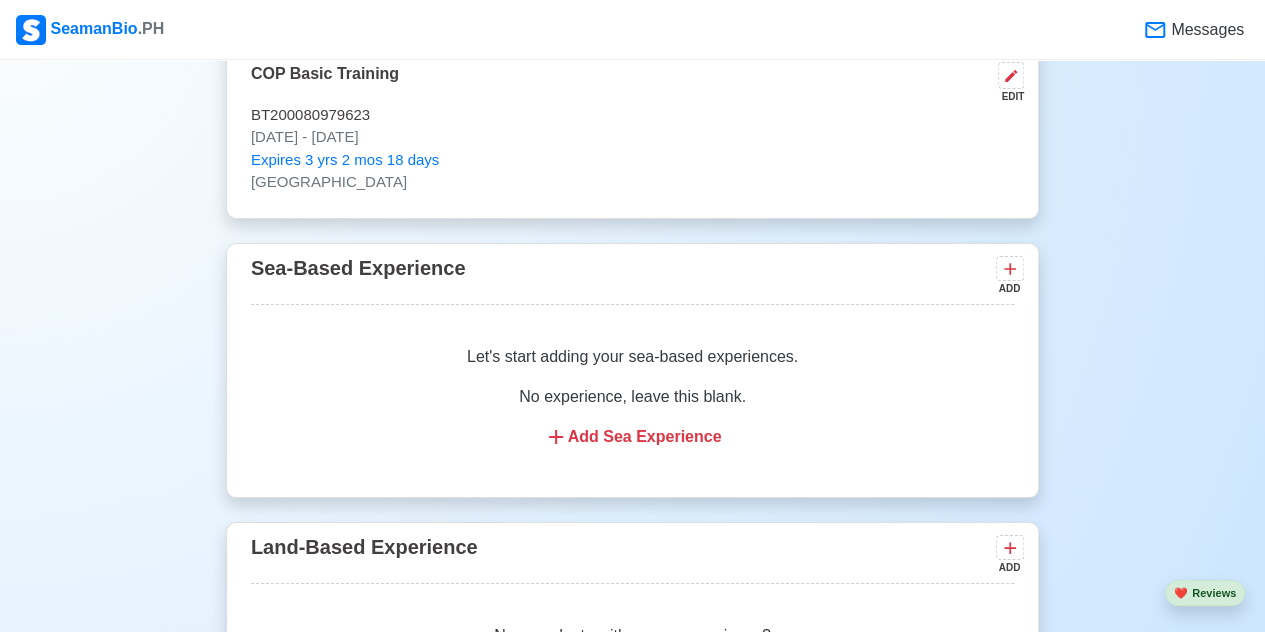click on "Add Sea Experience" at bounding box center (632, 437) 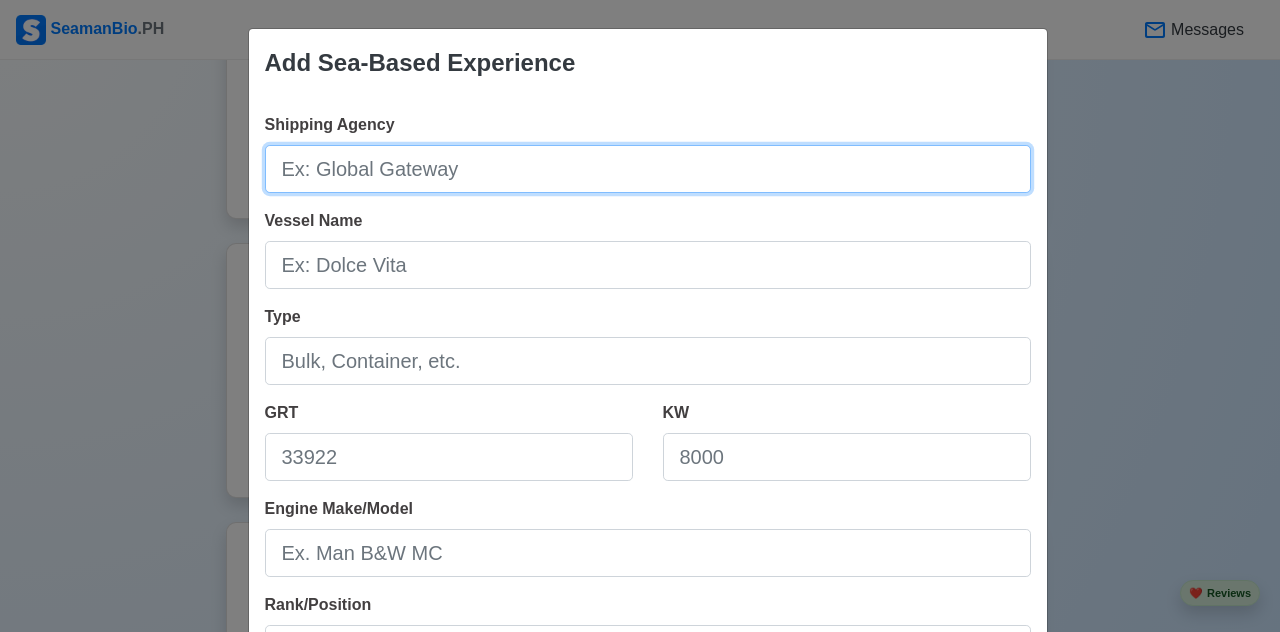 click on "Shipping Agency" at bounding box center [648, 169] 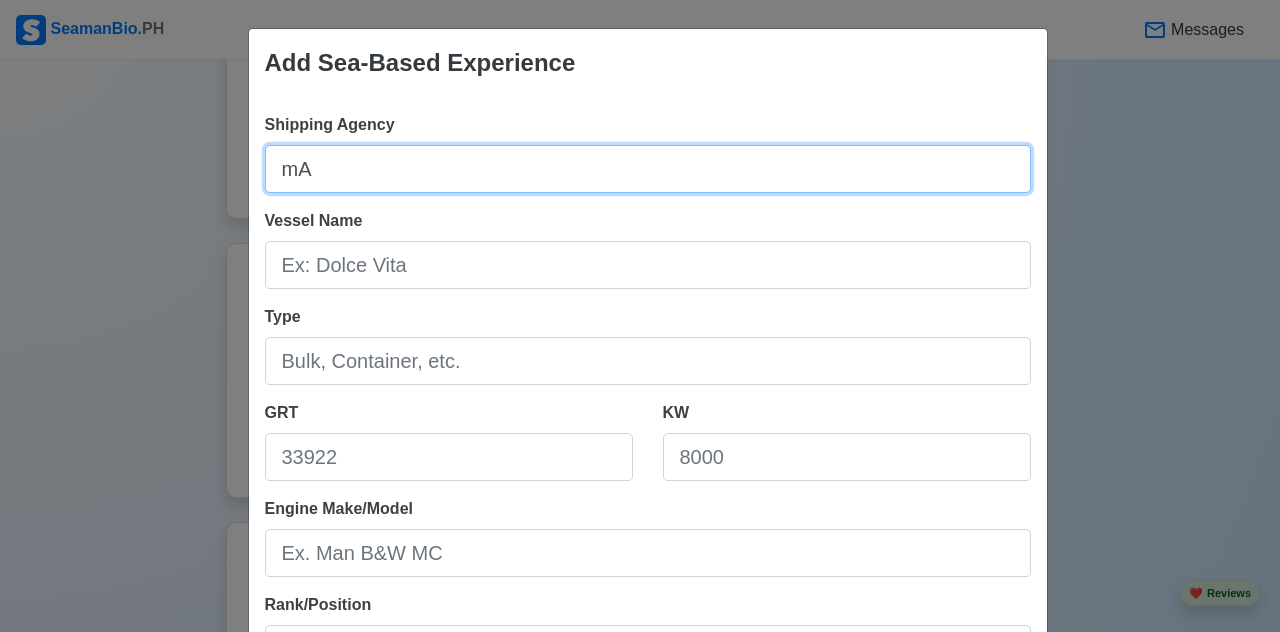 type on "m" 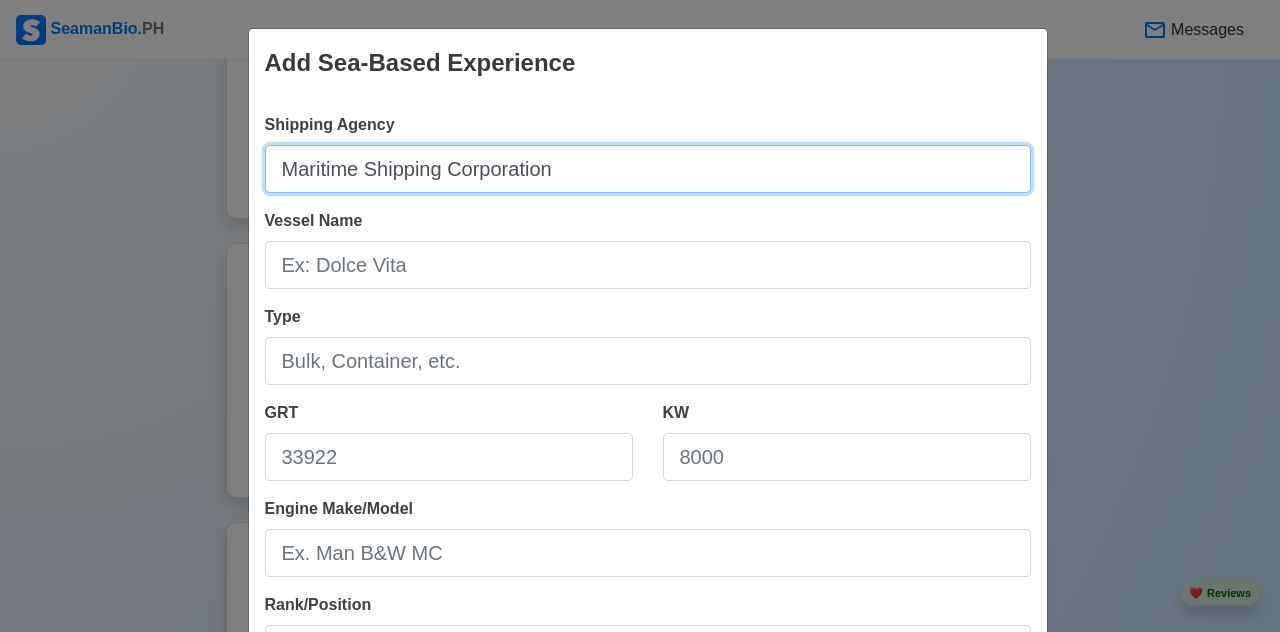 type on "Maritime Shipping Corporation" 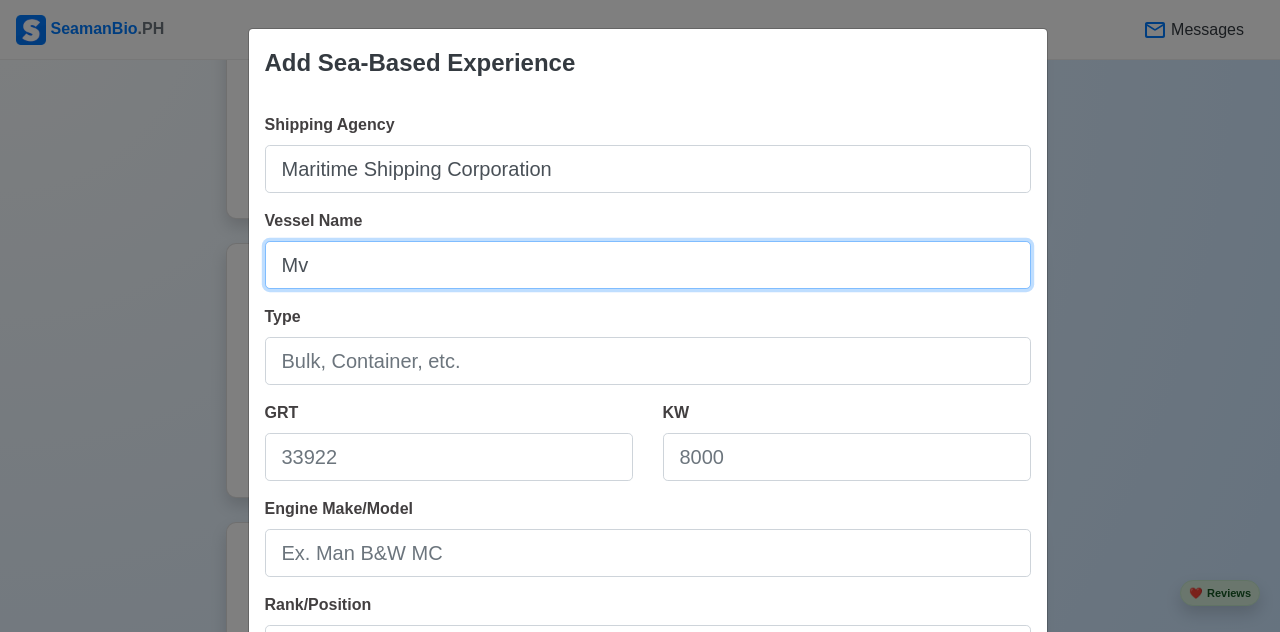 type on "M" 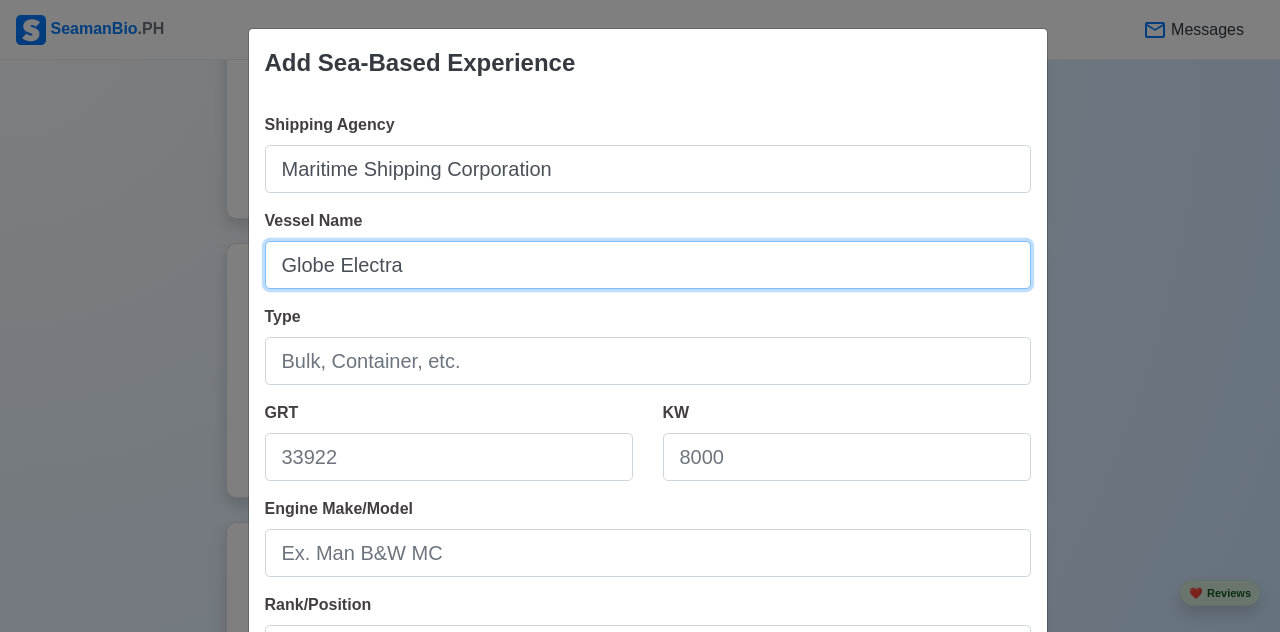 type on "Globe Electra" 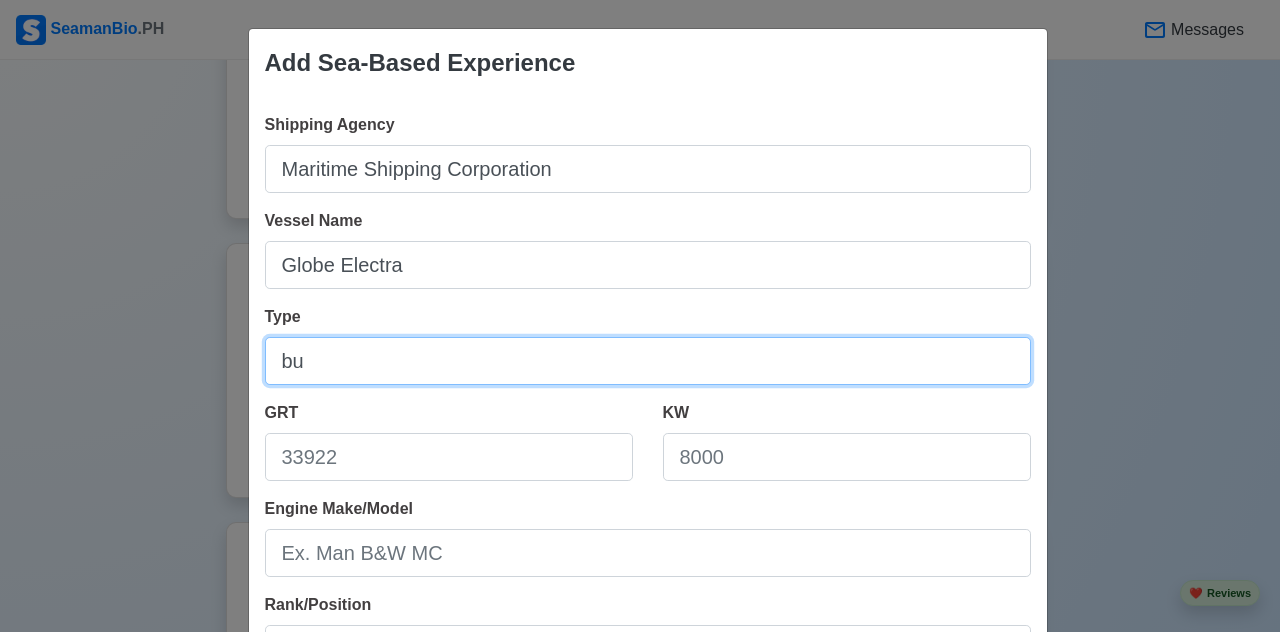 type on "b" 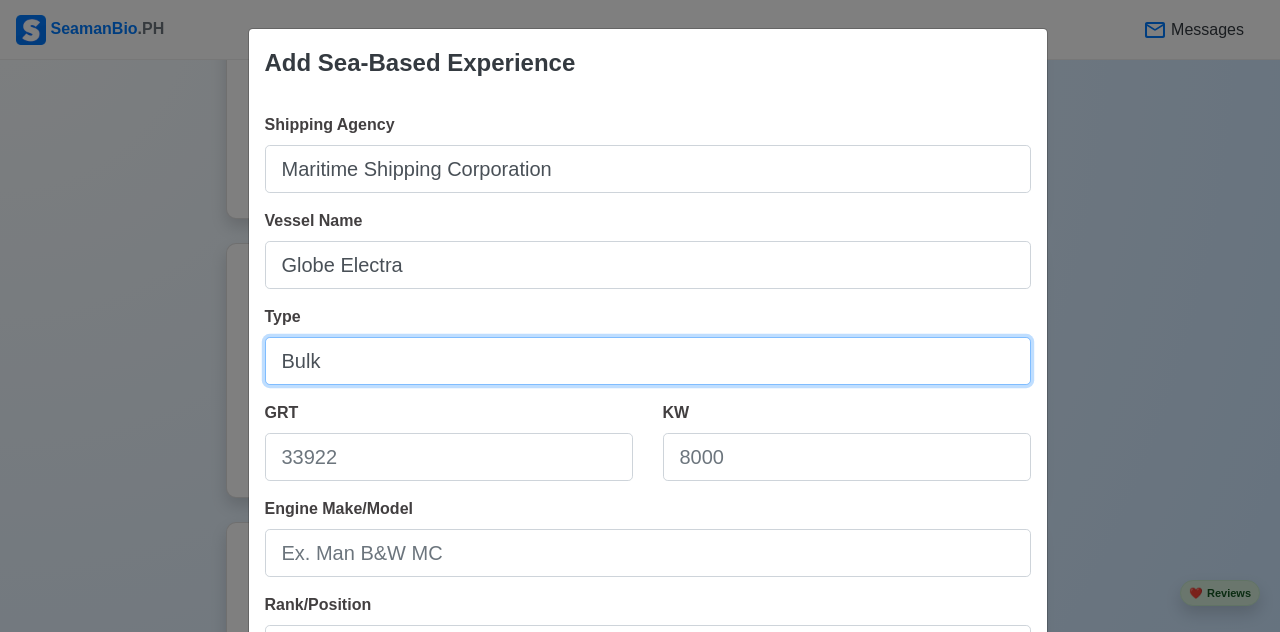type on "Bulk" 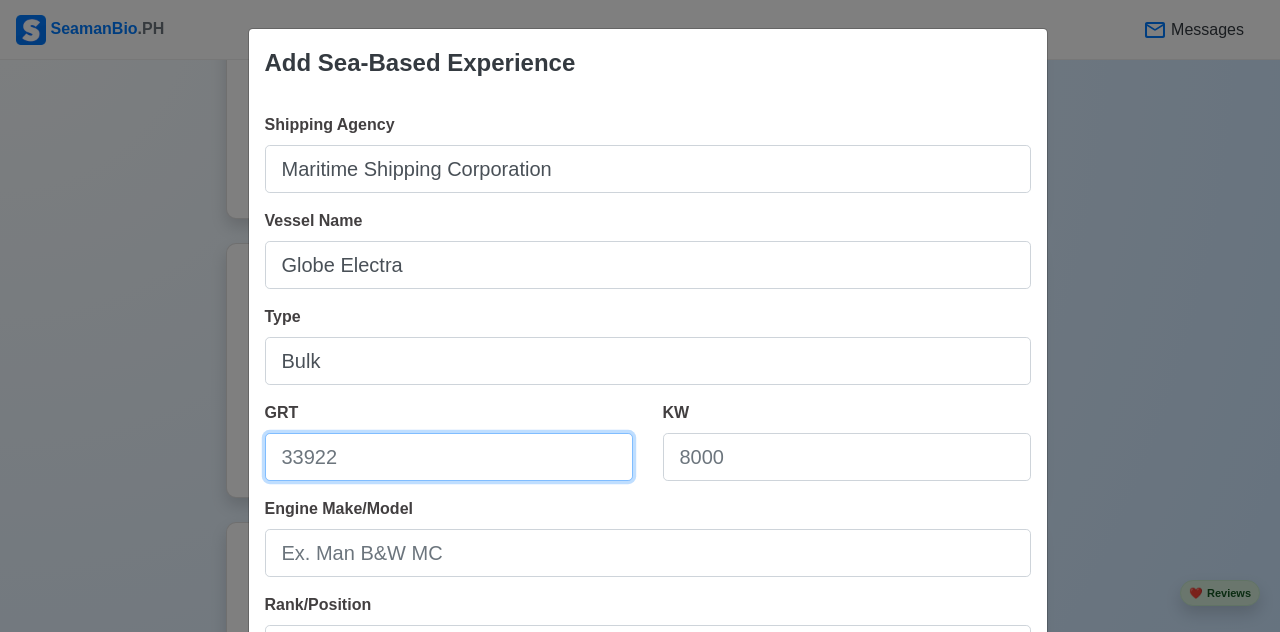 click on "GRT" at bounding box center [449, 457] 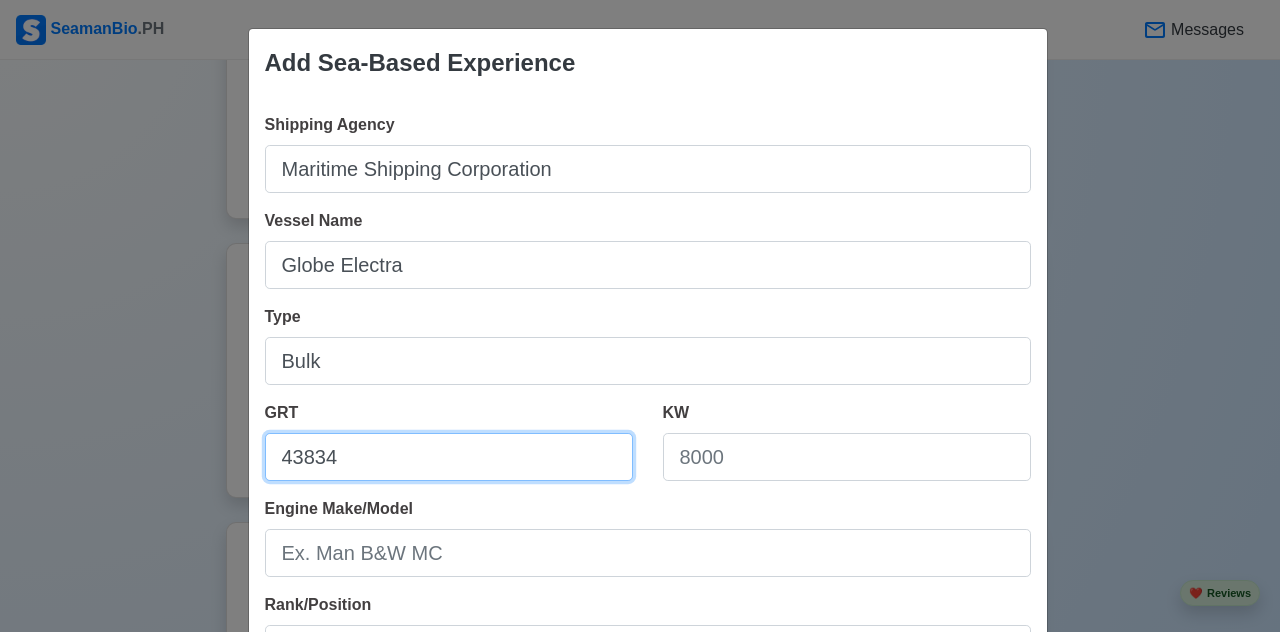 type on "43834" 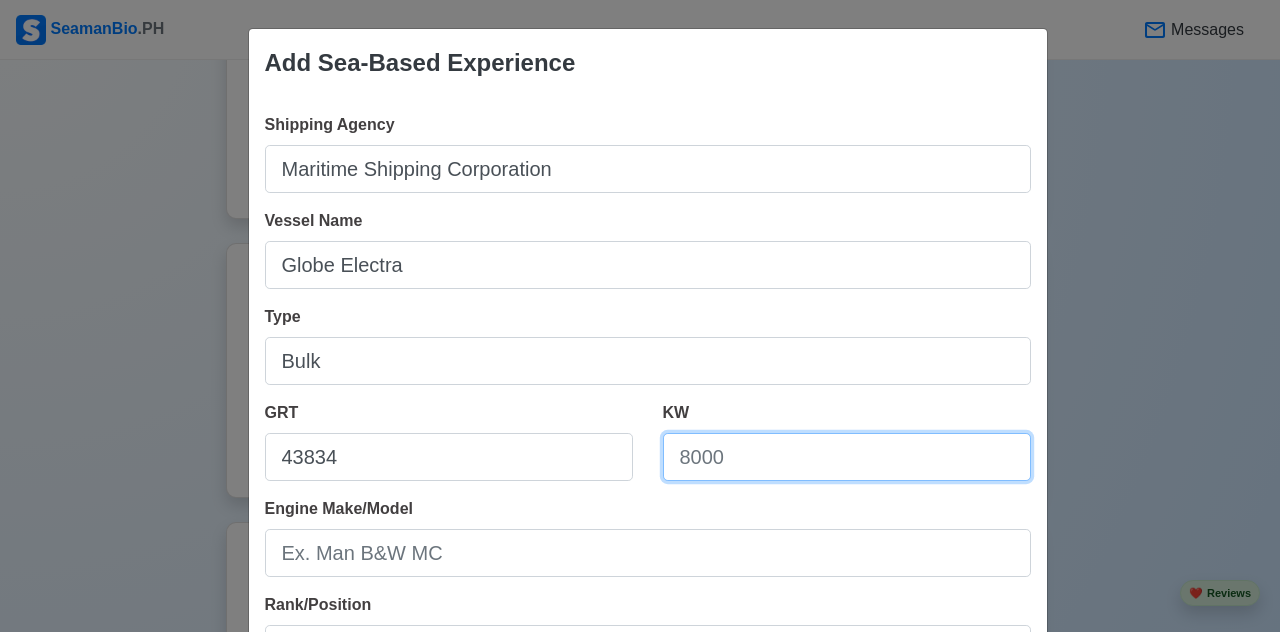 click on "KW" at bounding box center (847, 457) 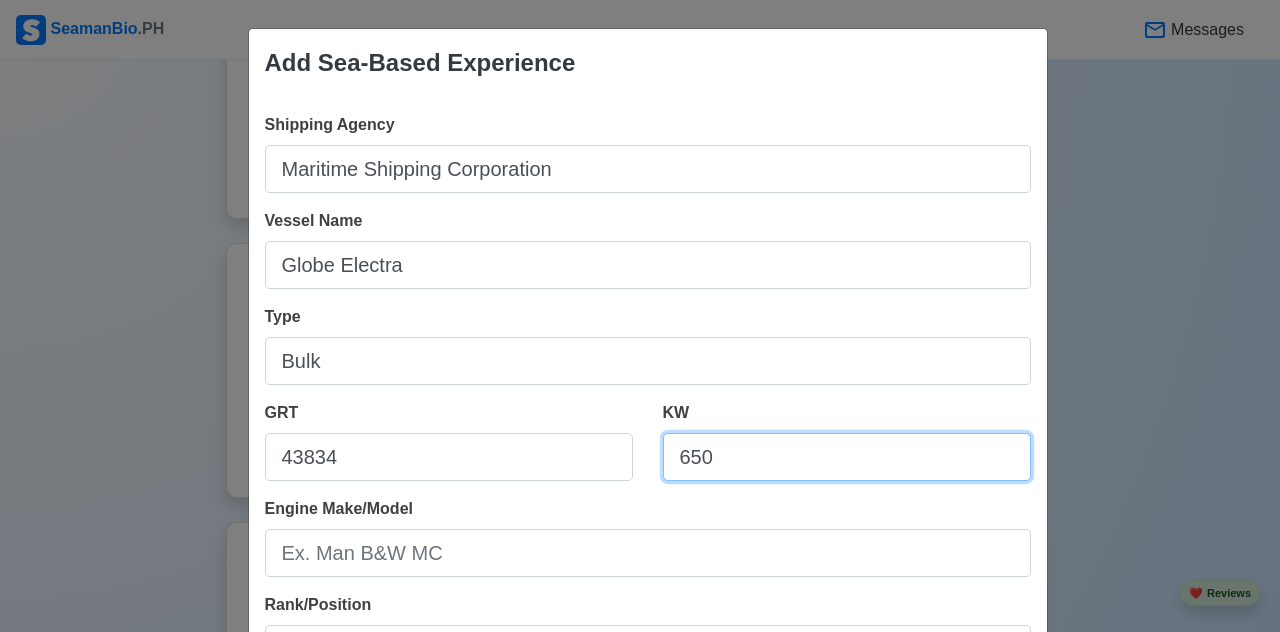 type on "650" 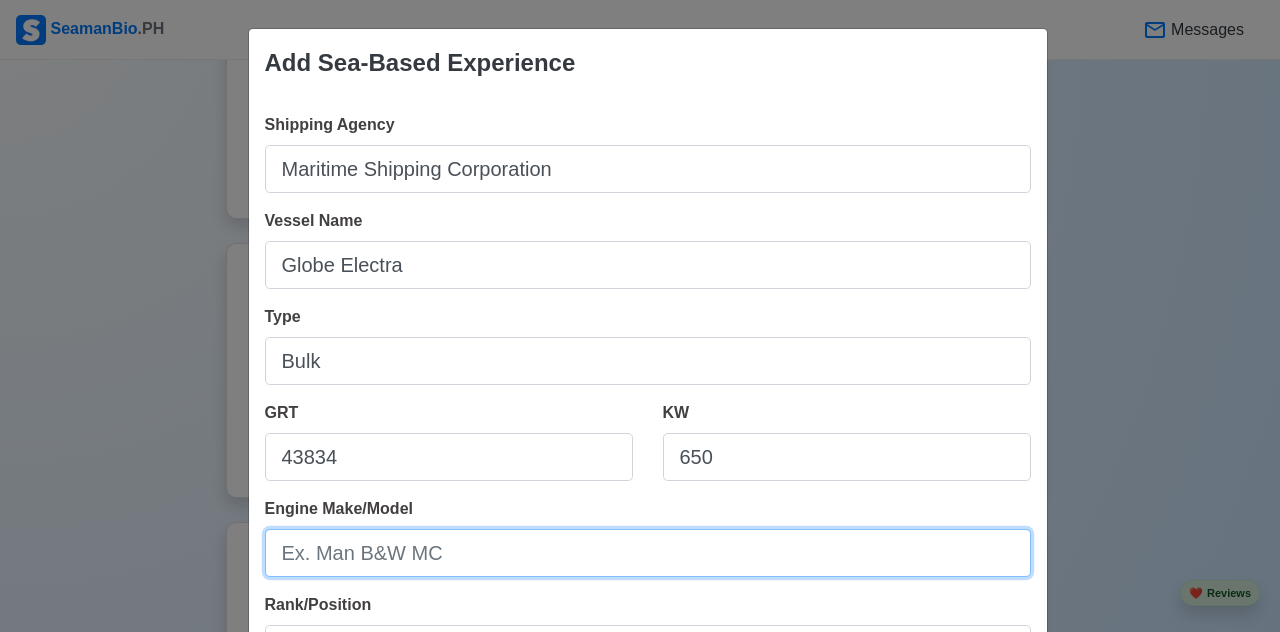 click on "Engine Make/Model" at bounding box center [648, 553] 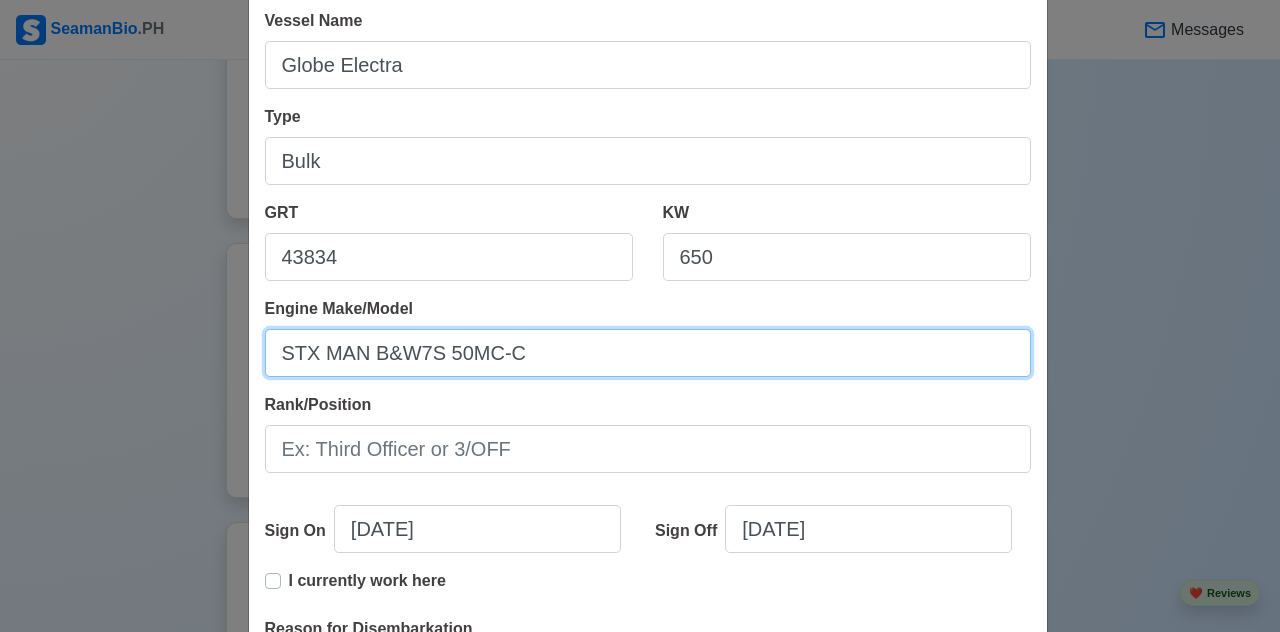 type on "STX MAN B&W7S 50MC-C" 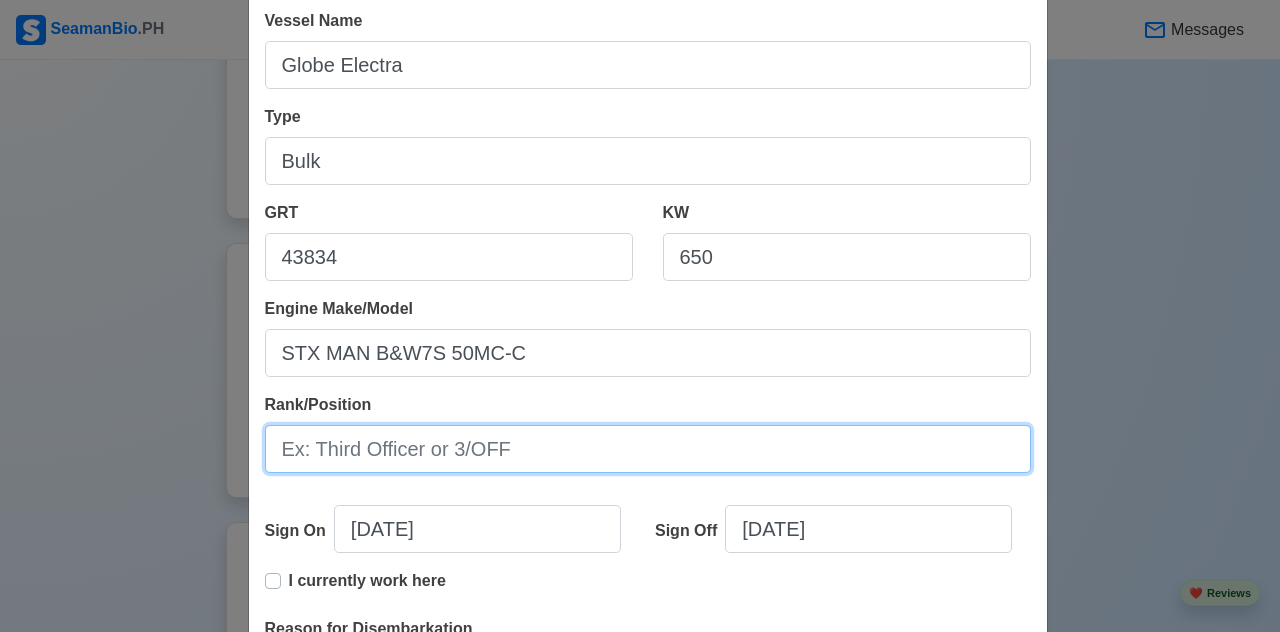 click on "Rank/Position" at bounding box center [648, 449] 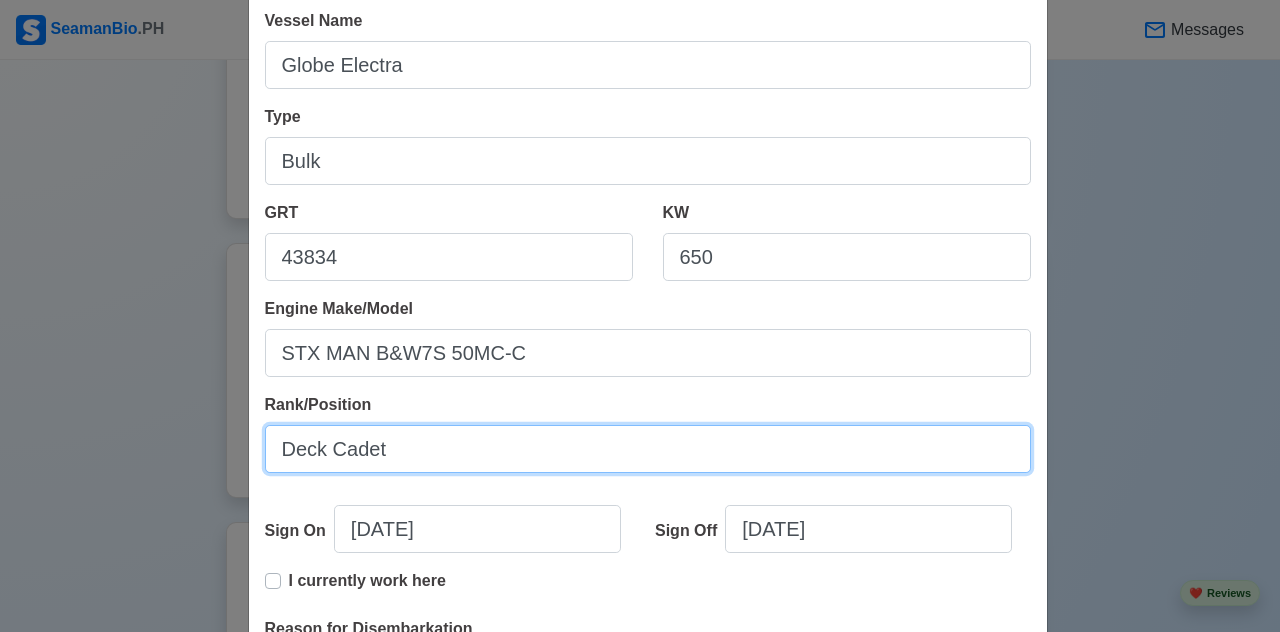 type on "Deck Cadet" 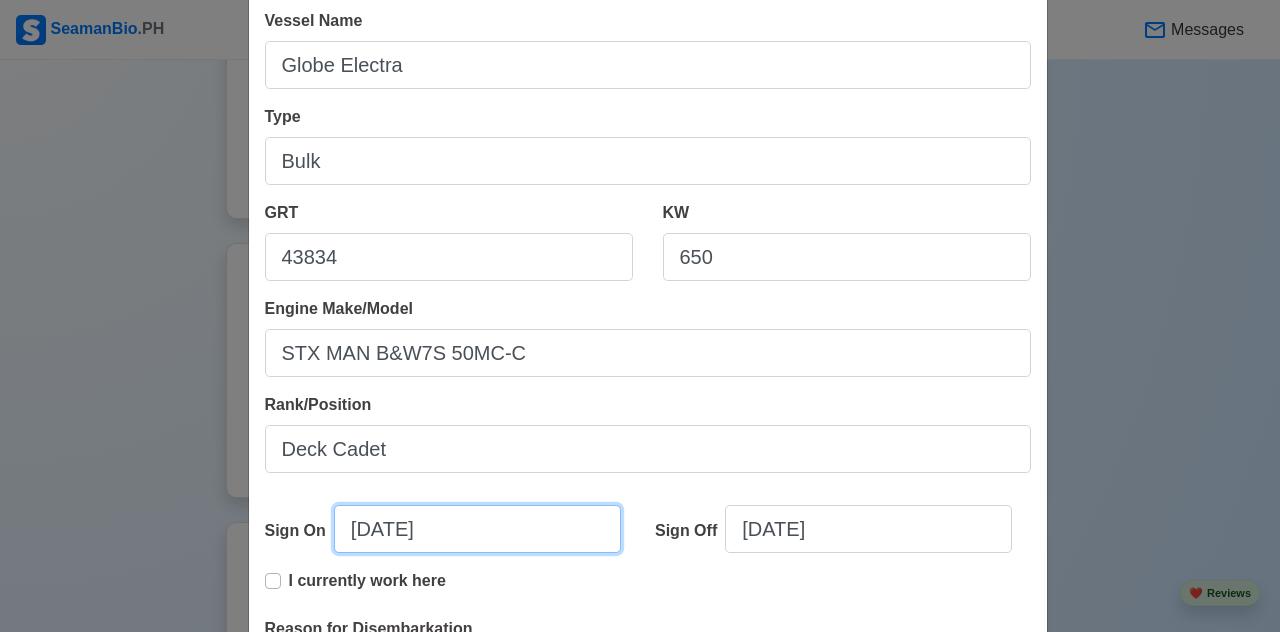select on "****" 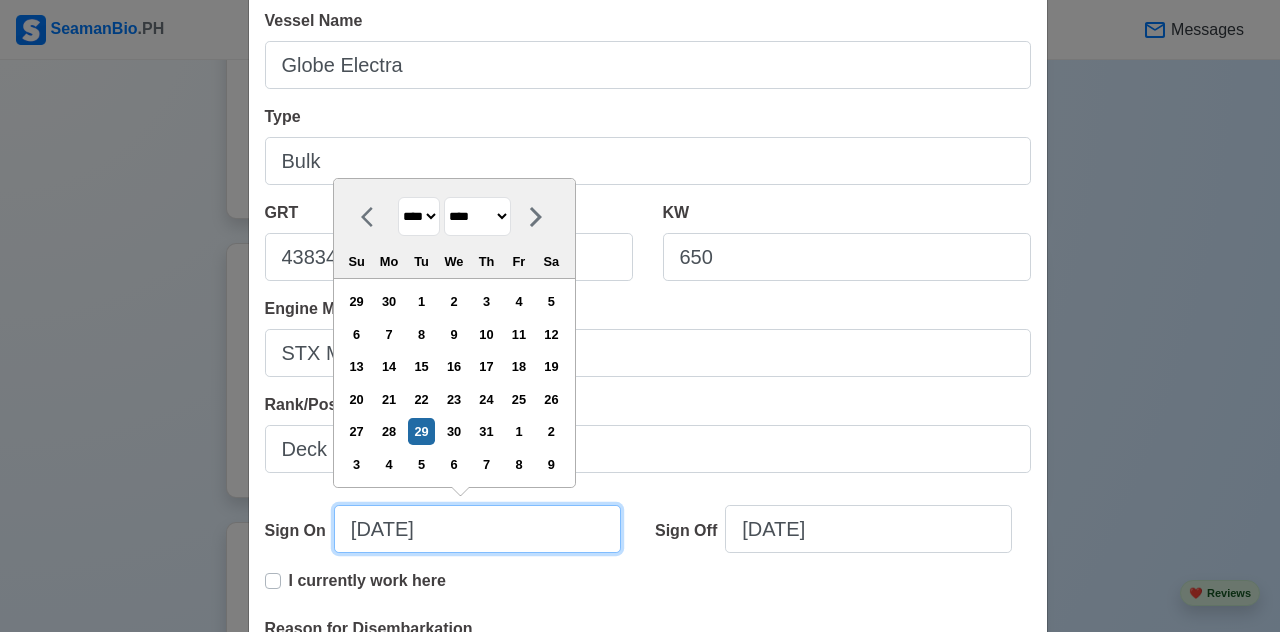 drag, startPoint x: 468, startPoint y: 531, endPoint x: 314, endPoint y: 535, distance: 154.05194 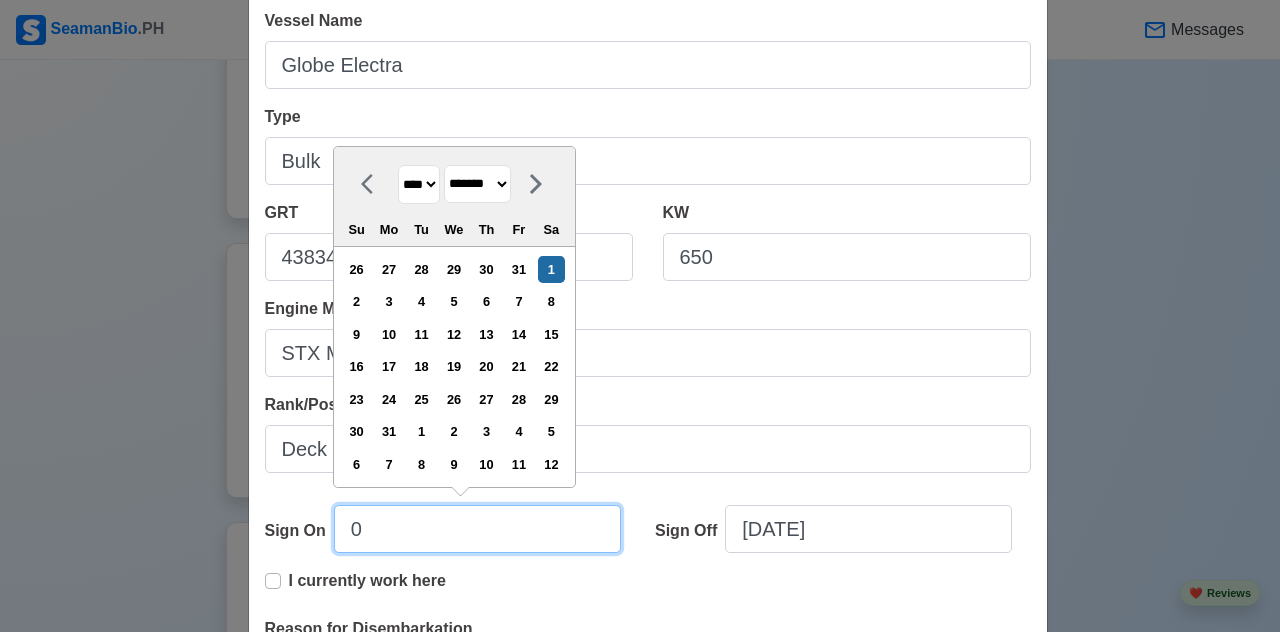 type on "06" 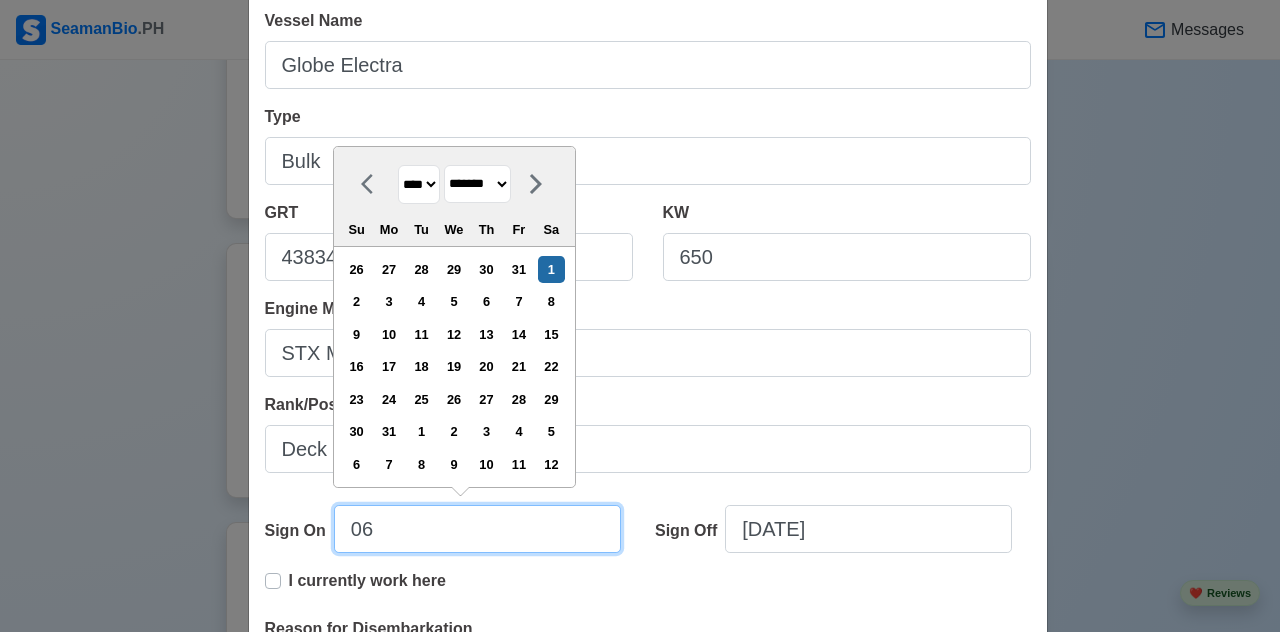 select on "****" 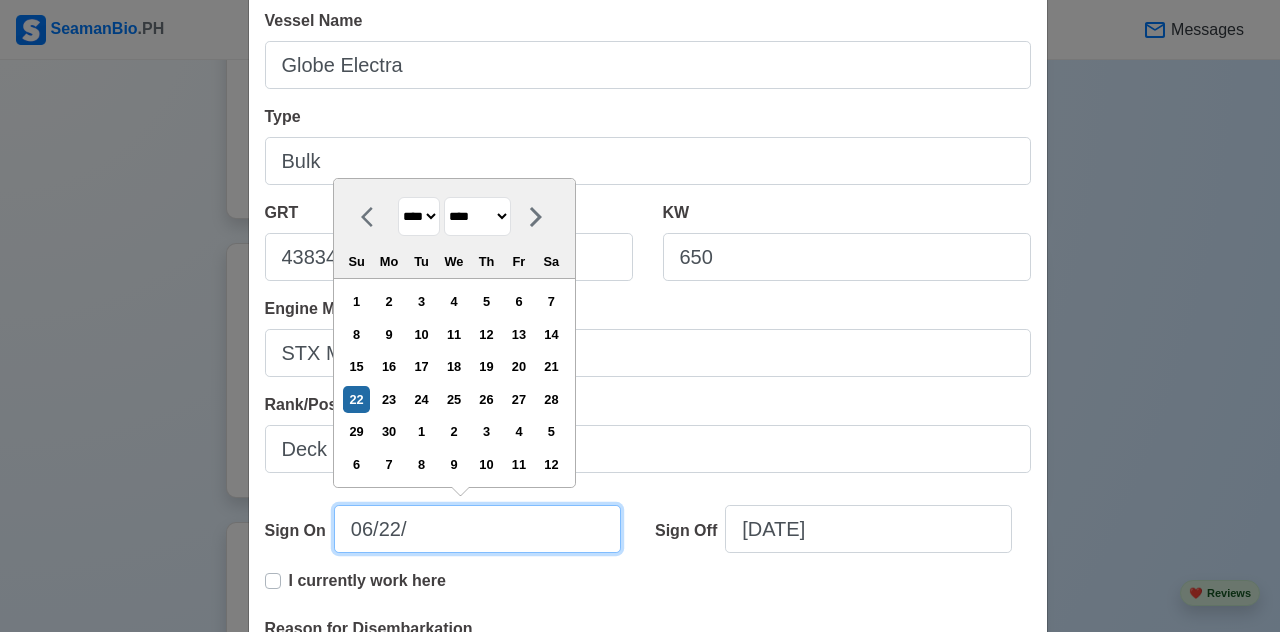 type on "06/22/2" 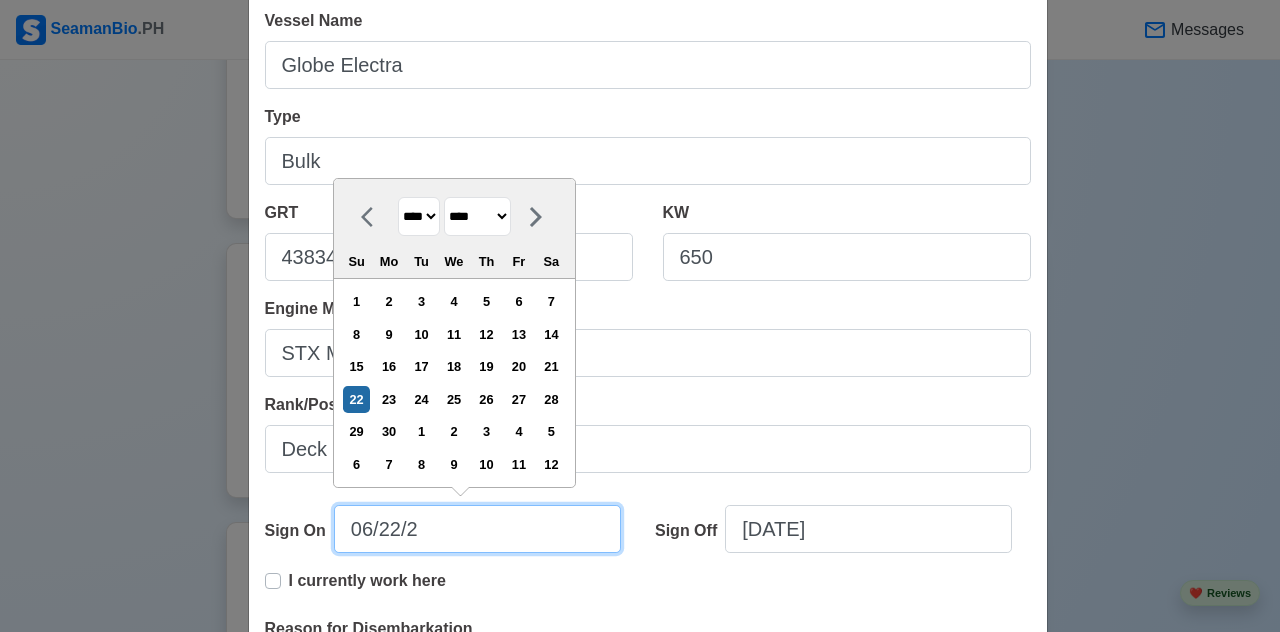 type on "[DATE]" 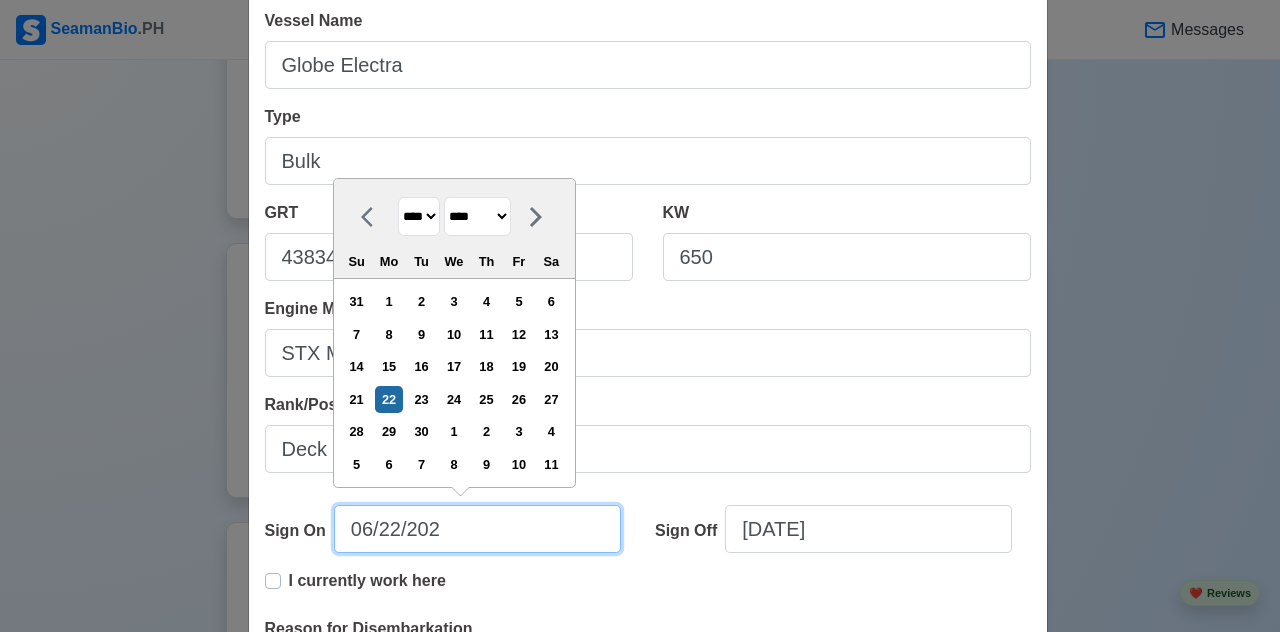 type on "[DATE]" 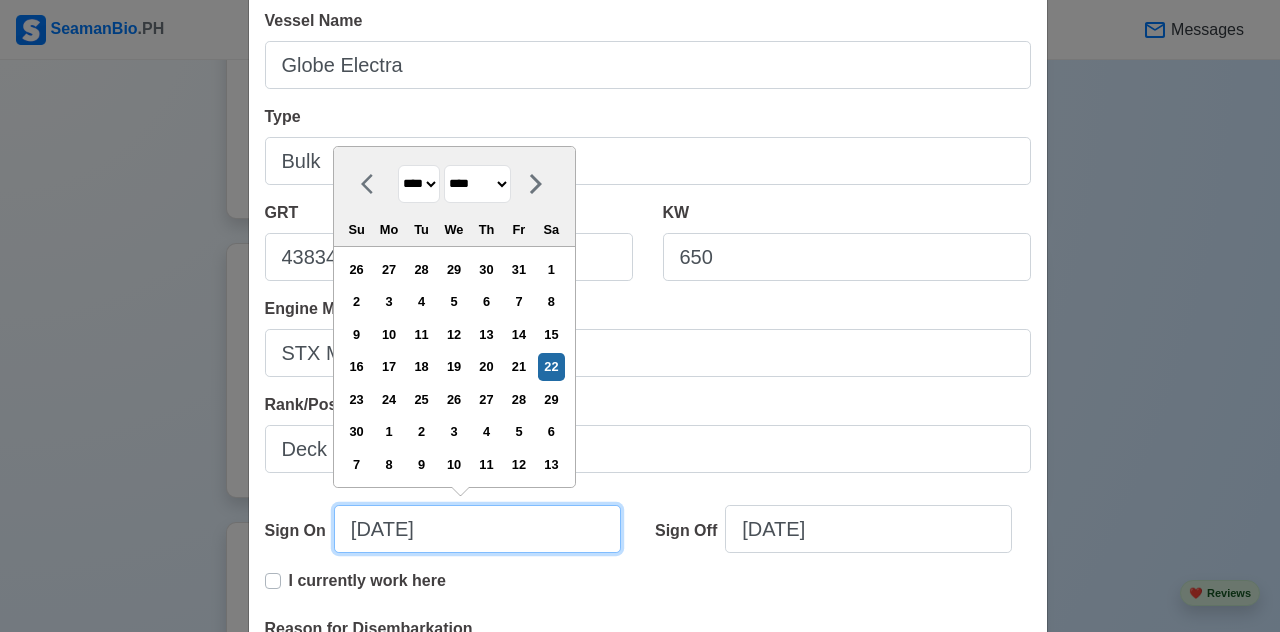 type on "[DATE]" 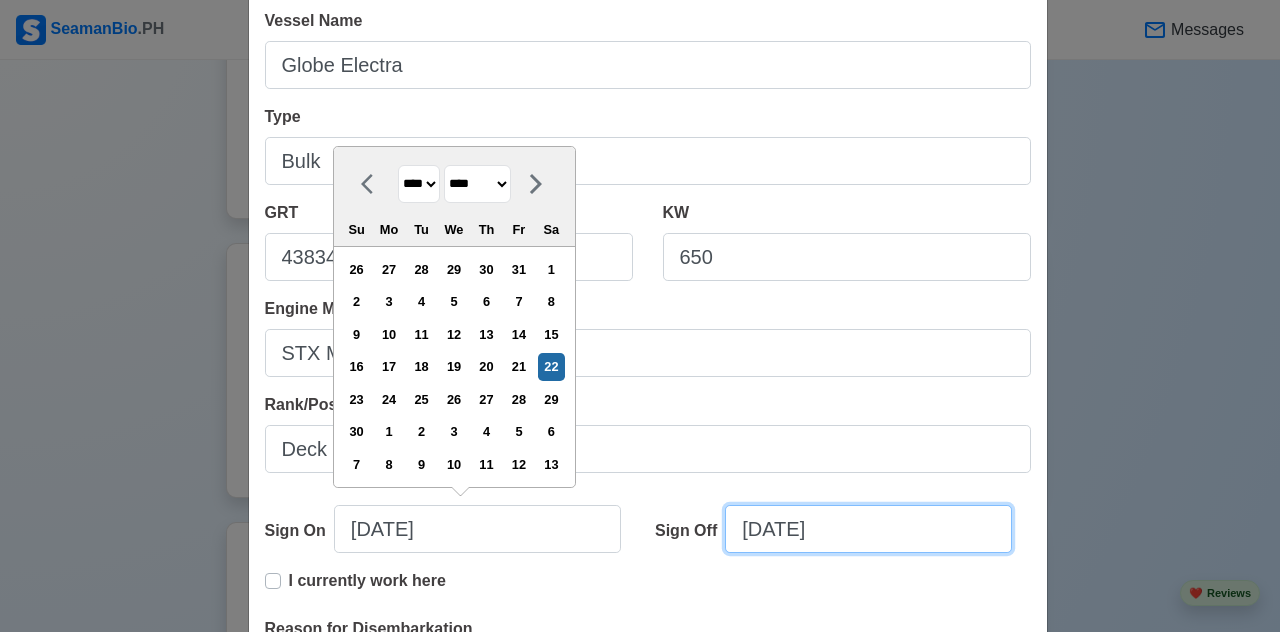 select on "****" 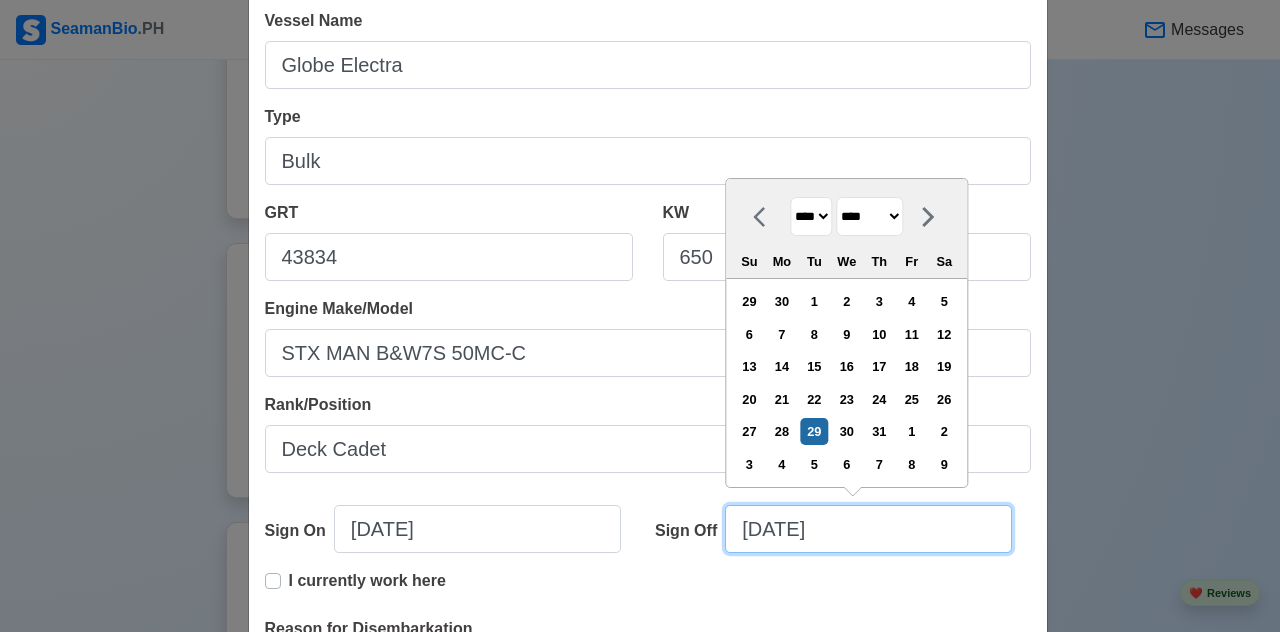 click on "[DATE]" at bounding box center [868, 529] 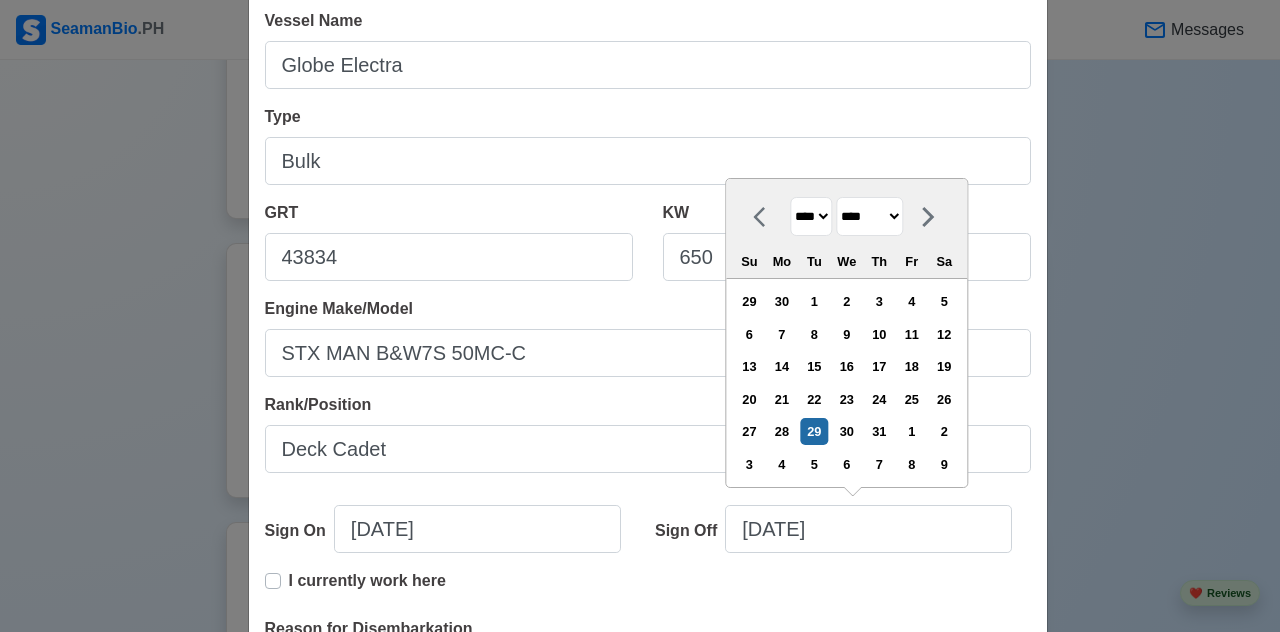 click on "******* ******** ***** ***** *** **** **** ****** ********* ******* ******** ********" at bounding box center [869, 216] 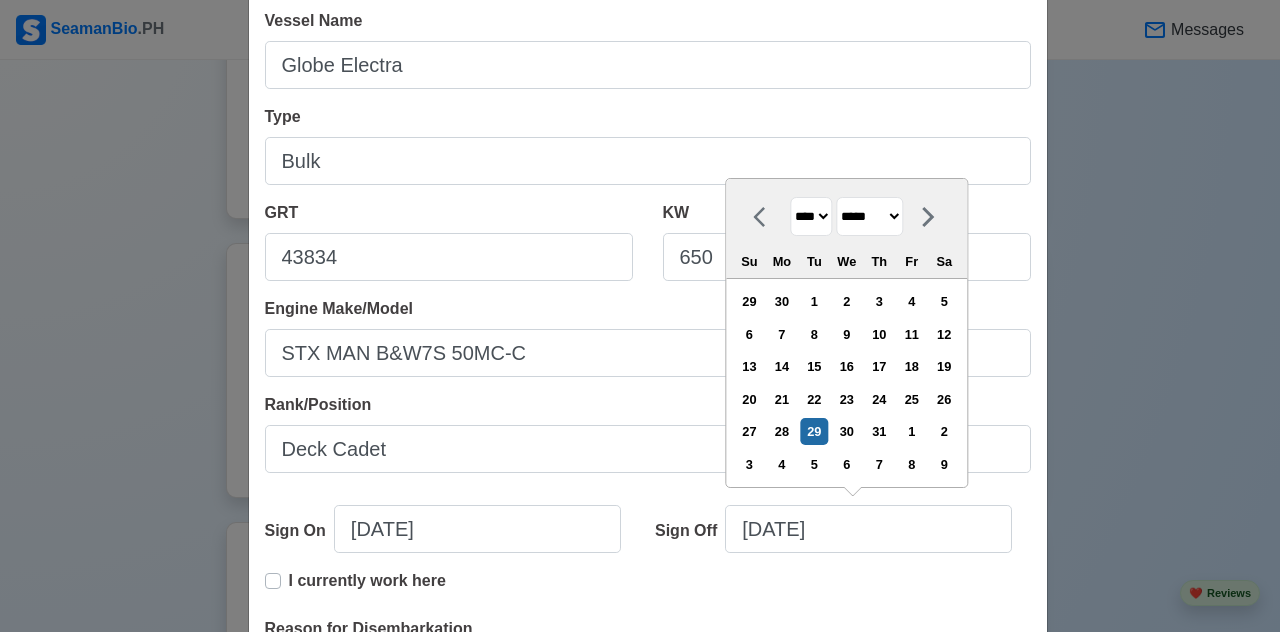 click on "******* ******** ***** ***** *** **** **** ****** ********* ******* ******** ********" at bounding box center [869, 216] 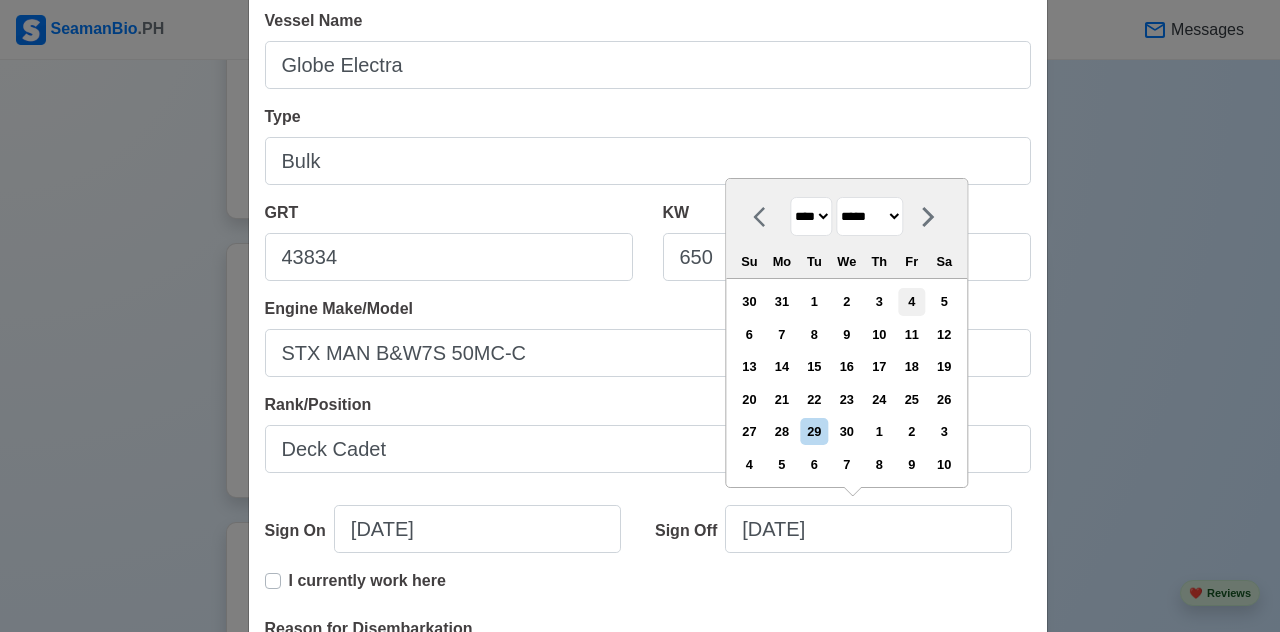 click on "4" at bounding box center (911, 301) 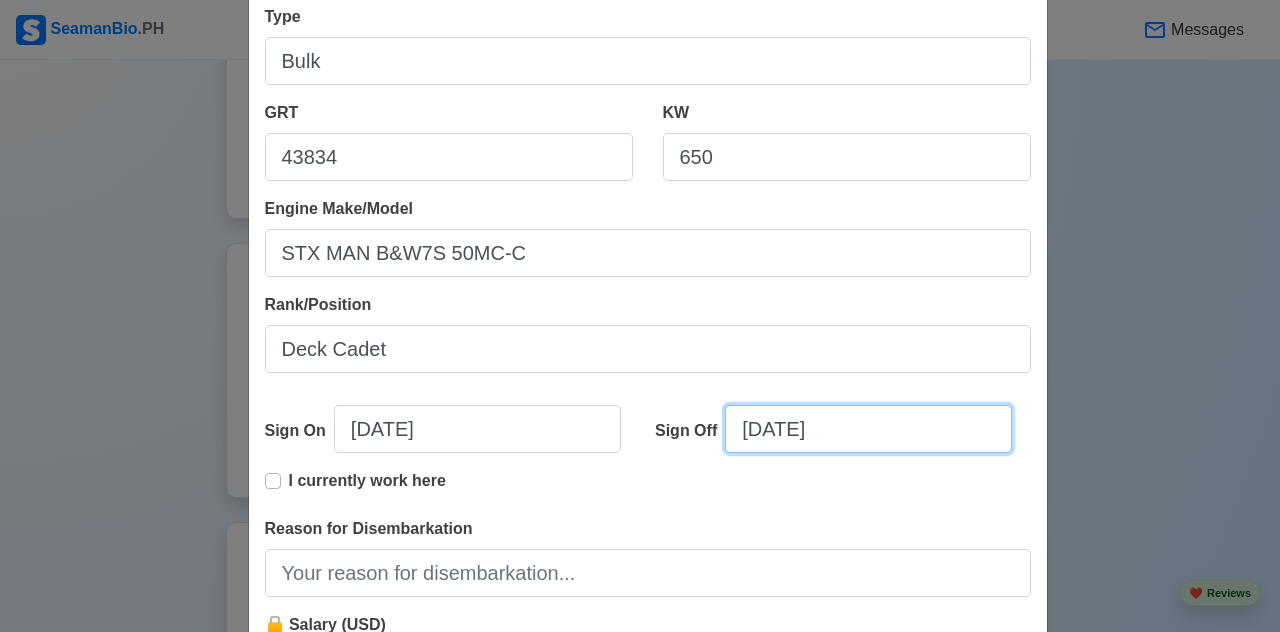 scroll, scrollTop: 400, scrollLeft: 0, axis: vertical 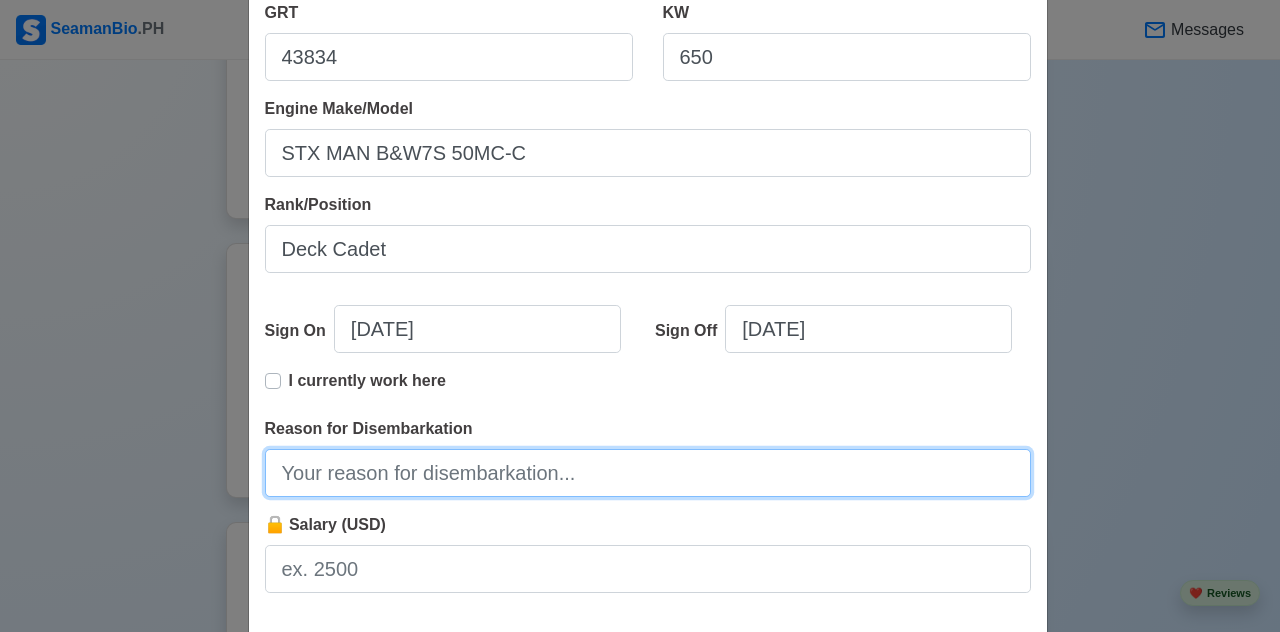 click on "Reason for Disembarkation" at bounding box center (648, 473) 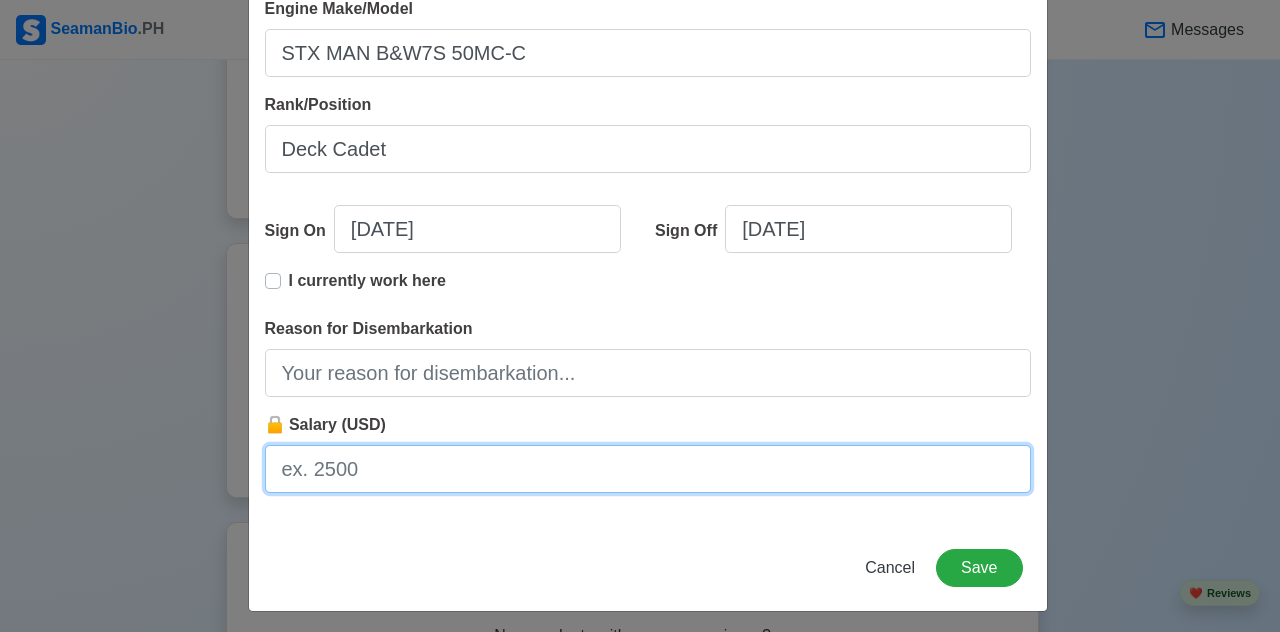 click on "🔒 Salary (USD)" at bounding box center [648, 469] 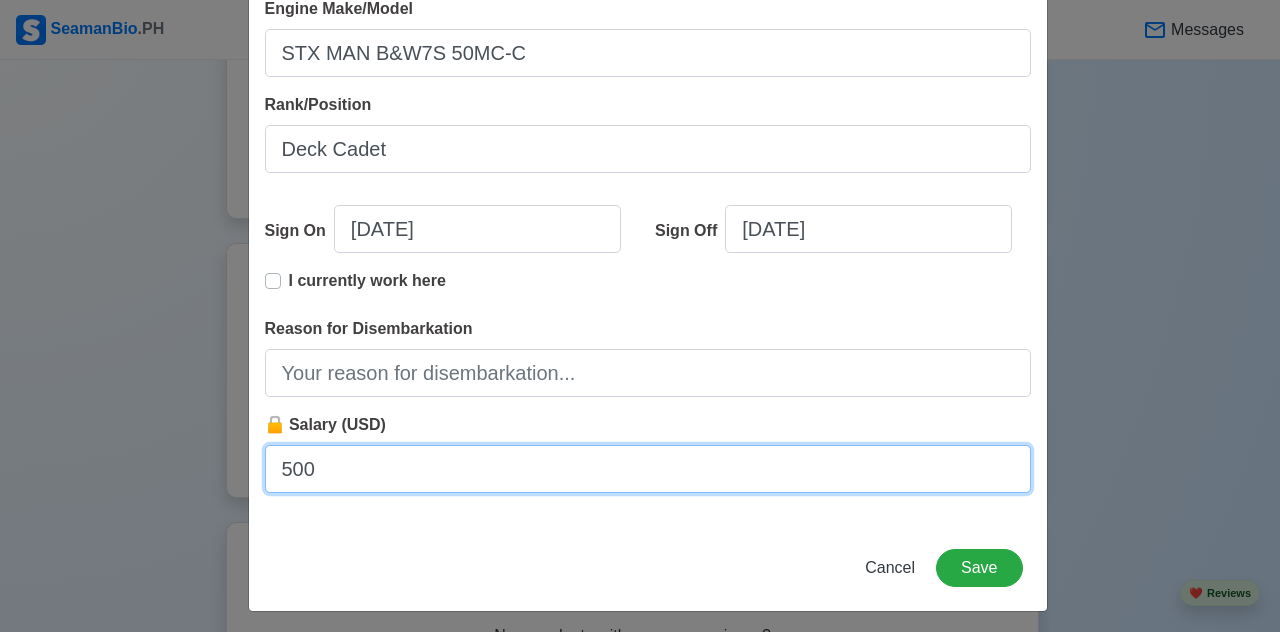type on "500" 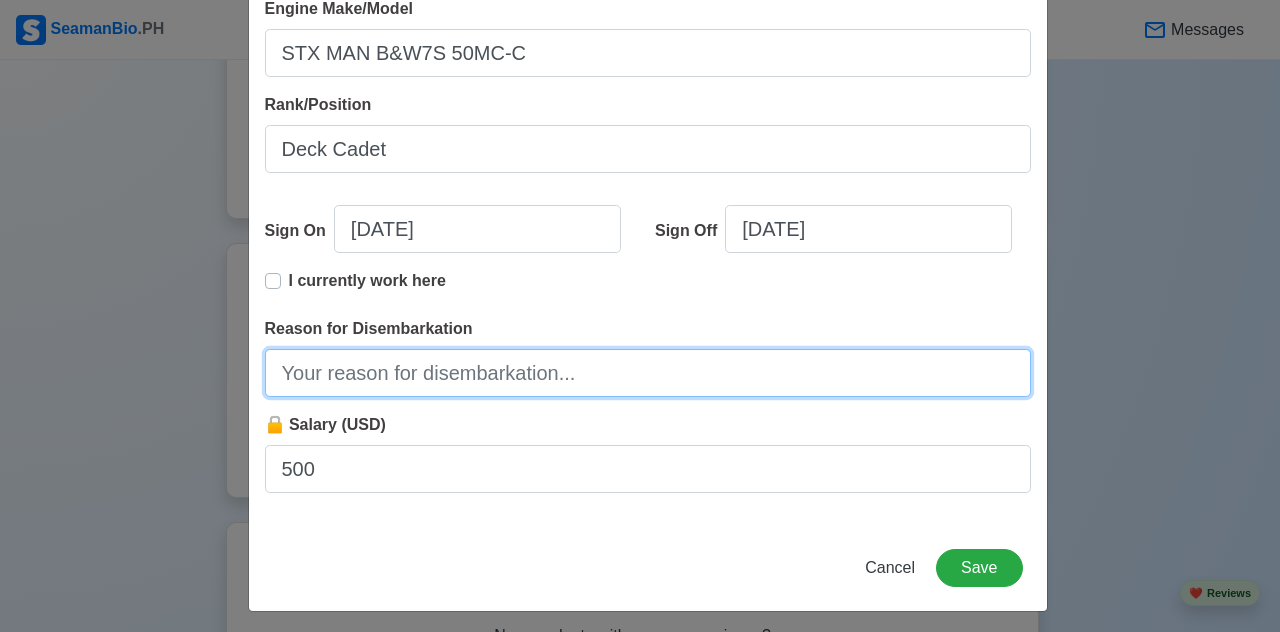 click on "Reason for Disembarkation" at bounding box center (648, 373) 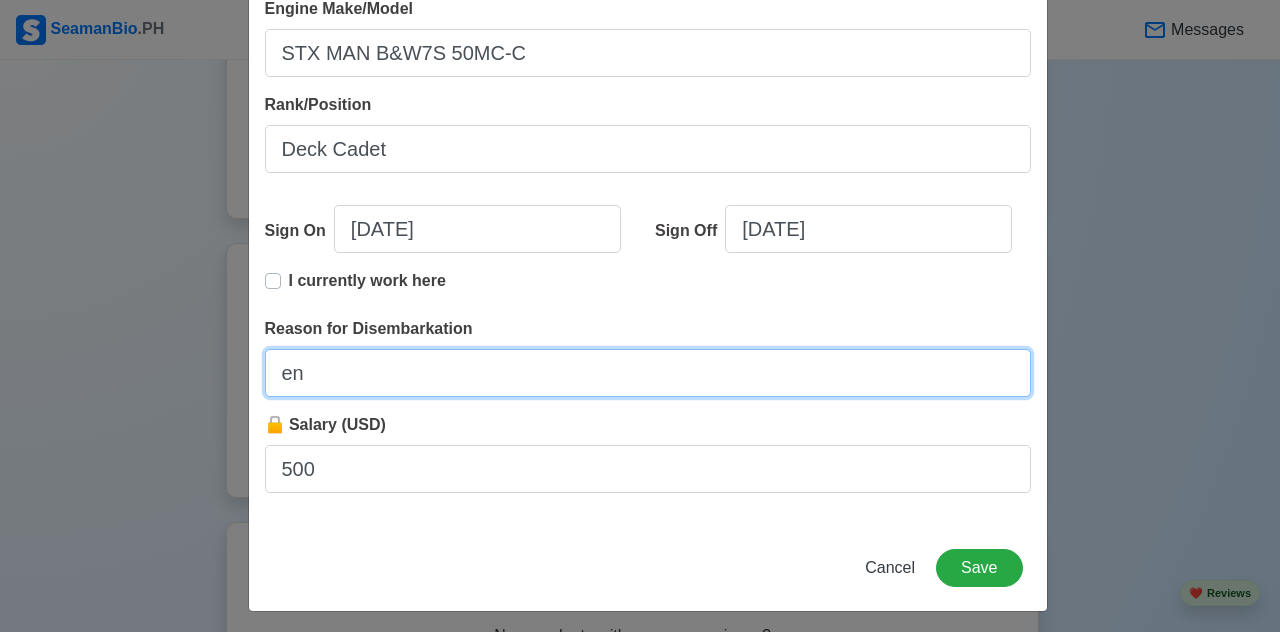 type on "e" 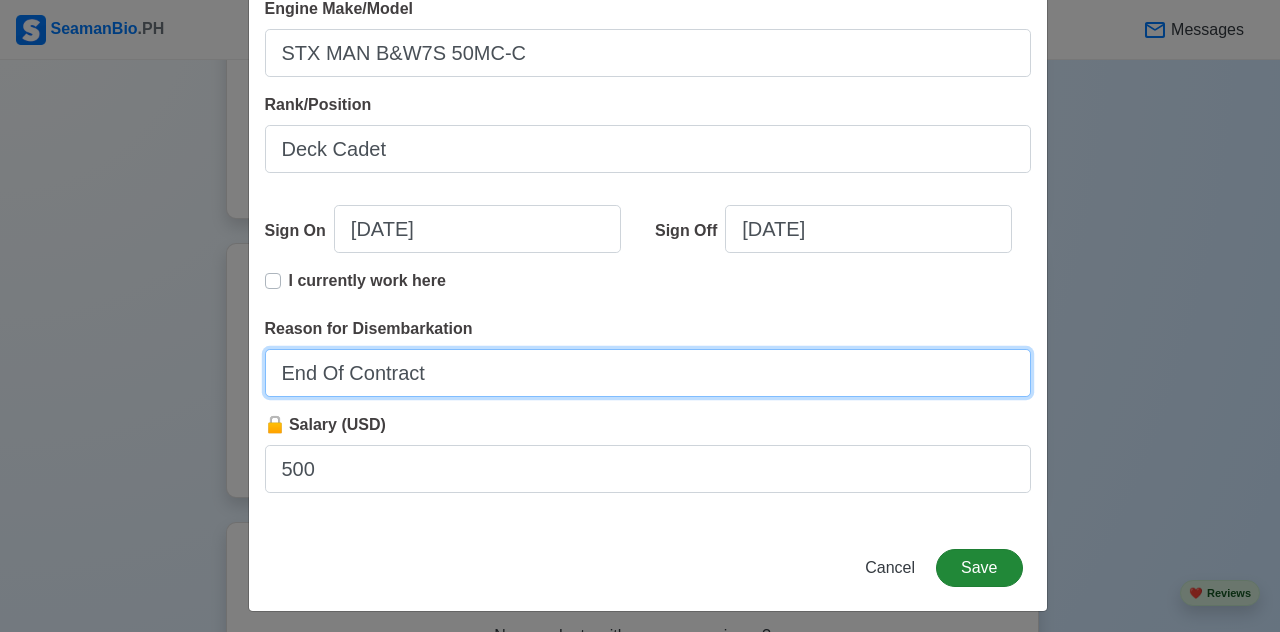 type on "End Of Contract" 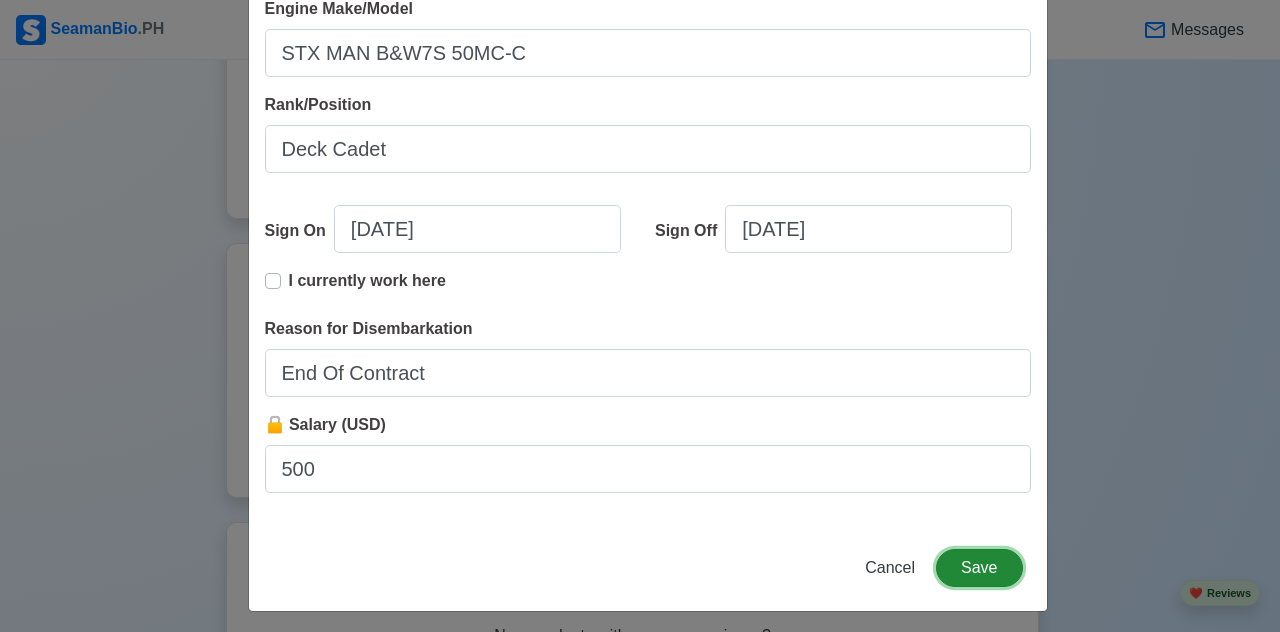 click on "Save" at bounding box center (979, 568) 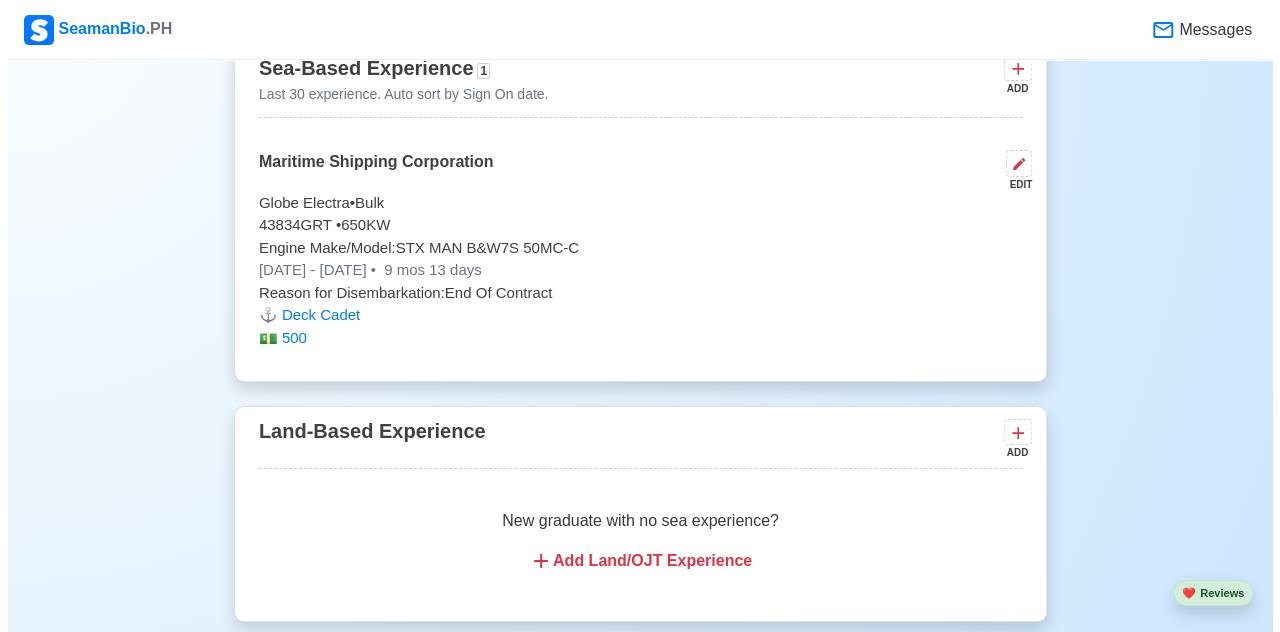 scroll, scrollTop: 3425, scrollLeft: 0, axis: vertical 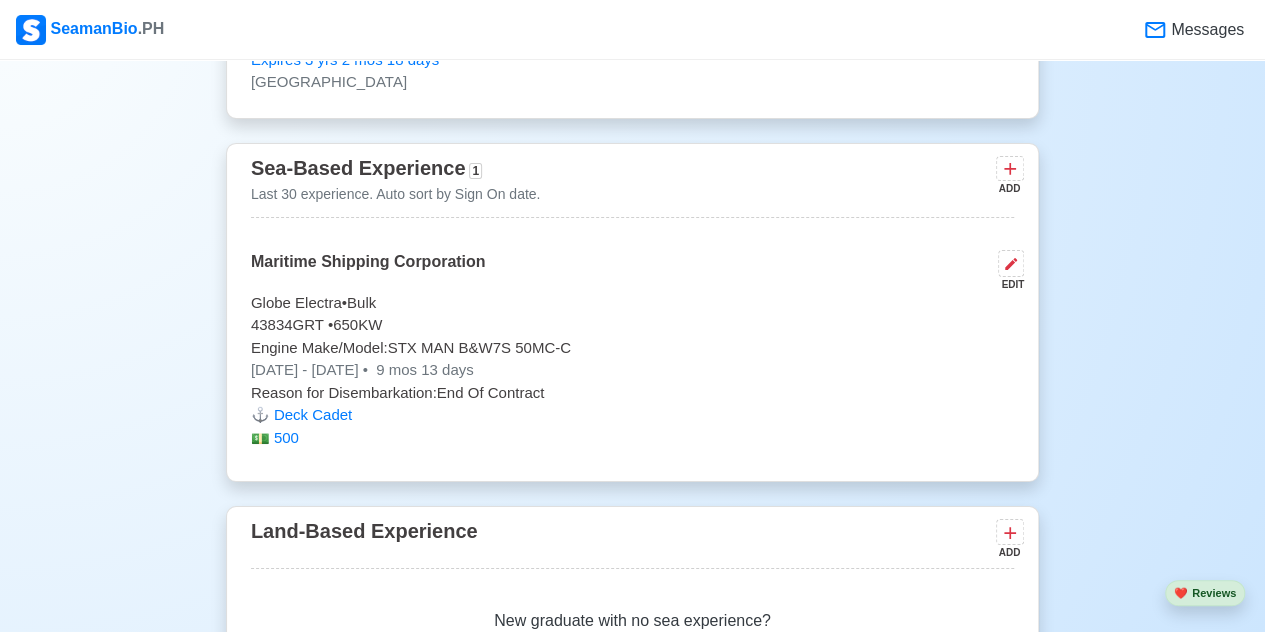 click on "ADD" at bounding box center [1008, 188] 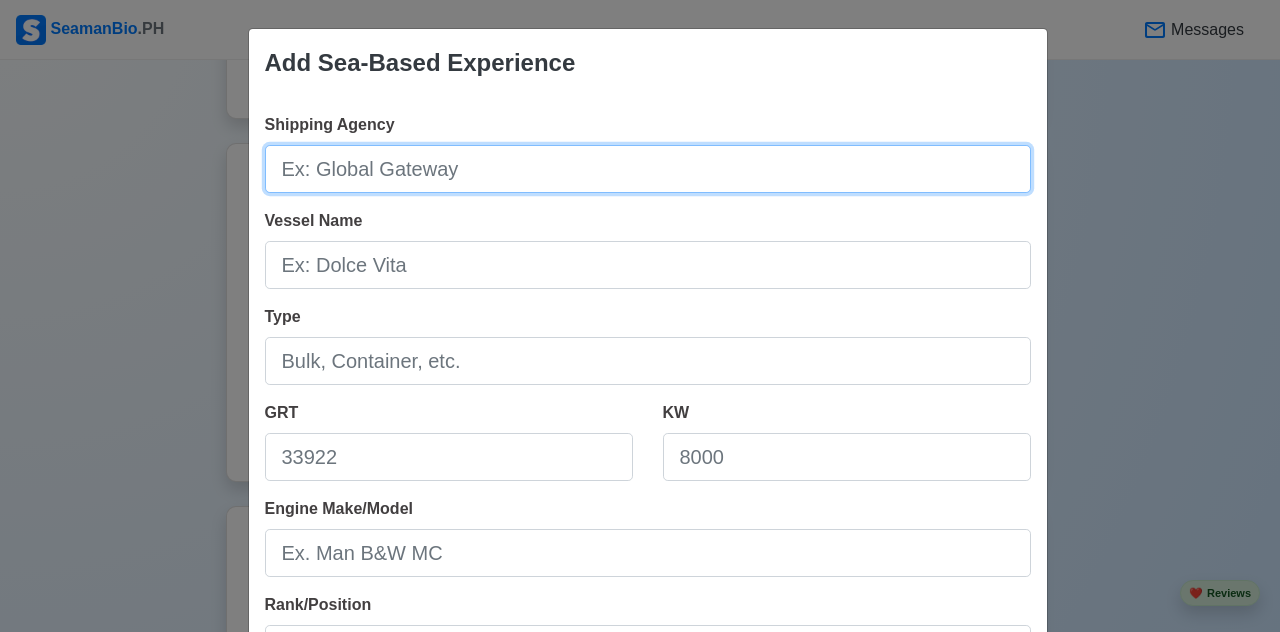 click on "Shipping Agency" at bounding box center [648, 169] 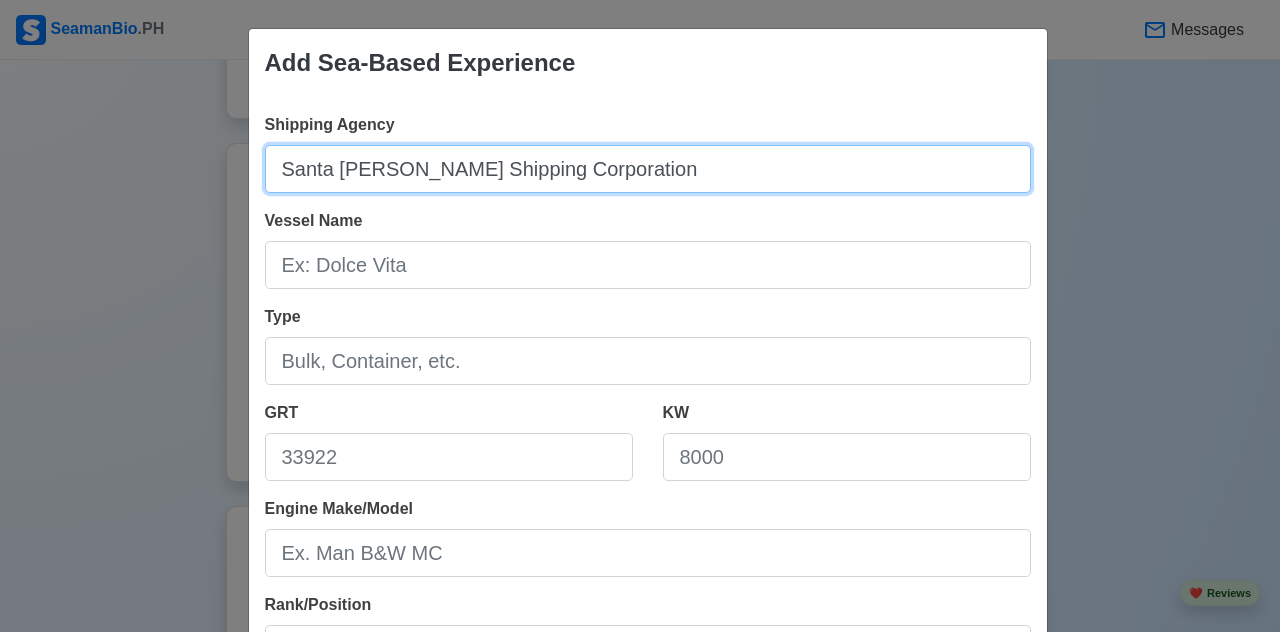type 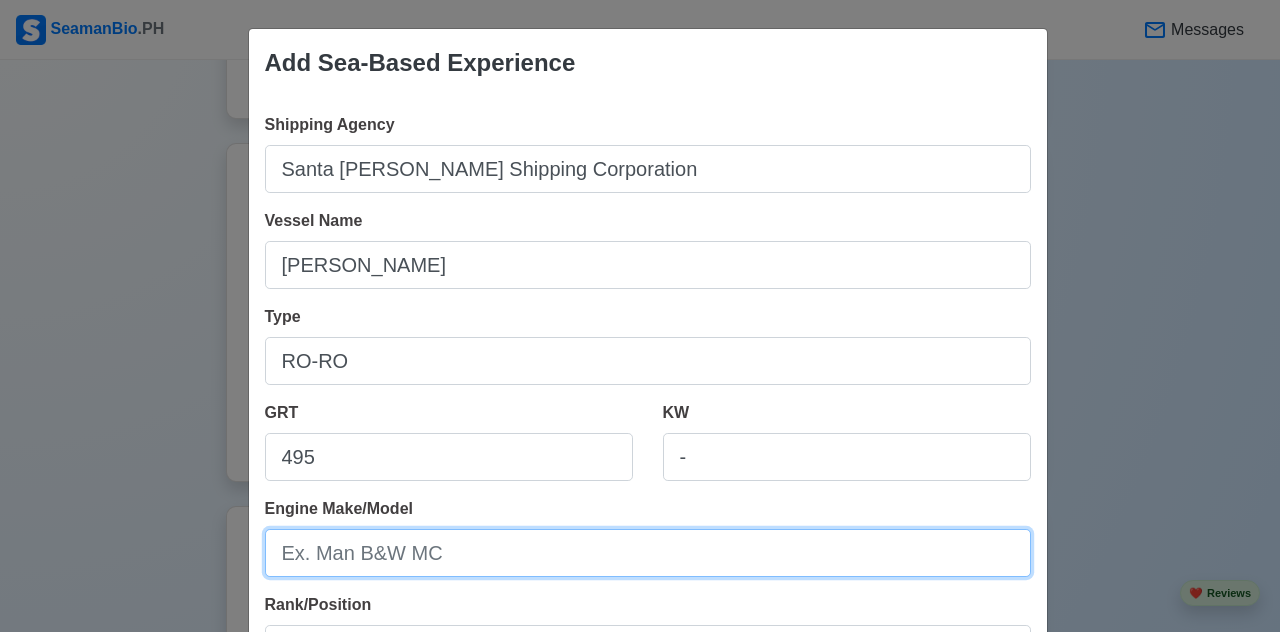 click on "Engine Make/Model" at bounding box center [648, 553] 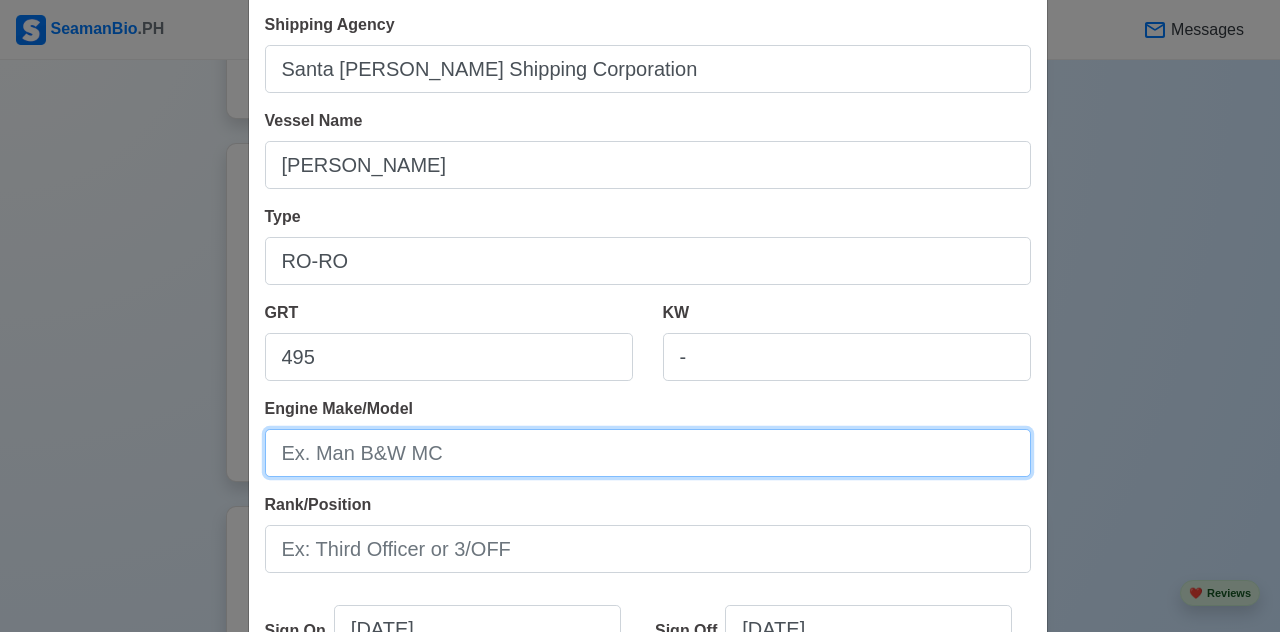 scroll, scrollTop: 200, scrollLeft: 0, axis: vertical 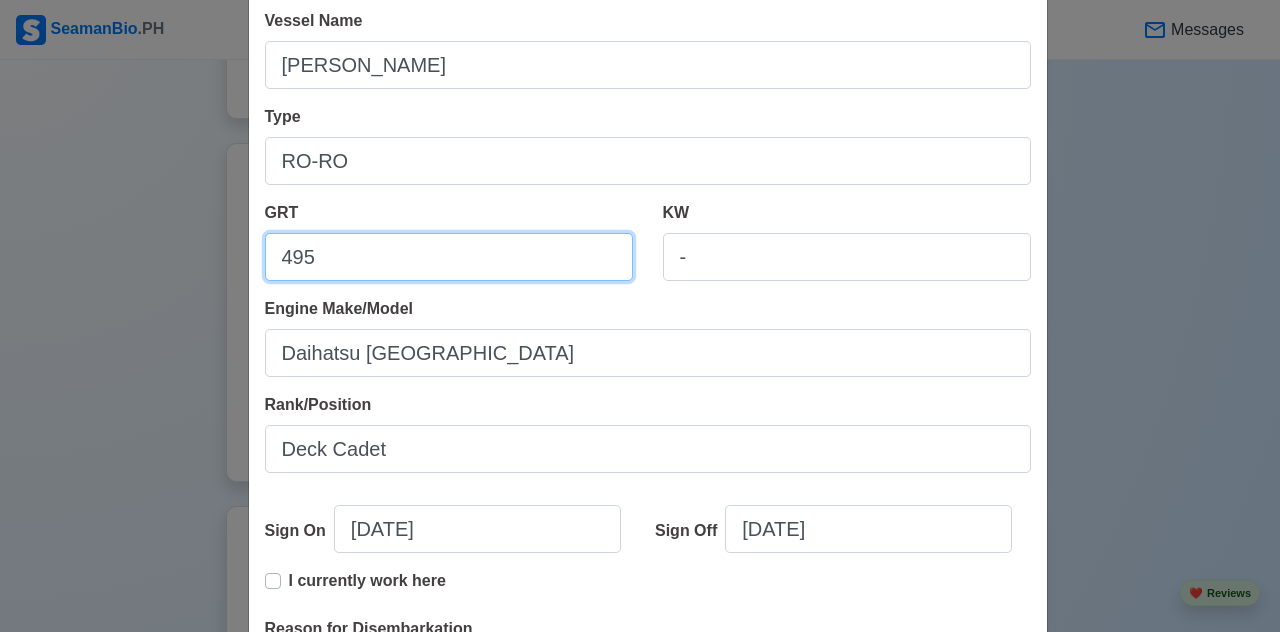 drag, startPoint x: 362, startPoint y: 273, endPoint x: 186, endPoint y: 303, distance: 178.53851 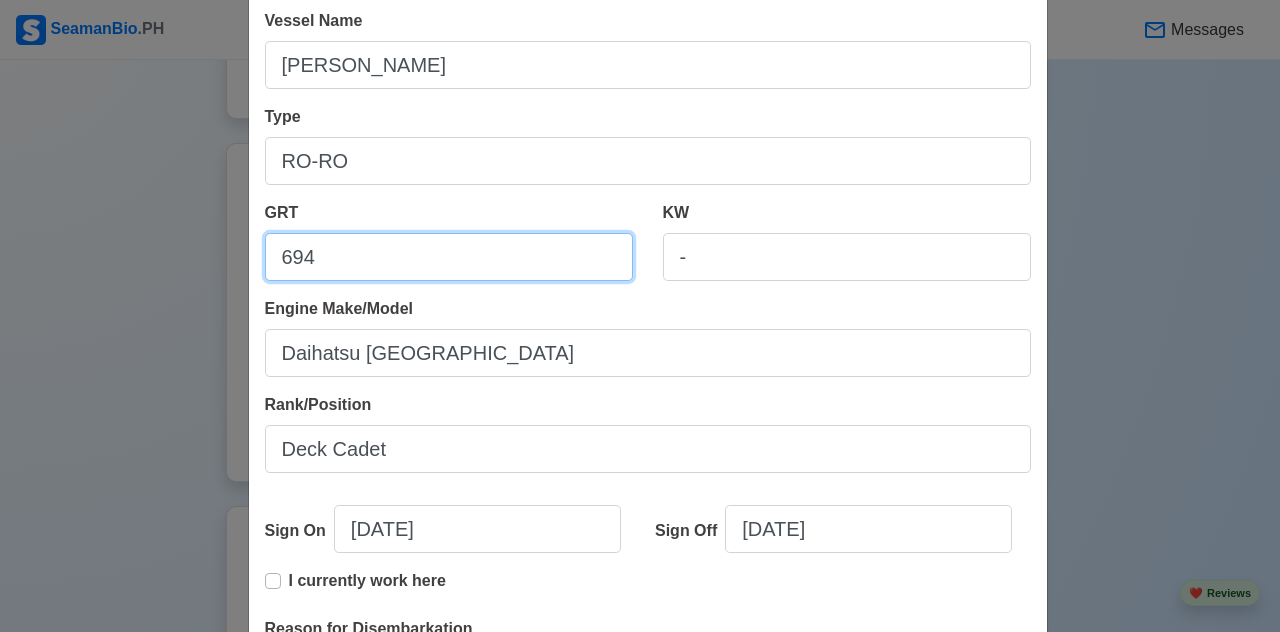 scroll, scrollTop: 400, scrollLeft: 0, axis: vertical 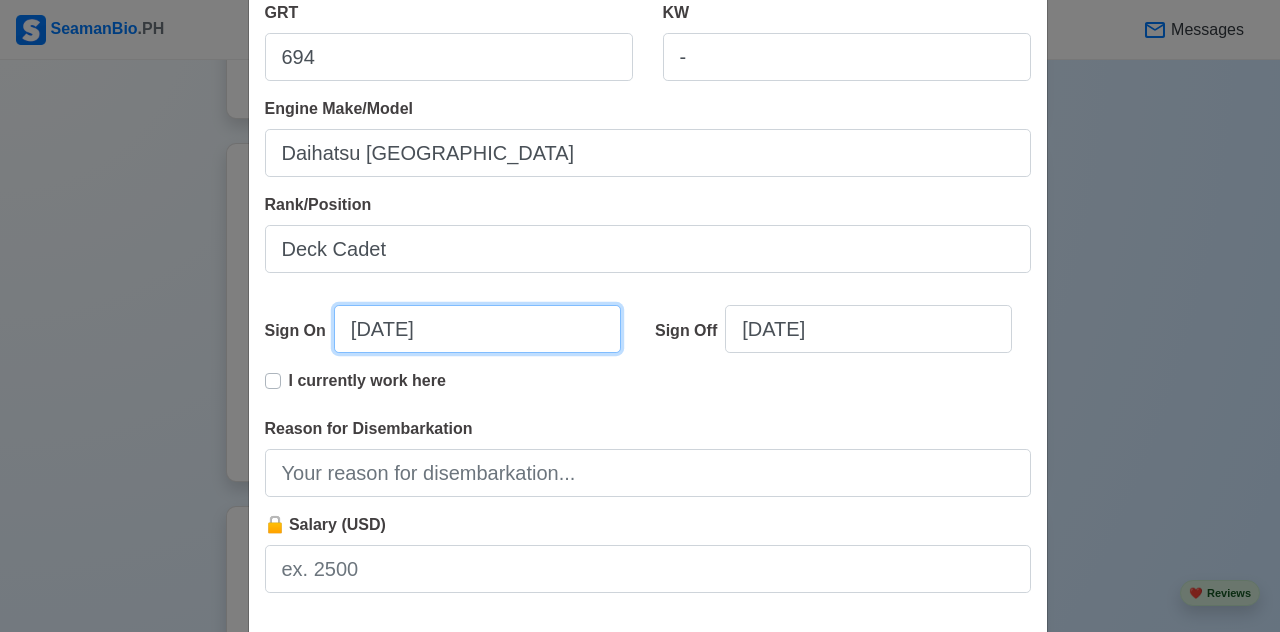 click on "[DATE]" at bounding box center (477, 329) 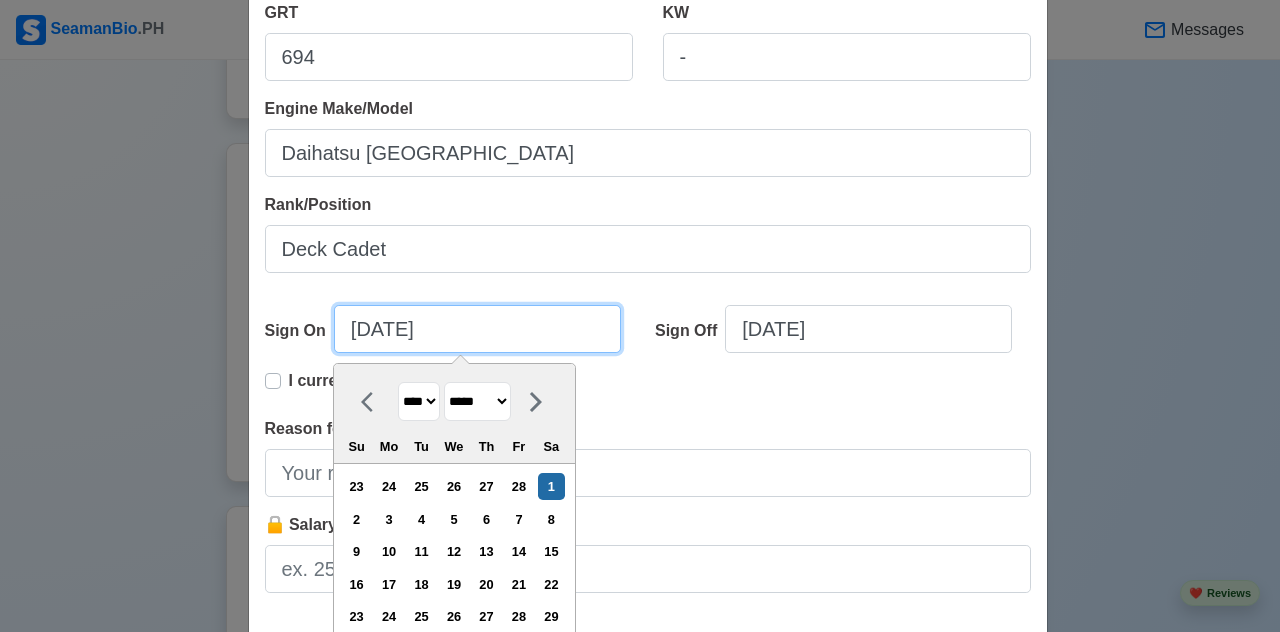 click on "[DATE]" at bounding box center (477, 329) 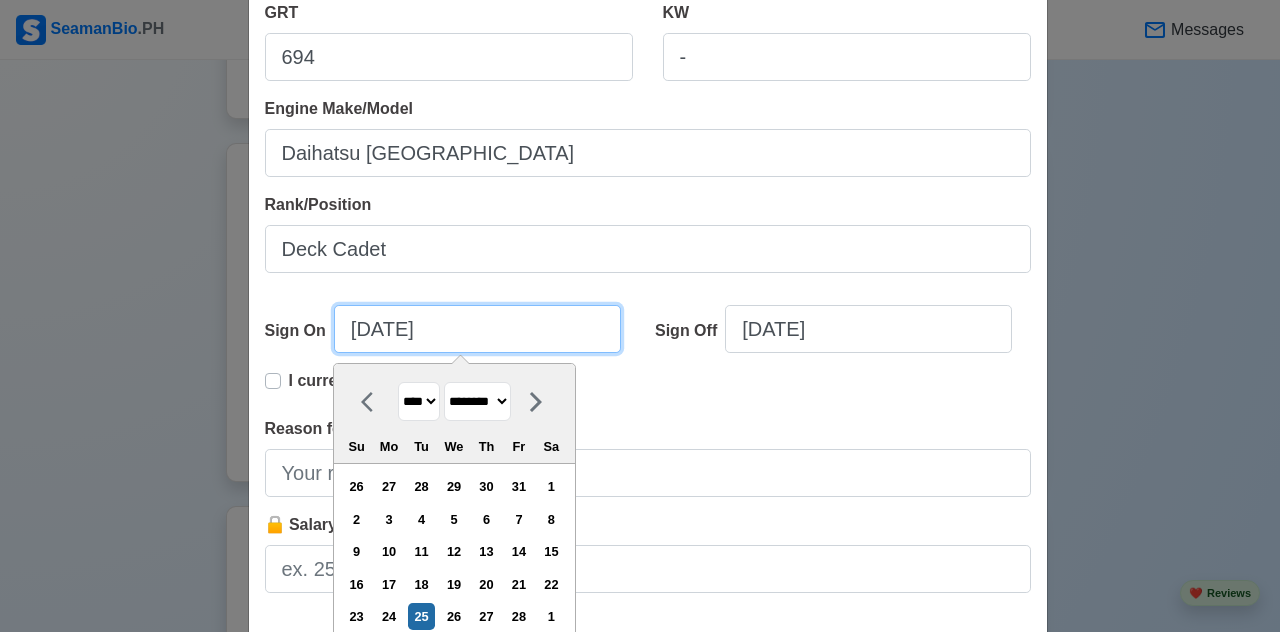 click on "[DATE]" at bounding box center (477, 329) 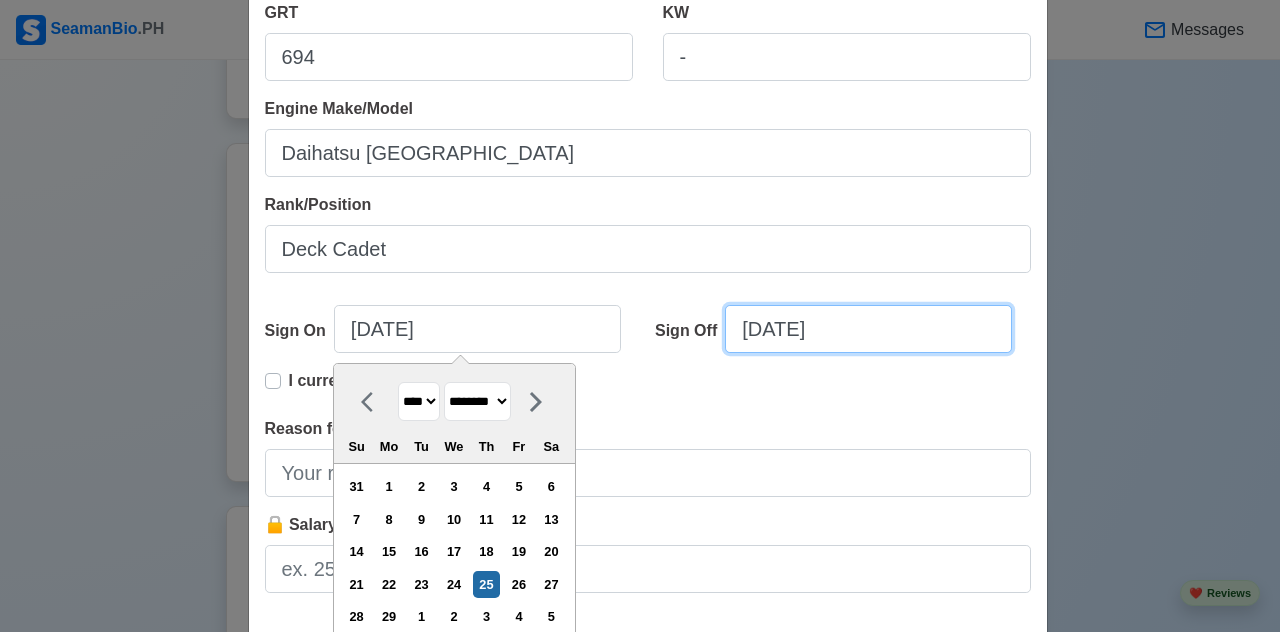click on "[DATE]" at bounding box center (868, 329) 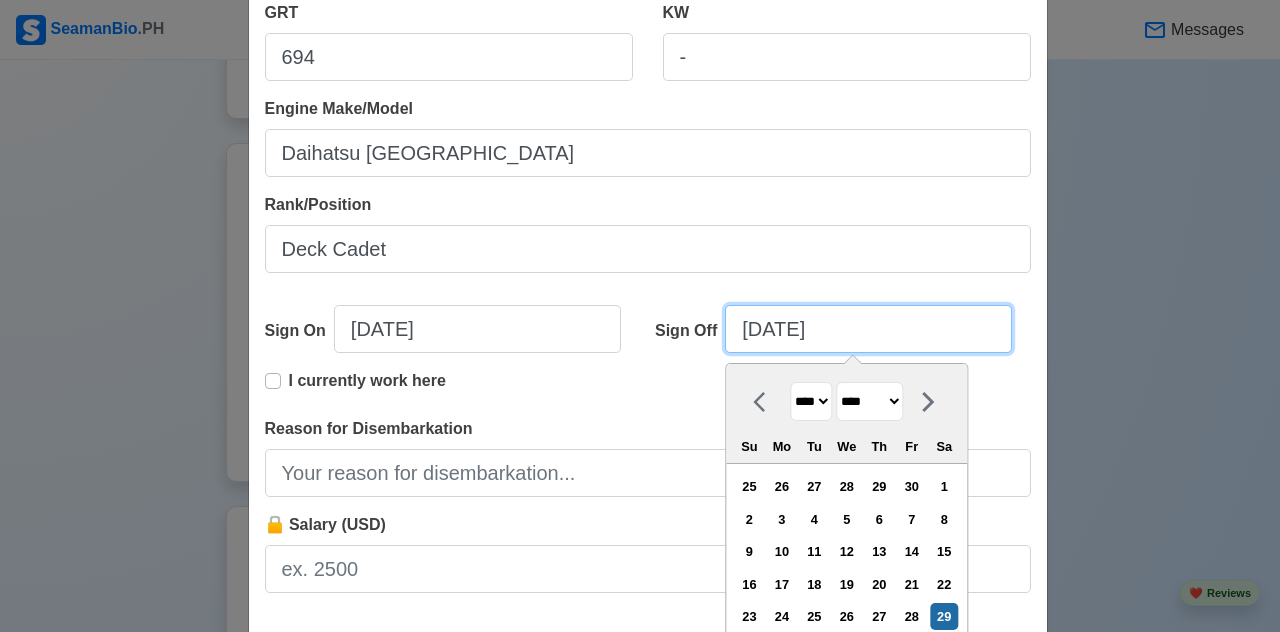 click on "[DATE]" at bounding box center (868, 329) 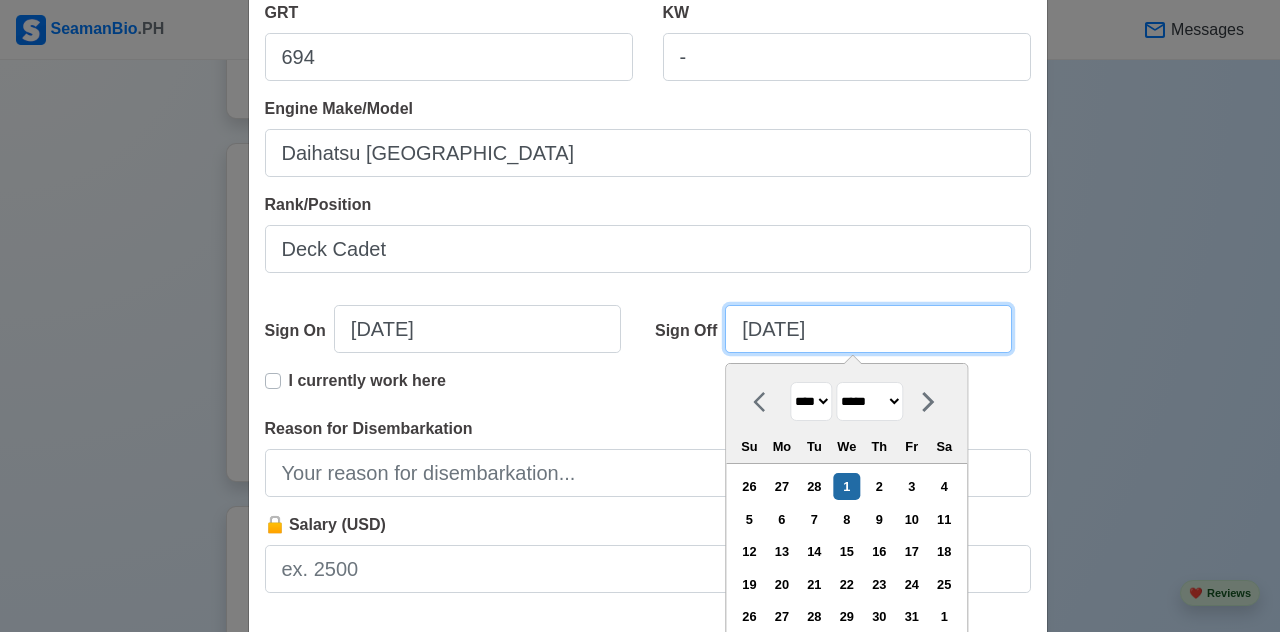 click on "[DATE]" at bounding box center [868, 329] 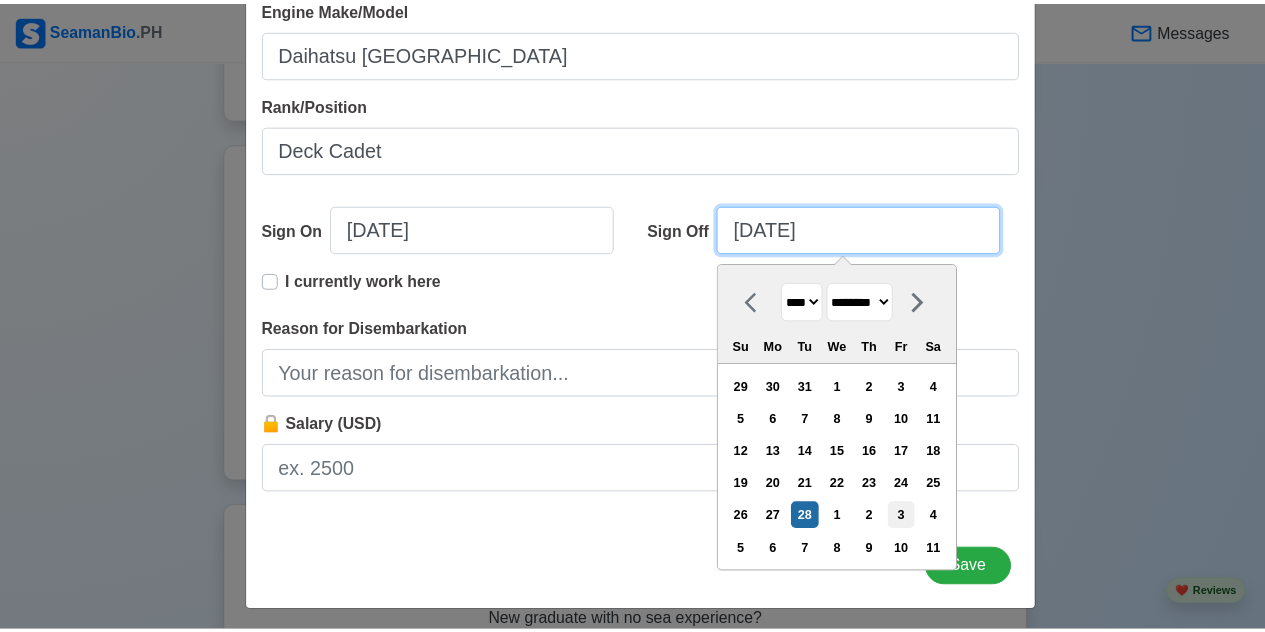 scroll, scrollTop: 506, scrollLeft: 0, axis: vertical 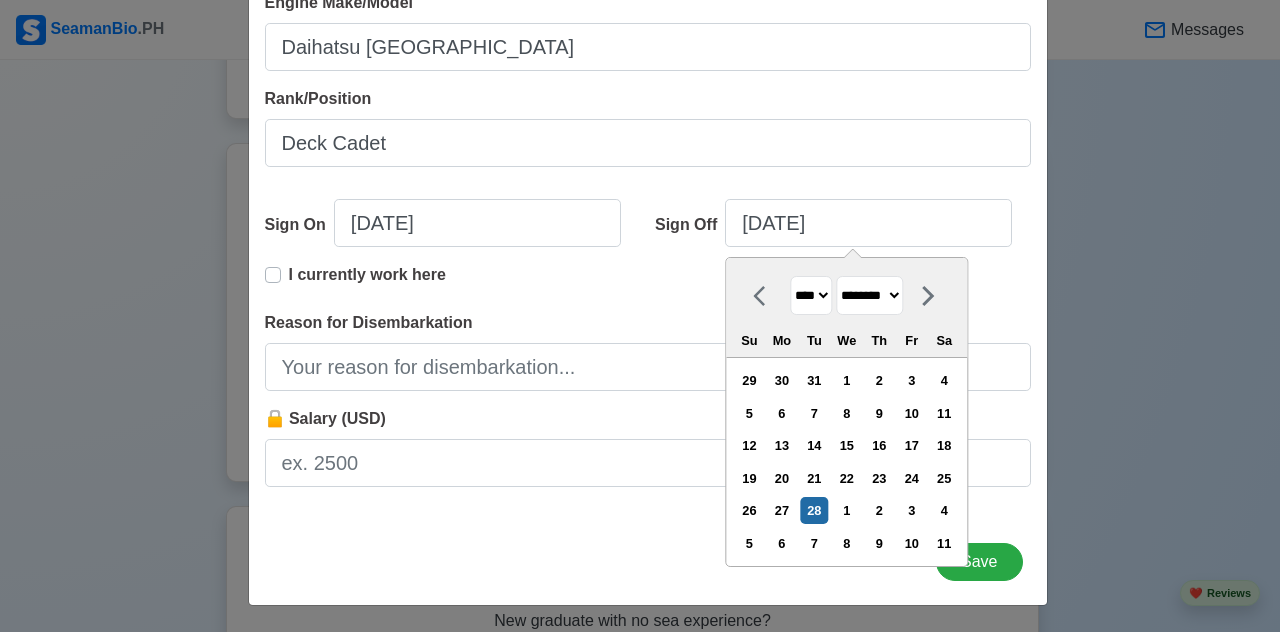 click on "Add Sea-Based Experience Shipping Agency Santa [PERSON_NAME] Shipping Corporation Vessel Name [GEOGRAPHIC_DATA][PERSON_NAME] Type RO-RO GRT 694 KW - Engine Make/Model Daihatsu [GEOGRAPHIC_DATA] Rank/Position Deck Cadet Sign On [DATE] Sign Off [DATE] [DATE] **** **** **** **** **** **** **** **** **** **** **** **** **** **** **** **** **** **** **** **** **** **** **** **** **** **** **** **** **** **** **** **** **** **** **** **** **** **** **** **** **** **** **** **** **** **** **** **** **** **** **** **** **** **** **** **** **** **** **** **** **** **** **** **** **** **** **** **** **** **** **** **** **** **** **** **** **** **** **** **** **** **** **** **** **** **** **** **** **** **** **** **** **** **** **** **** **** **** **** **** **** **** **** **** **** **** **** **** ******* ******** ***** ***** *** **** **** ****** ********* ******* ******** ******** Su Mo Tu We Th Fr Sa 29 30 31 1 2 3 4 5 6 7 8 9 10 11 12 13 14 15 16 17 18 19 20 21 22 23 24 25 26 27 28 1 2 3 4 5 6 7 8 9 10 11 I currently work here Cancel Save" at bounding box center (640, 316) 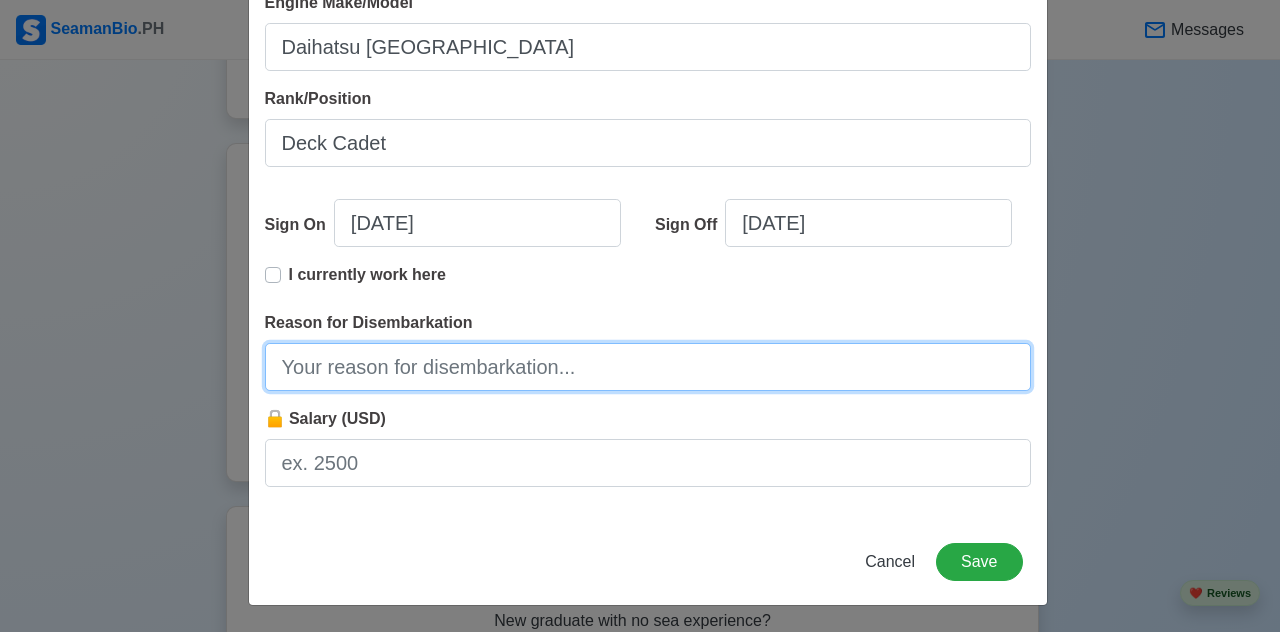click on "Reason for Disembarkation" at bounding box center [648, 367] 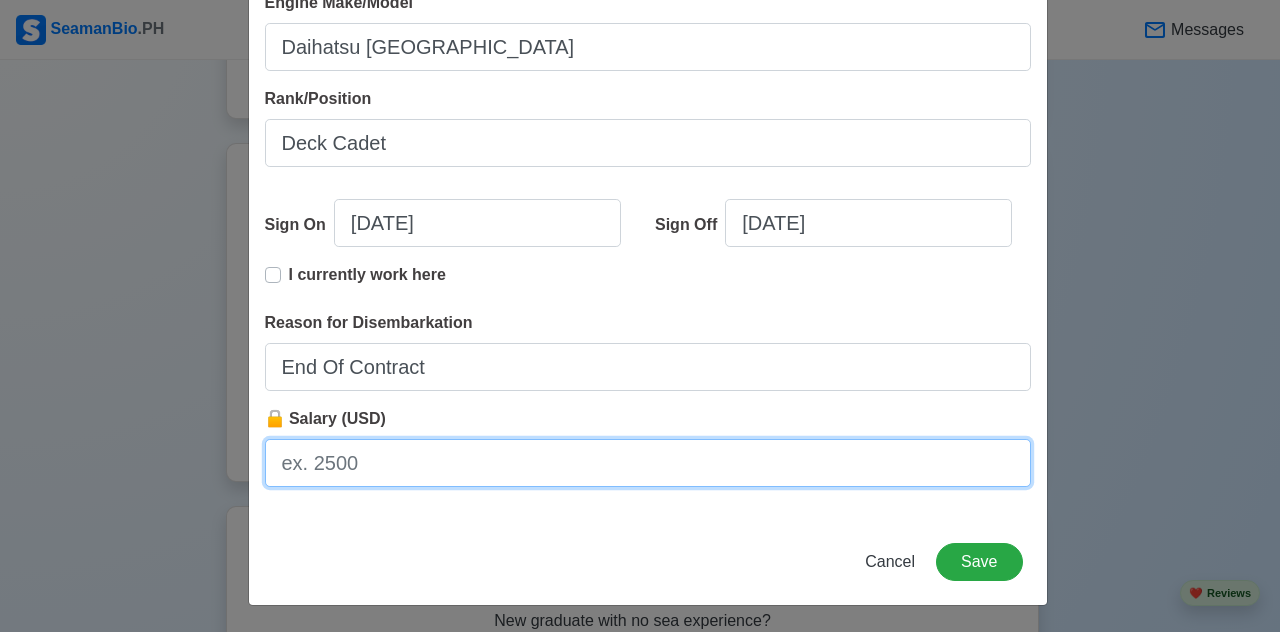 click on "🔒 Salary (USD)" at bounding box center (648, 463) 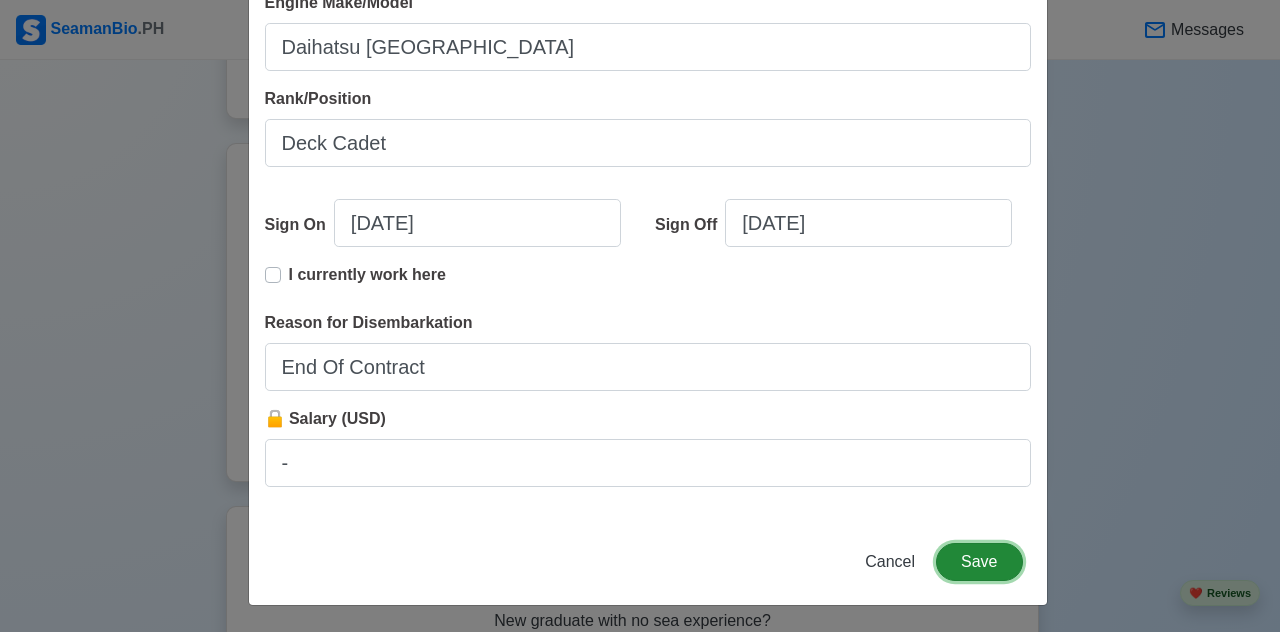 click on "Save" at bounding box center [979, 562] 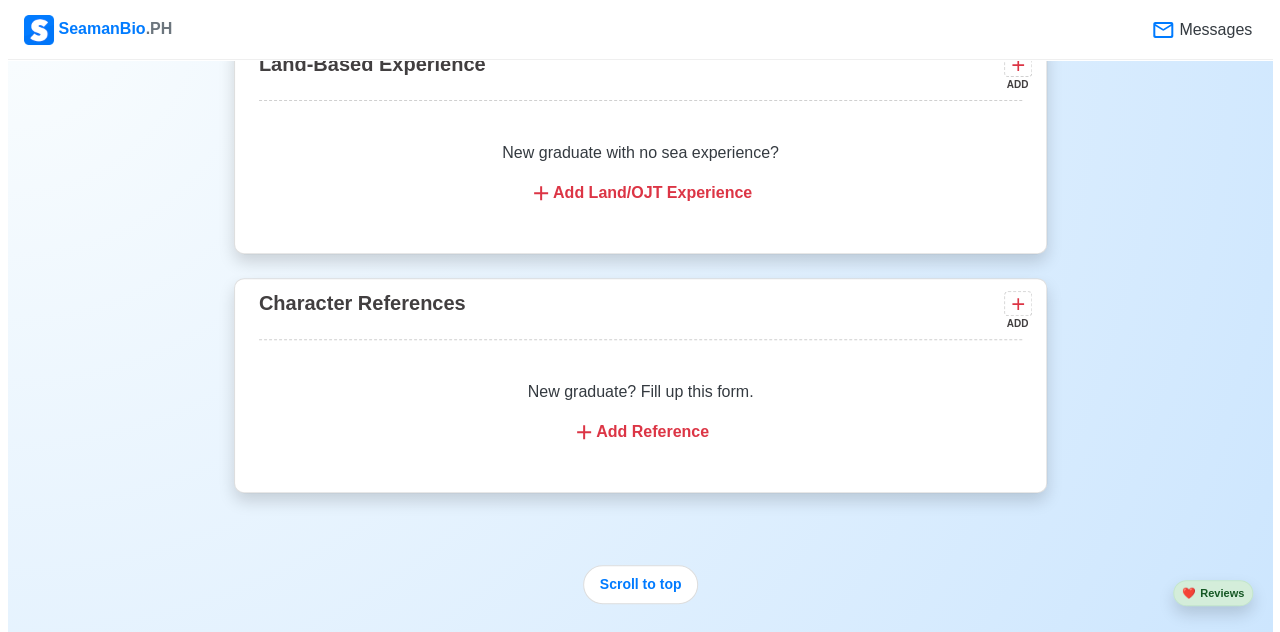 scroll, scrollTop: 3925, scrollLeft: 0, axis: vertical 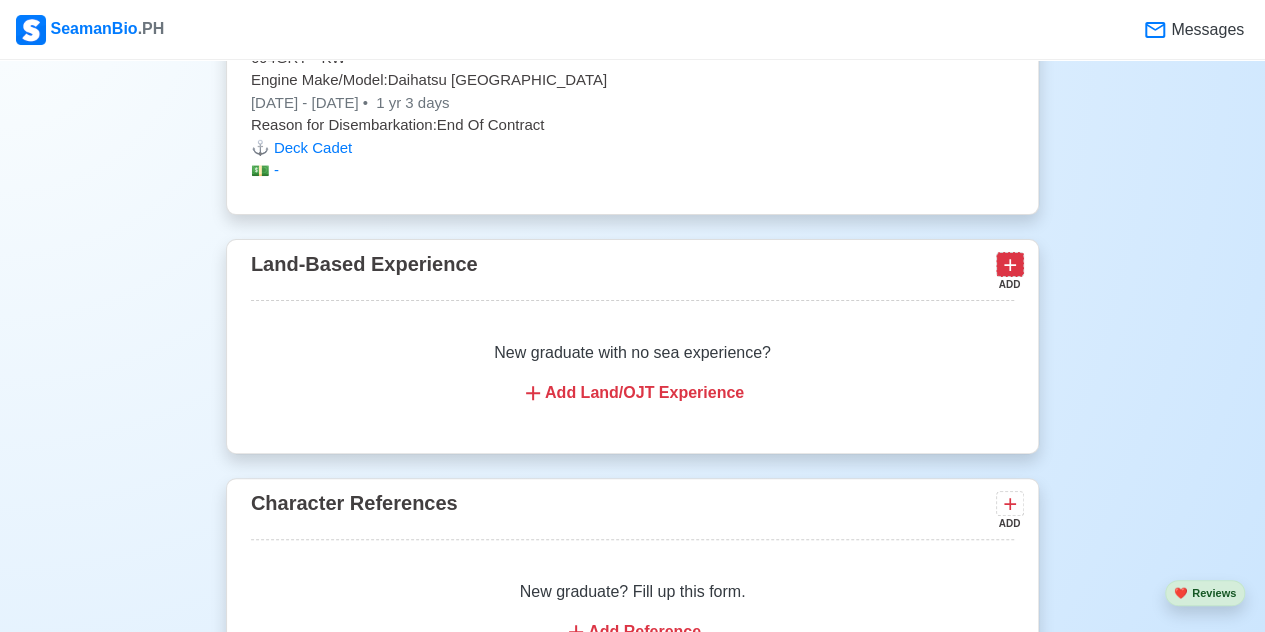 click 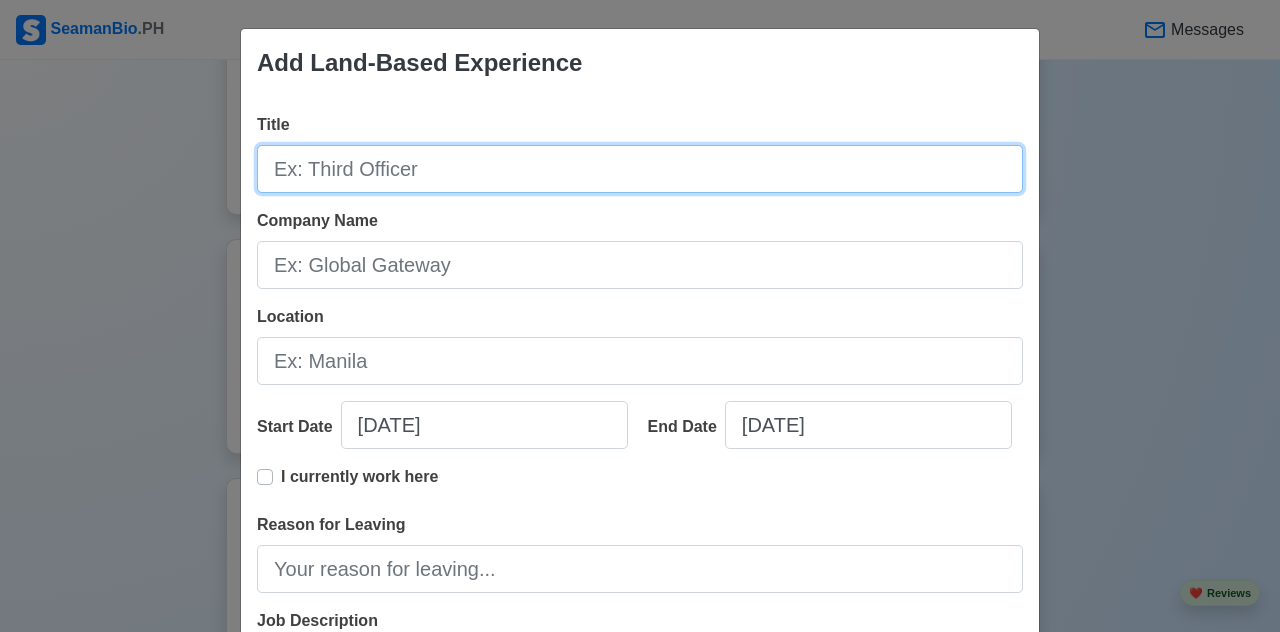 click on "Title" at bounding box center (640, 169) 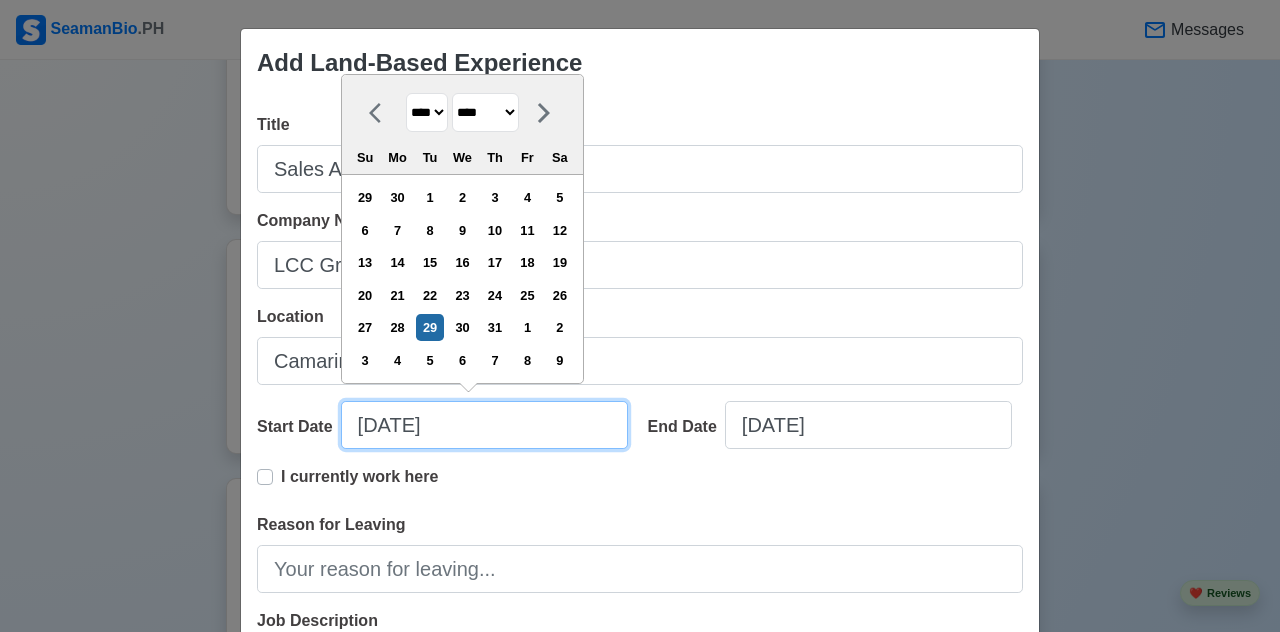 click on "[DATE]" at bounding box center [484, 425] 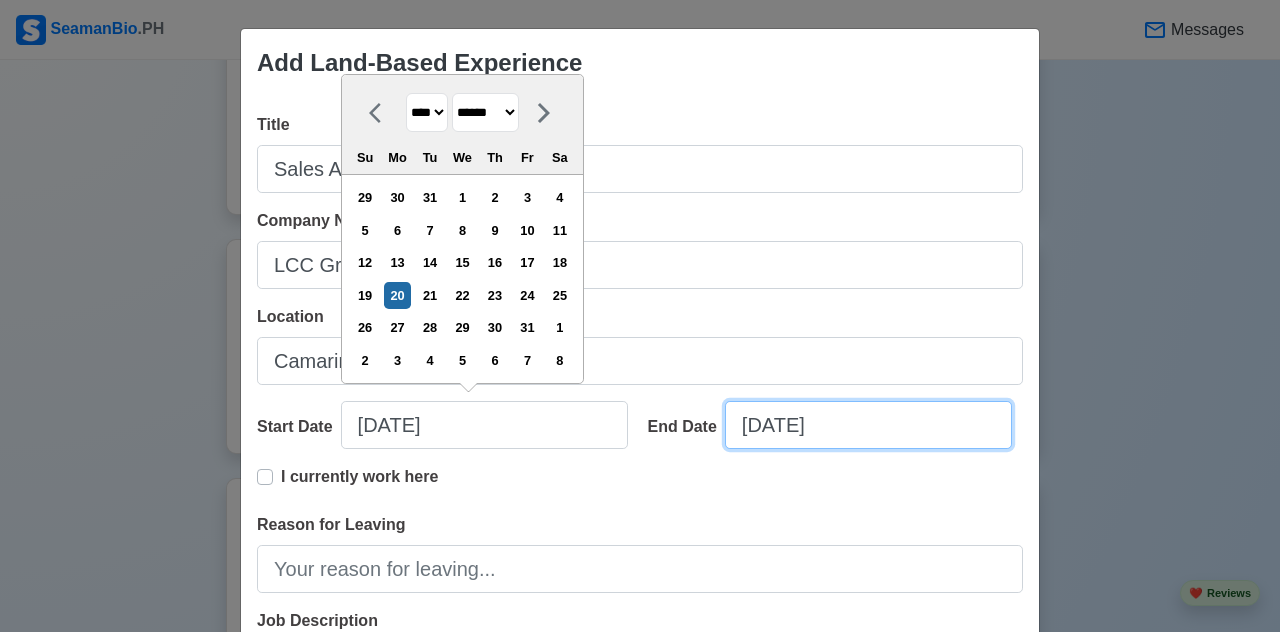 click on "[DATE]" at bounding box center (868, 425) 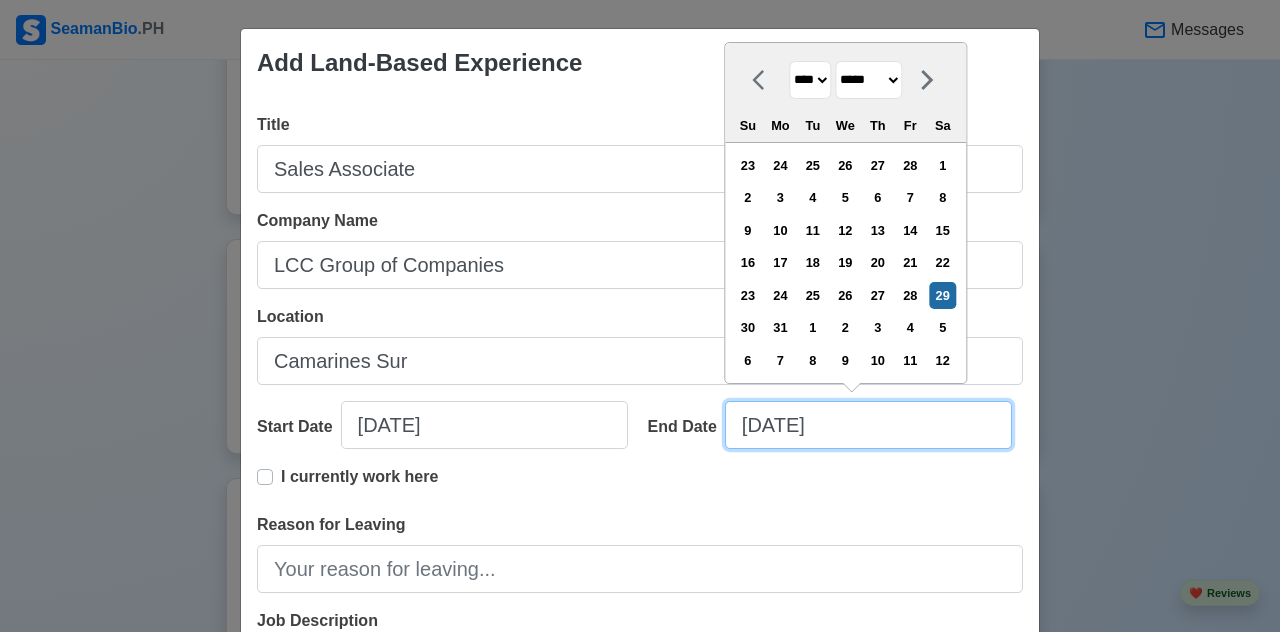 click on "[DATE]" at bounding box center (868, 425) 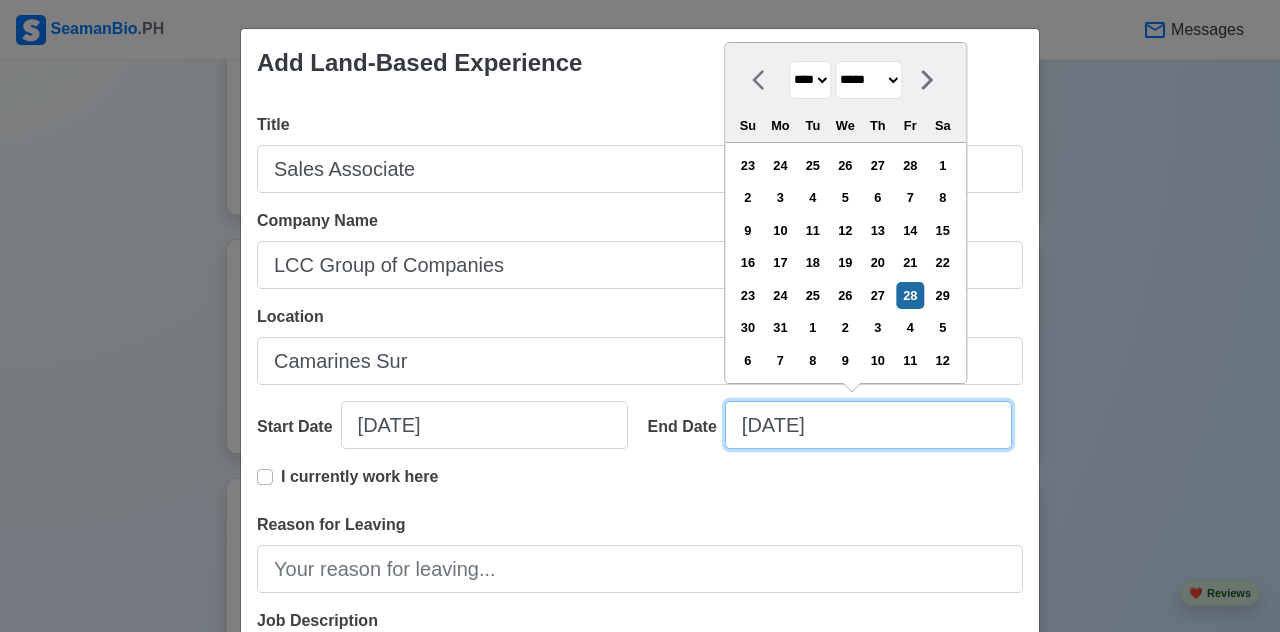 click on "[DATE]" at bounding box center (868, 425) 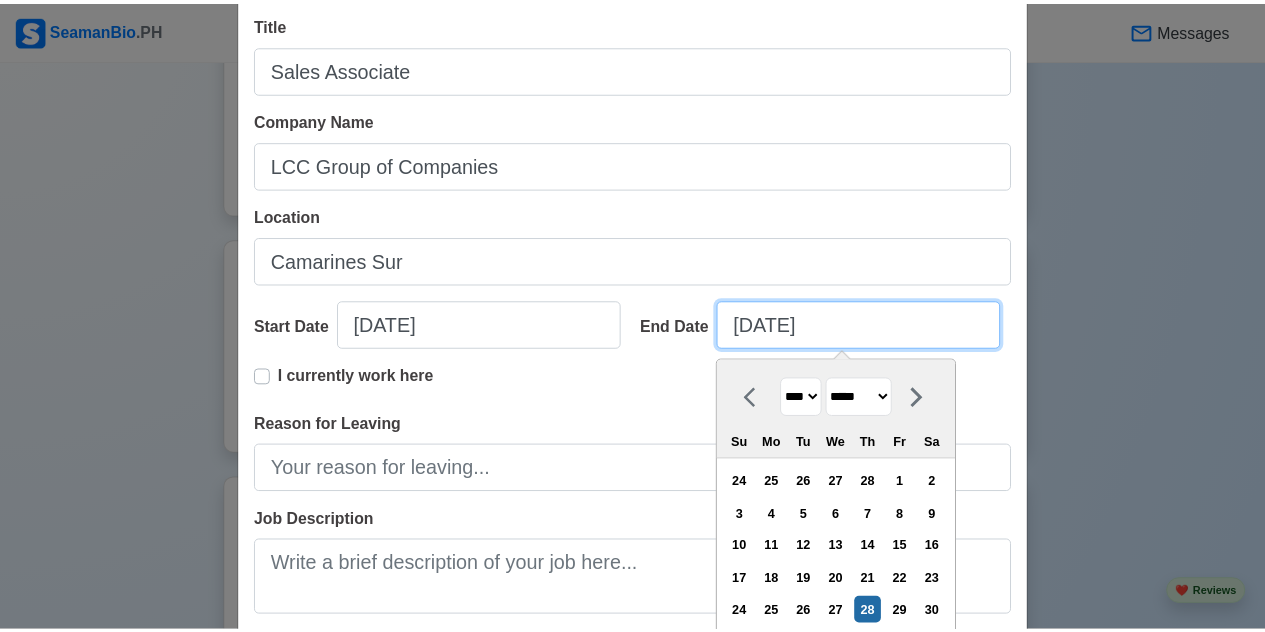 scroll, scrollTop: 300, scrollLeft: 0, axis: vertical 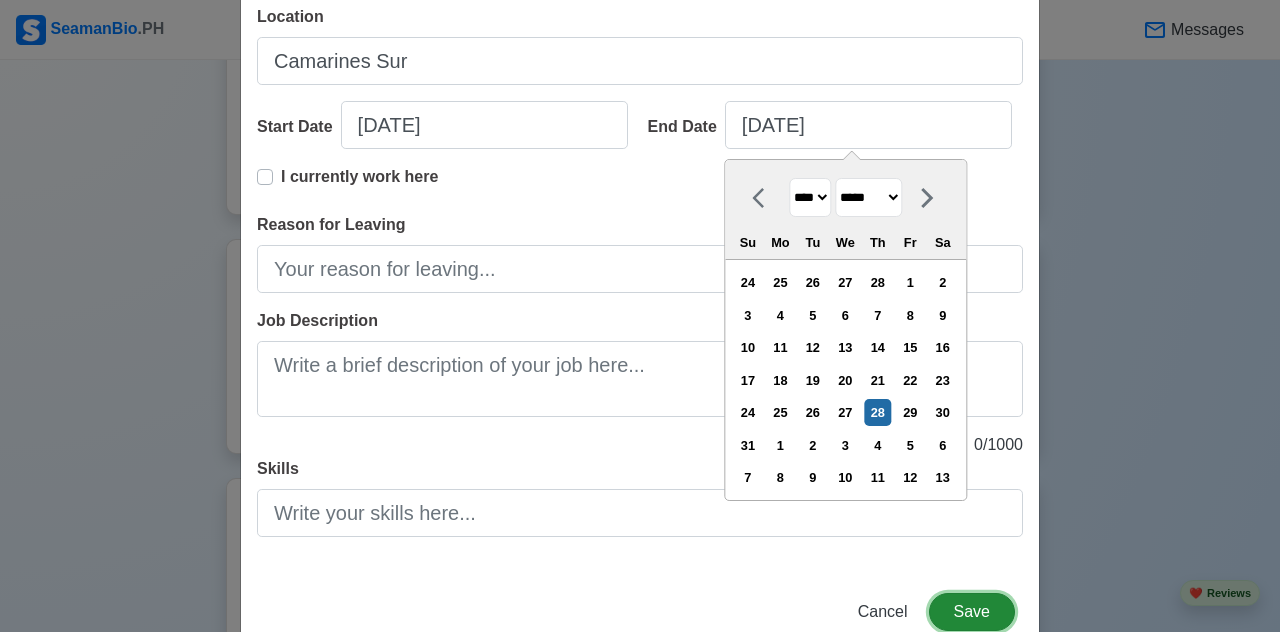 click on "Save" at bounding box center (972, 612) 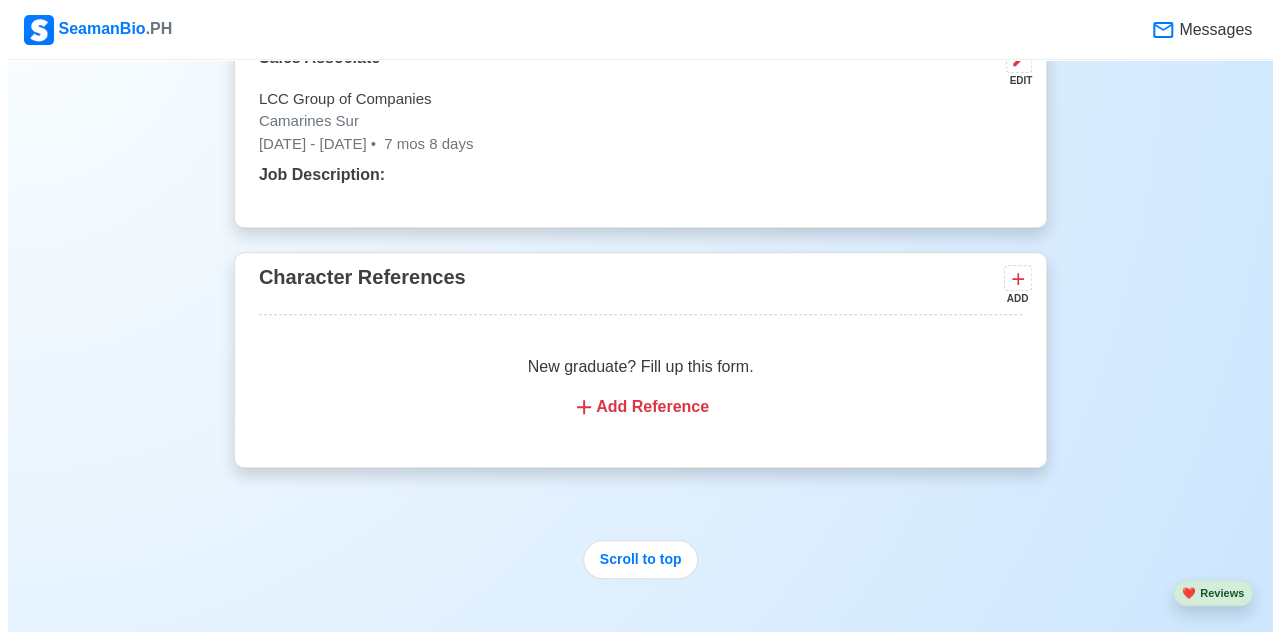 scroll, scrollTop: 4025, scrollLeft: 0, axis: vertical 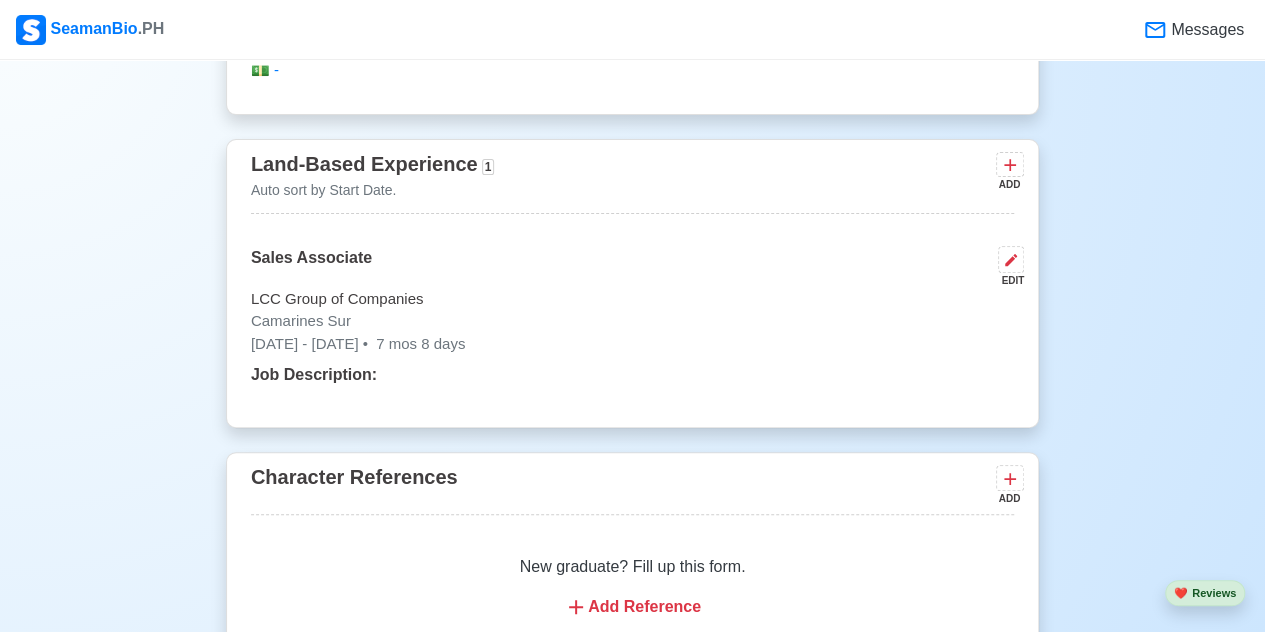 click on "EDIT" at bounding box center (1007, 280) 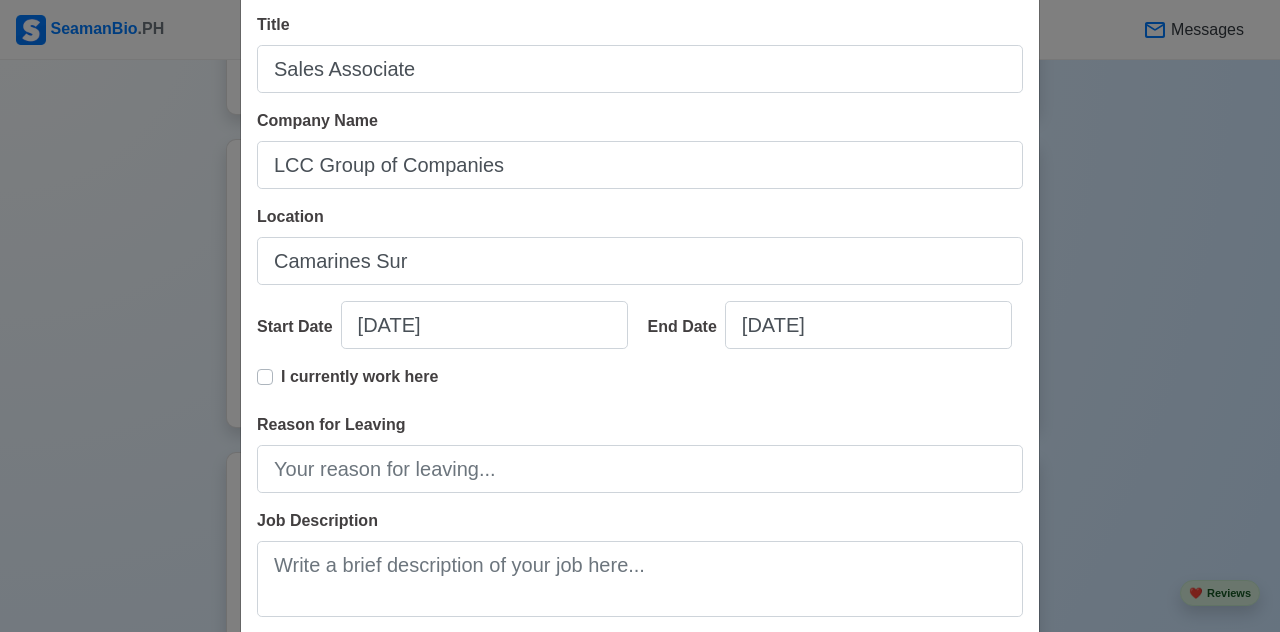 scroll, scrollTop: 200, scrollLeft: 0, axis: vertical 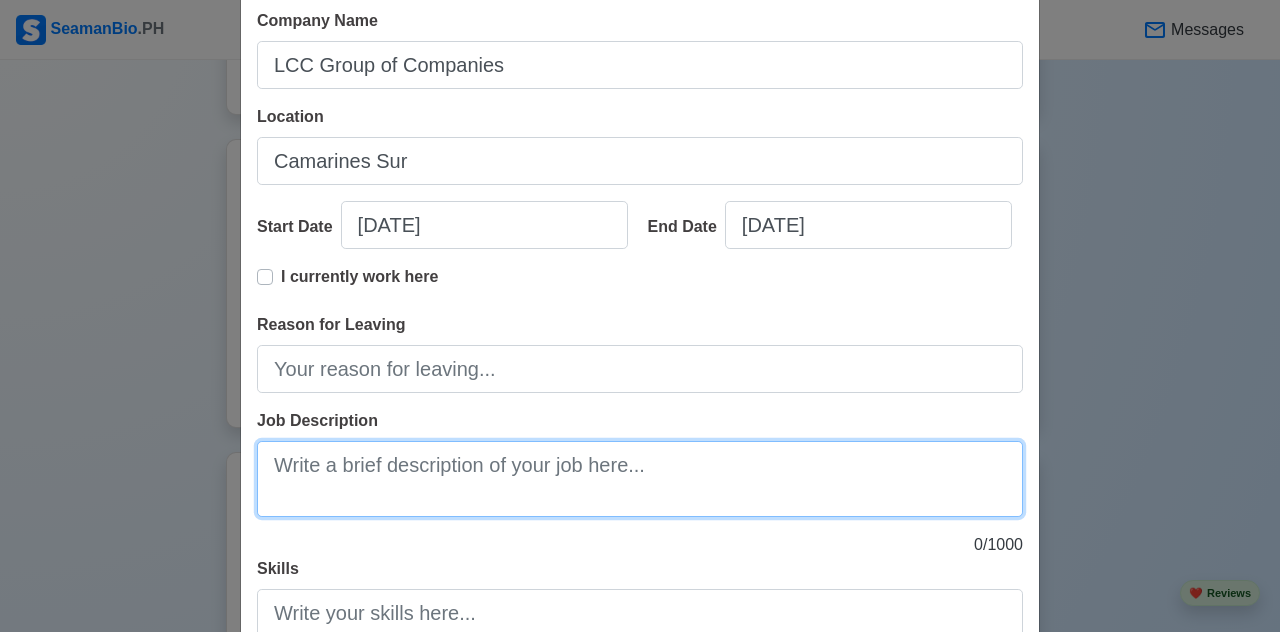 click on "Job Description" at bounding box center (640, 479) 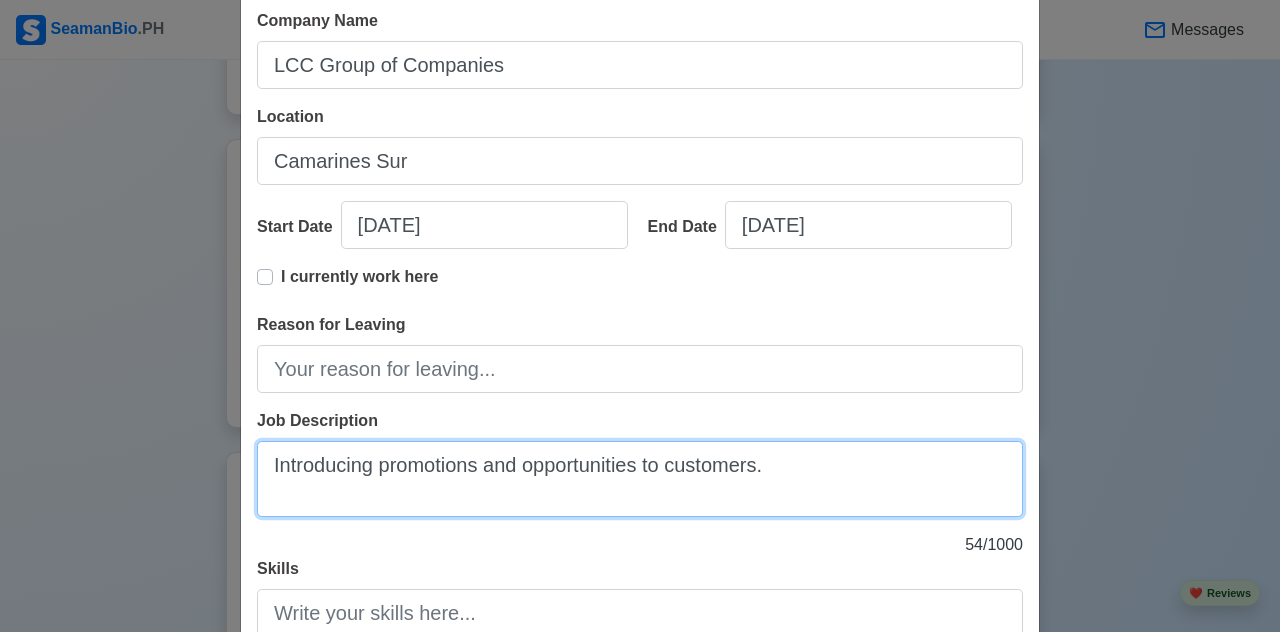 click on "Introducing promotions and opportunities to customers." at bounding box center [640, 479] 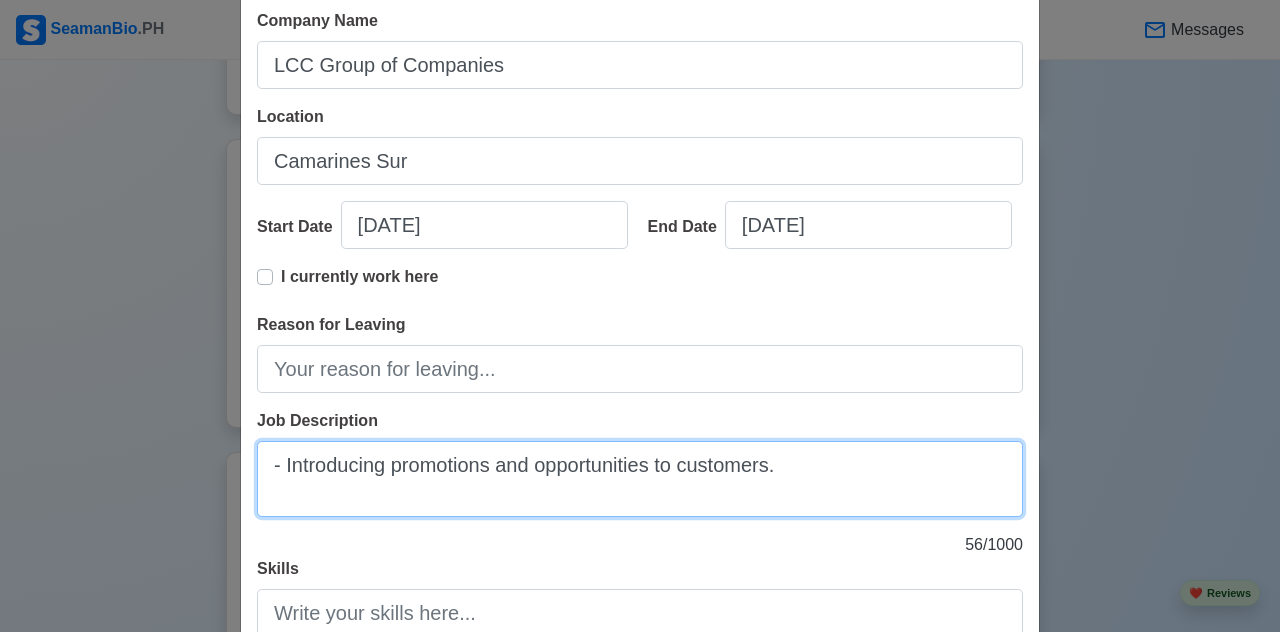 click on "- Introducing promotions and opportunities to customers." at bounding box center [640, 479] 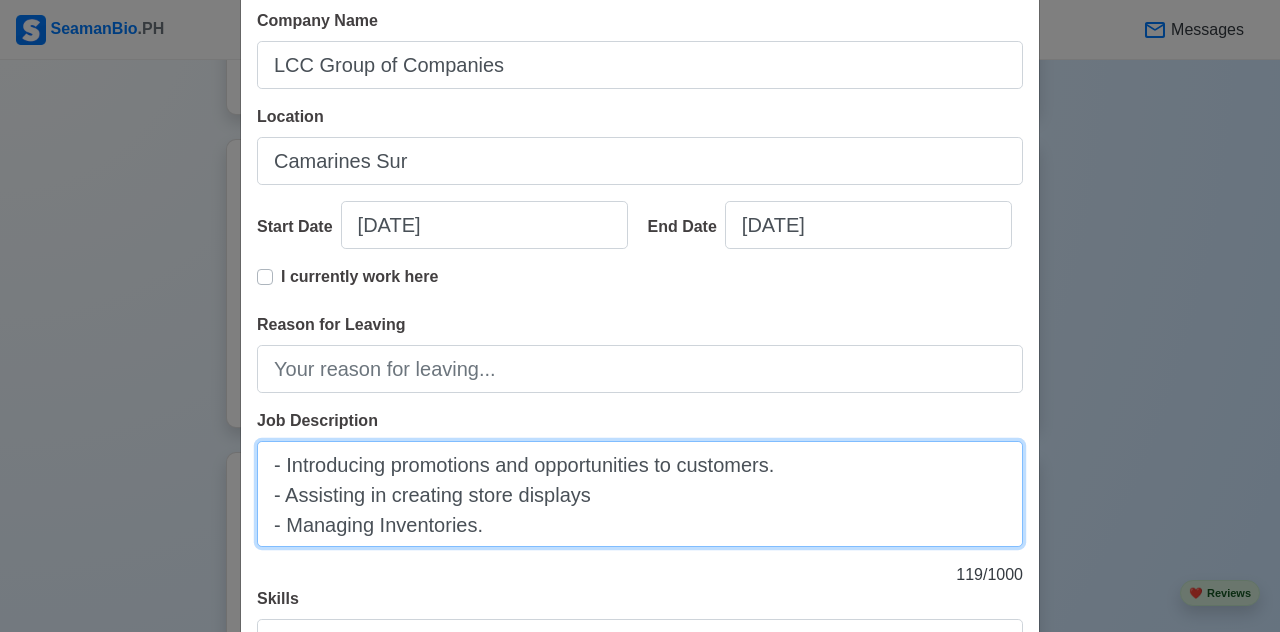 click on "- Introducing promotions and opportunities to customers.
- Assisting in creating store displays
- Managing Inventories." at bounding box center (640, 494) 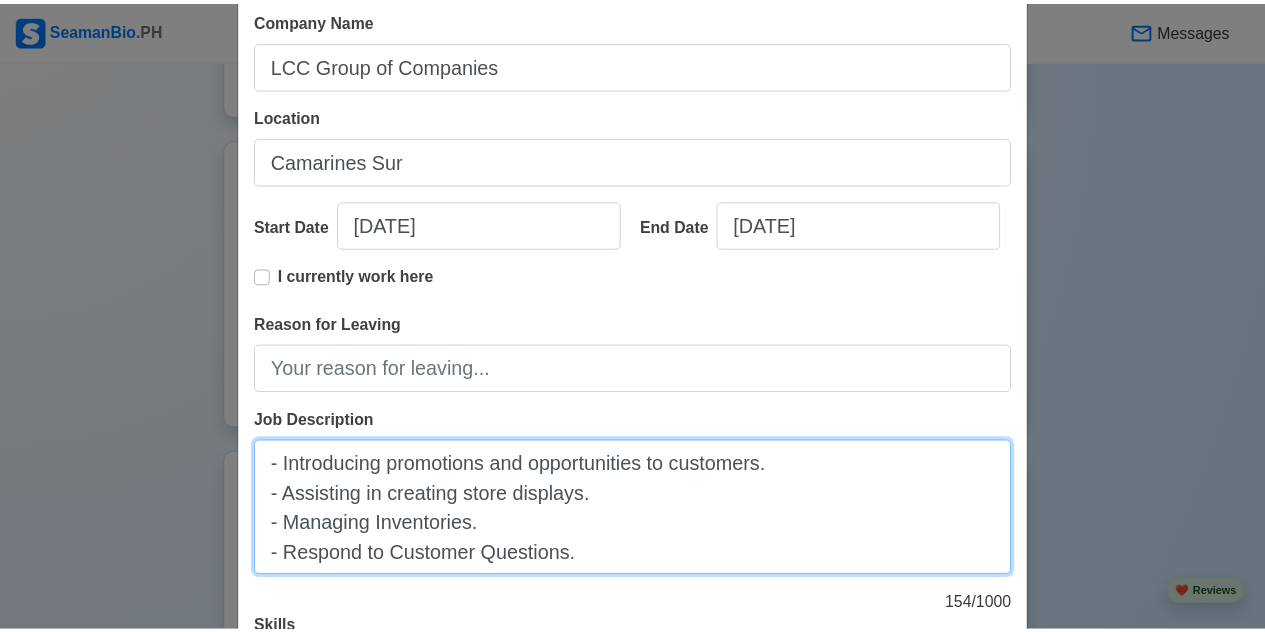 scroll, scrollTop: 400, scrollLeft: 0, axis: vertical 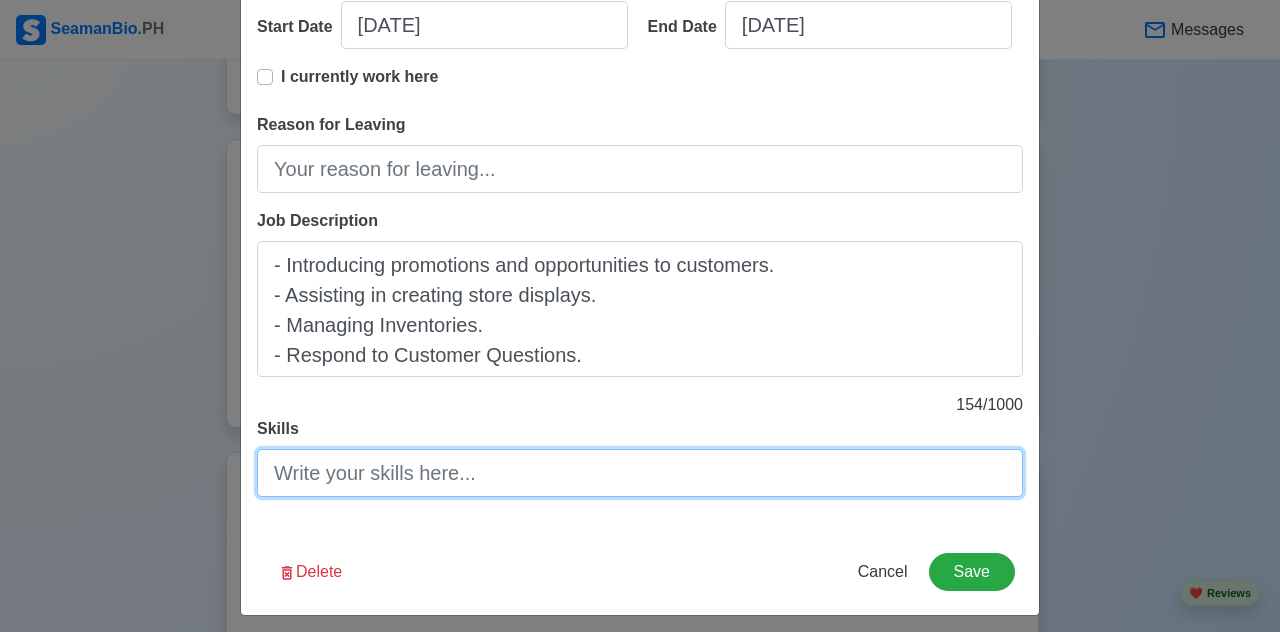 click on "Skills" at bounding box center (640, 473) 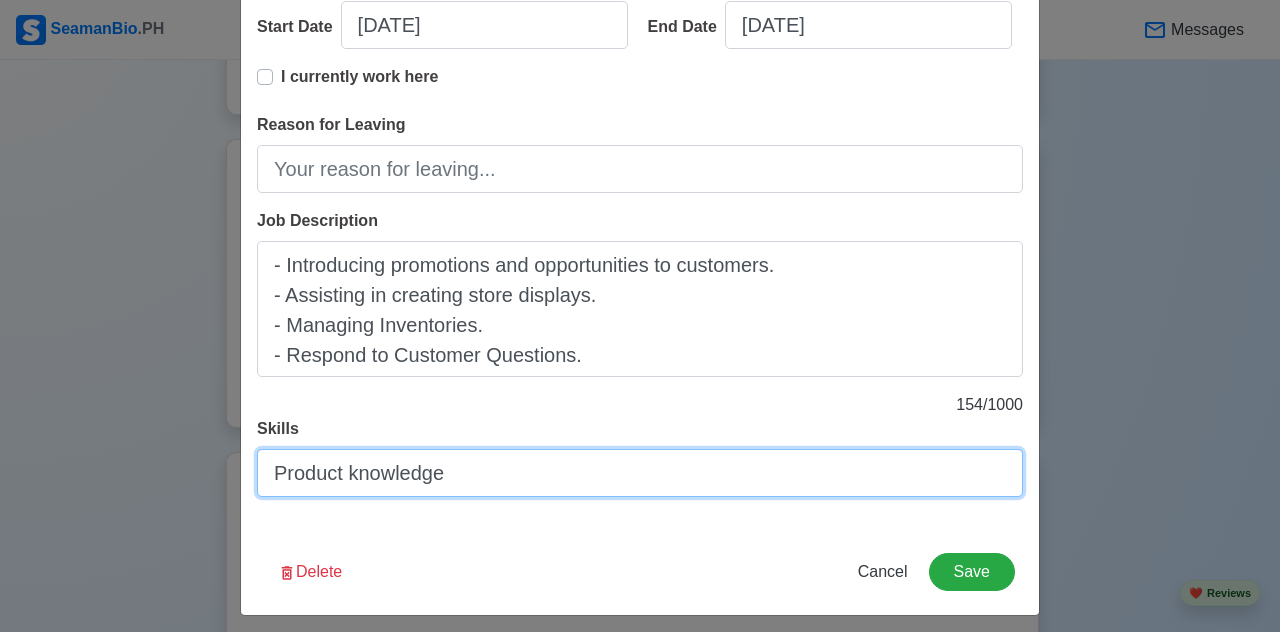 click on "Product knowledge" at bounding box center (640, 473) 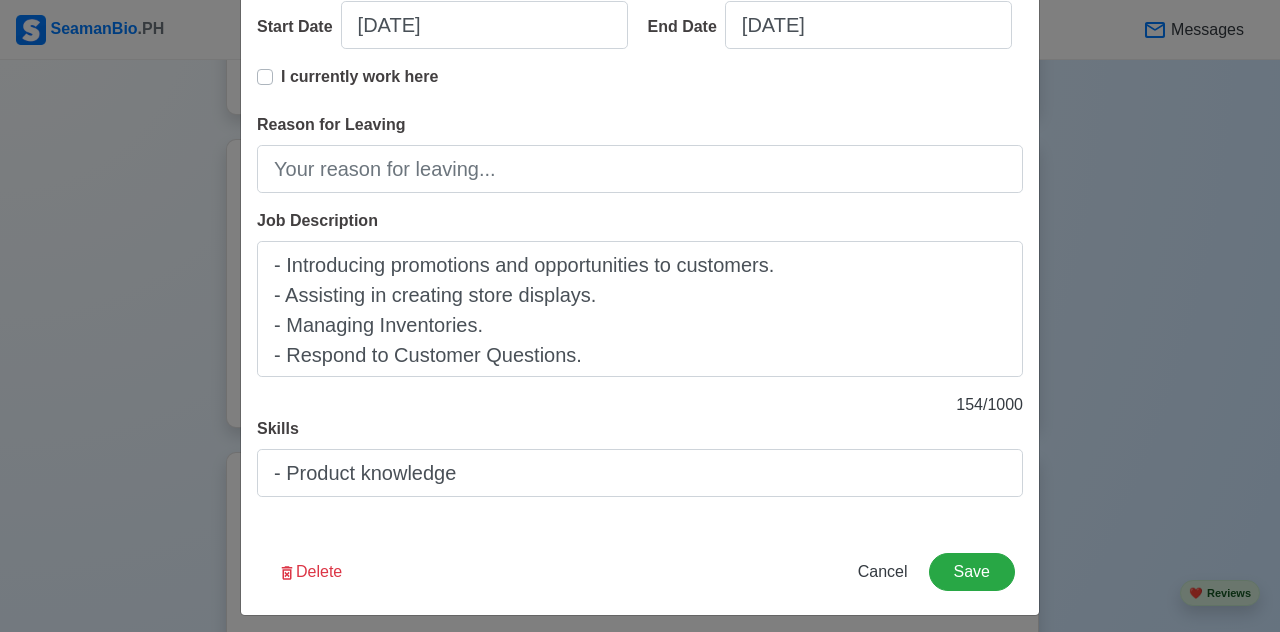 click on "Skills - Product knowledge" at bounding box center [640, 457] 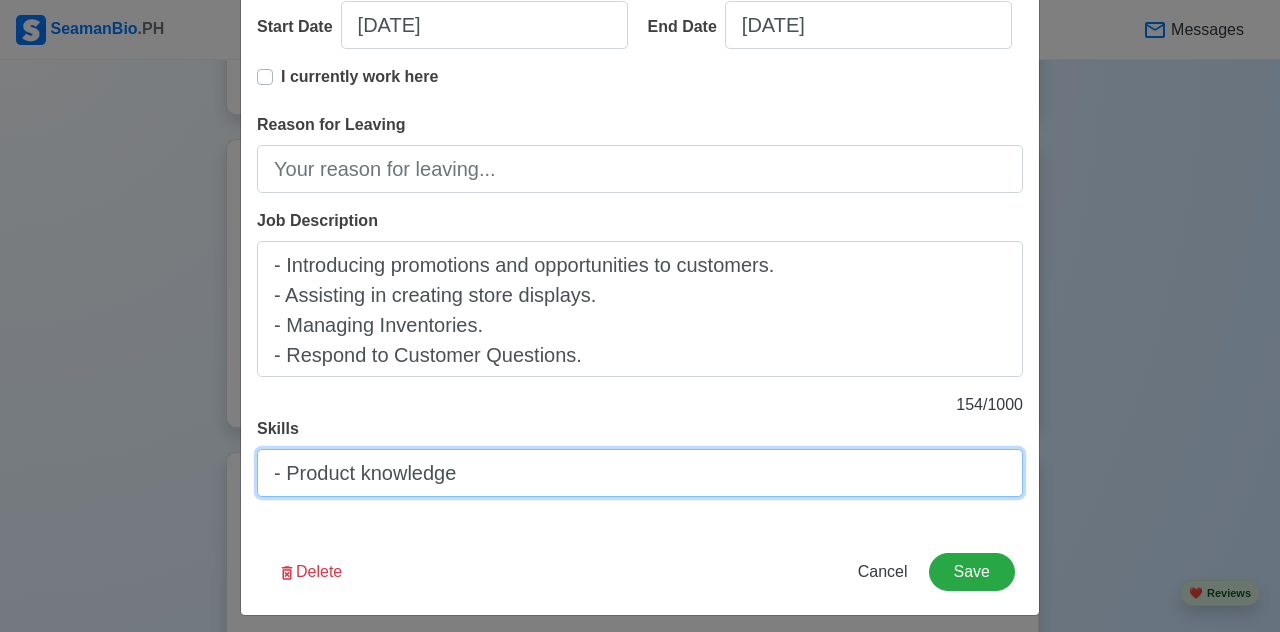 click on "- Product knowledge" at bounding box center (640, 473) 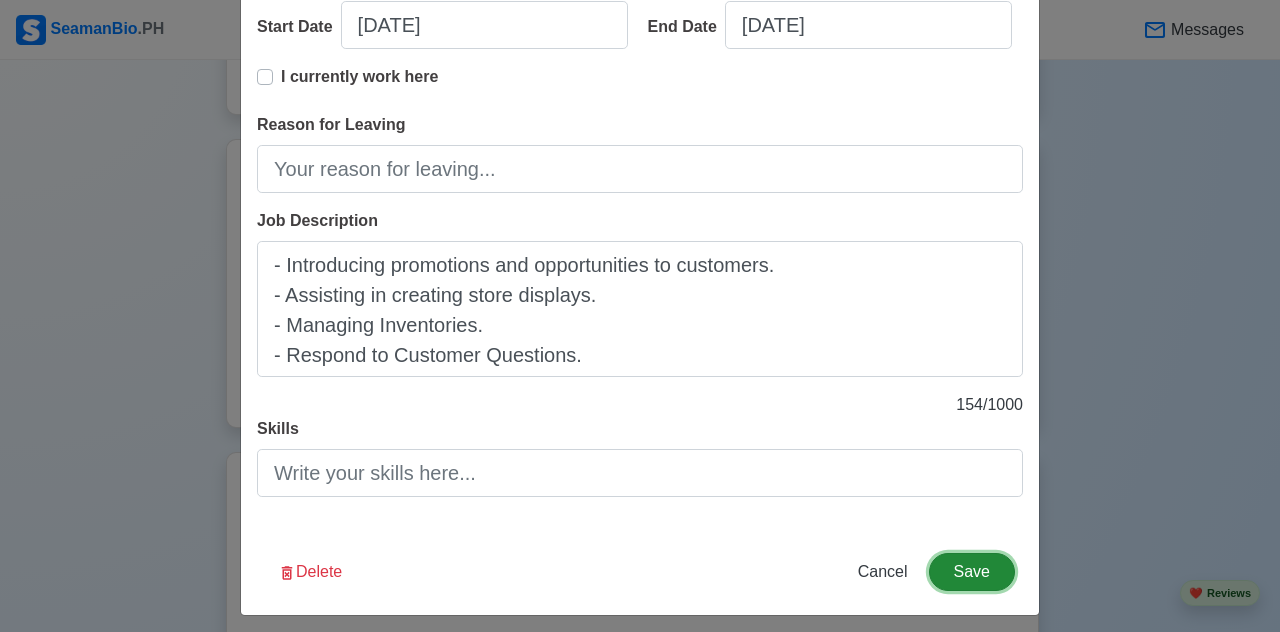 click on "Save" at bounding box center (972, 572) 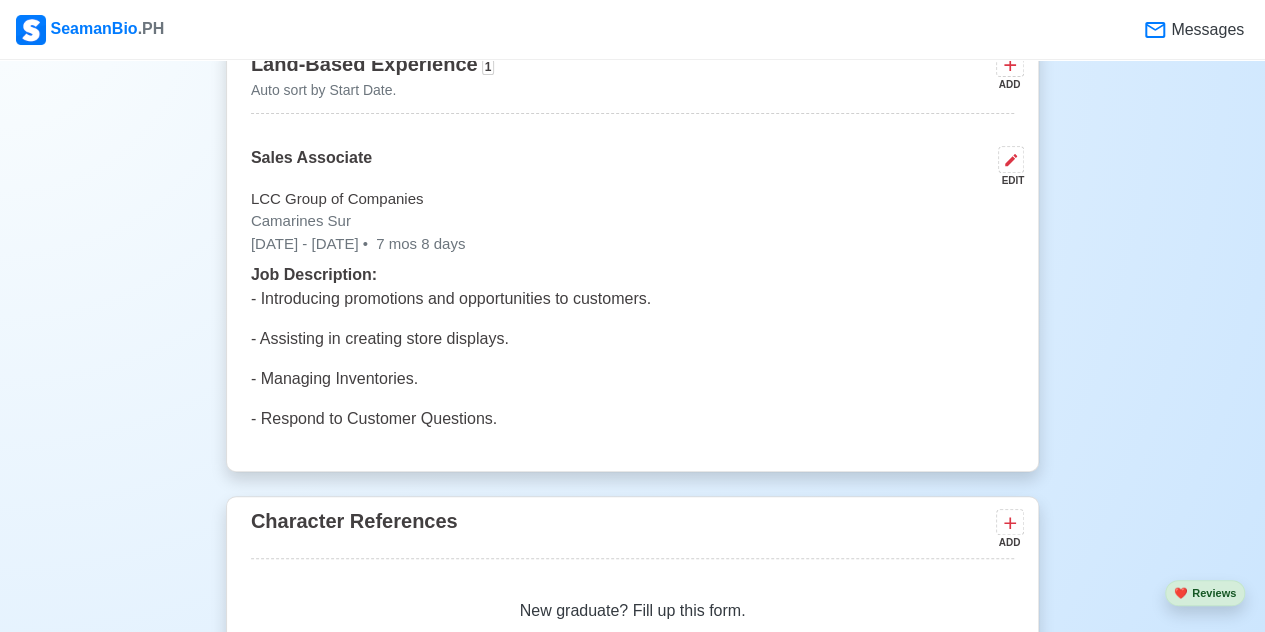 scroll, scrollTop: 4225, scrollLeft: 0, axis: vertical 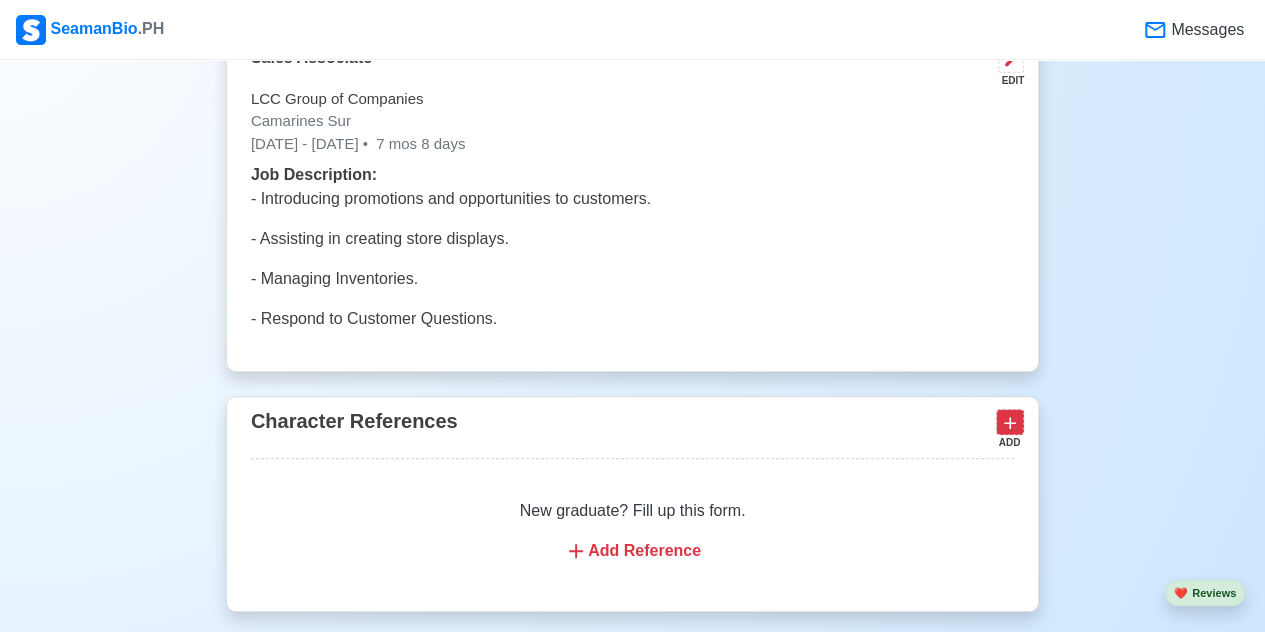 click 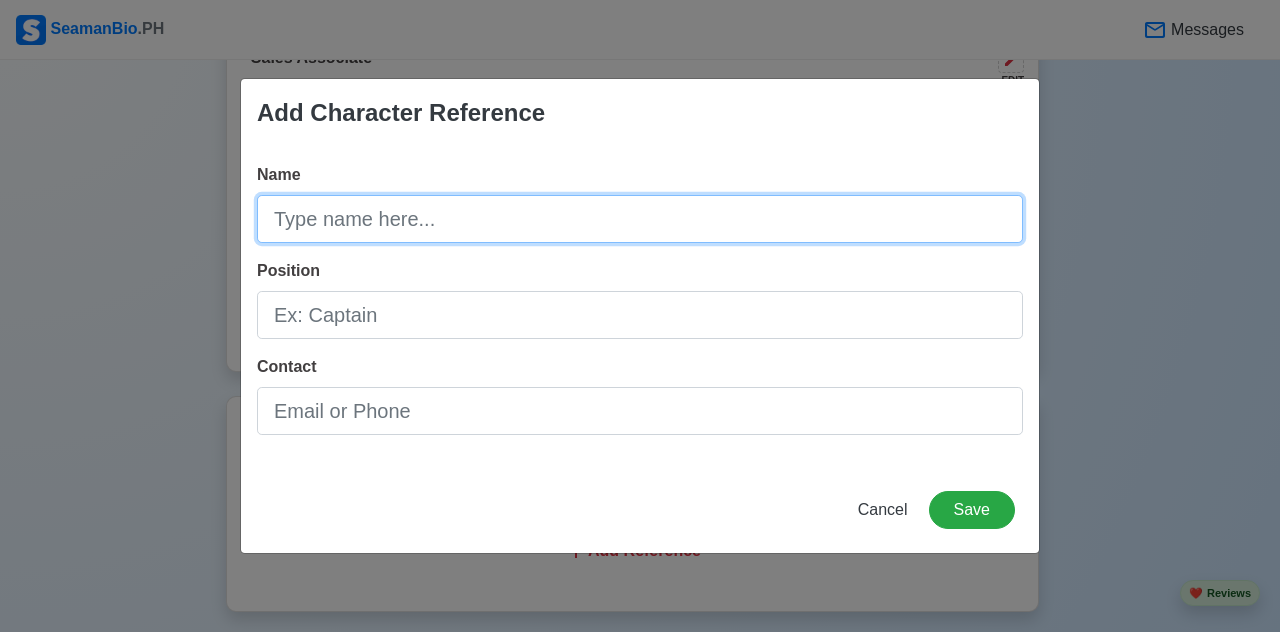 click on "Name" at bounding box center (640, 219) 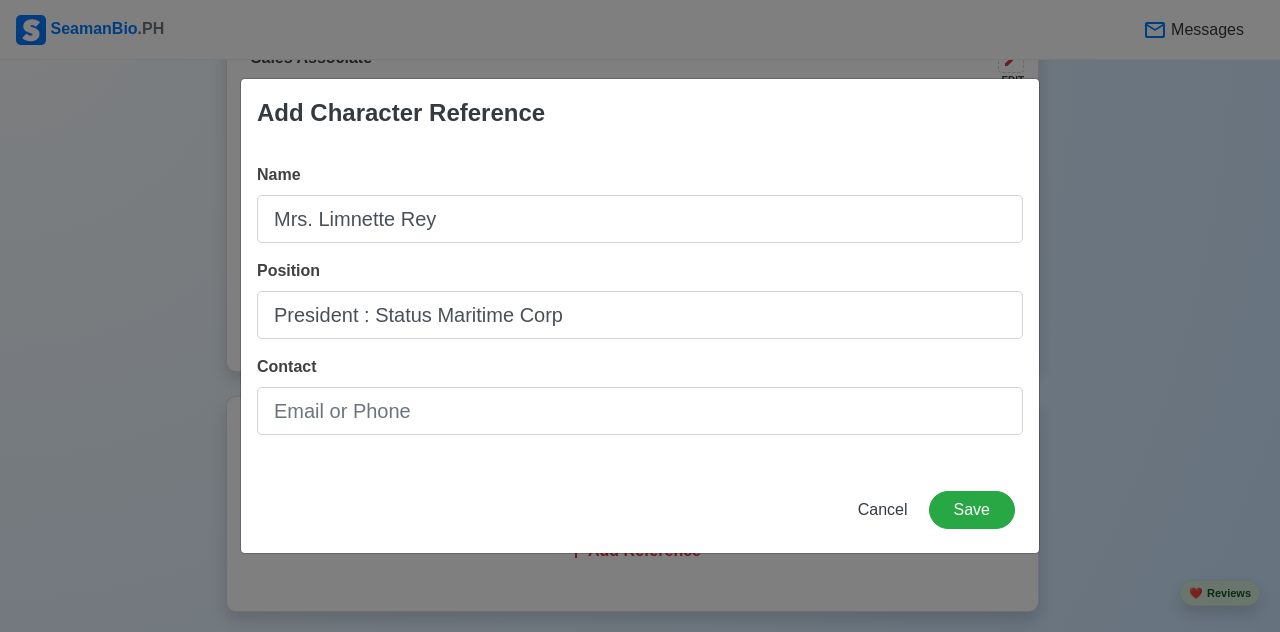 click on "Contact" at bounding box center (640, 395) 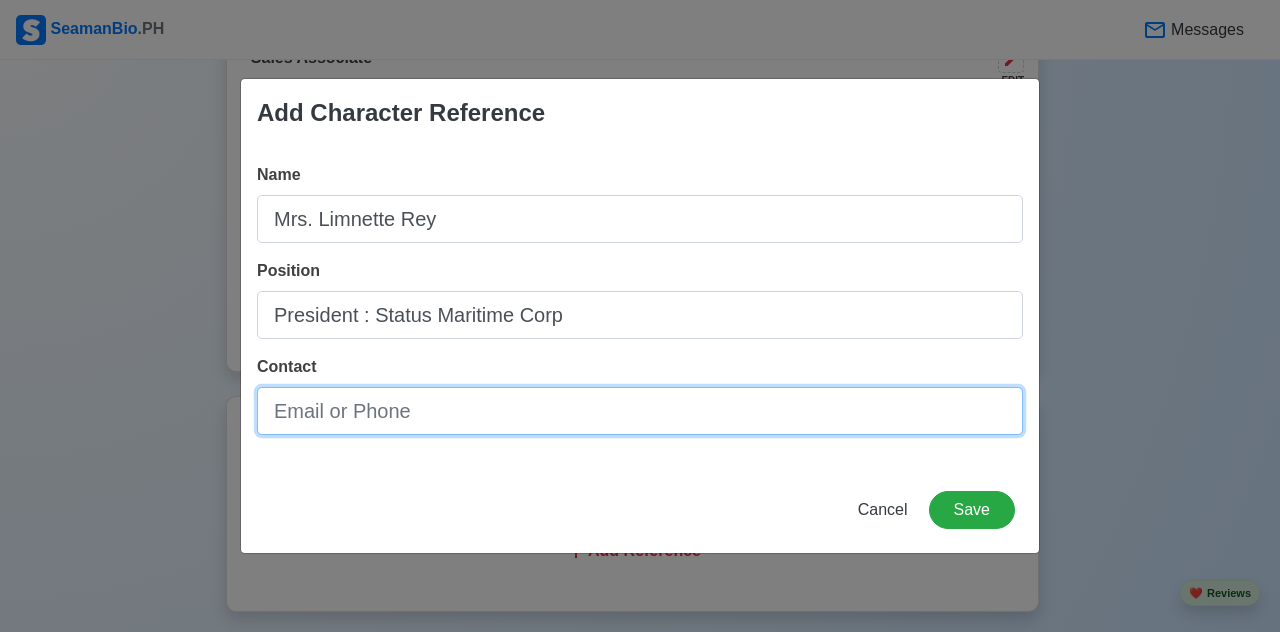 click on "Contact" at bounding box center [640, 411] 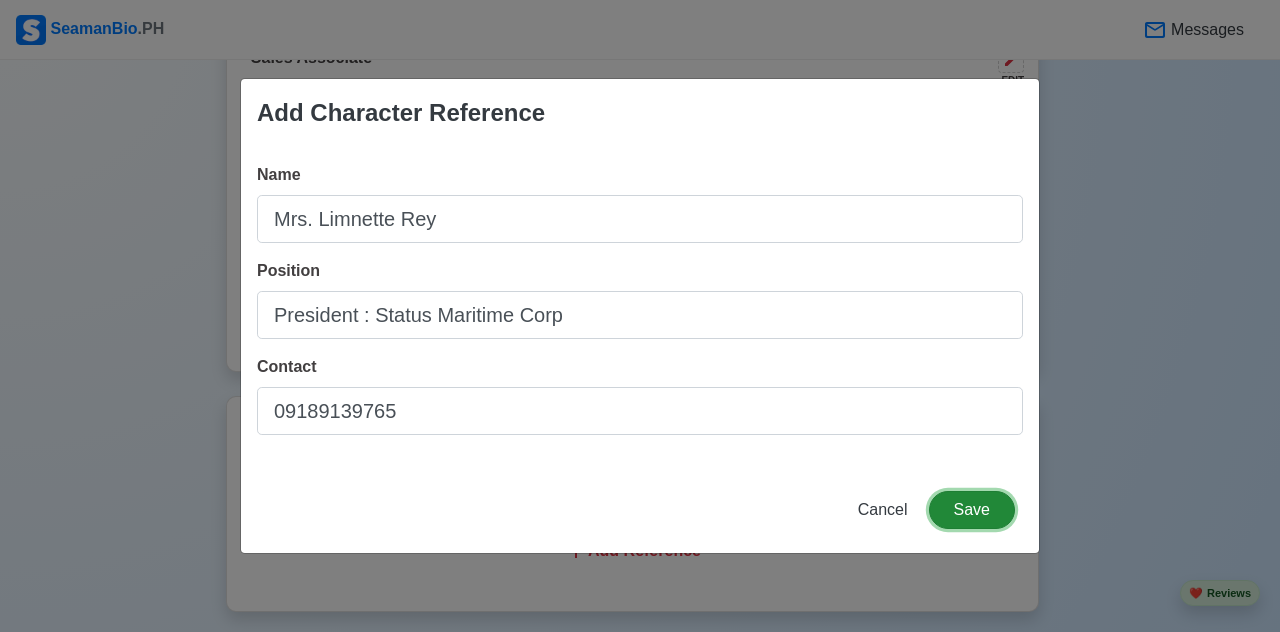 click on "Save" at bounding box center (972, 510) 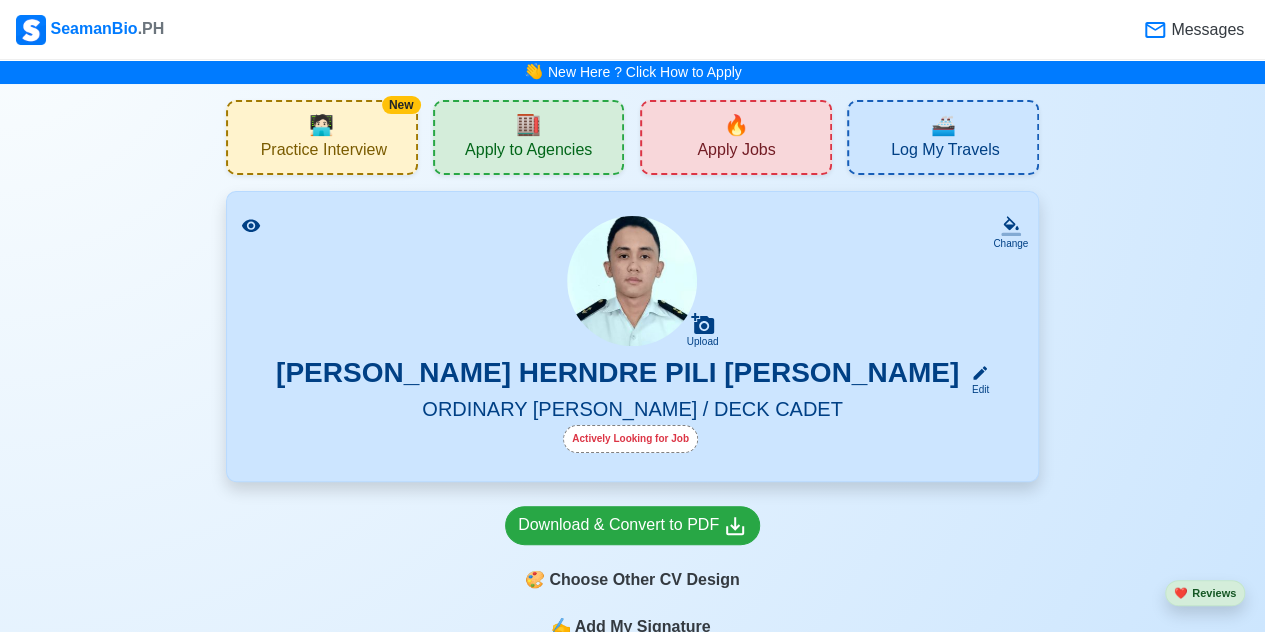 scroll, scrollTop: 100, scrollLeft: 0, axis: vertical 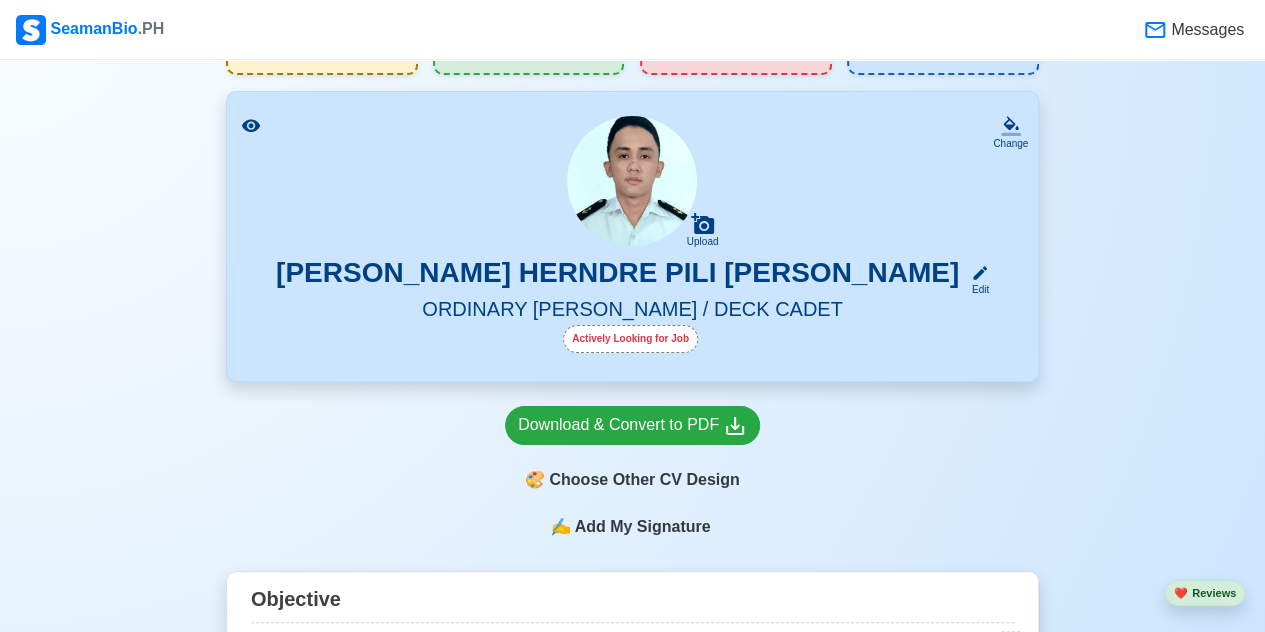 click 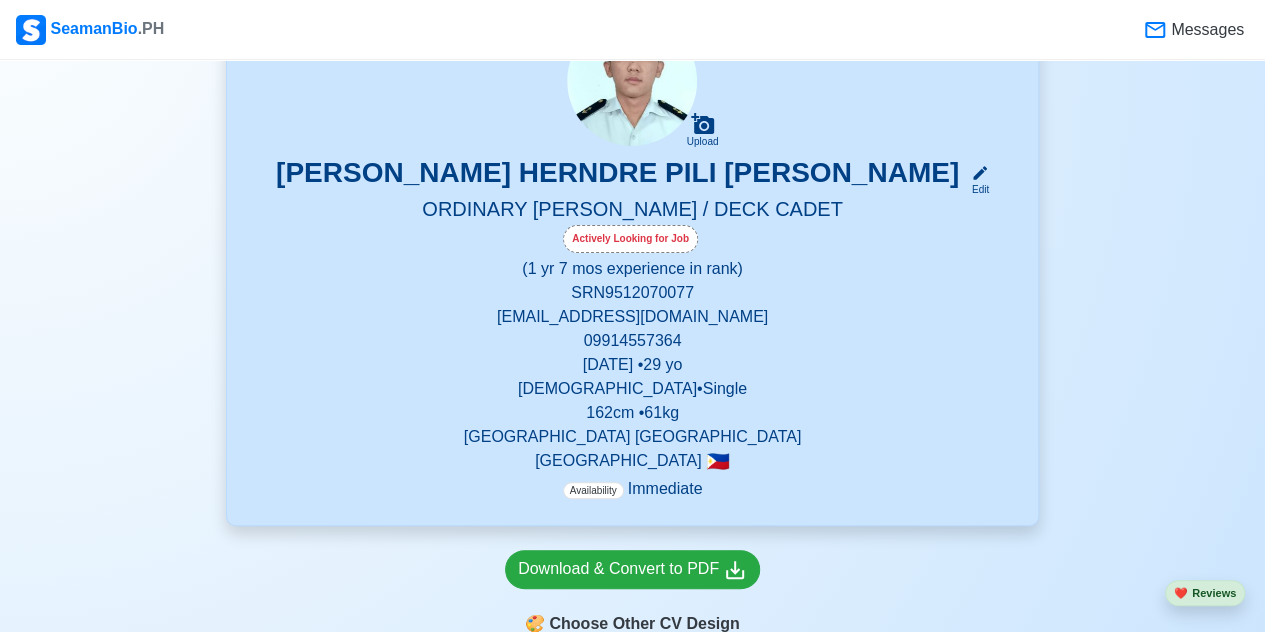 scroll, scrollTop: 100, scrollLeft: 0, axis: vertical 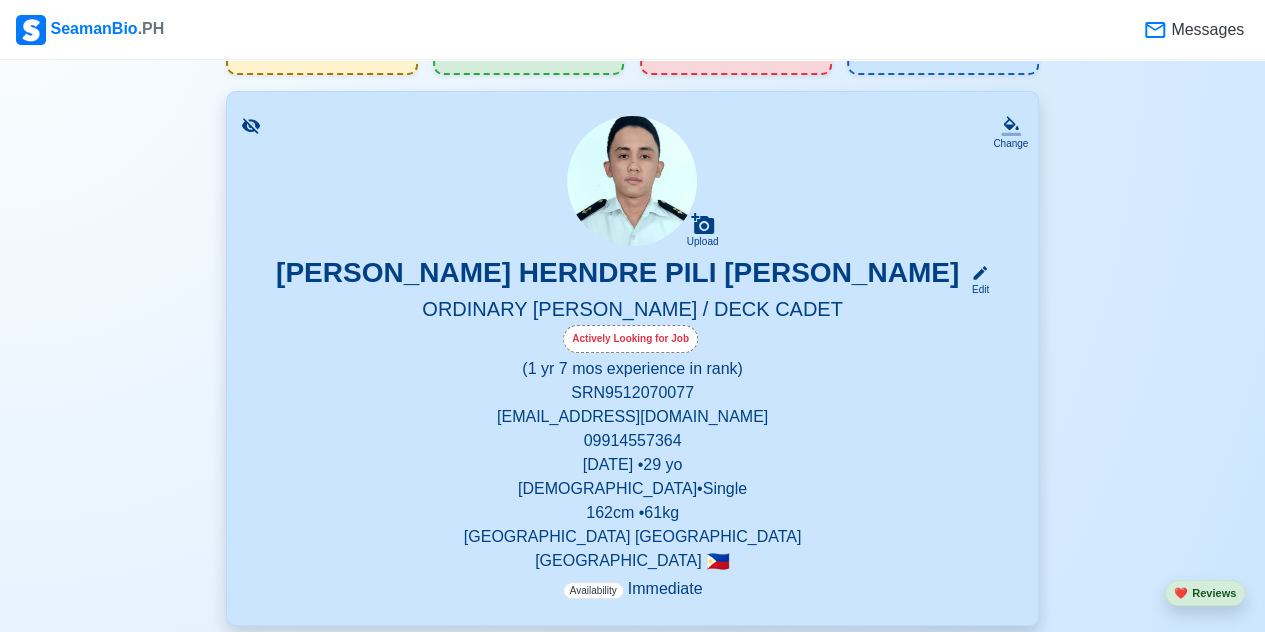 click 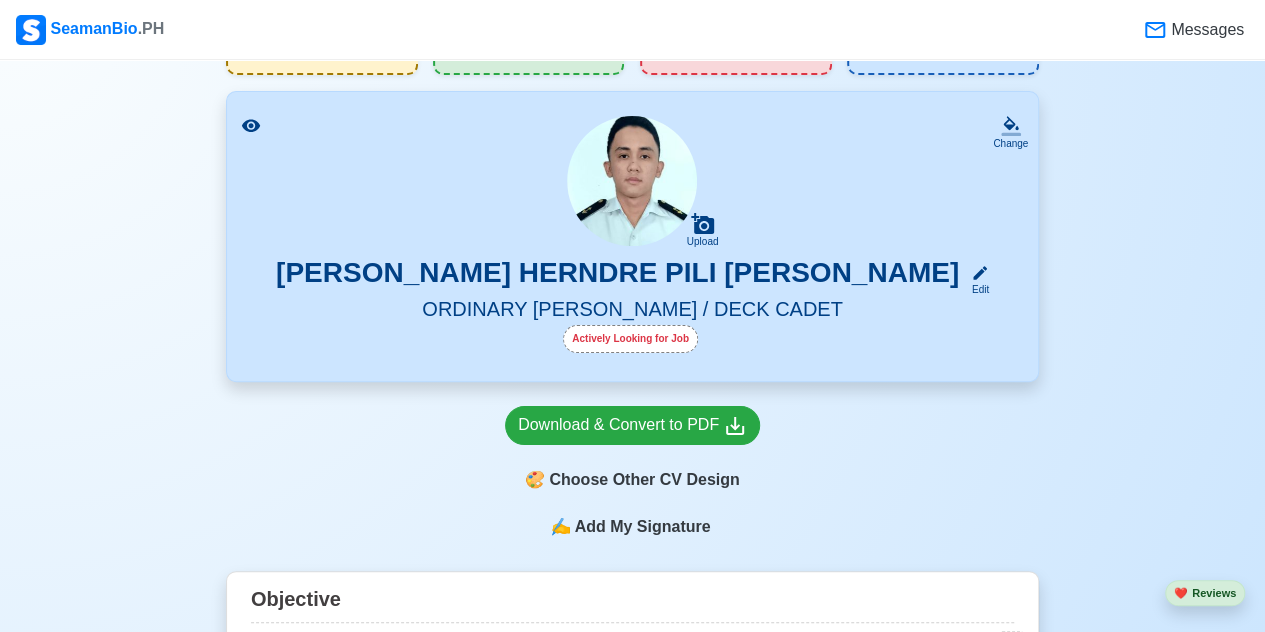 scroll, scrollTop: 200, scrollLeft: 0, axis: vertical 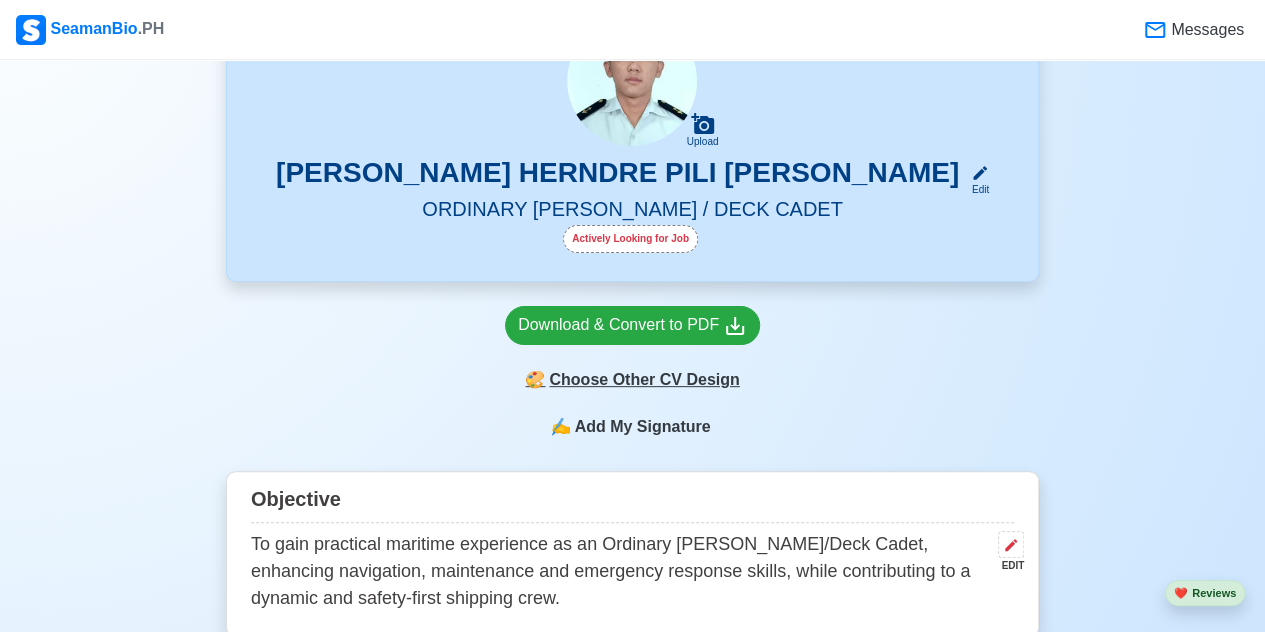 click on "🎨 Choose Other CV Design" at bounding box center (632, 380) 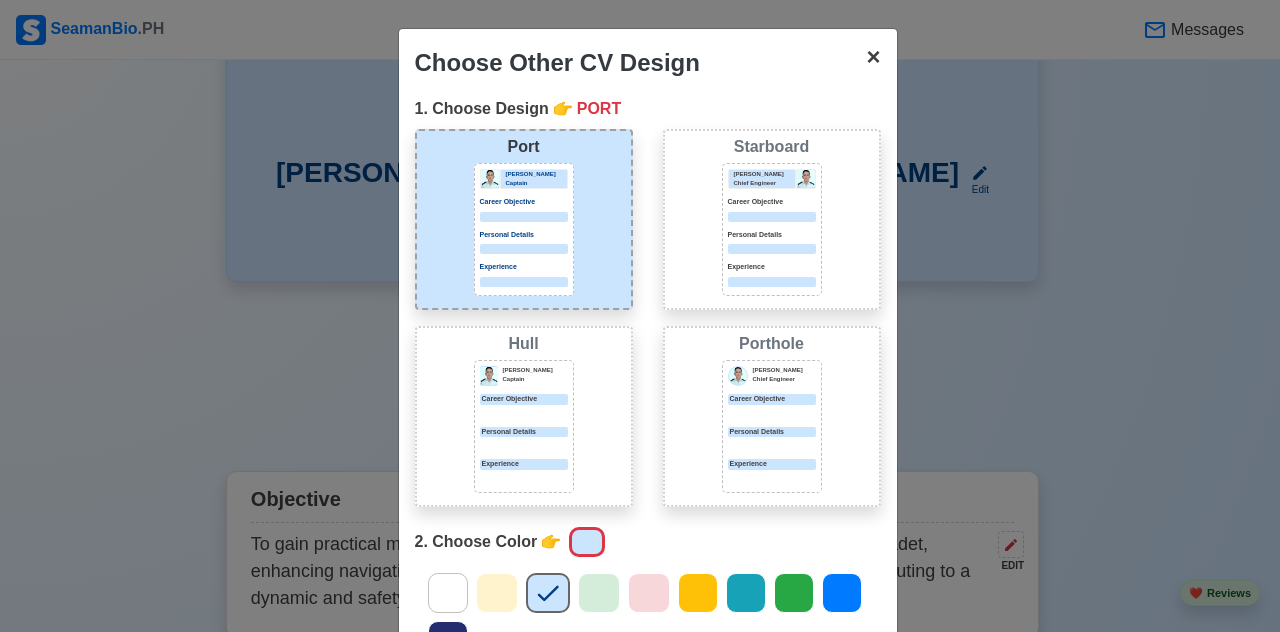click on "×" at bounding box center [873, 56] 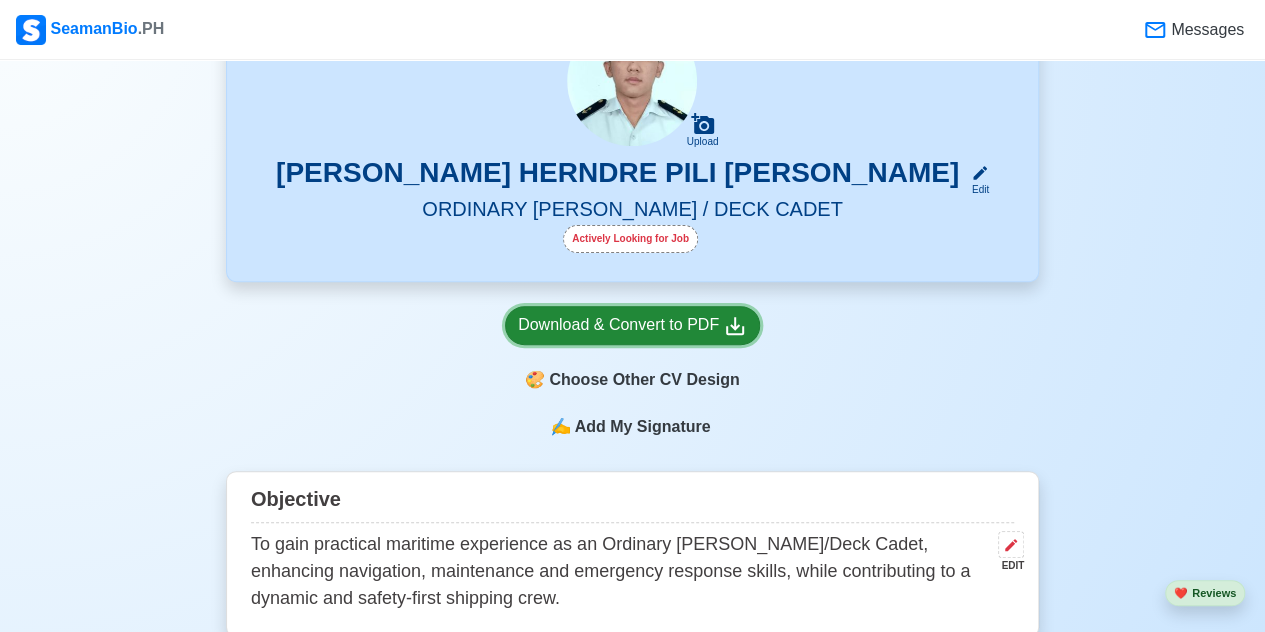 click on "Download & Convert to PDF" at bounding box center [632, 325] 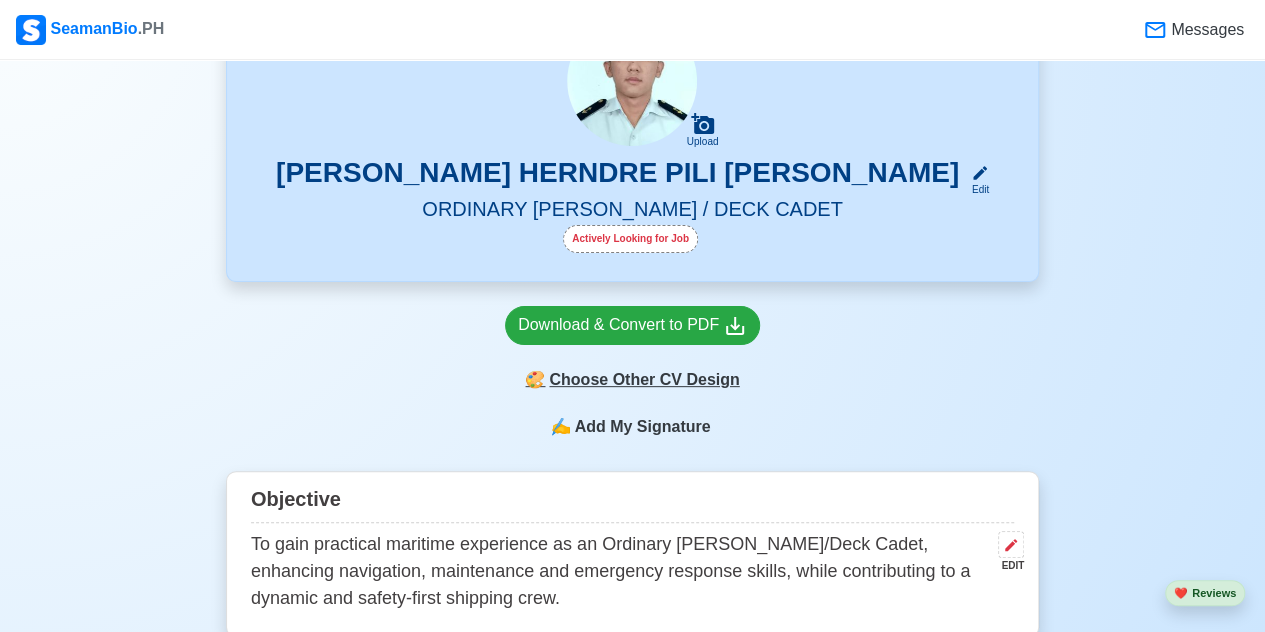 click on "🎨 Choose Other CV Design" at bounding box center (632, 380) 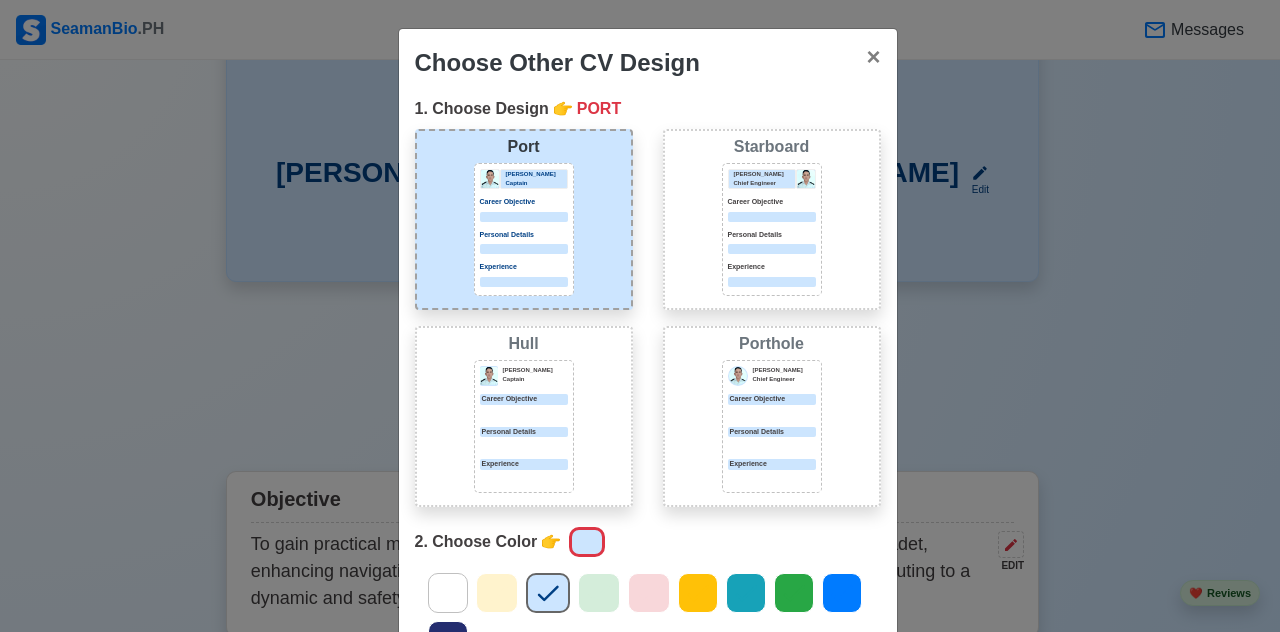 click on "Personal Details" at bounding box center (772, 235) 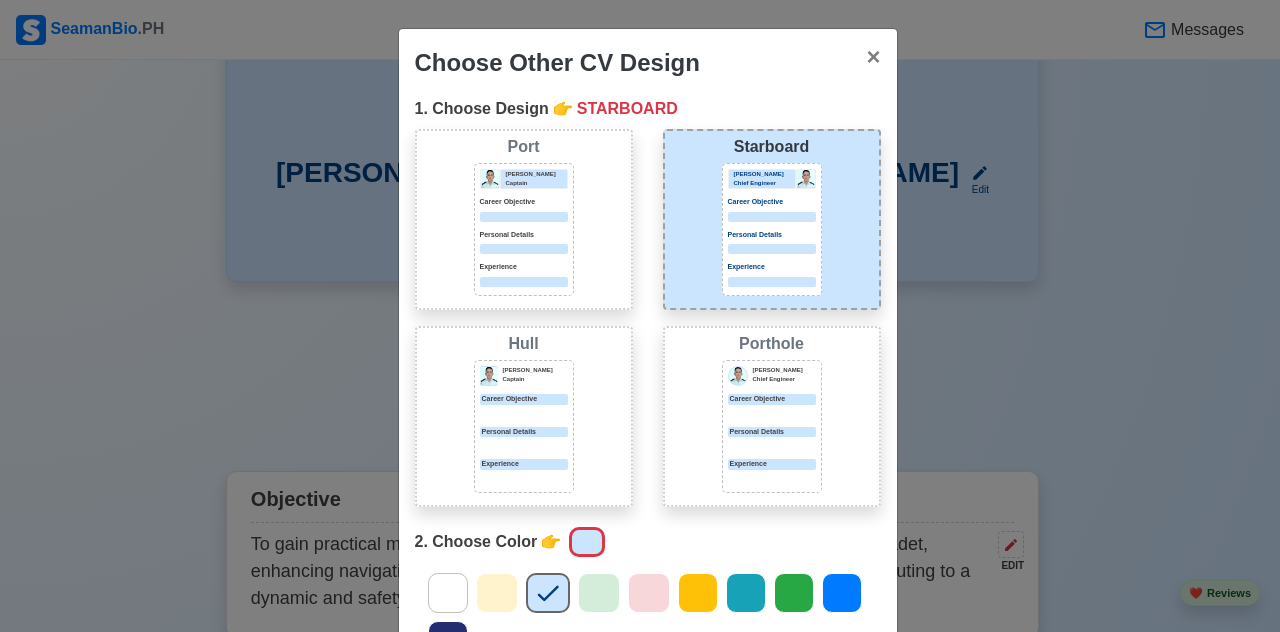 click on "Porthole [PERSON_NAME] Chief Engineer Career Objective Personal Details Experience" at bounding box center [772, 416] 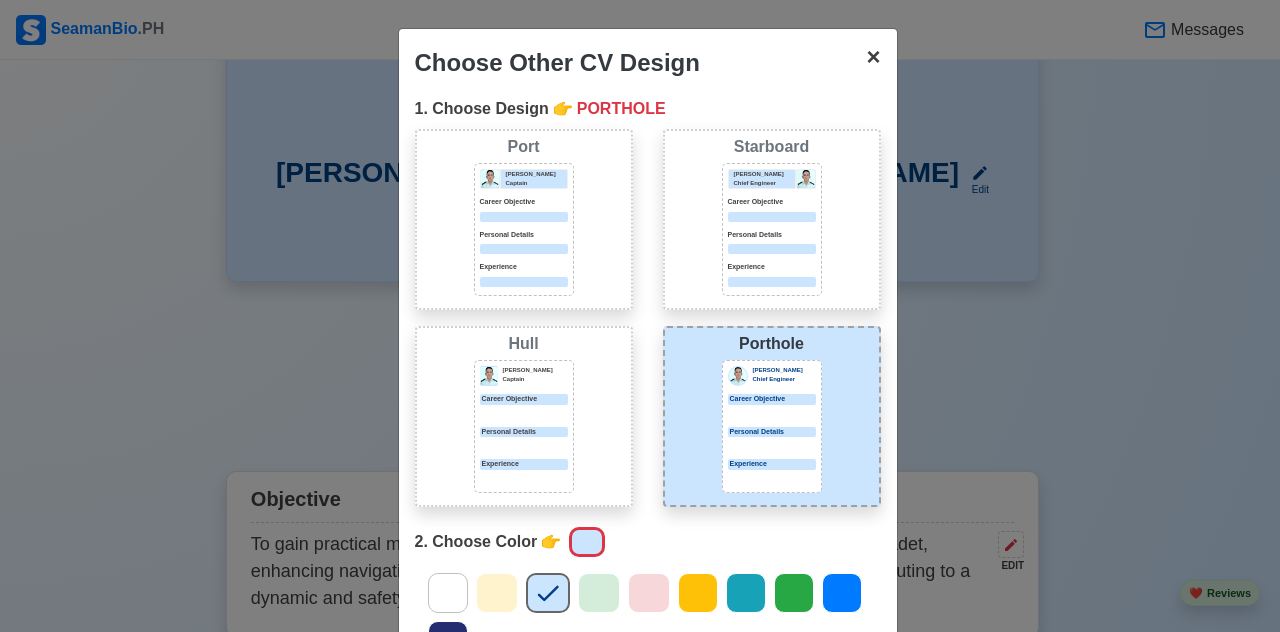 click on "×" at bounding box center (873, 56) 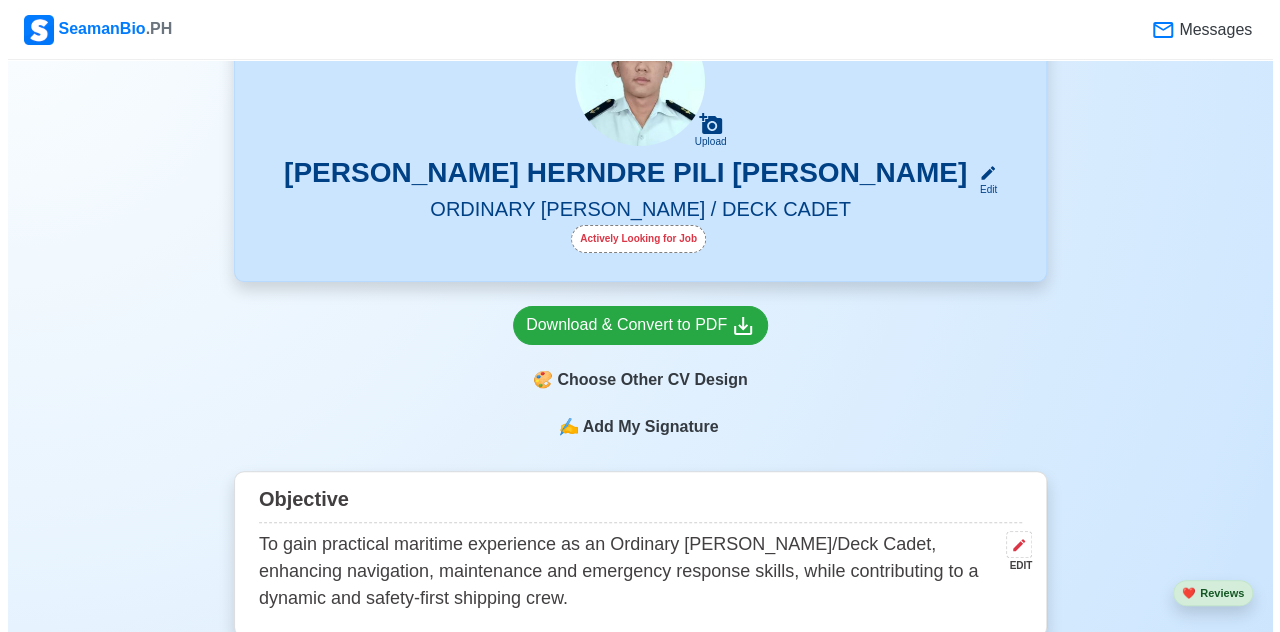 scroll, scrollTop: 100, scrollLeft: 0, axis: vertical 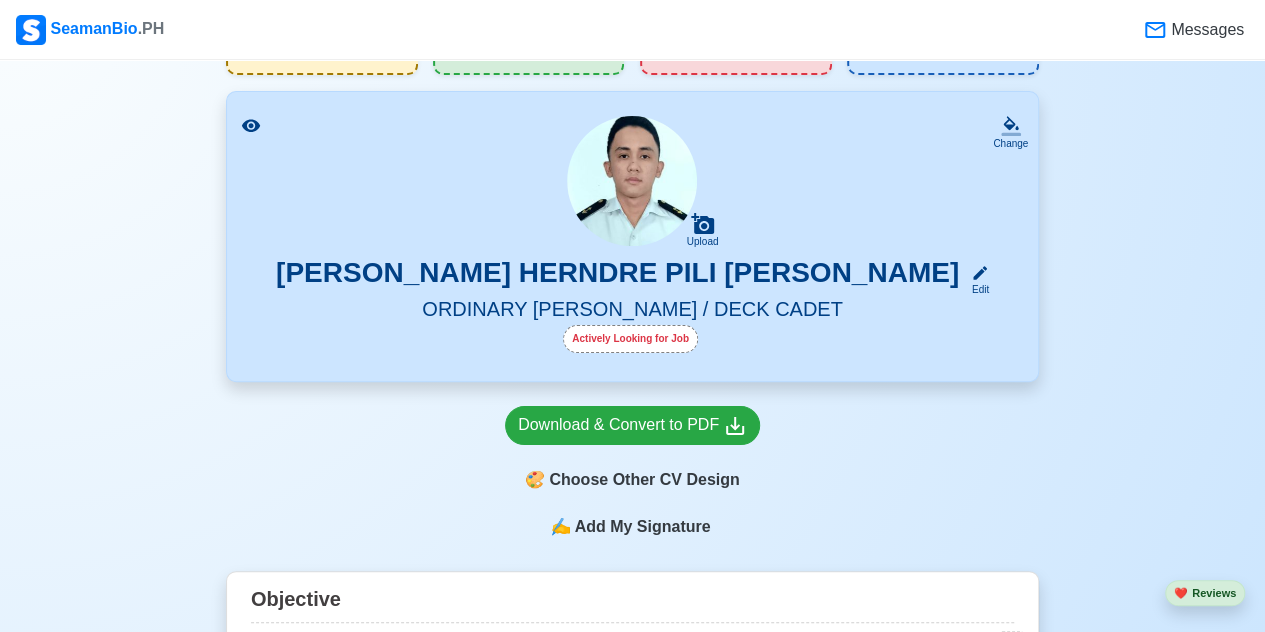 click 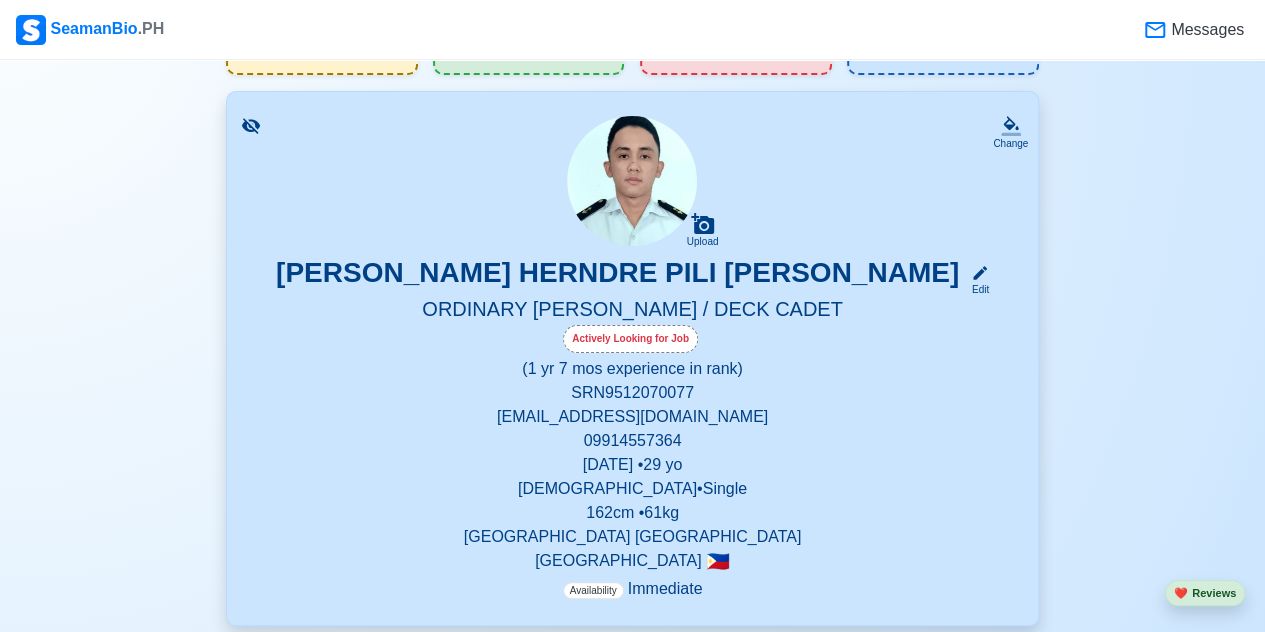 click 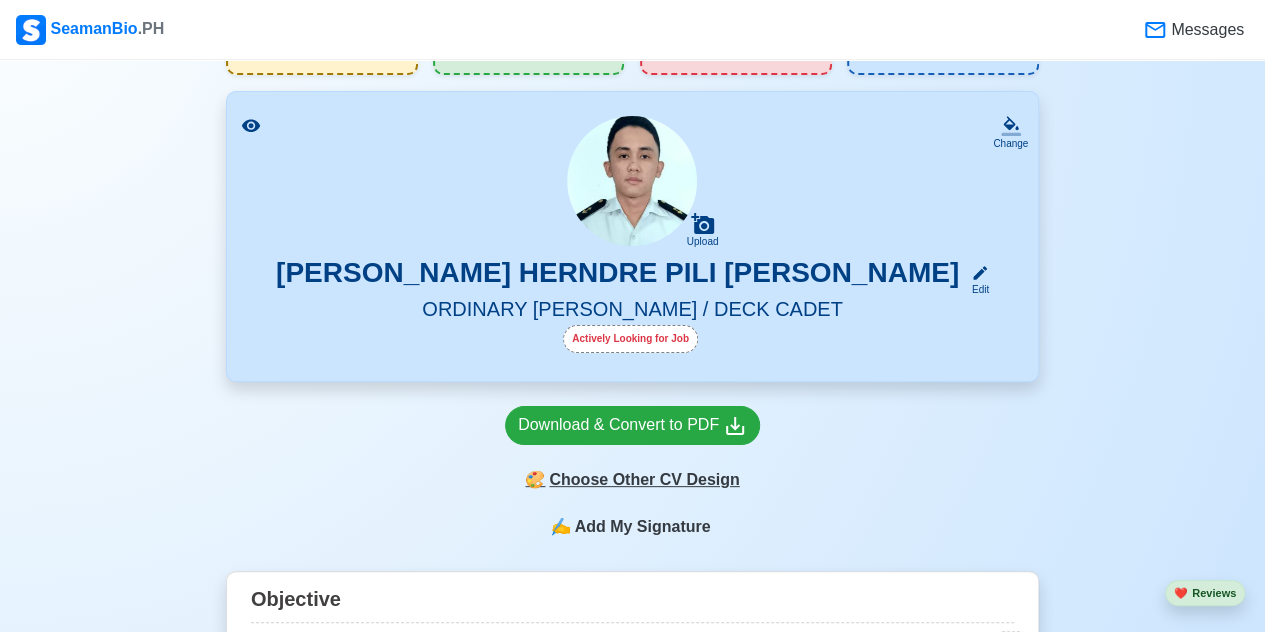 click on "🎨 Choose Other CV Design" at bounding box center [632, 480] 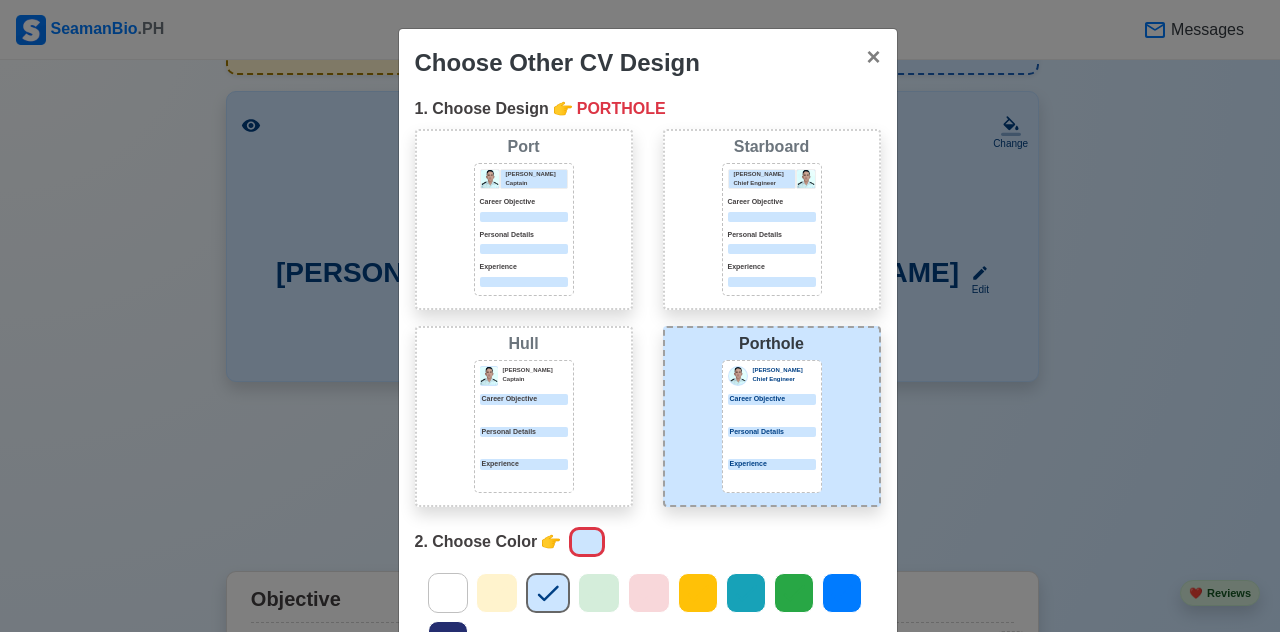scroll, scrollTop: 200, scrollLeft: 0, axis: vertical 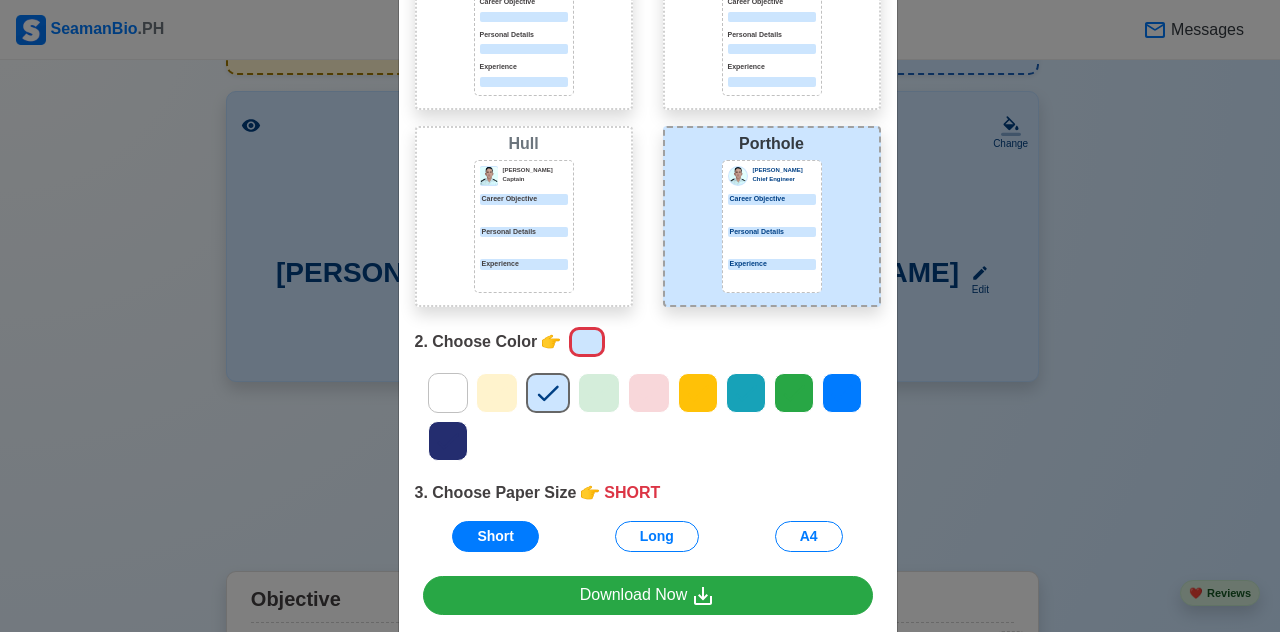 click at bounding box center (648, 417) 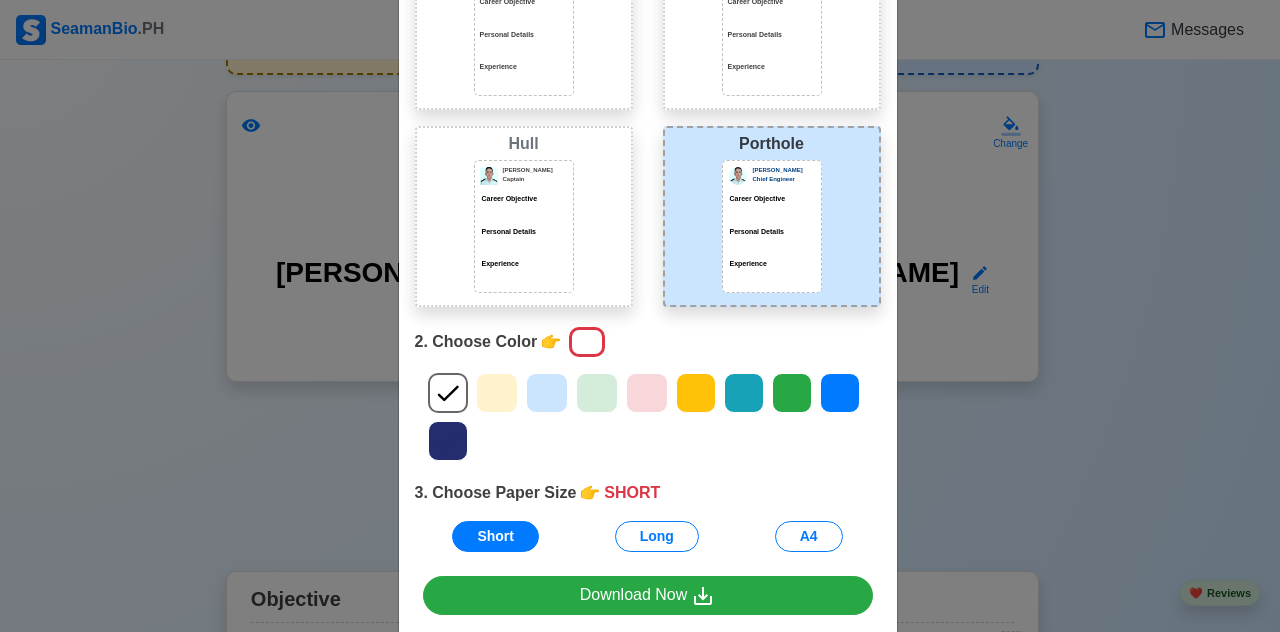 click 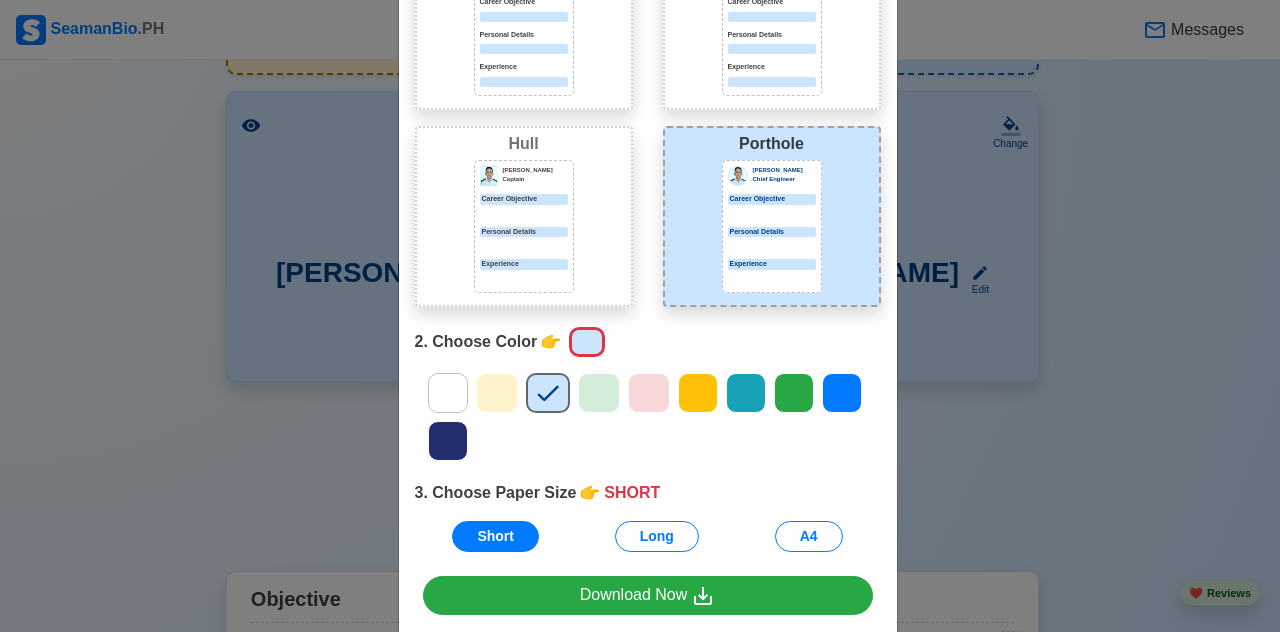 click 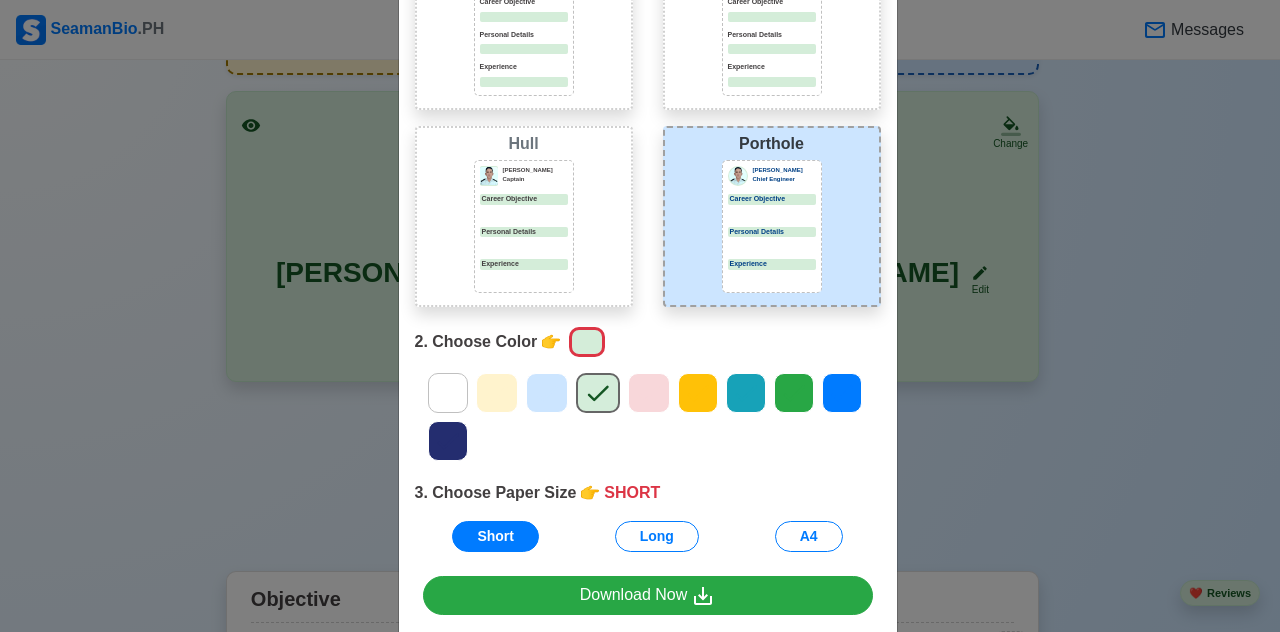 click 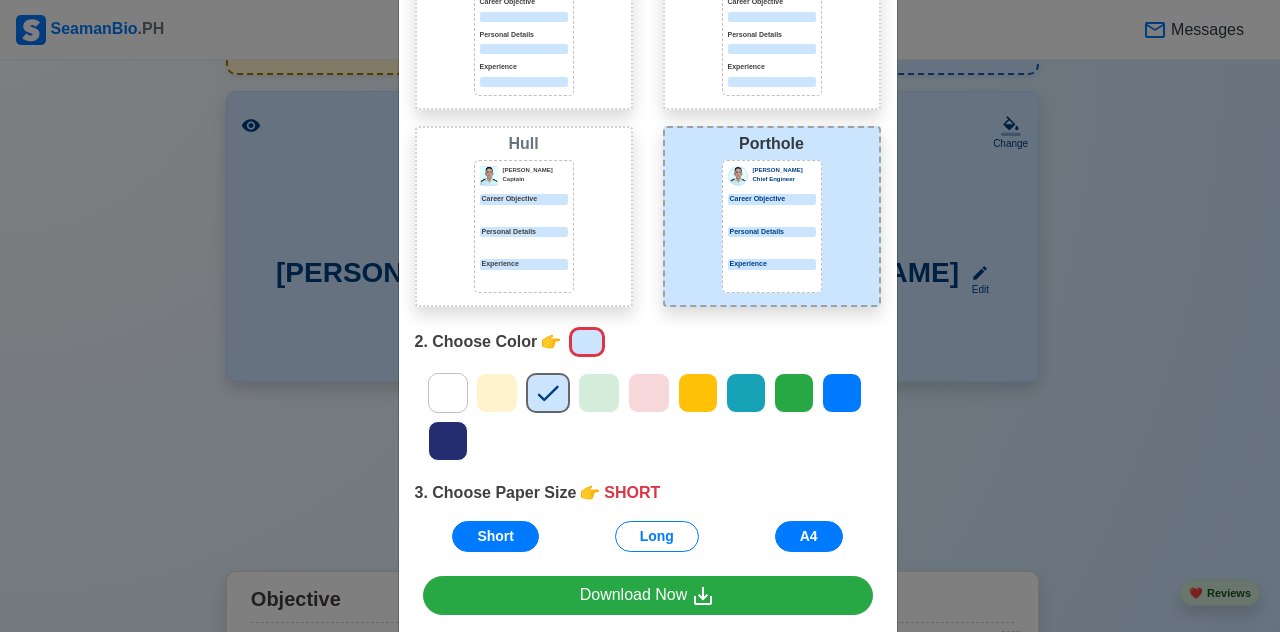 scroll, scrollTop: 289, scrollLeft: 0, axis: vertical 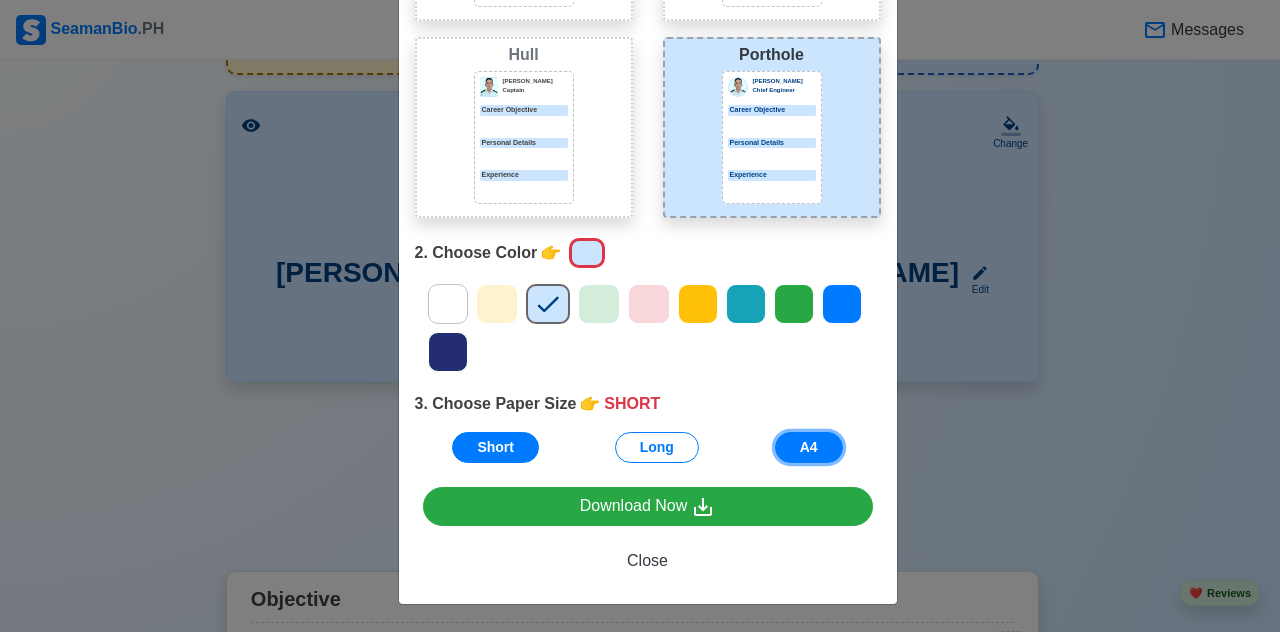 click on "A4" at bounding box center (809, 447) 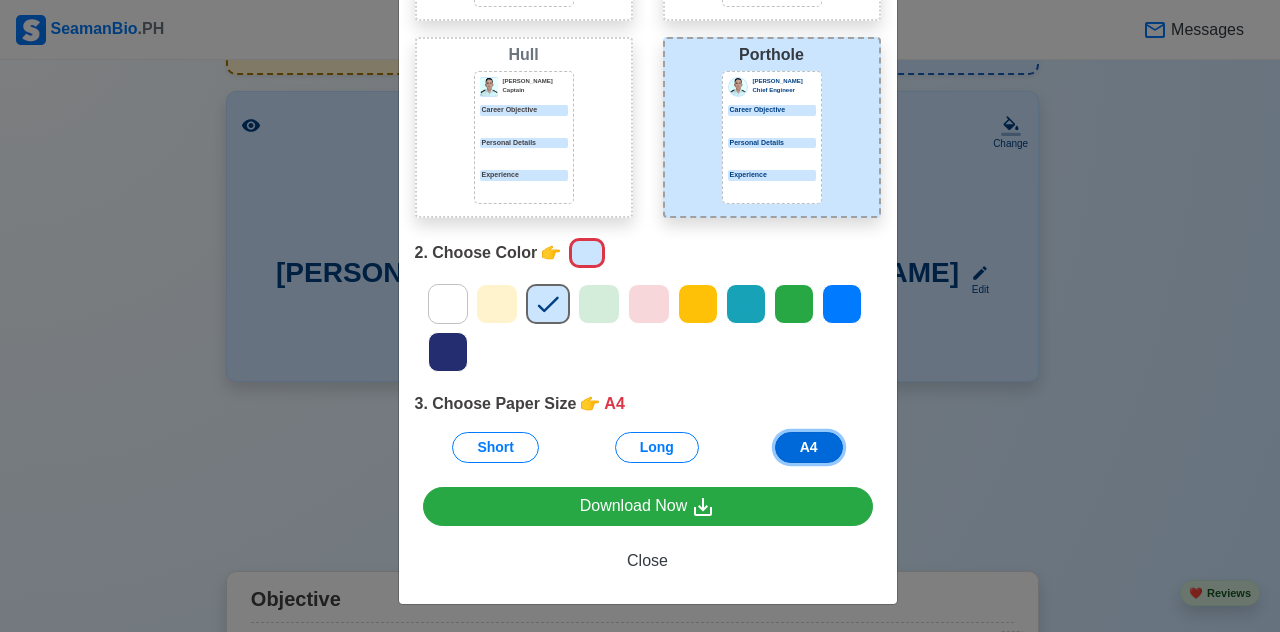 scroll, scrollTop: 289, scrollLeft: 0, axis: vertical 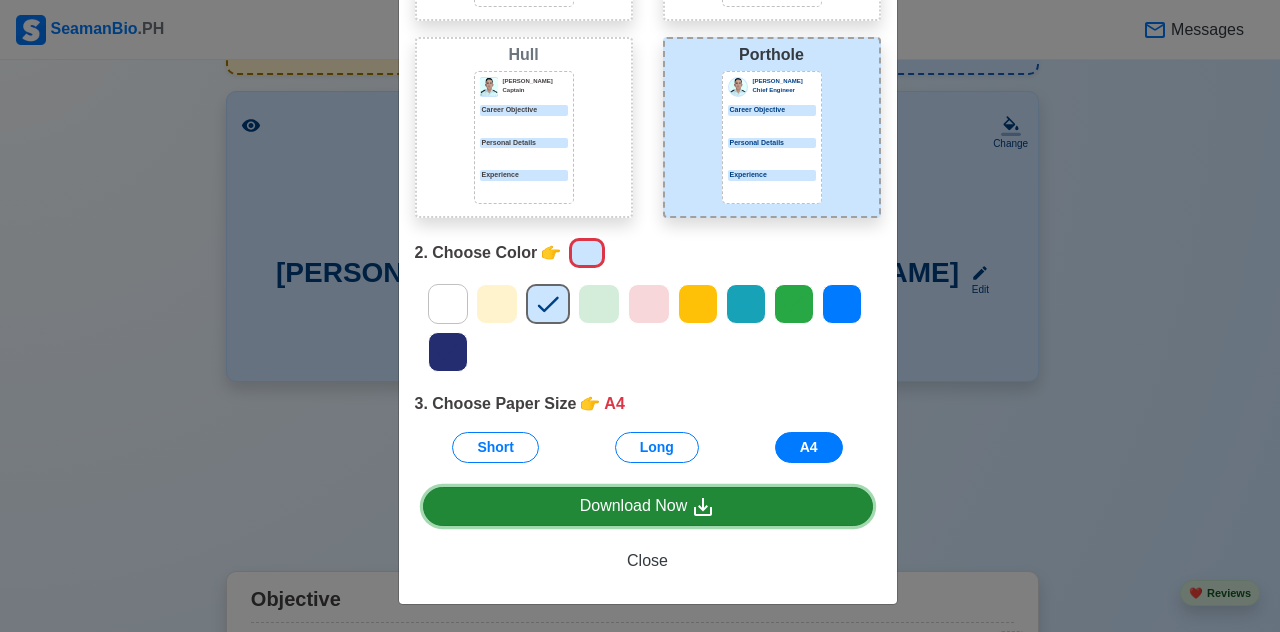click on "Download Now" at bounding box center (648, 506) 